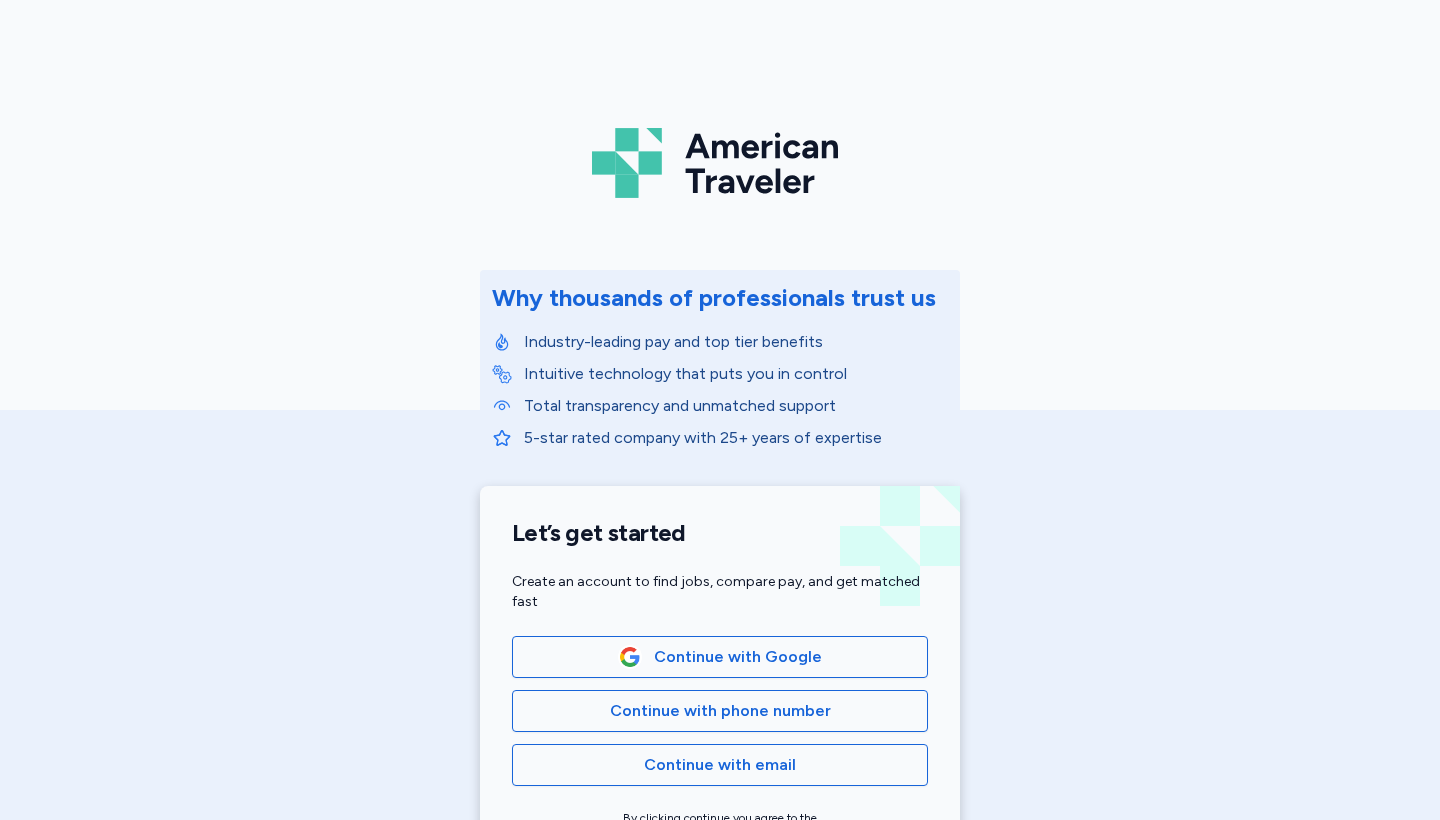 scroll, scrollTop: 0, scrollLeft: 0, axis: both 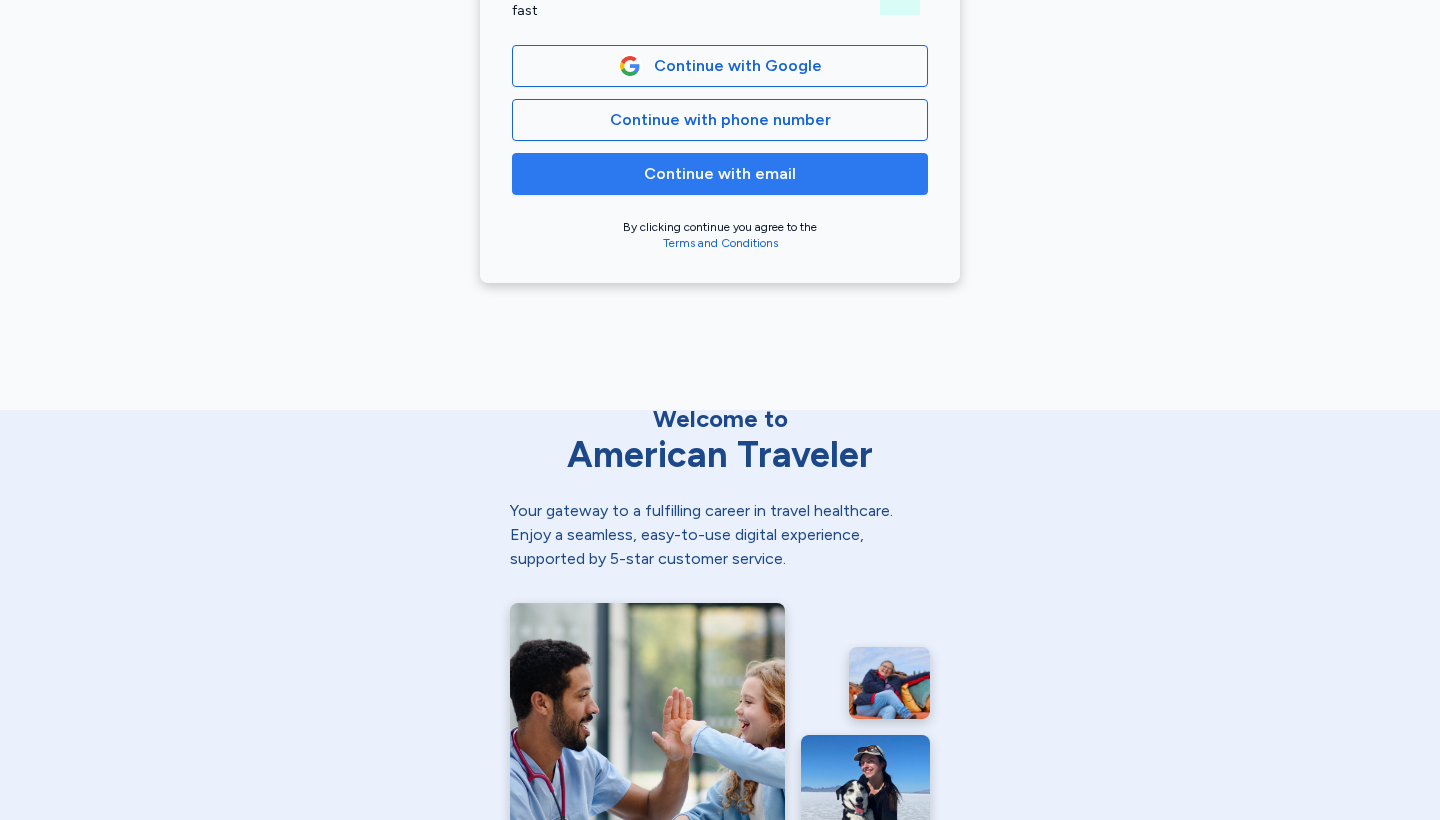 click on "Continue with email" at bounding box center [720, 174] 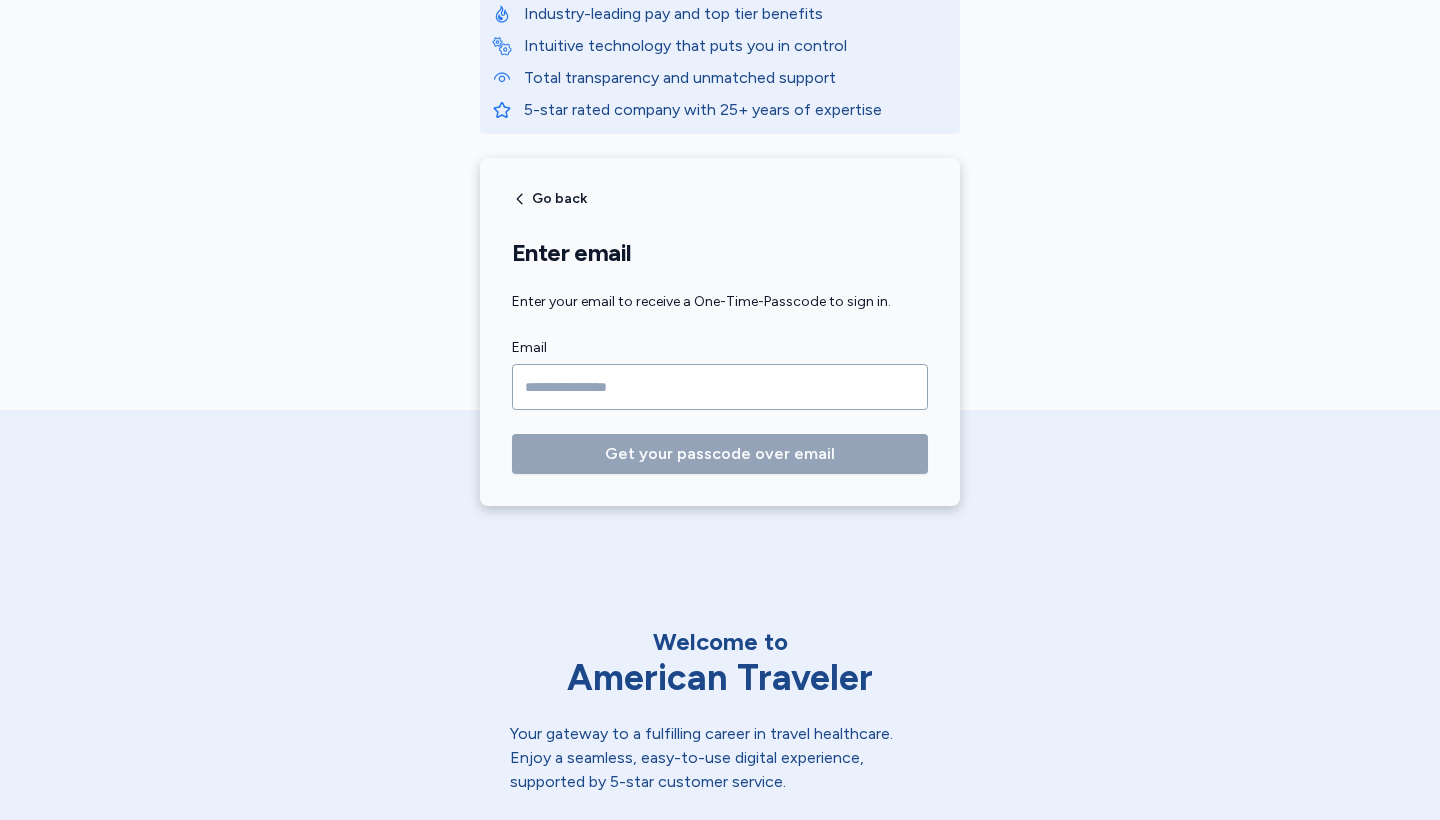 scroll, scrollTop: 324, scrollLeft: 0, axis: vertical 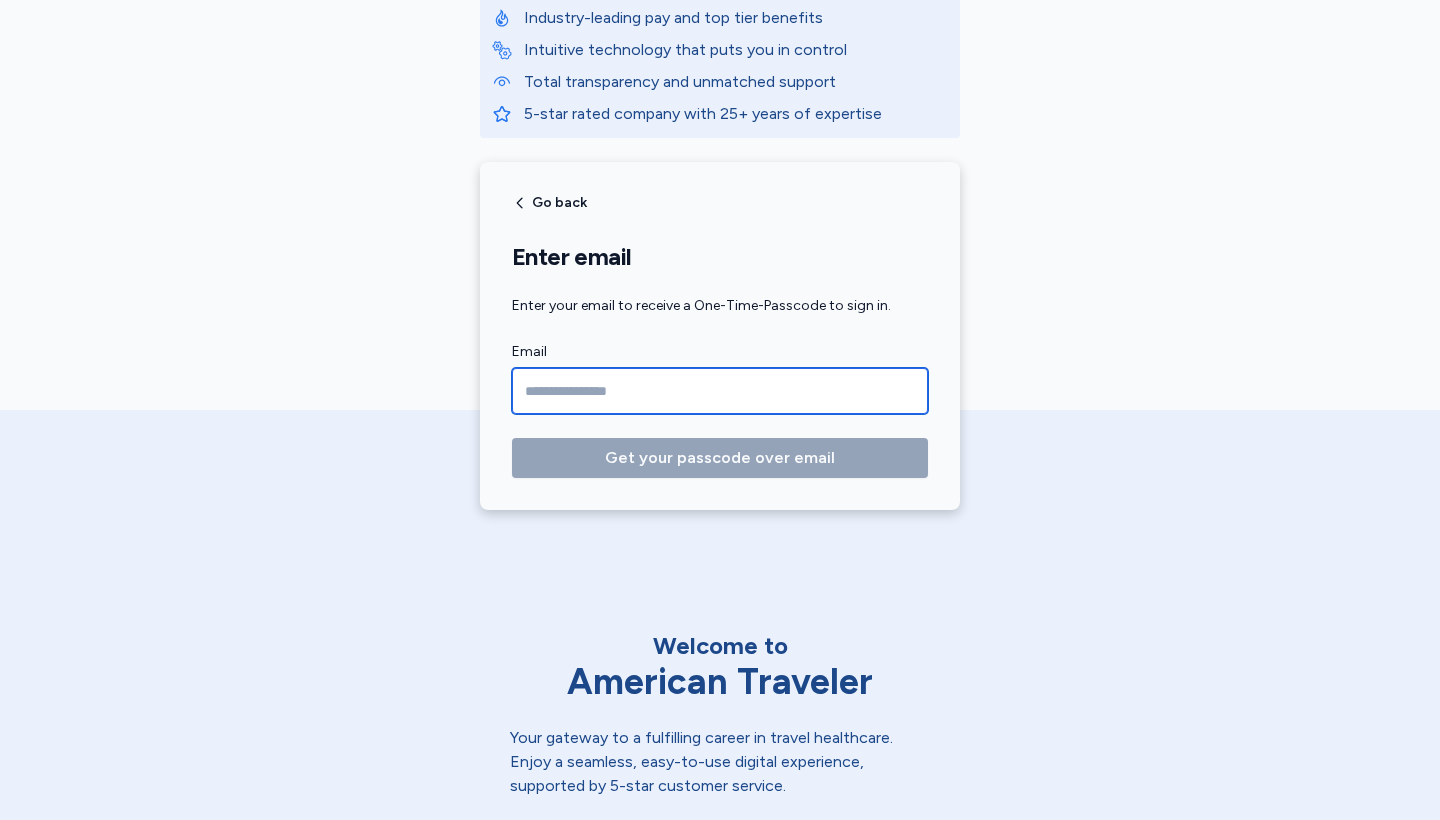 click at bounding box center [720, 391] 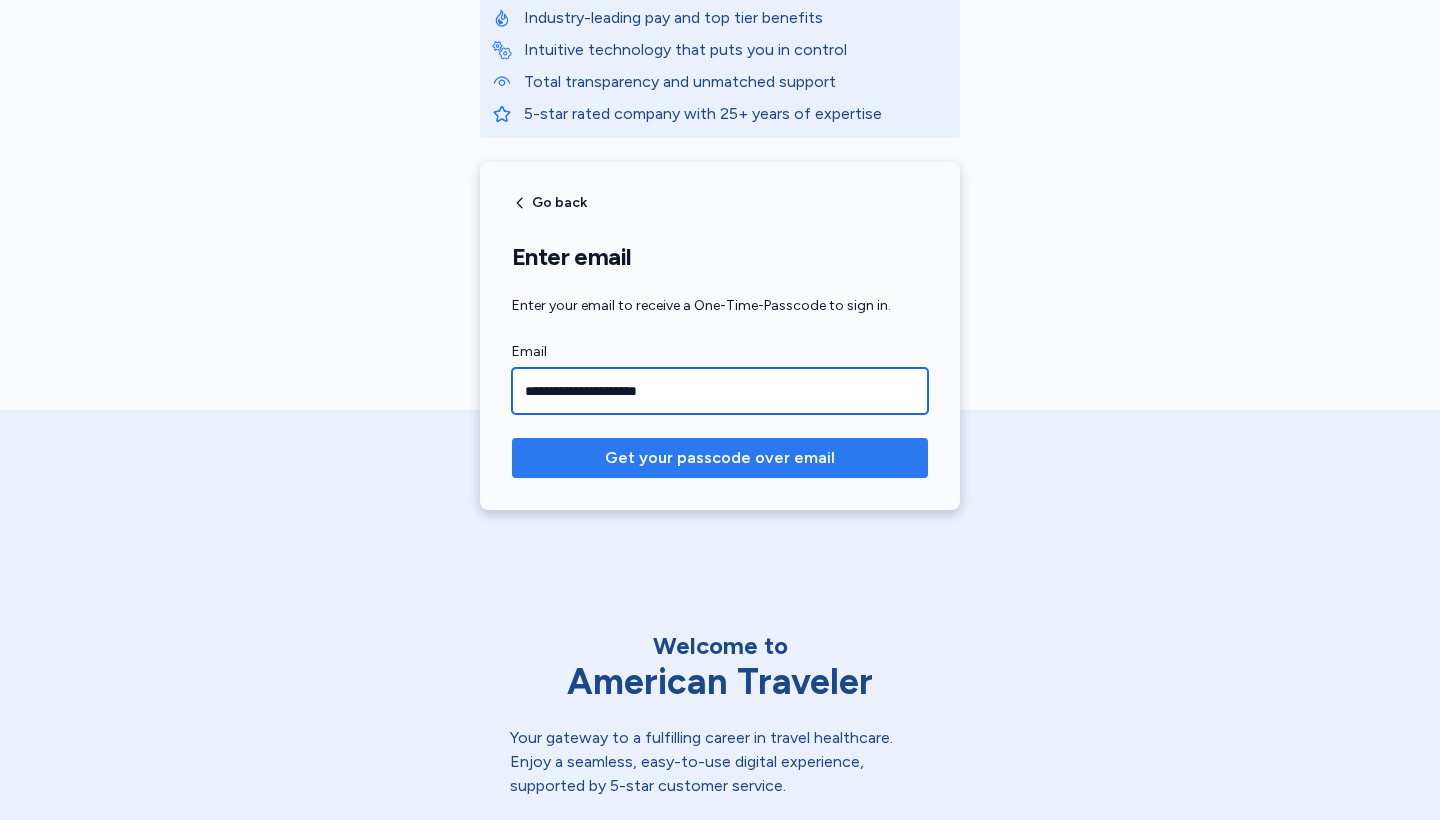 type on "**********" 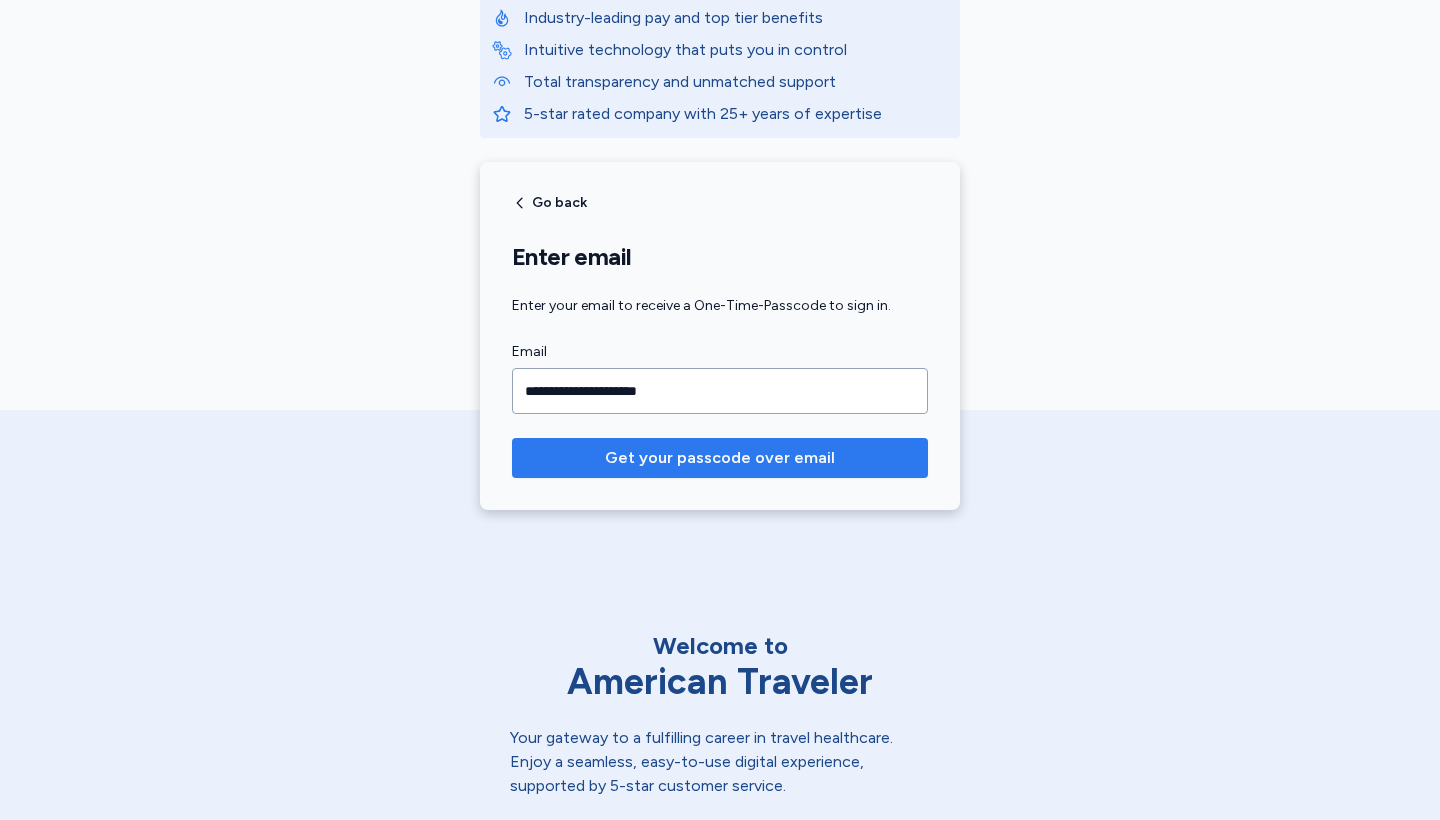 click on "Get your passcode over email" at bounding box center [720, 458] 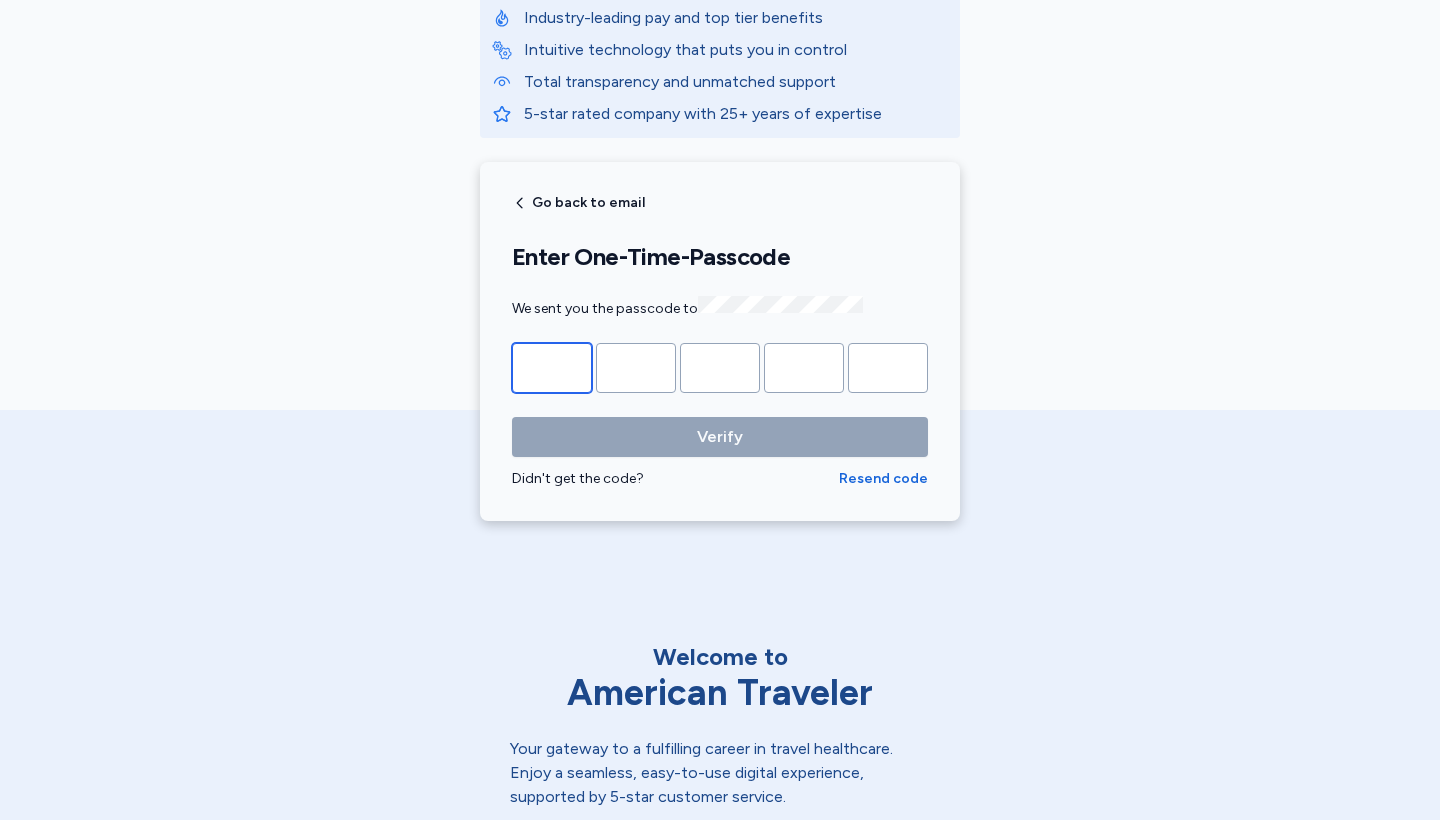 click at bounding box center (552, 368) 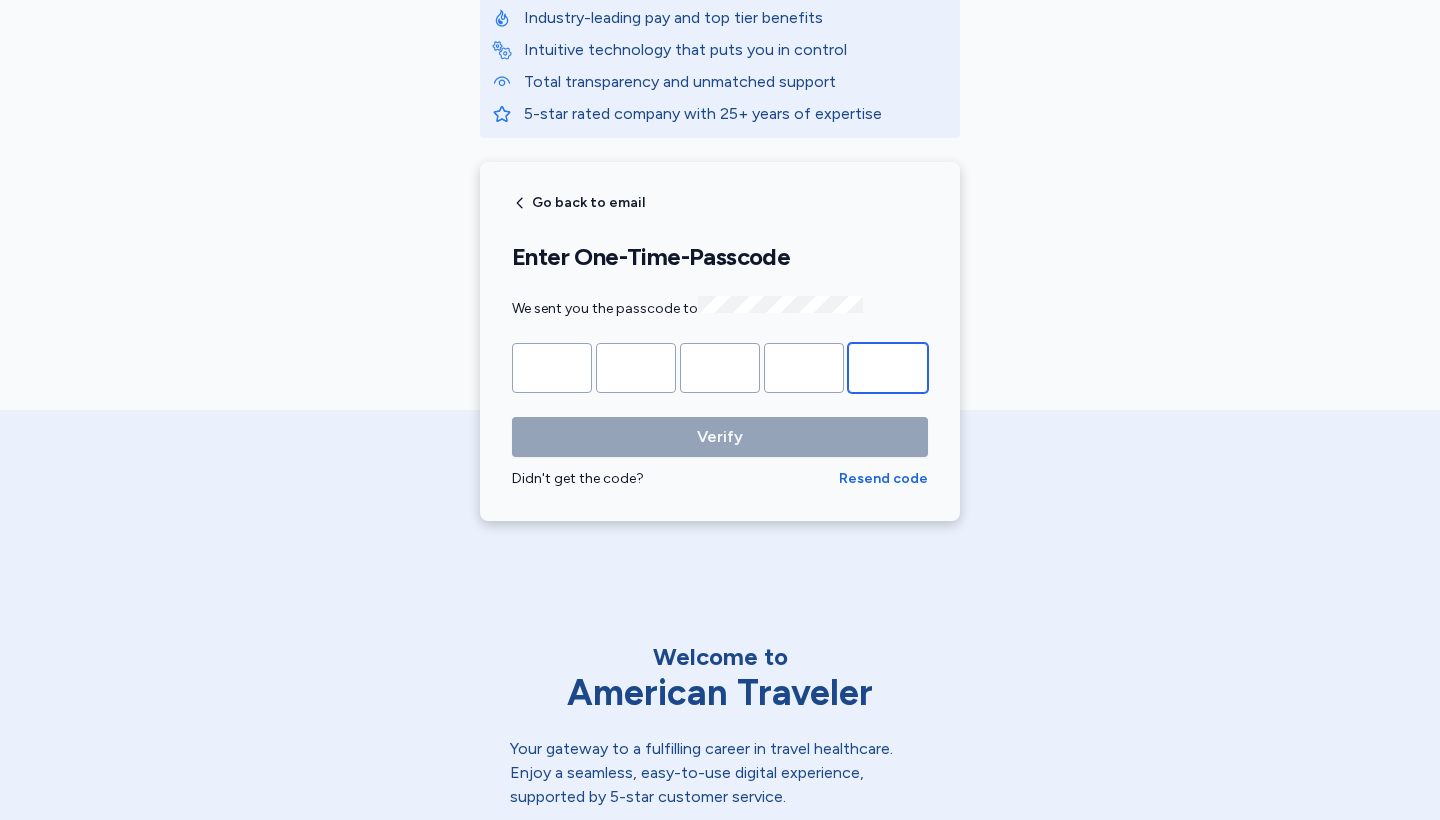 paste on "*" 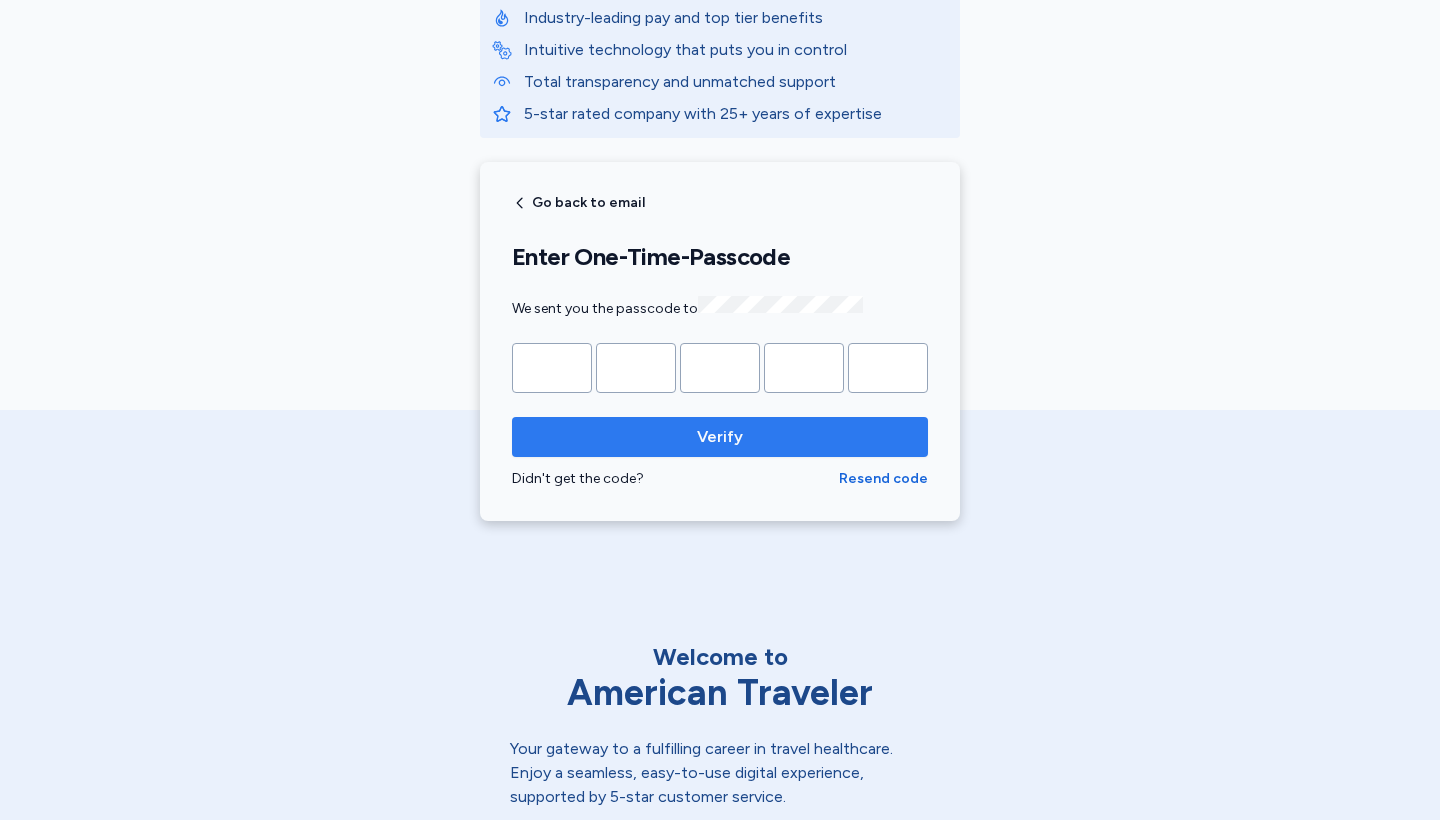click on "Verify" at bounding box center [720, 437] 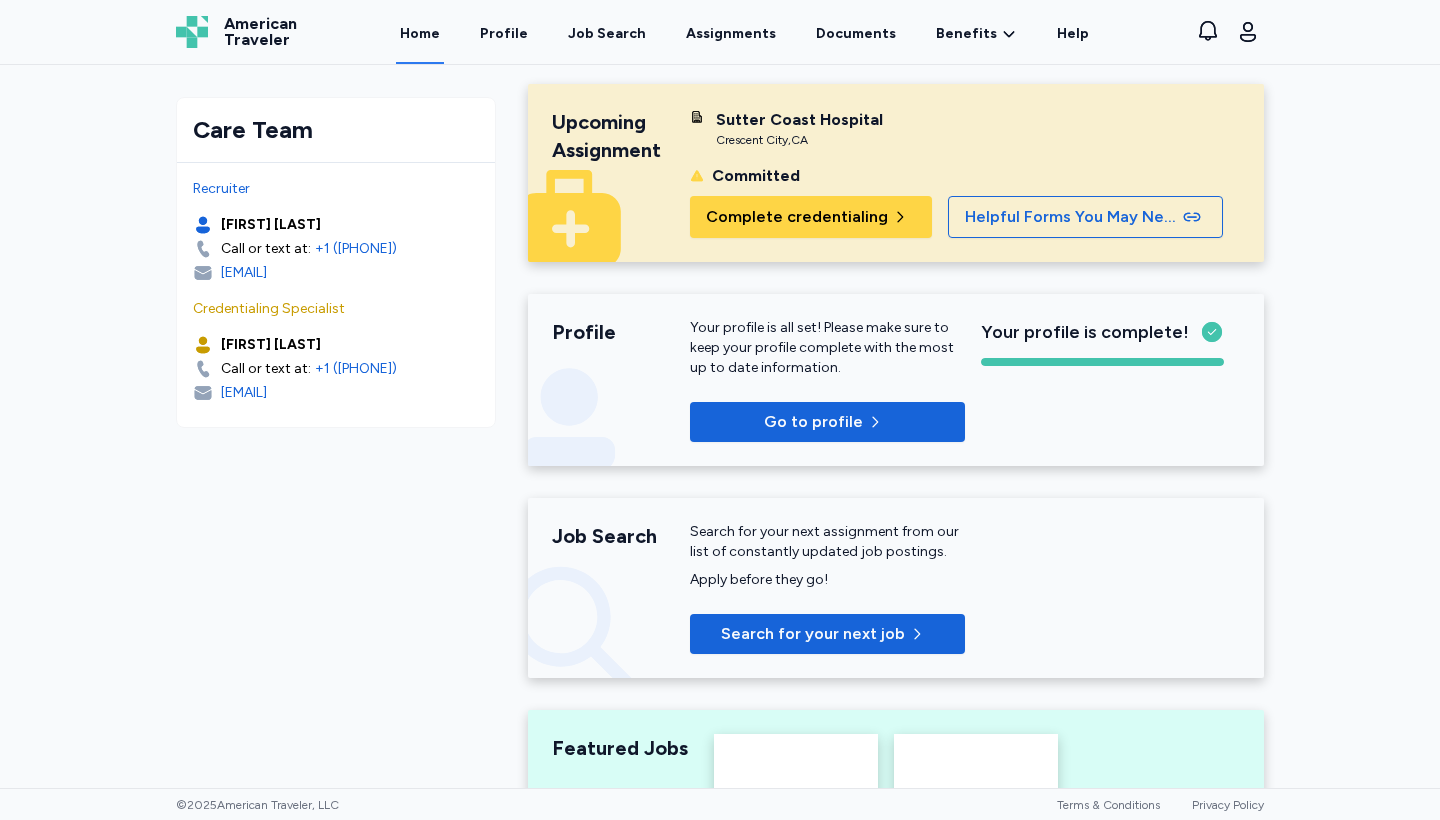 scroll, scrollTop: 0, scrollLeft: 0, axis: both 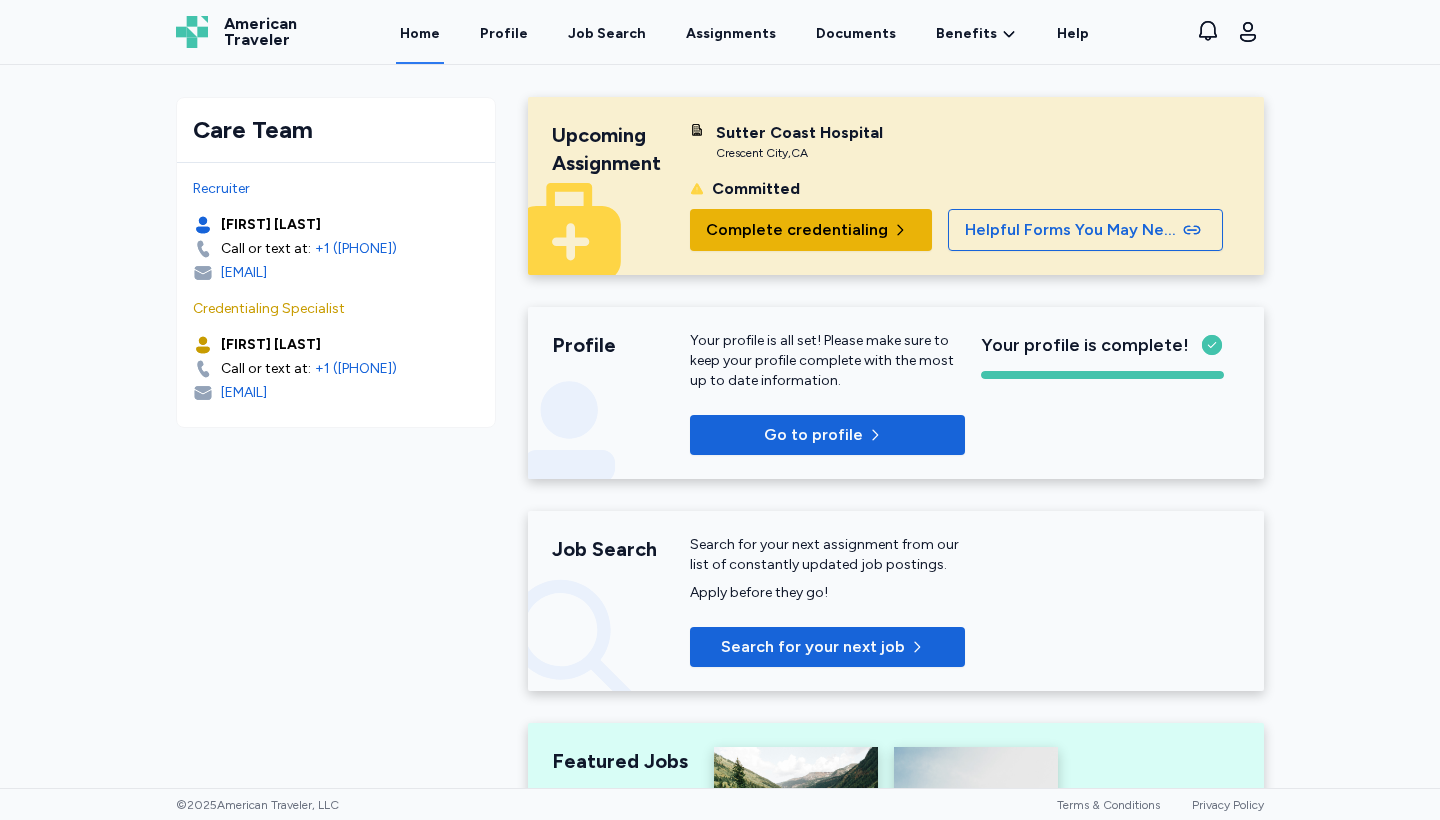 click on "Complete credentialing" at bounding box center [797, 230] 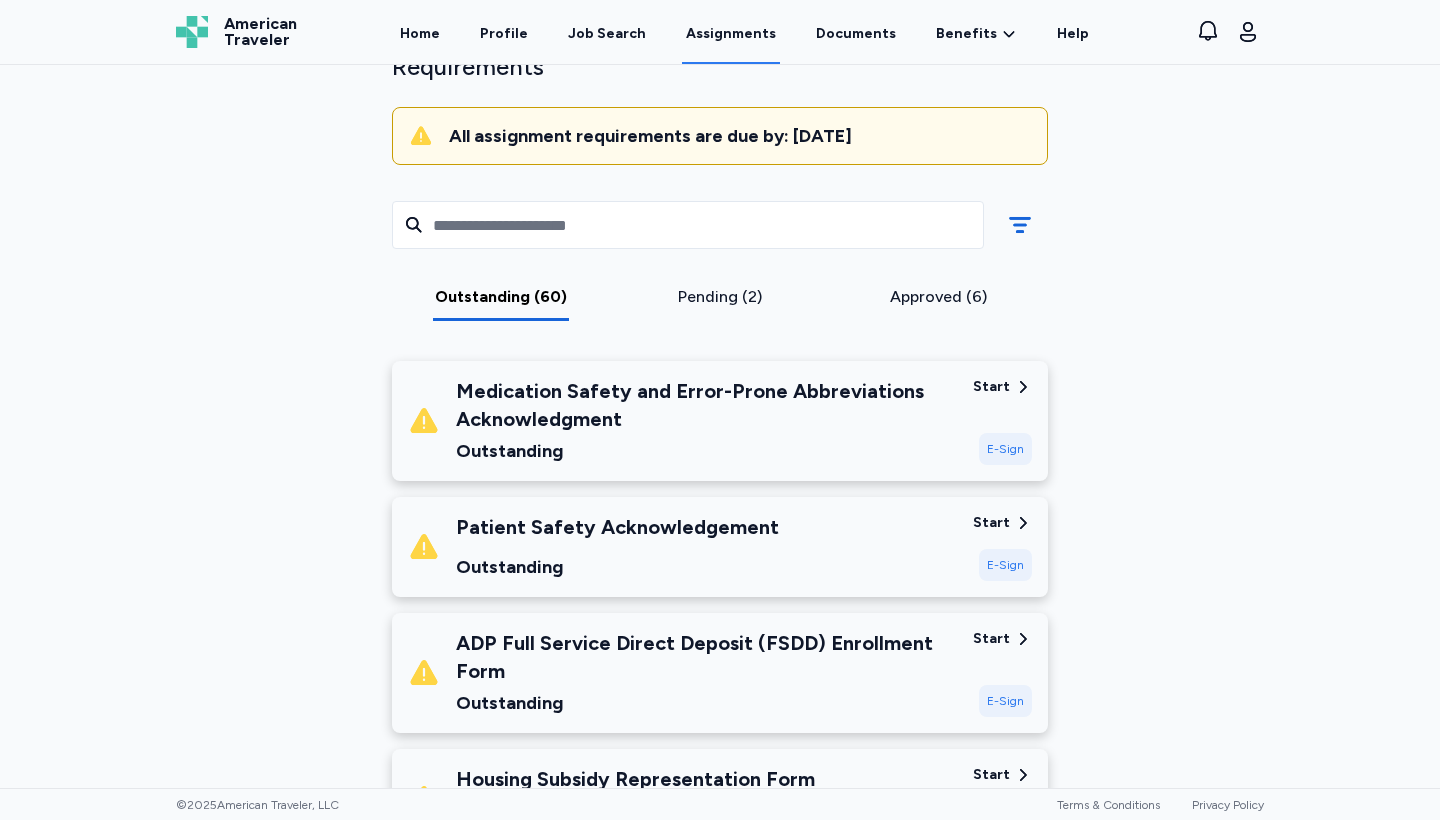scroll, scrollTop: 190, scrollLeft: 0, axis: vertical 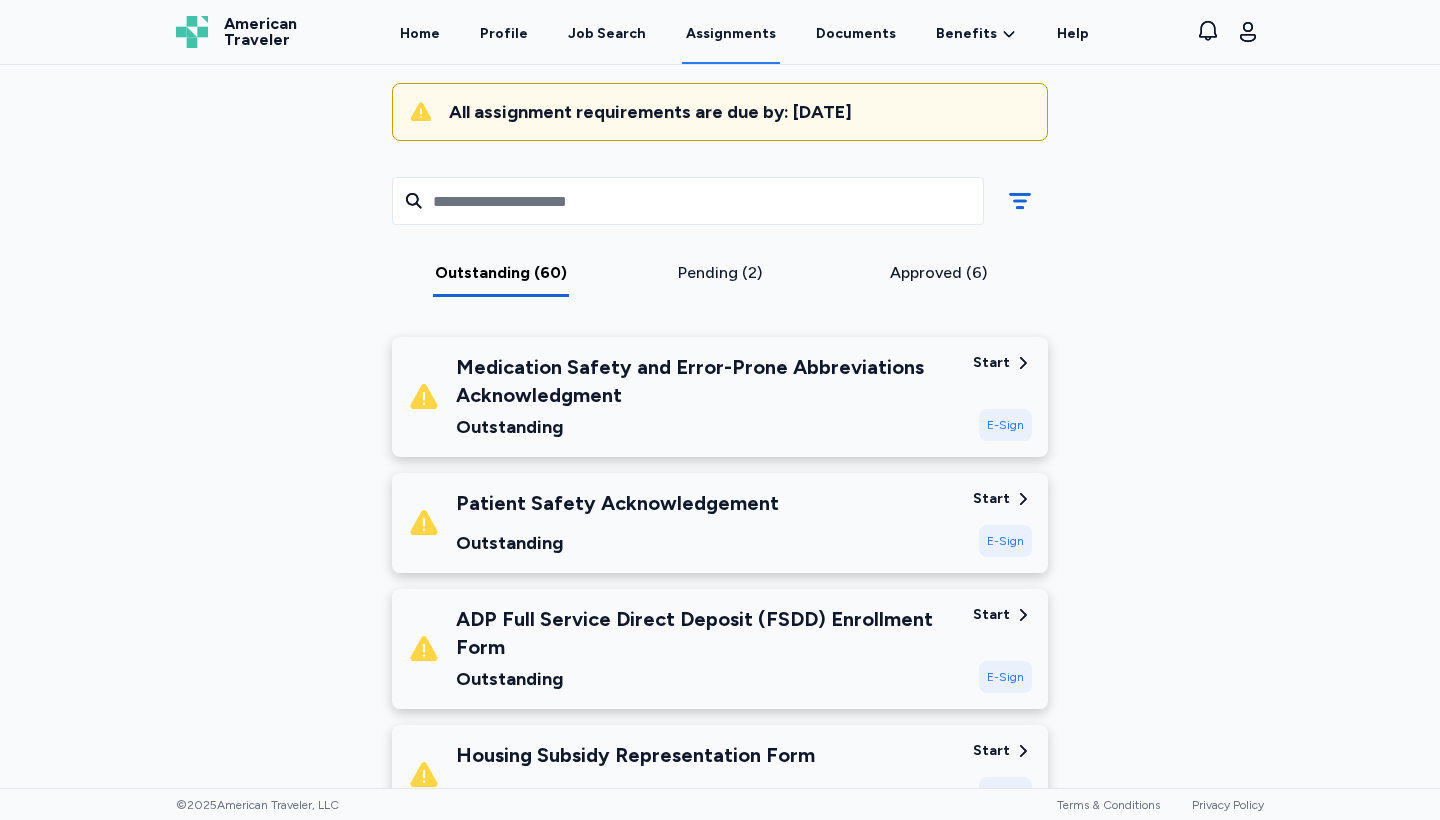 click on "Medication Safety and Error-Prone Abbreviations Acknowledgment" at bounding box center [706, 381] 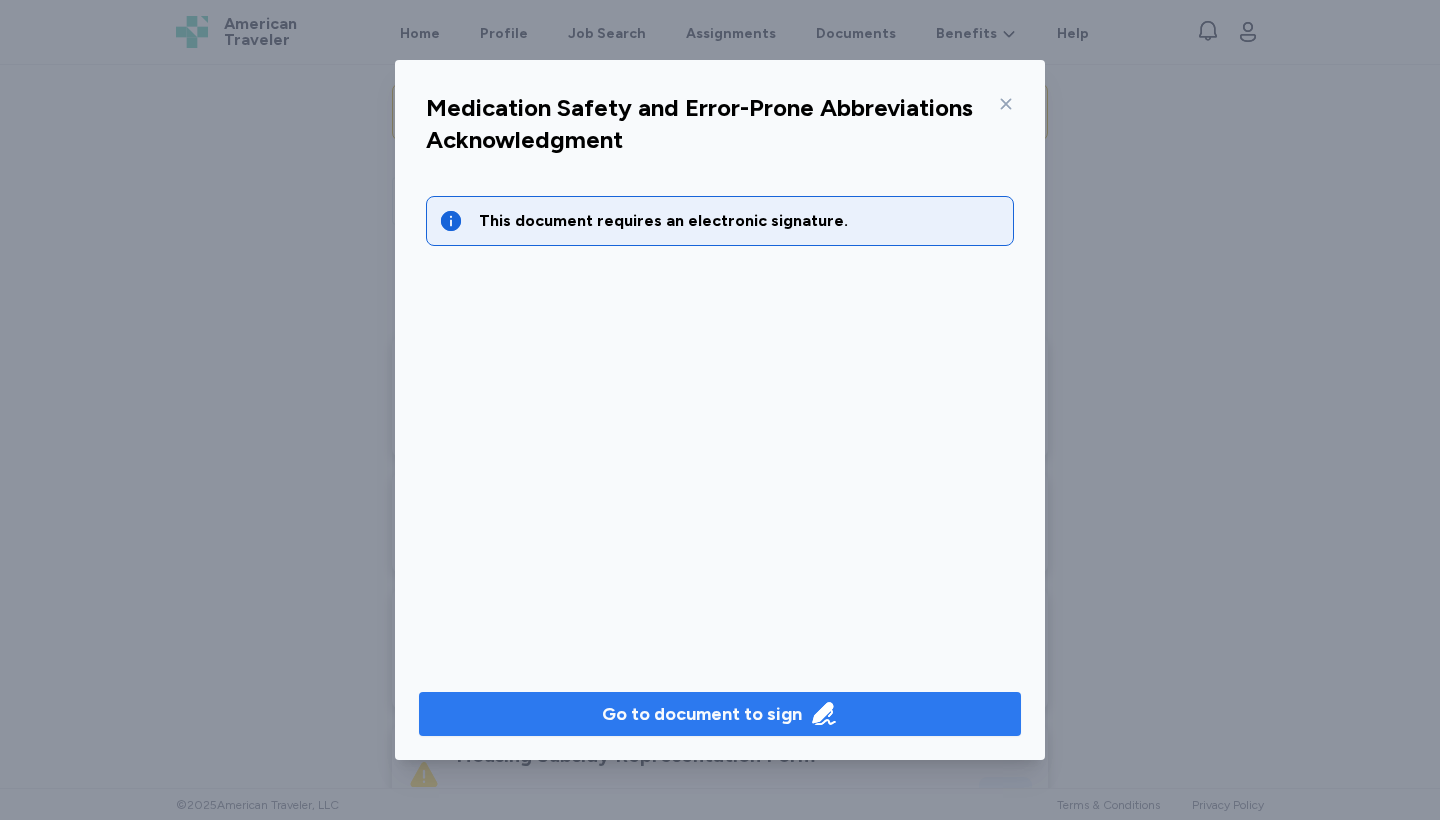 click on "Go to document to sign" at bounding box center [702, 714] 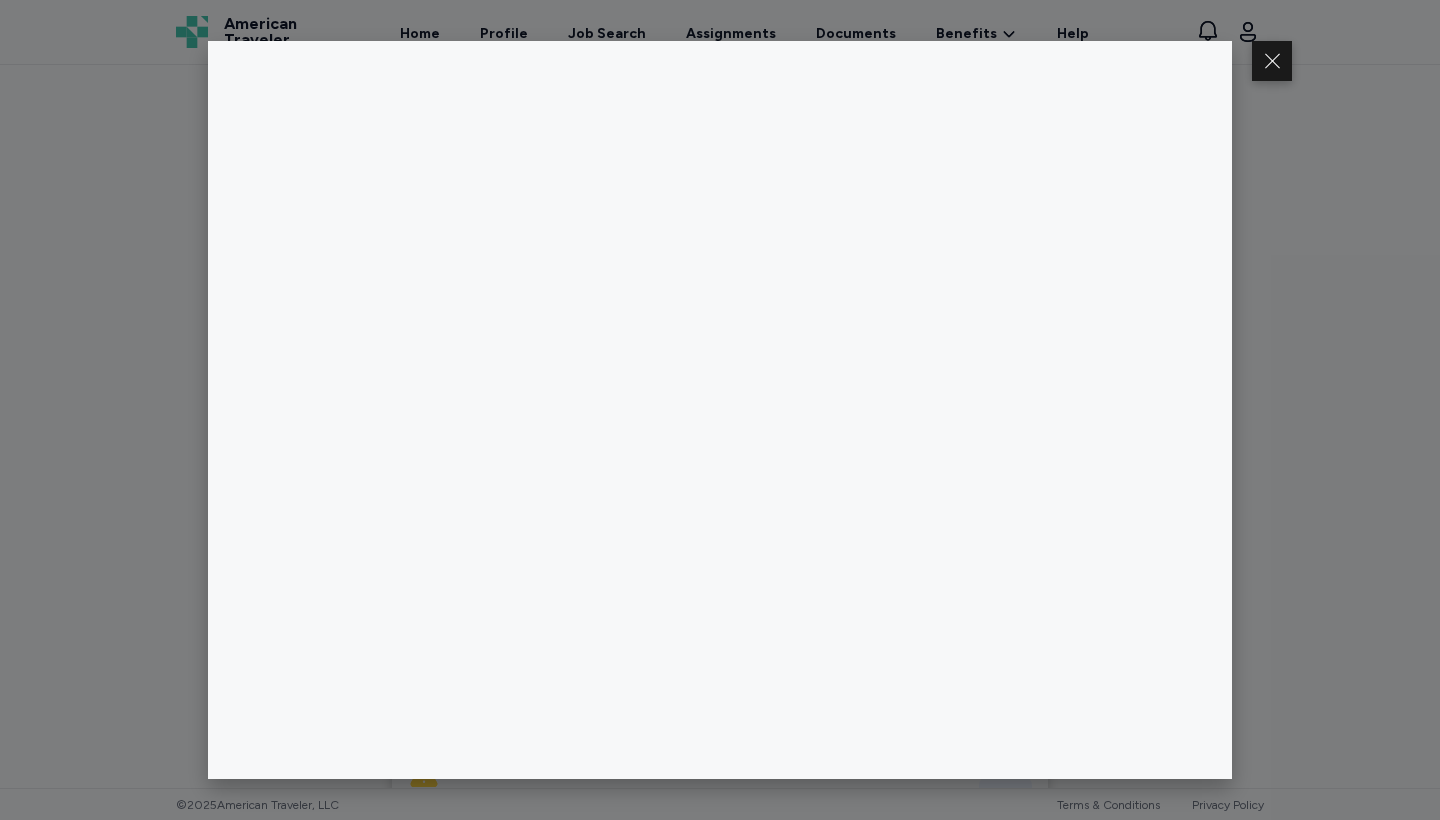 scroll, scrollTop: 0, scrollLeft: 0, axis: both 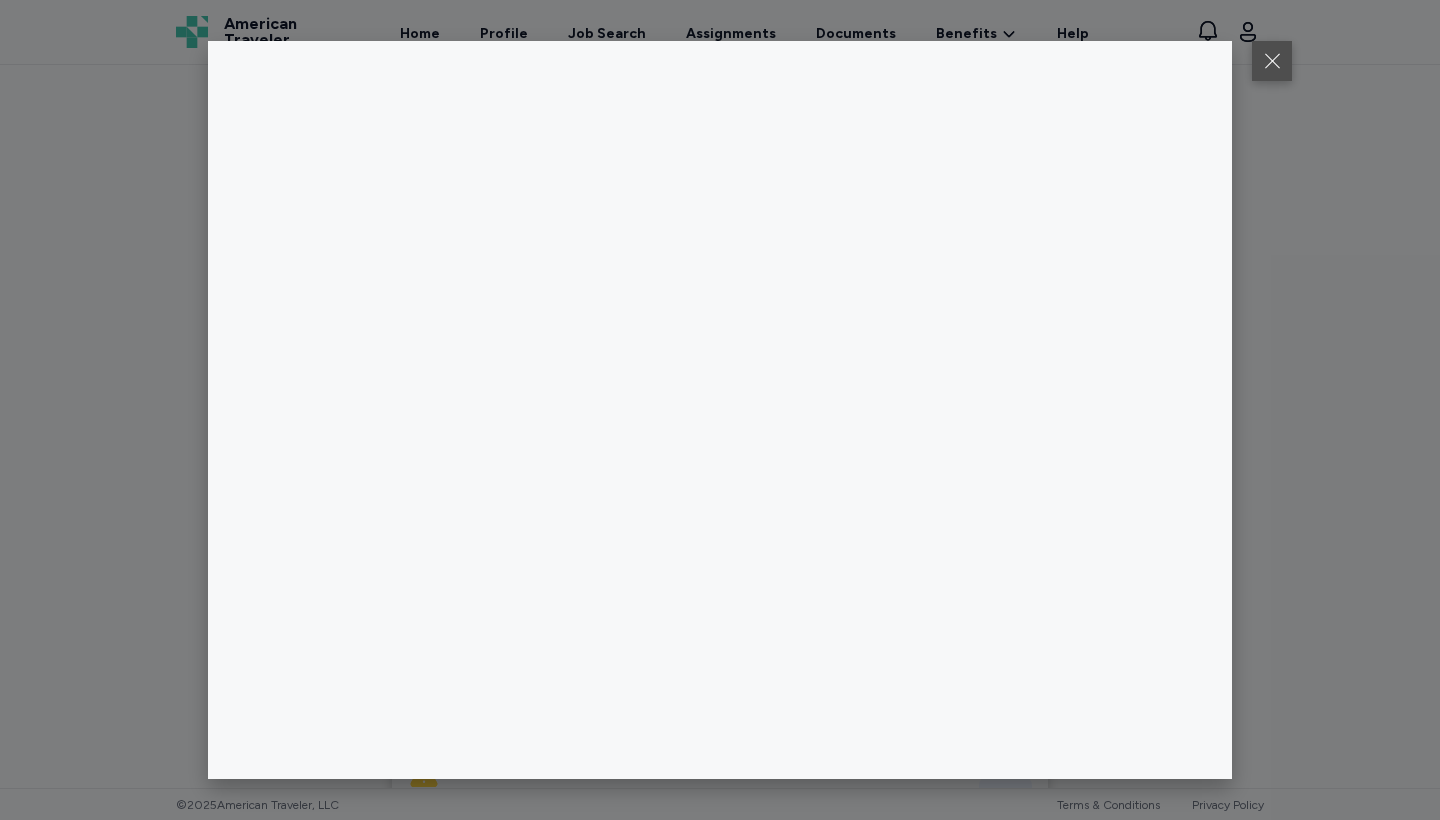 click at bounding box center [1272, 61] 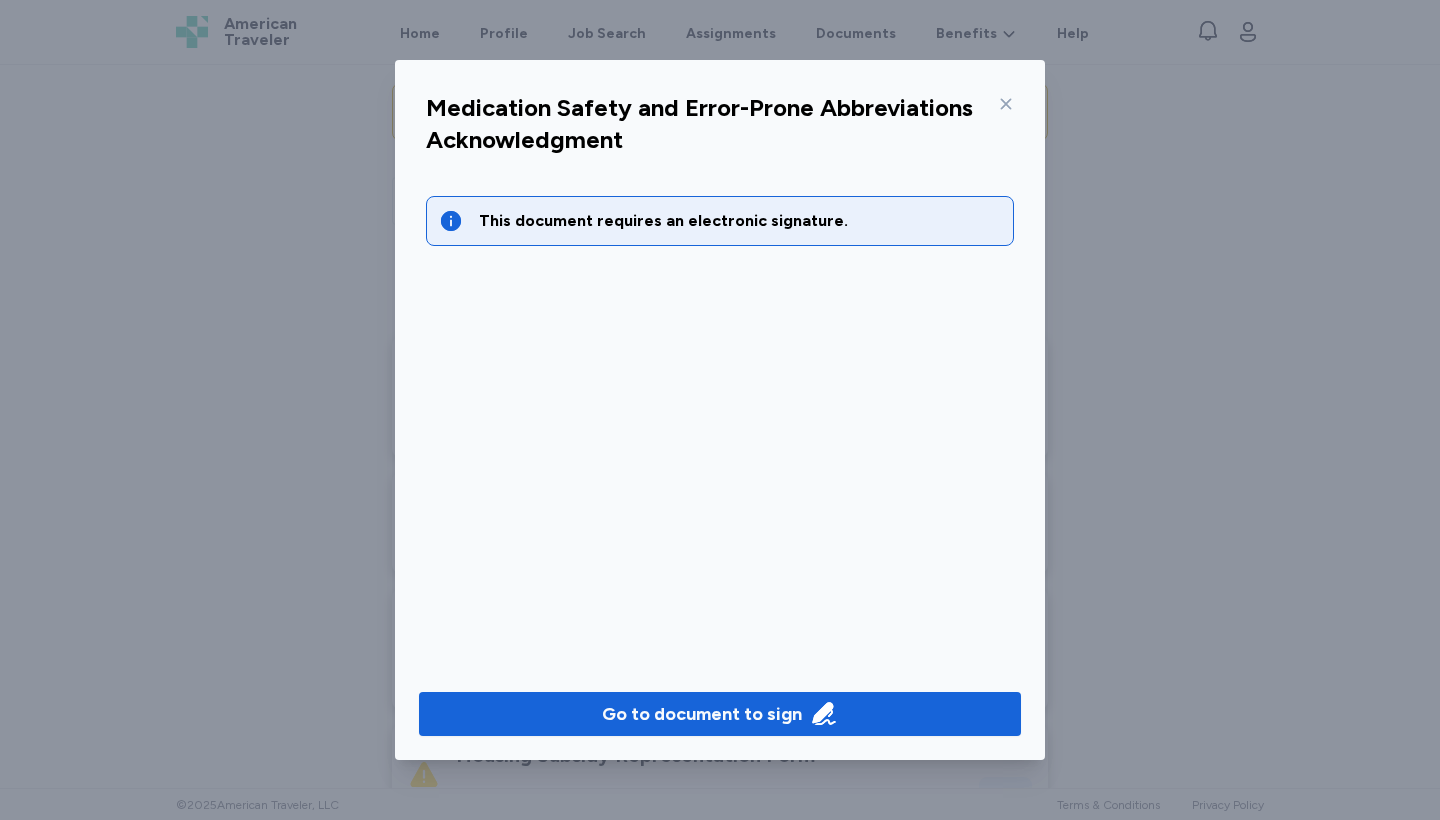 click 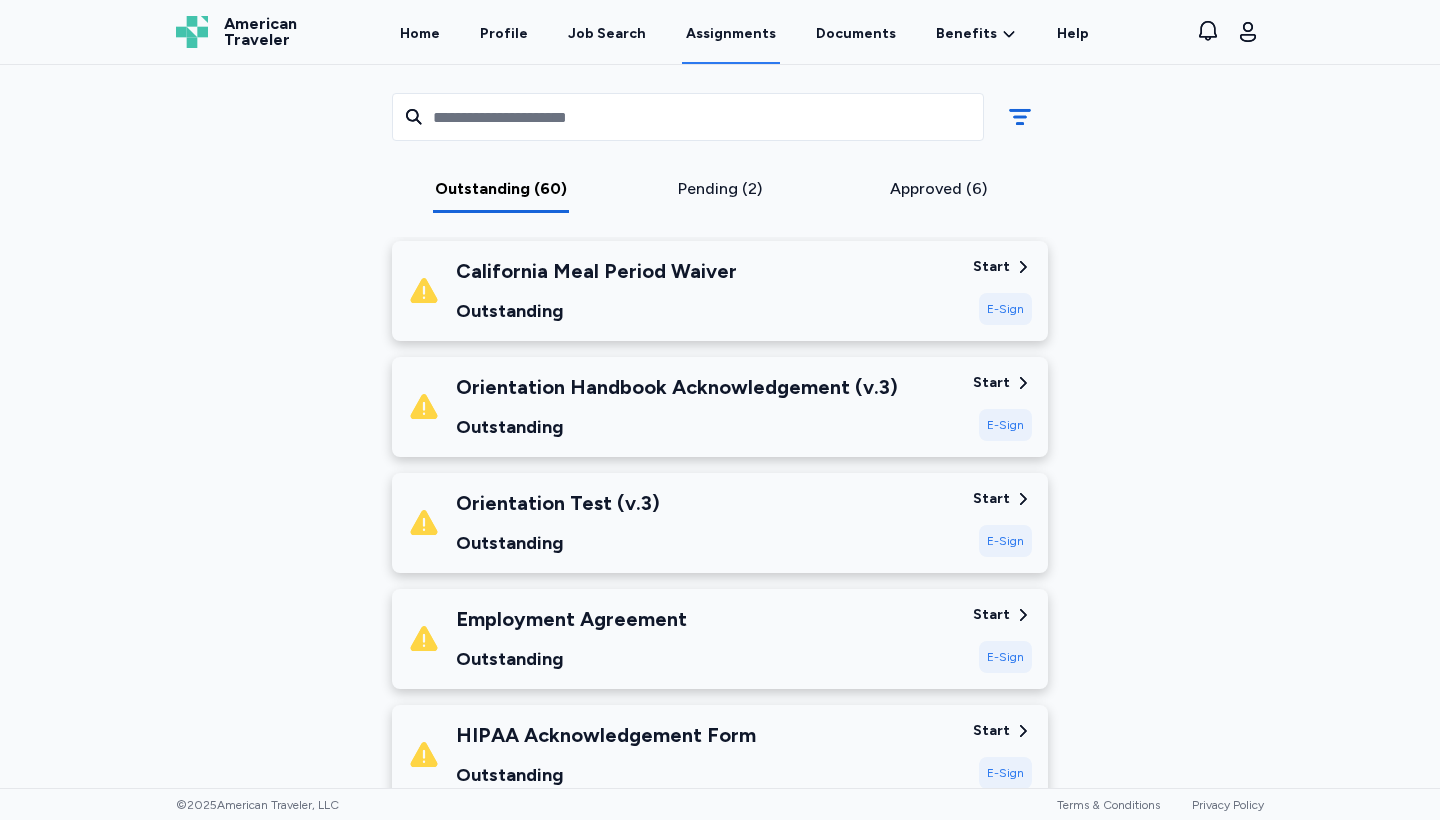 scroll, scrollTop: 1261, scrollLeft: 0, axis: vertical 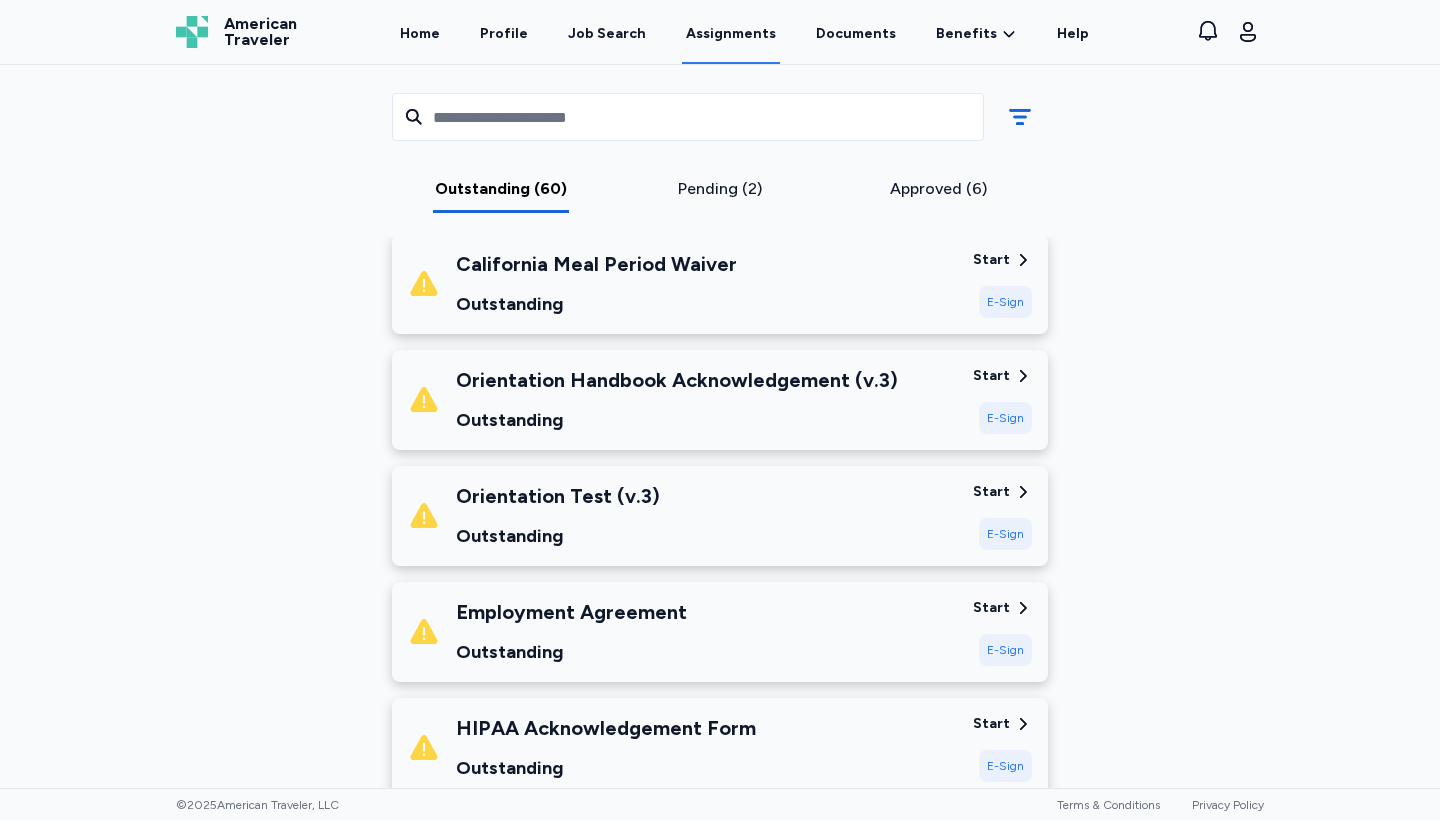 click on "Employment Agreement Outstanding" at bounding box center (571, 632) 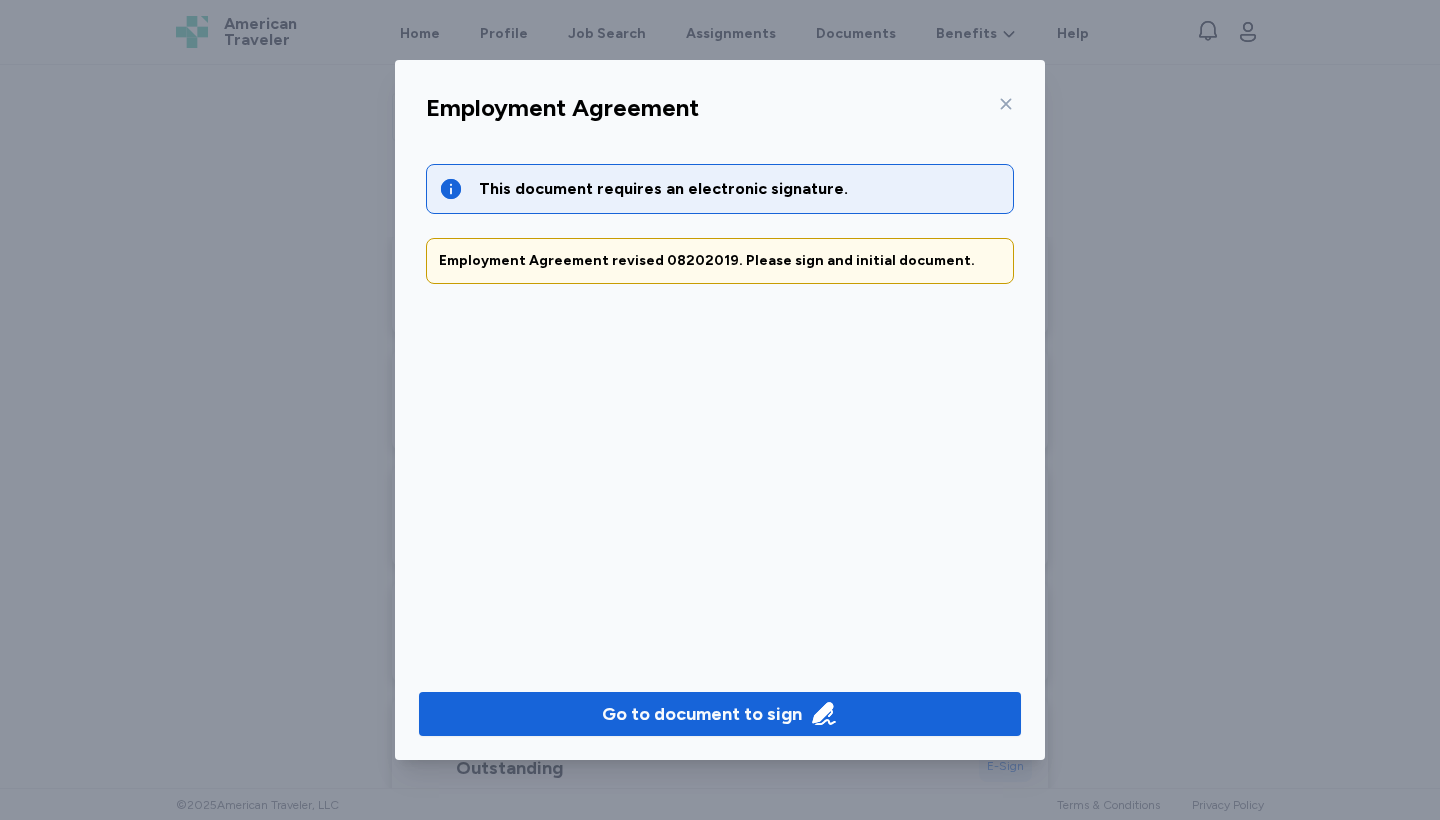 click on "Employment Agreement revised 08202019. Please sign and initial document." at bounding box center (720, 261) 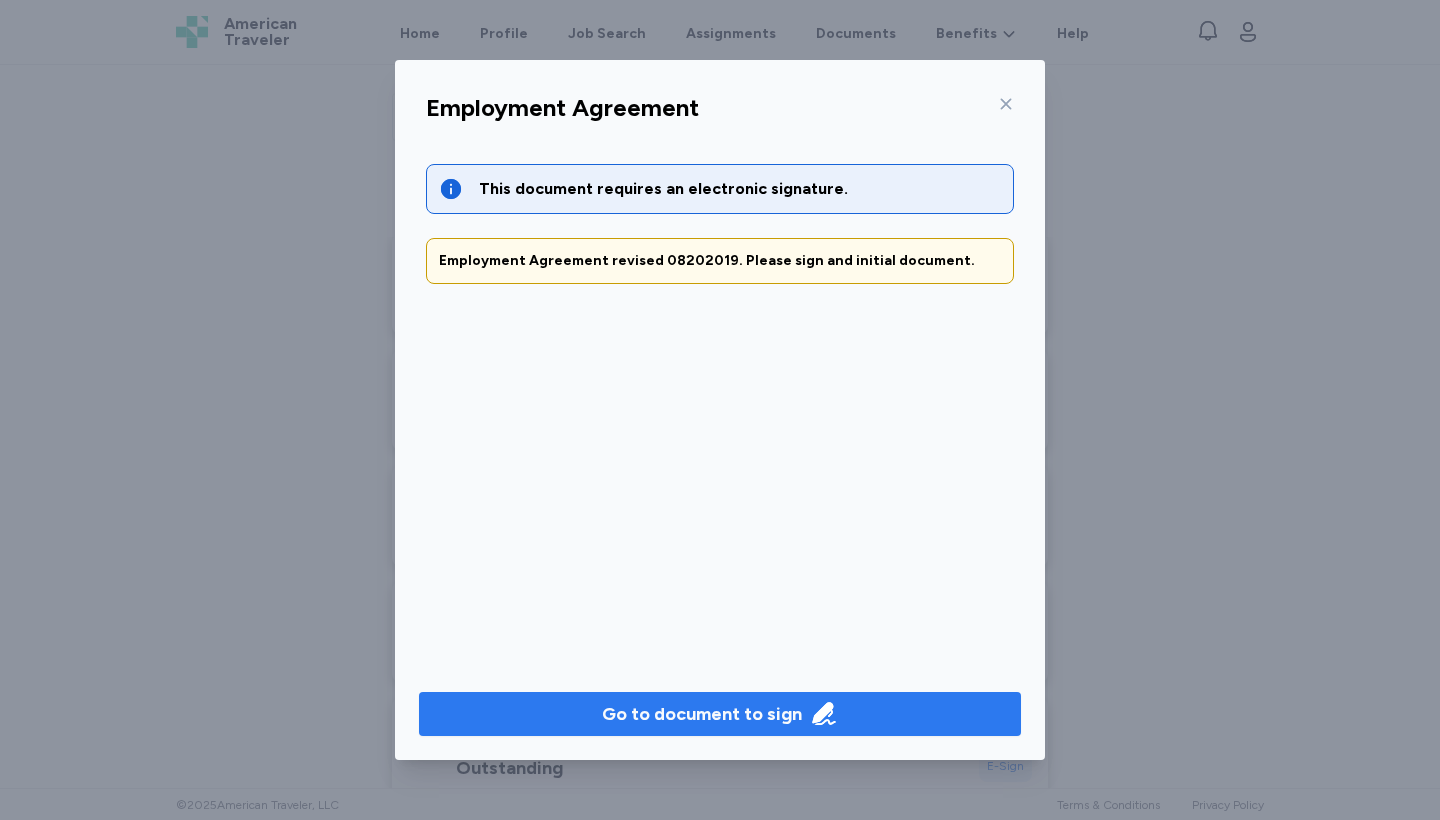 click on "Go to document to sign" at bounding box center [702, 714] 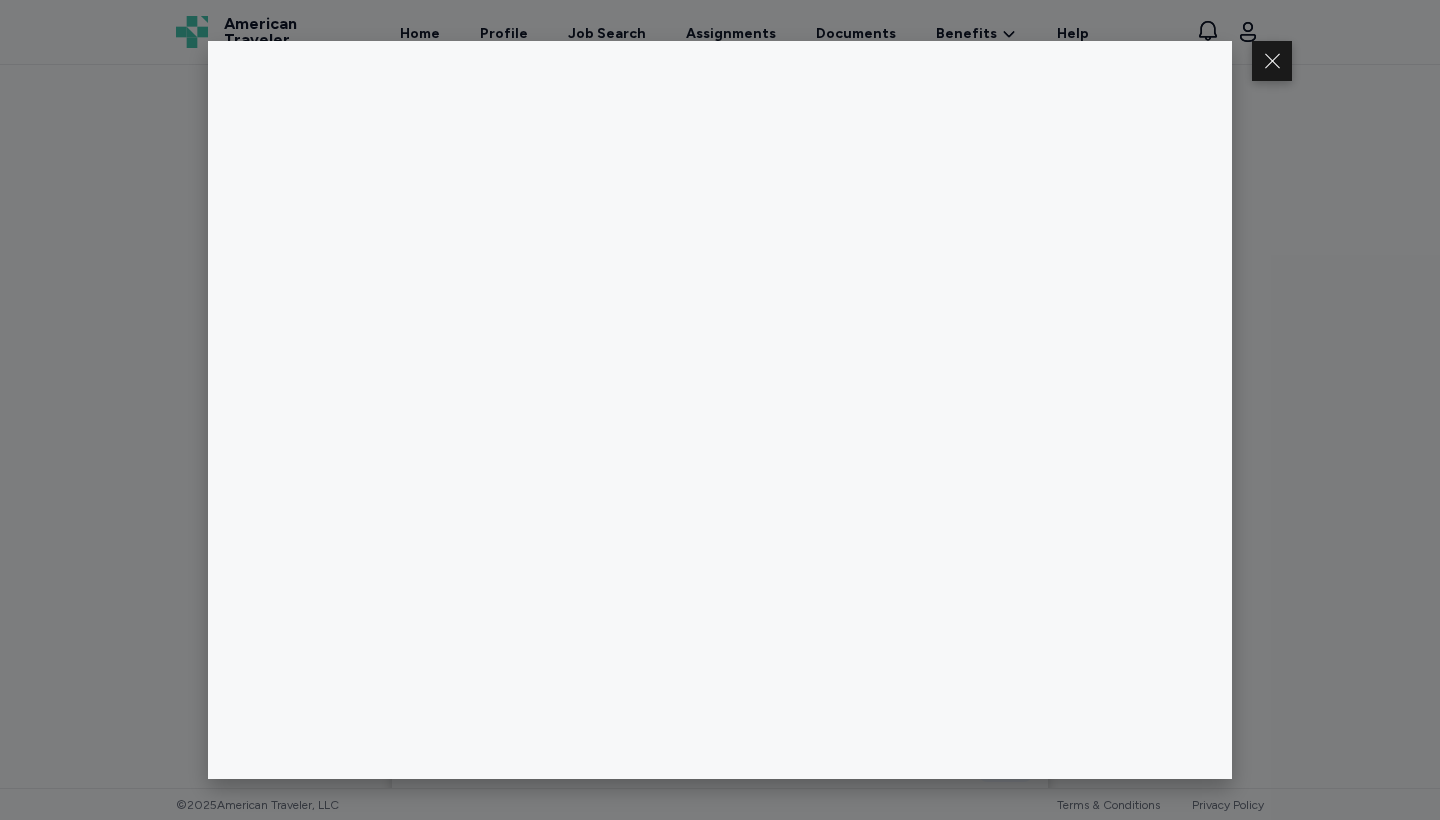scroll, scrollTop: 0, scrollLeft: 0, axis: both 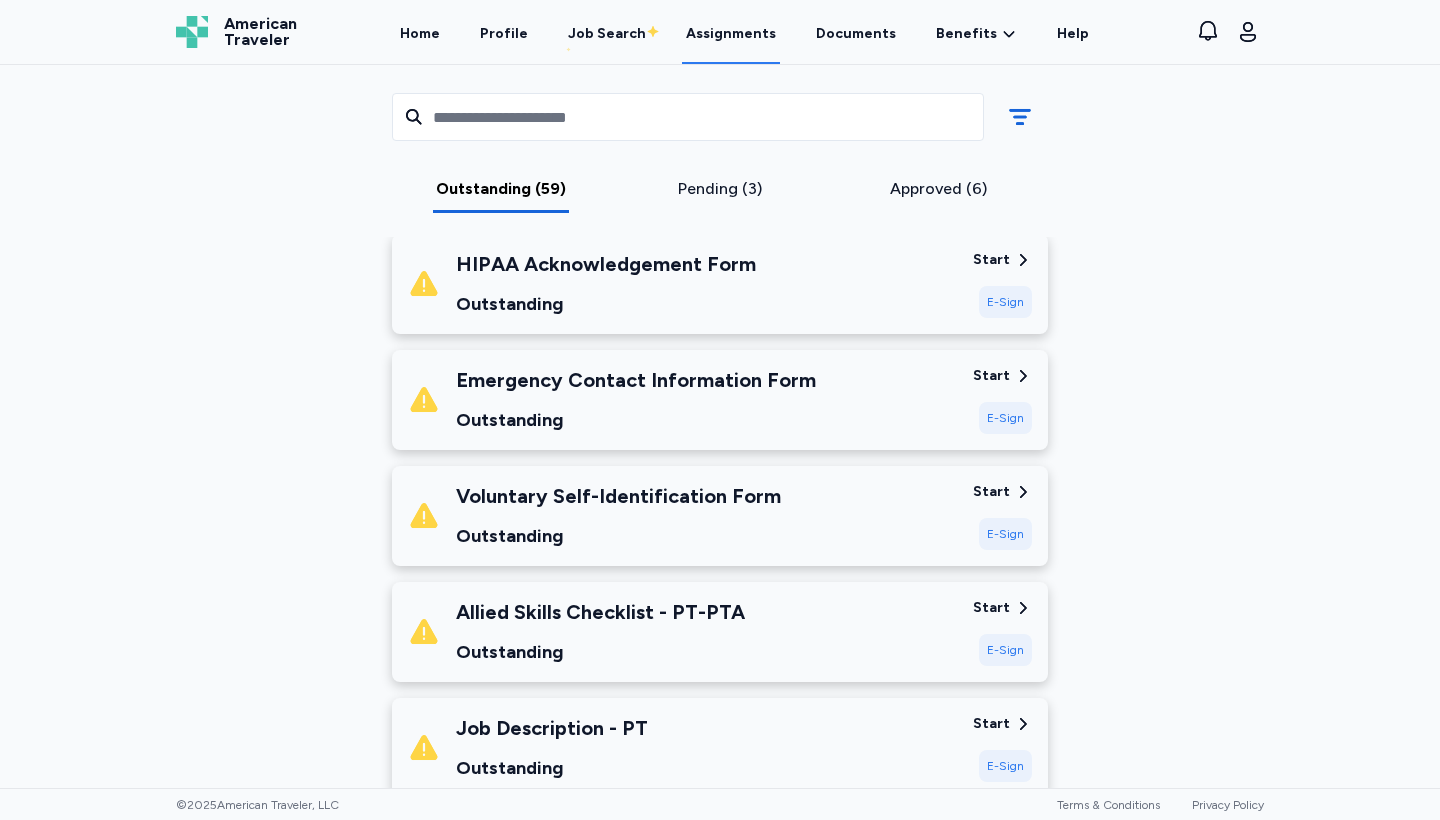 click on "Voluntary Self-Identification Form Outstanding" at bounding box center (682, 516) 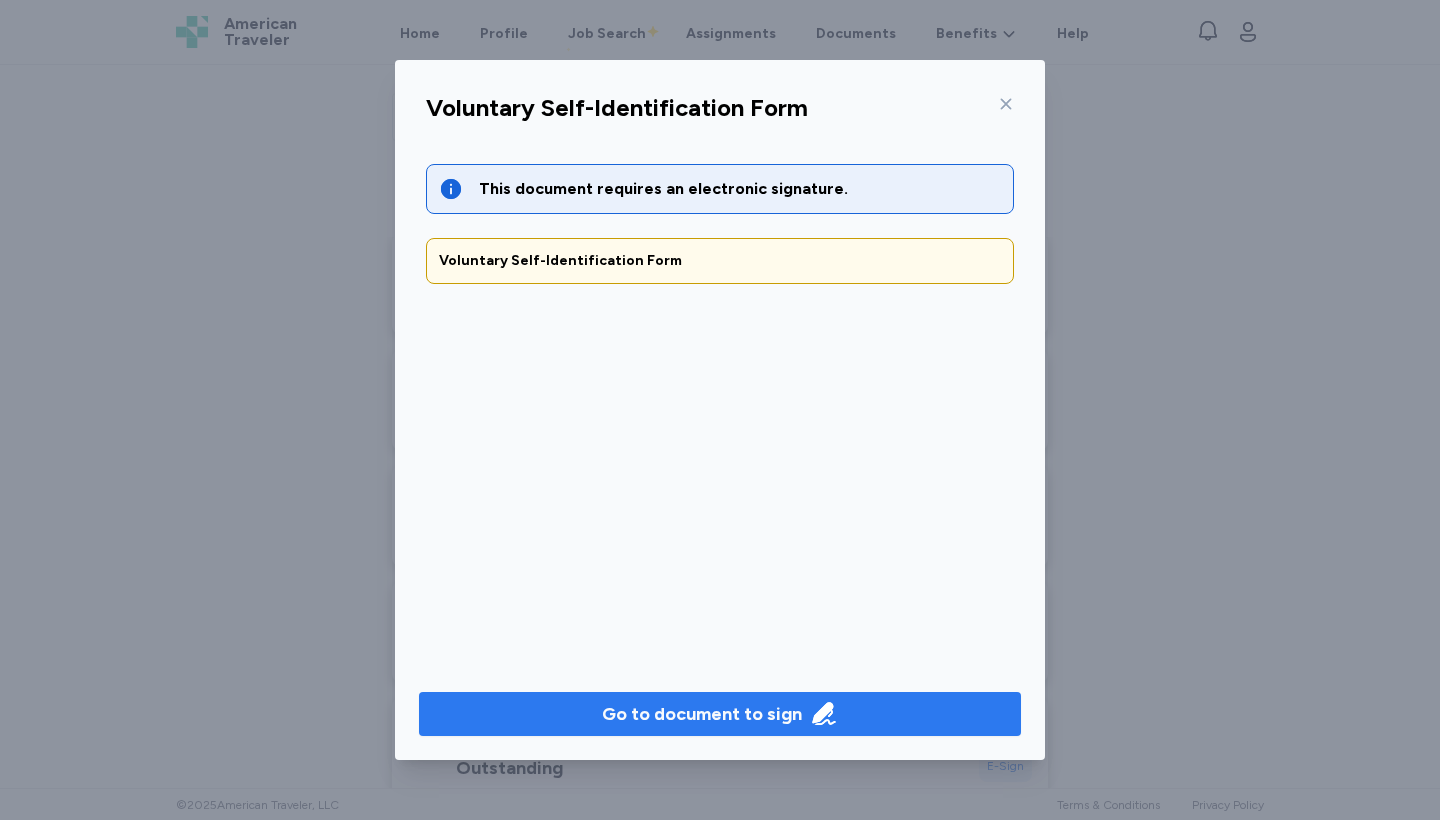 click on "Go to document to sign" at bounding box center [702, 714] 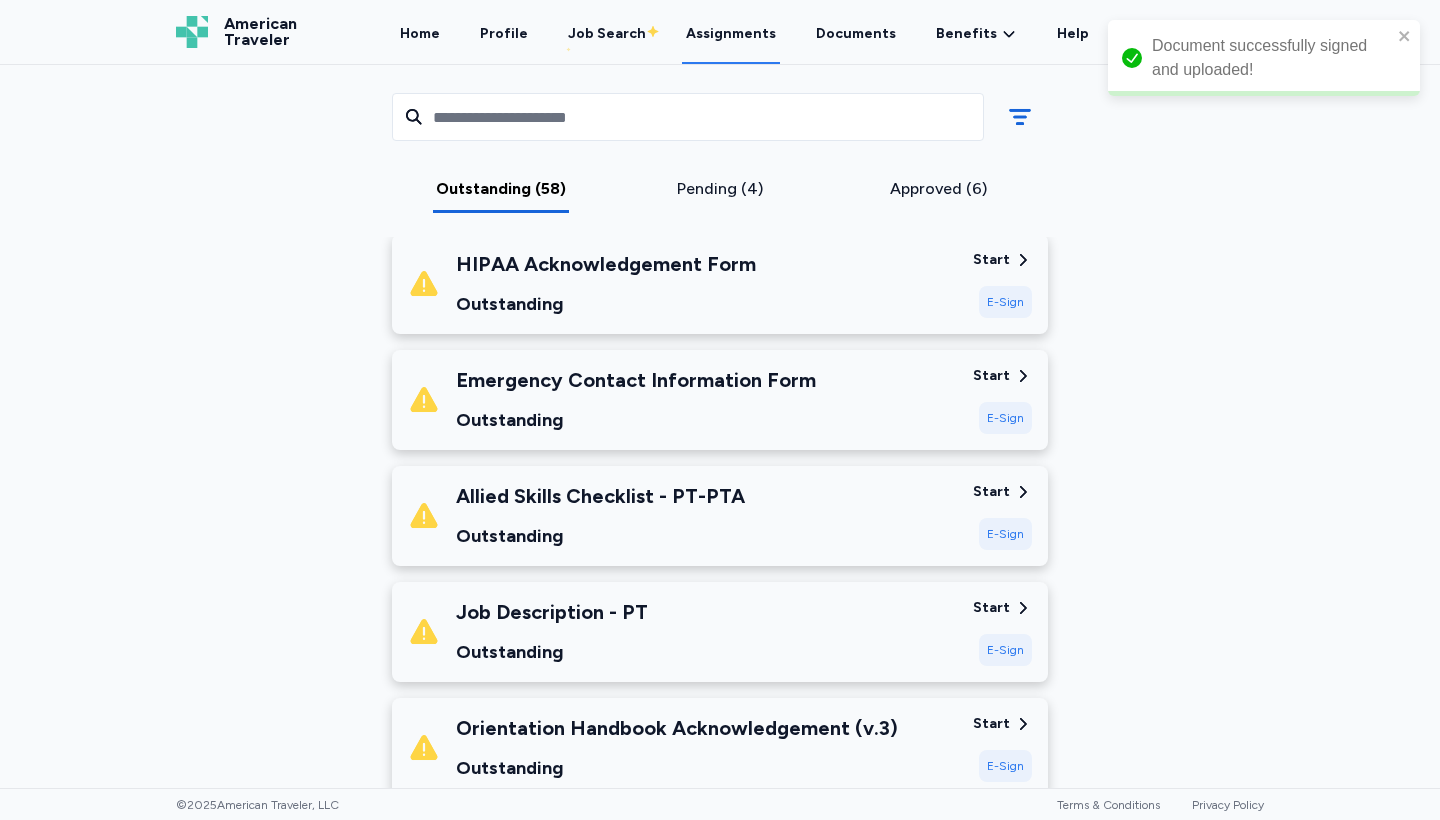 click on "Emergency Contact Information Form" at bounding box center [636, 380] 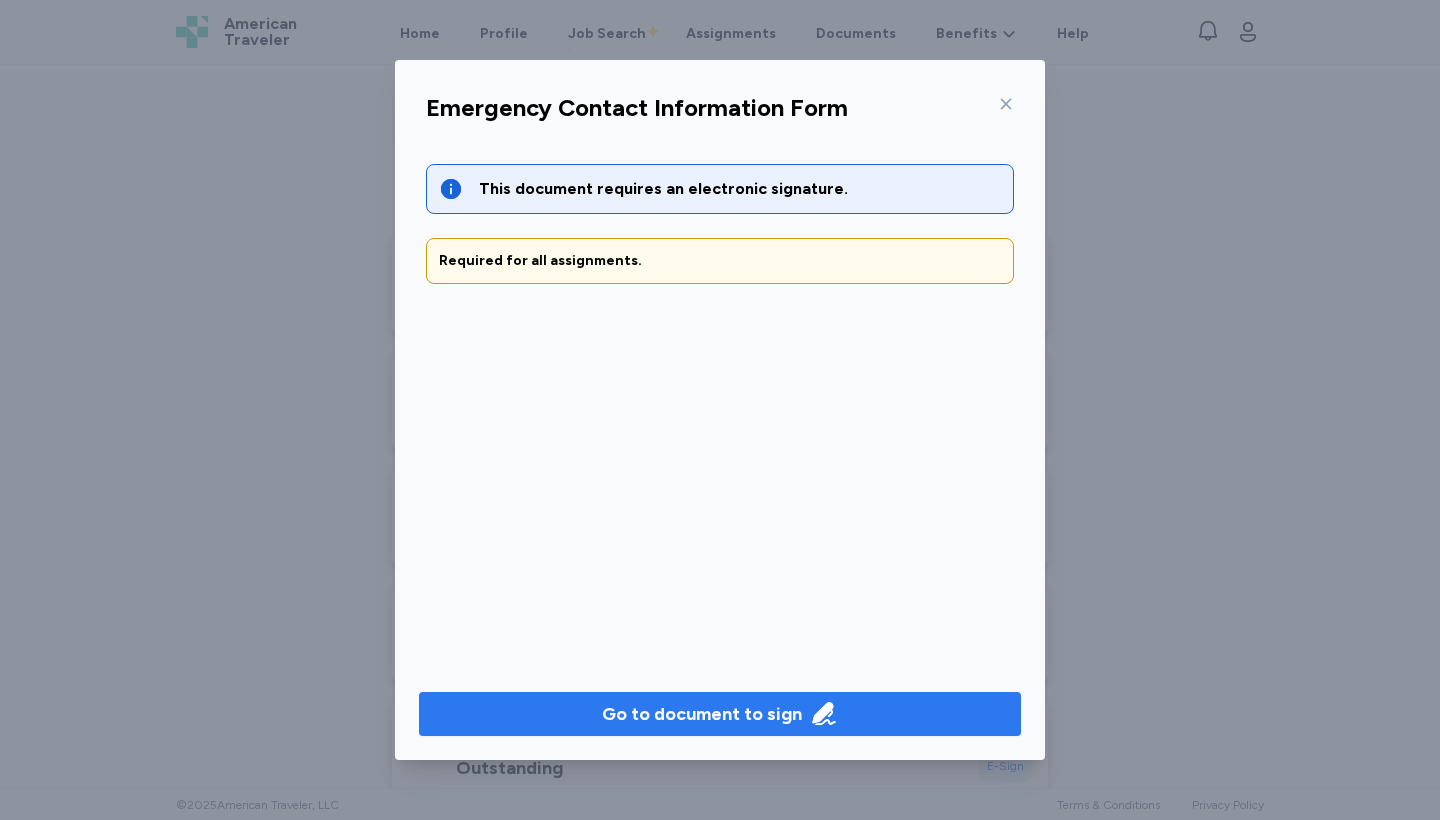 click on "Go to document to sign" at bounding box center (702, 714) 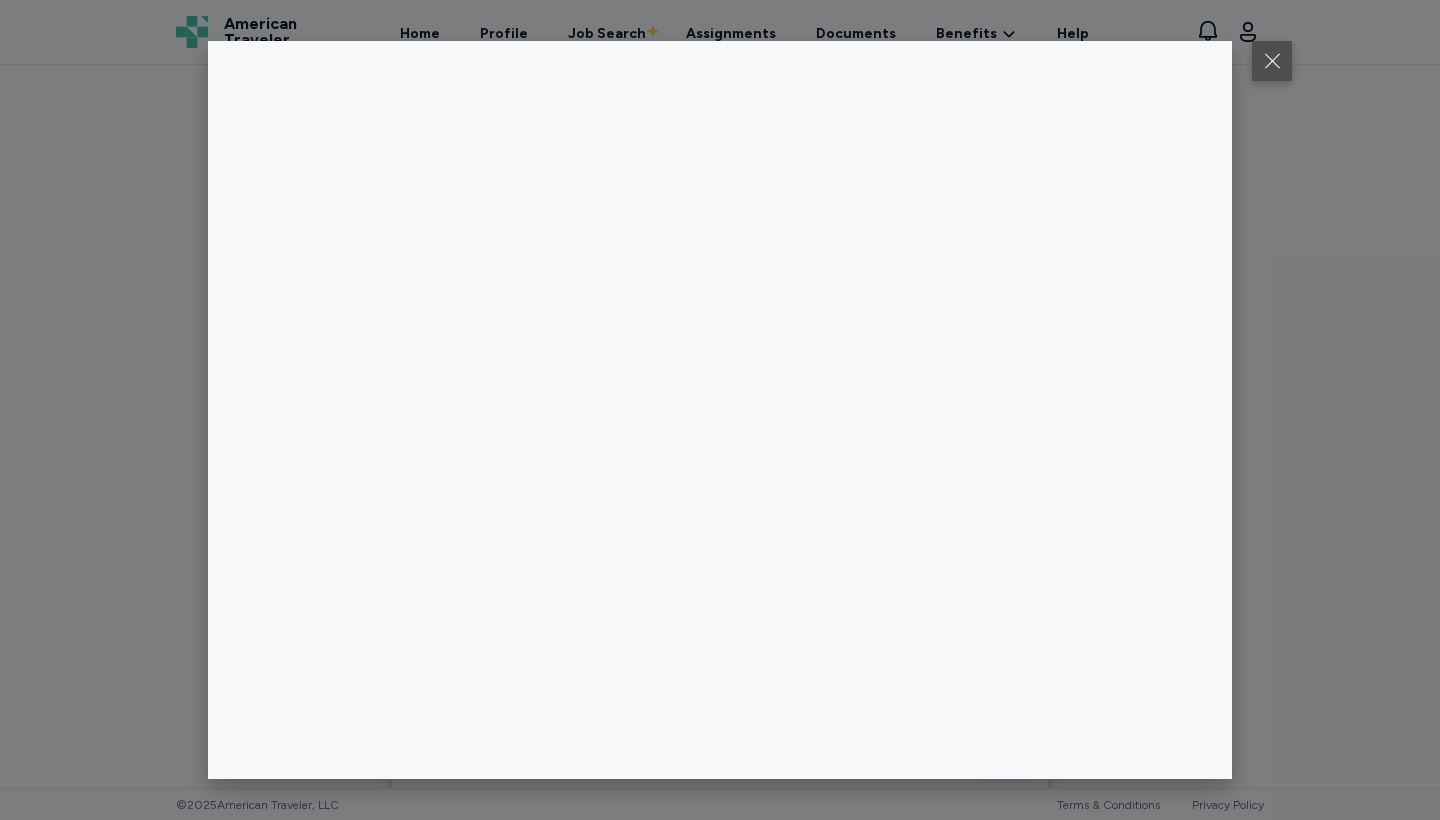 click at bounding box center [1272, 61] 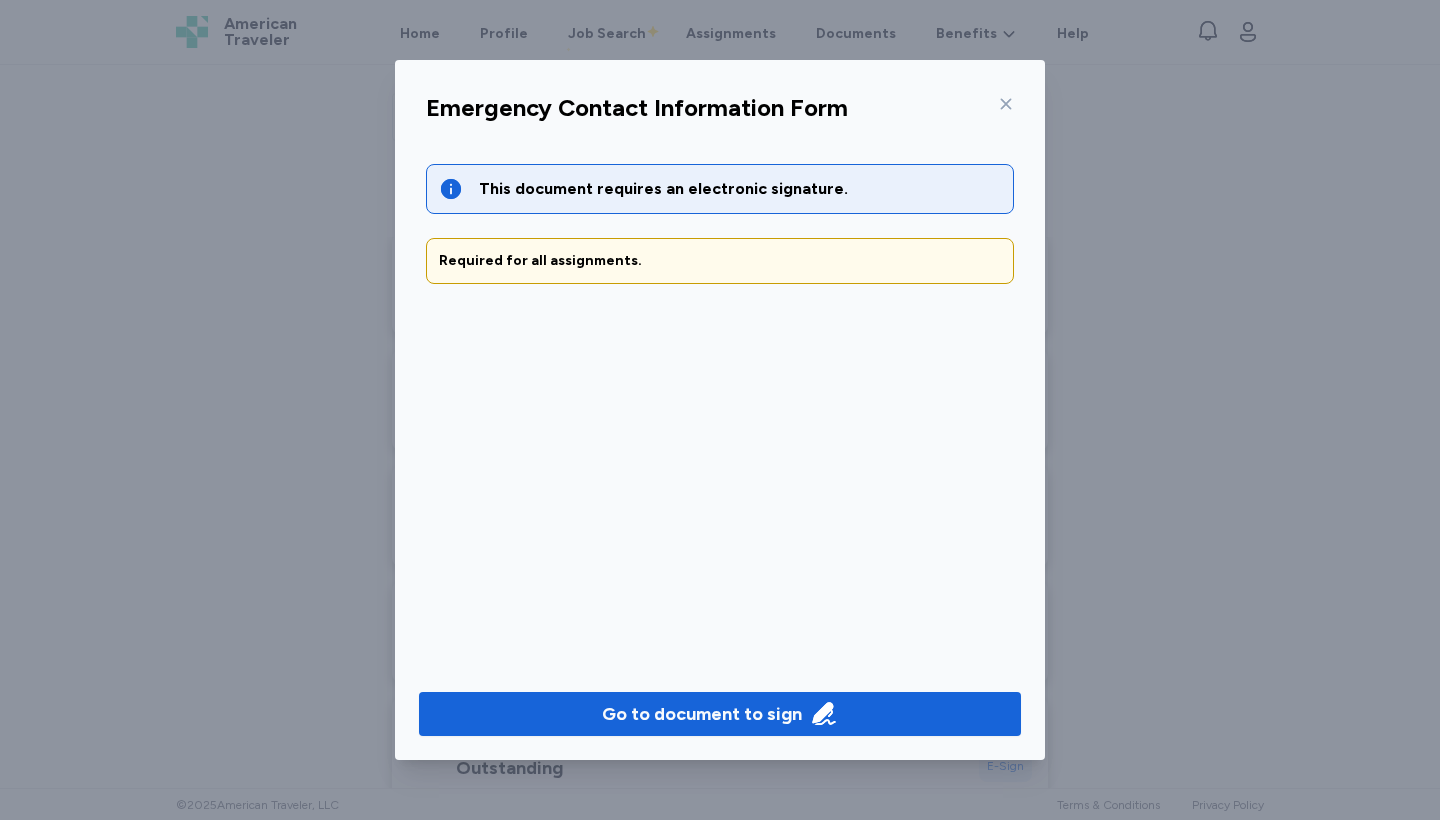 click 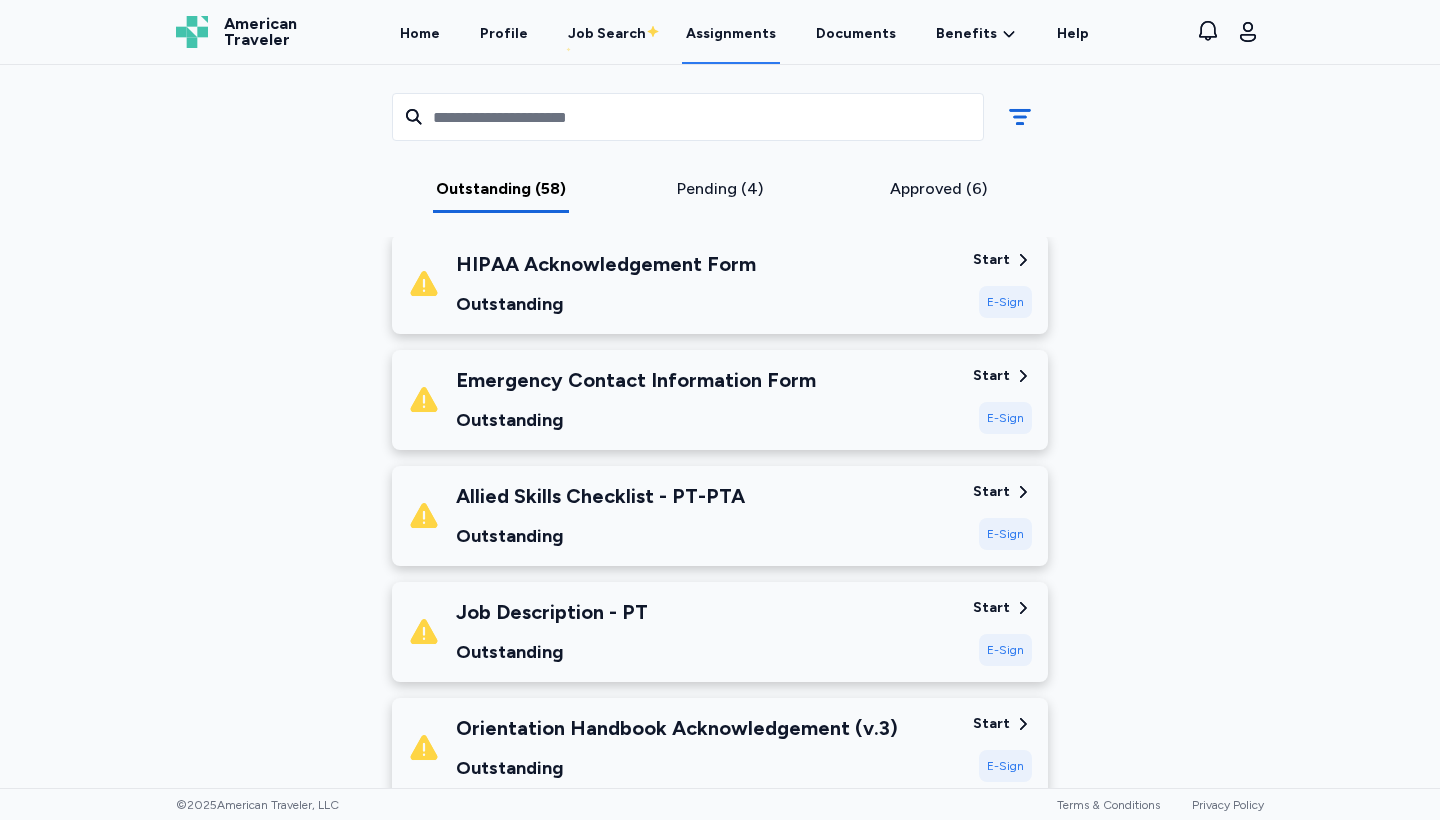 click on "Job Description - PT" at bounding box center (552, 612) 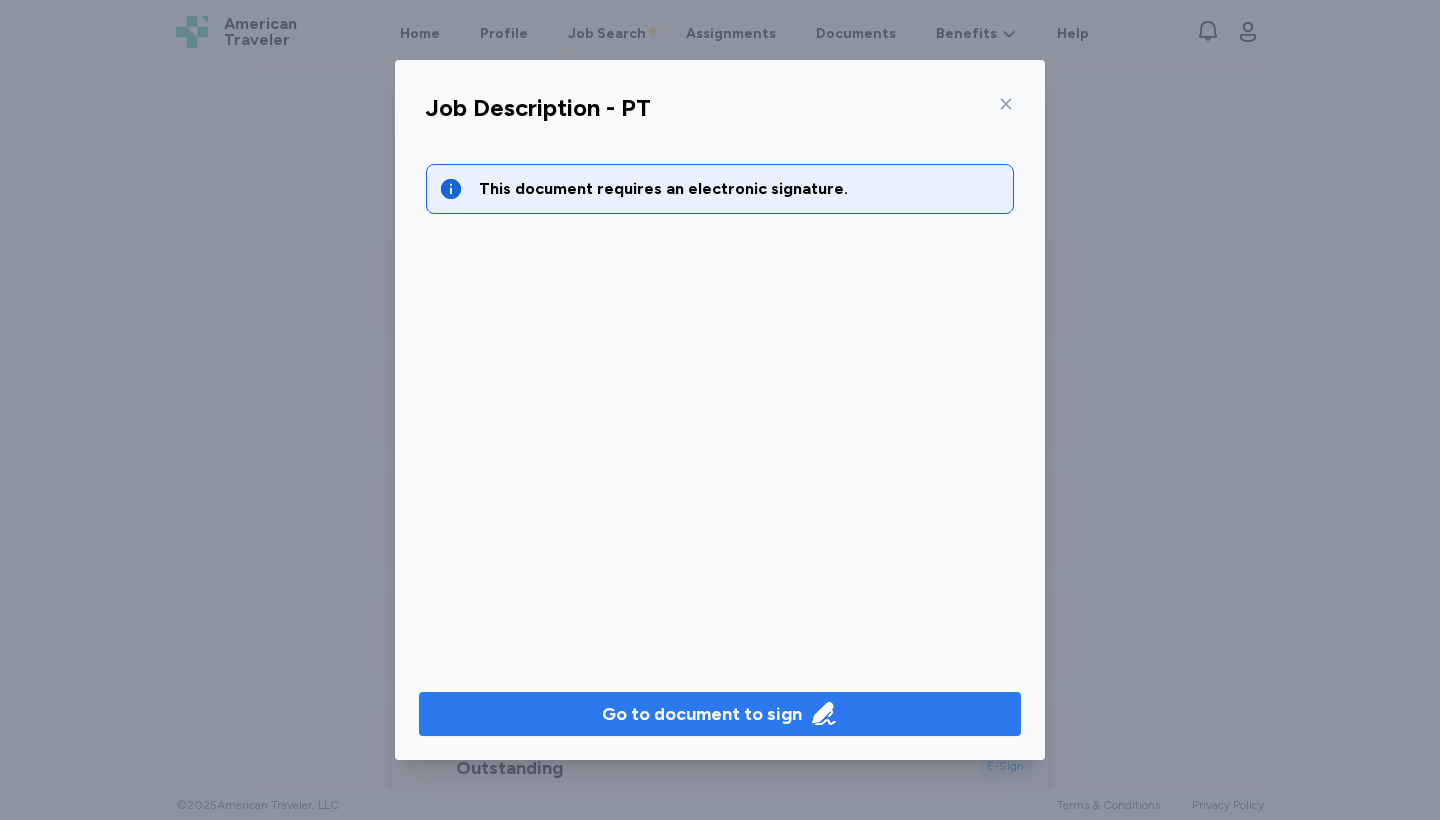 click on "Go to document to sign" at bounding box center [702, 714] 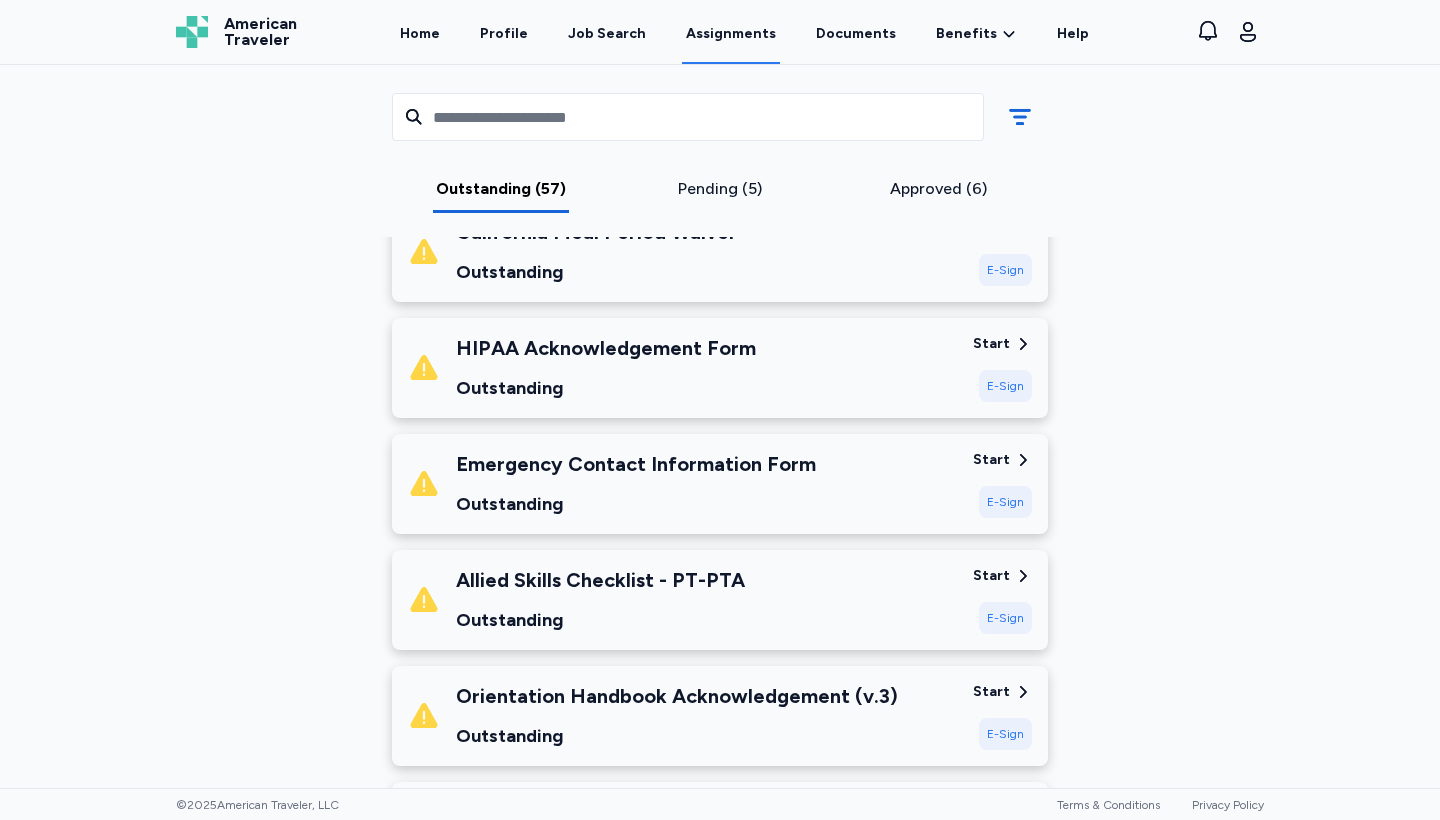 click on "Pending (5)" at bounding box center [720, 189] 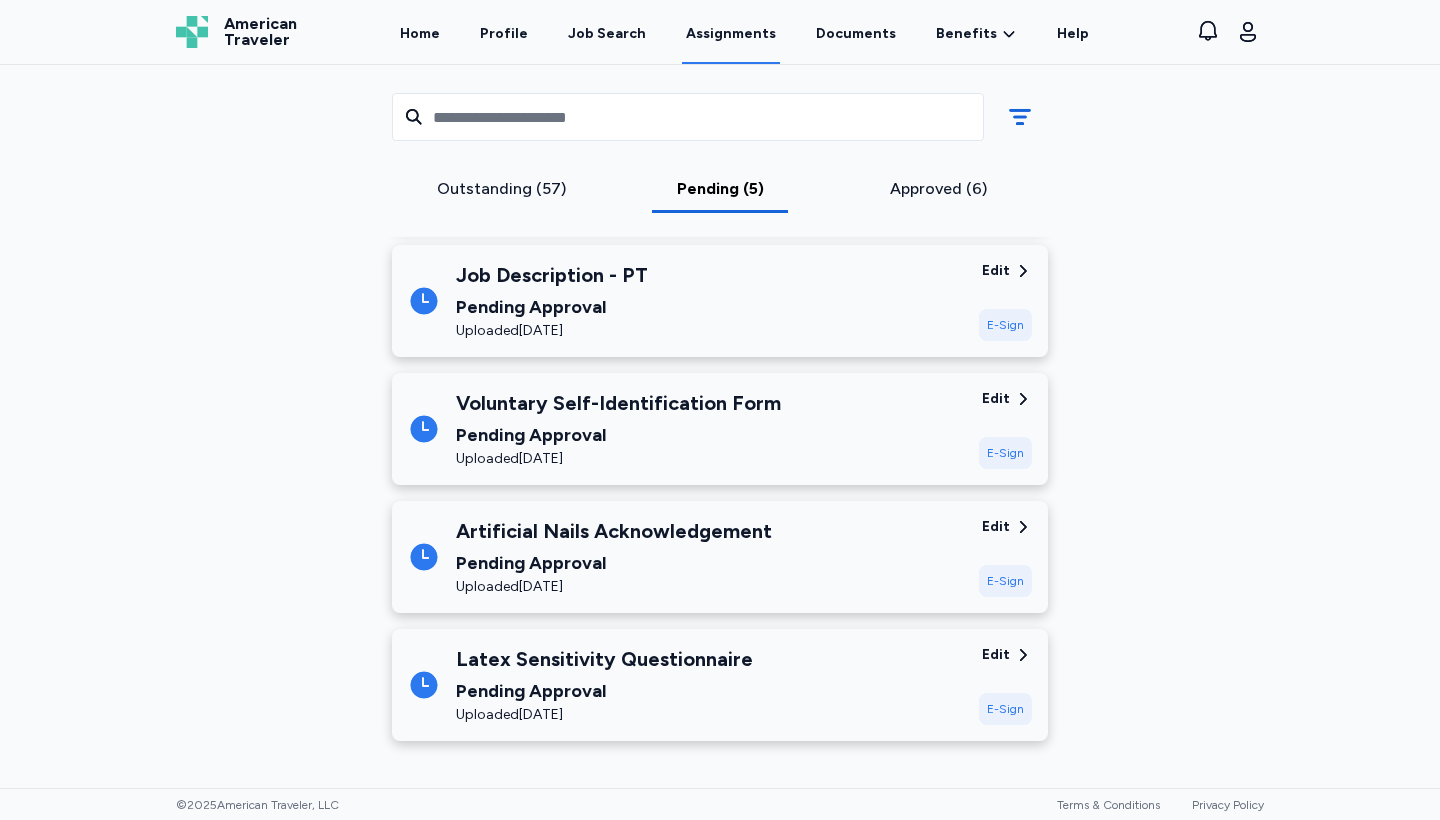 click on "Edit" at bounding box center [996, 271] 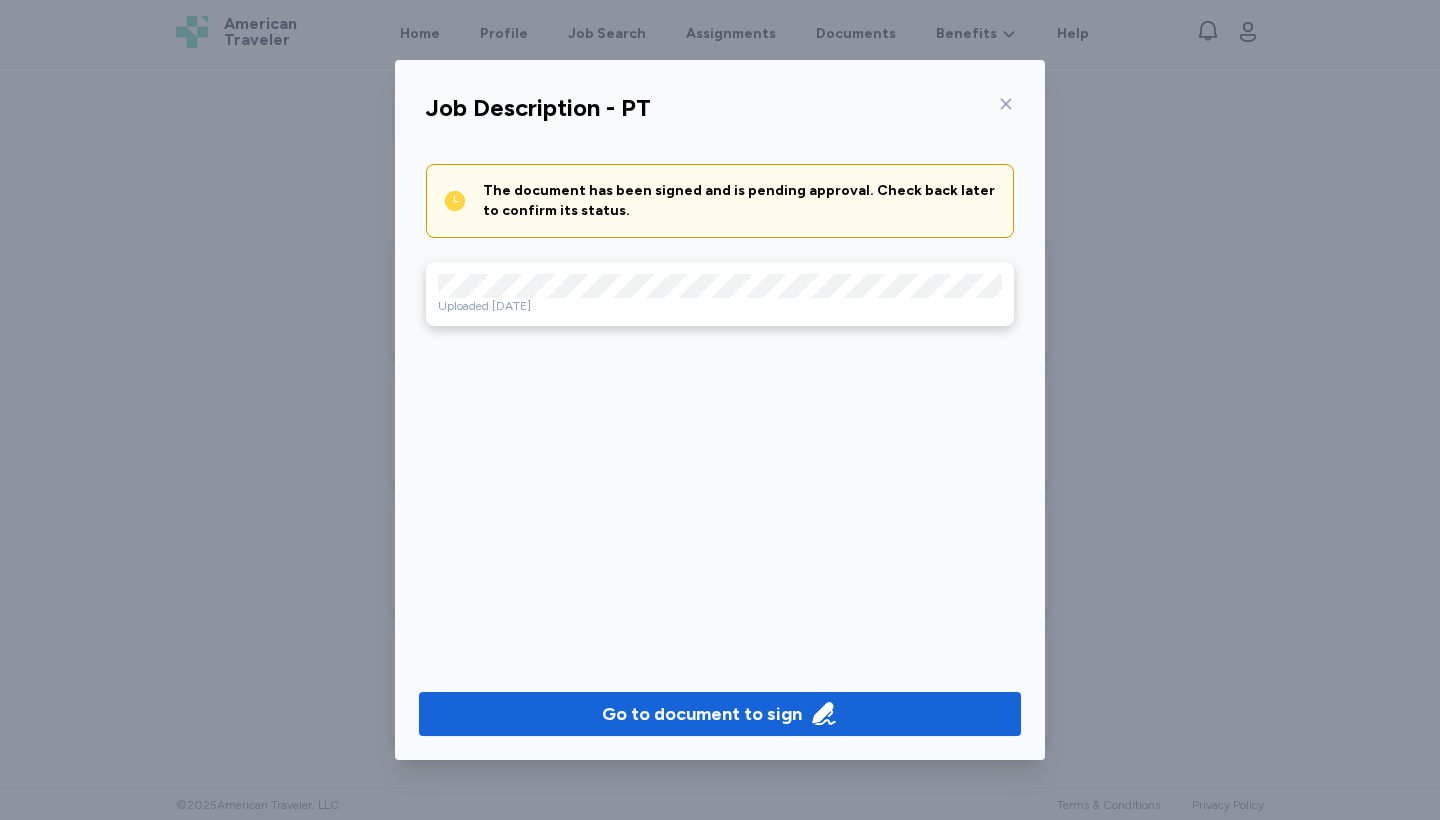 click 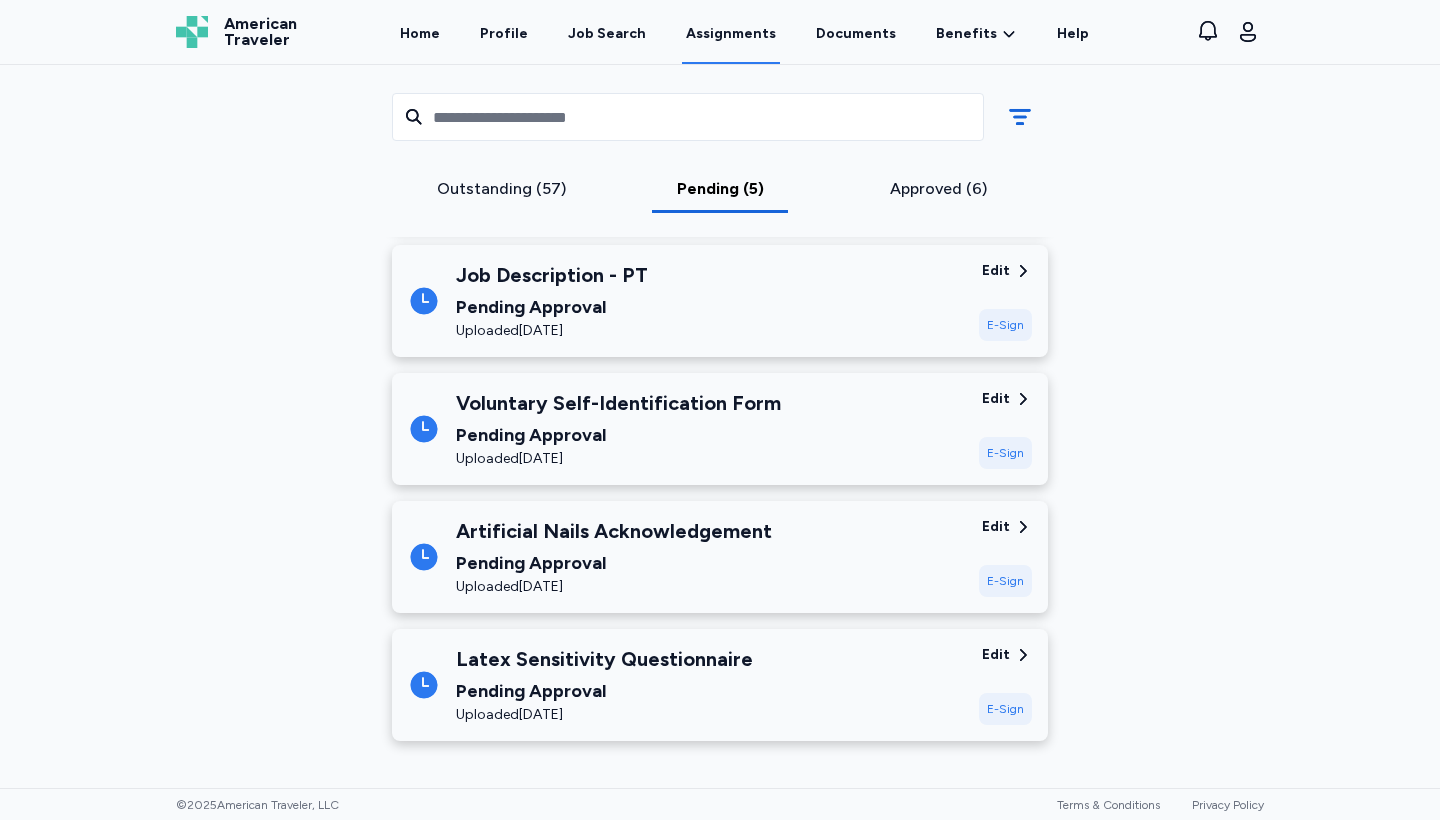 click on "Approved (6)" at bounding box center (938, 189) 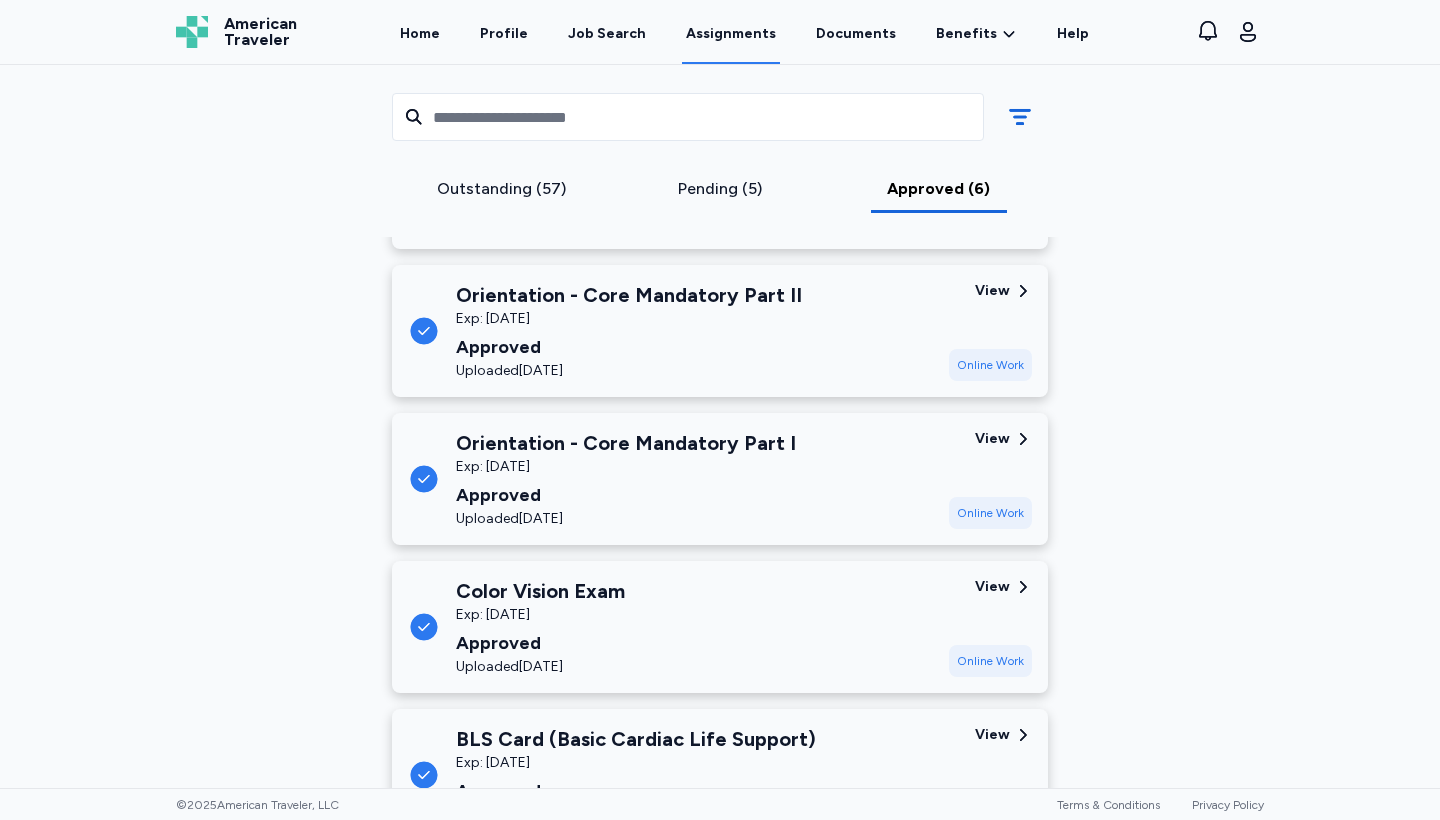 click on "Outstanding (57)" at bounding box center [501, 189] 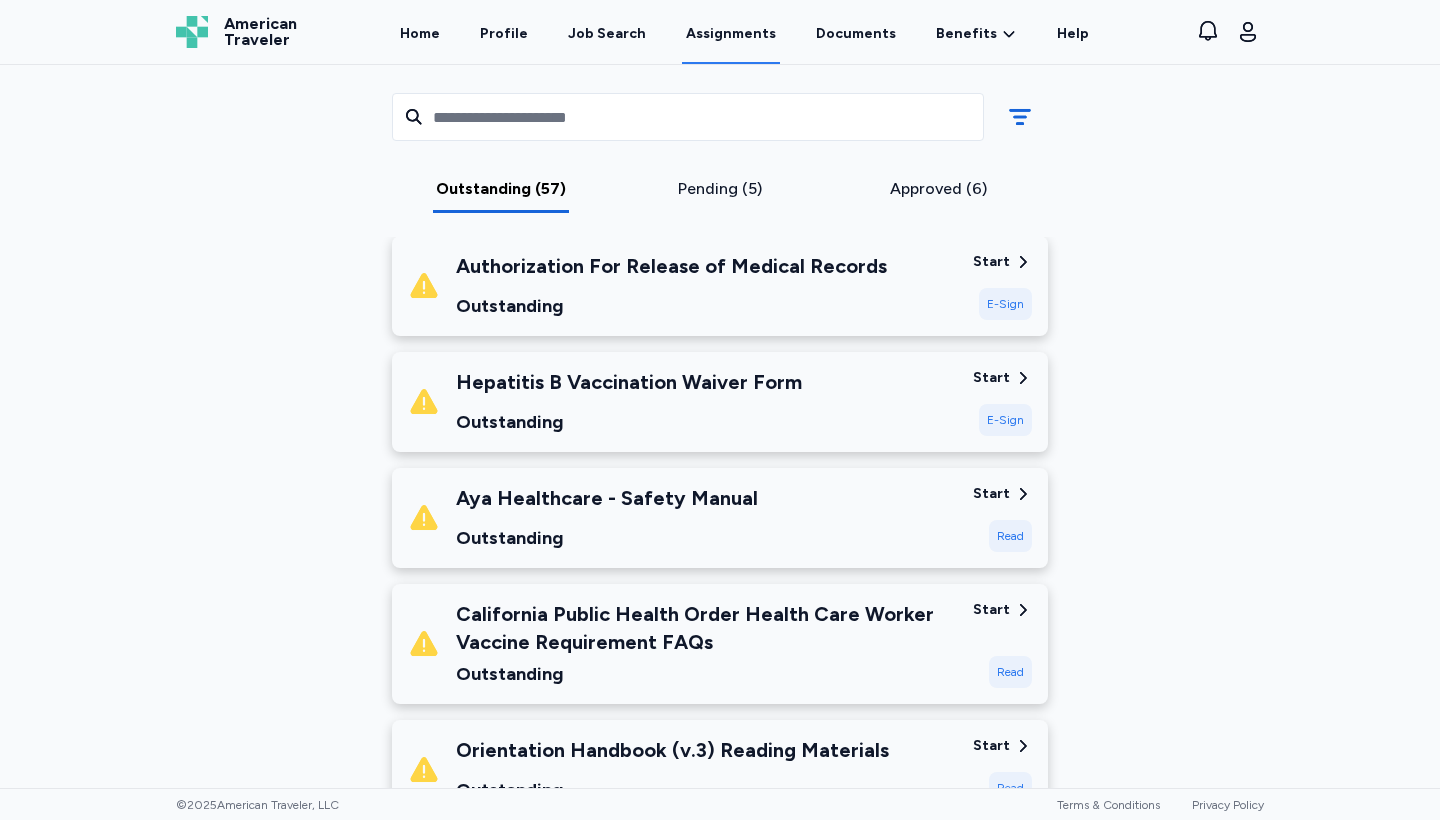 scroll, scrollTop: 1960, scrollLeft: 0, axis: vertical 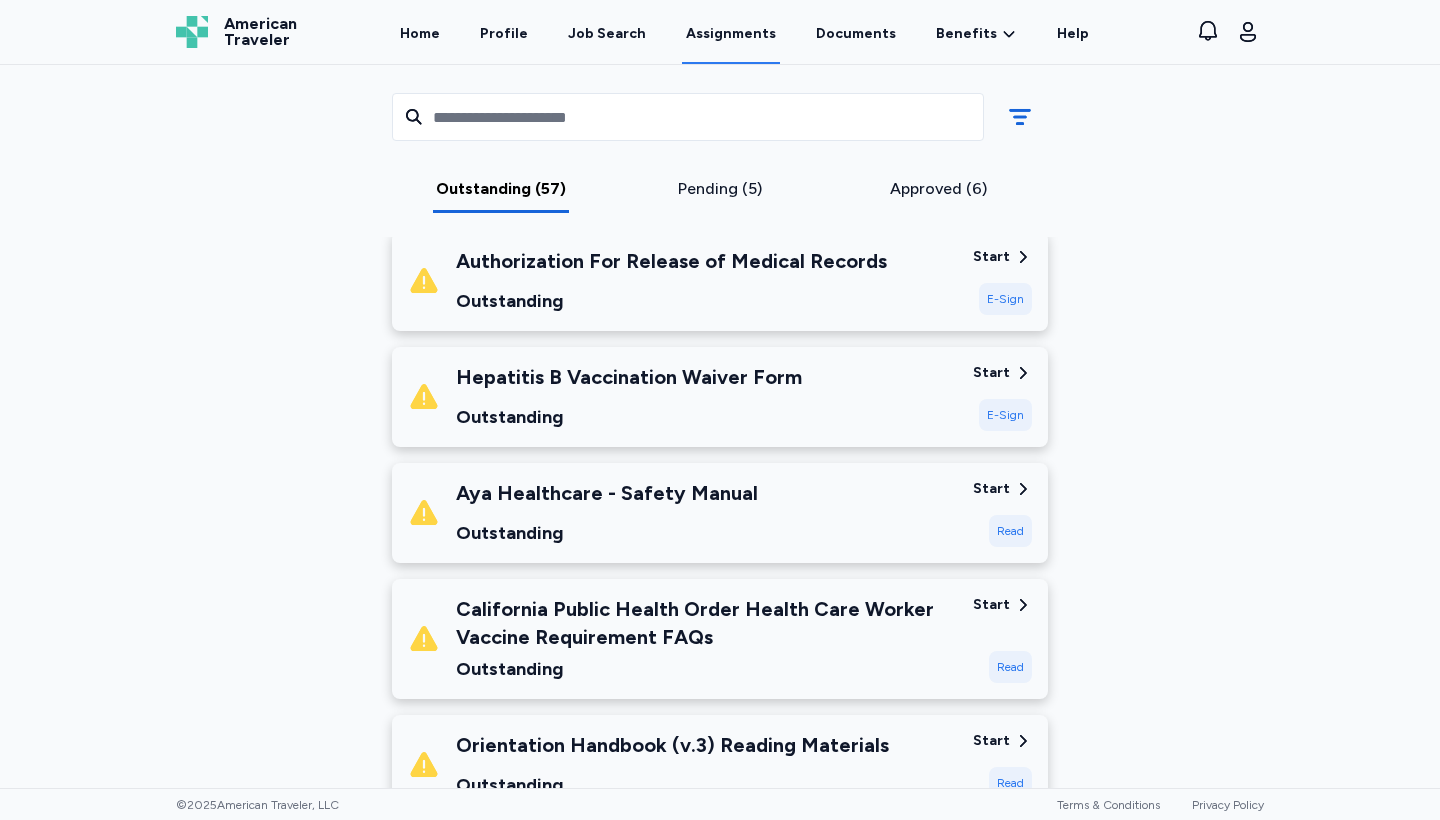 click on "Hepatitis B Vaccination Waiver Form" at bounding box center [629, 377] 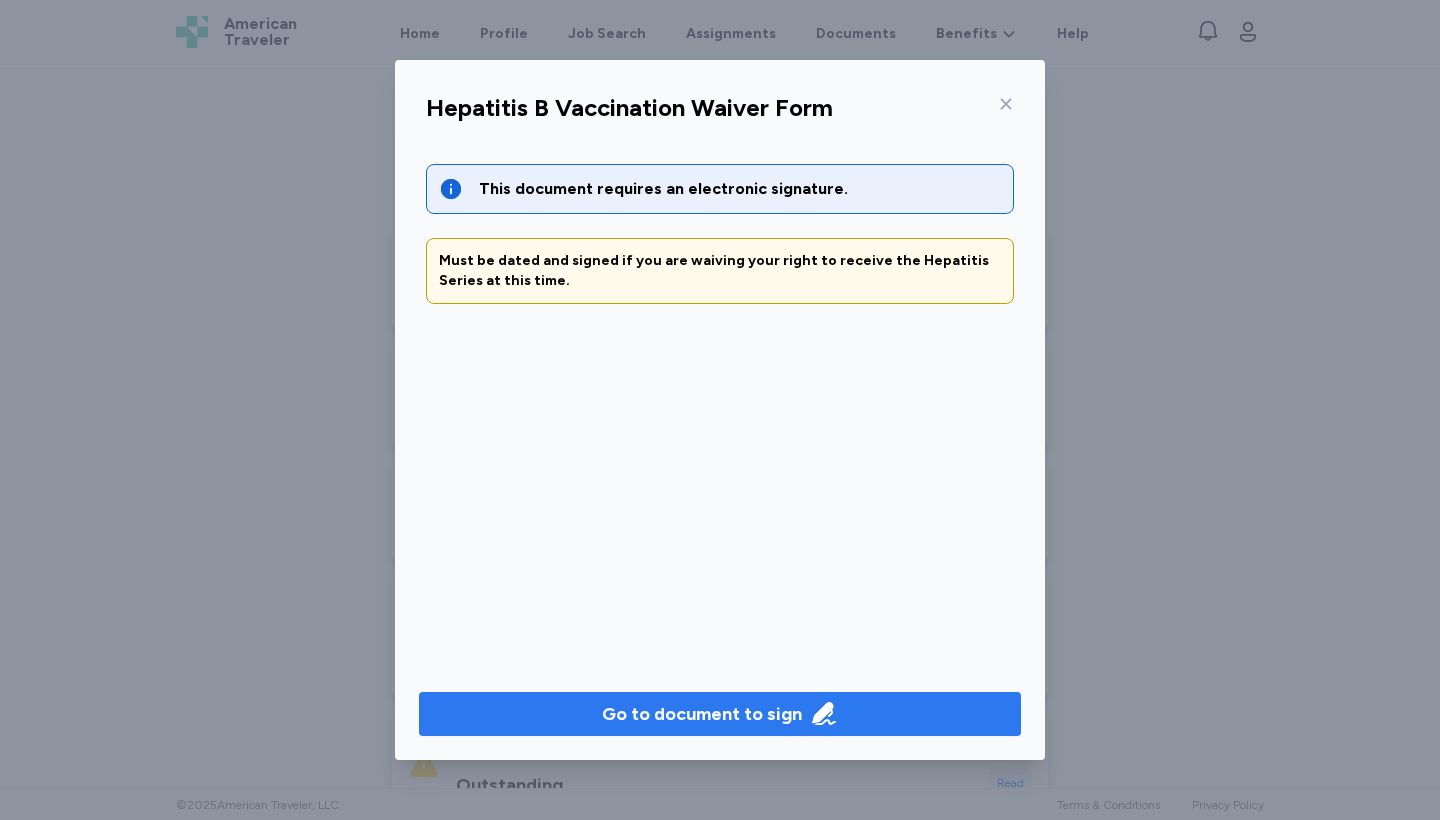 click on "Go to document to sign" at bounding box center (702, 714) 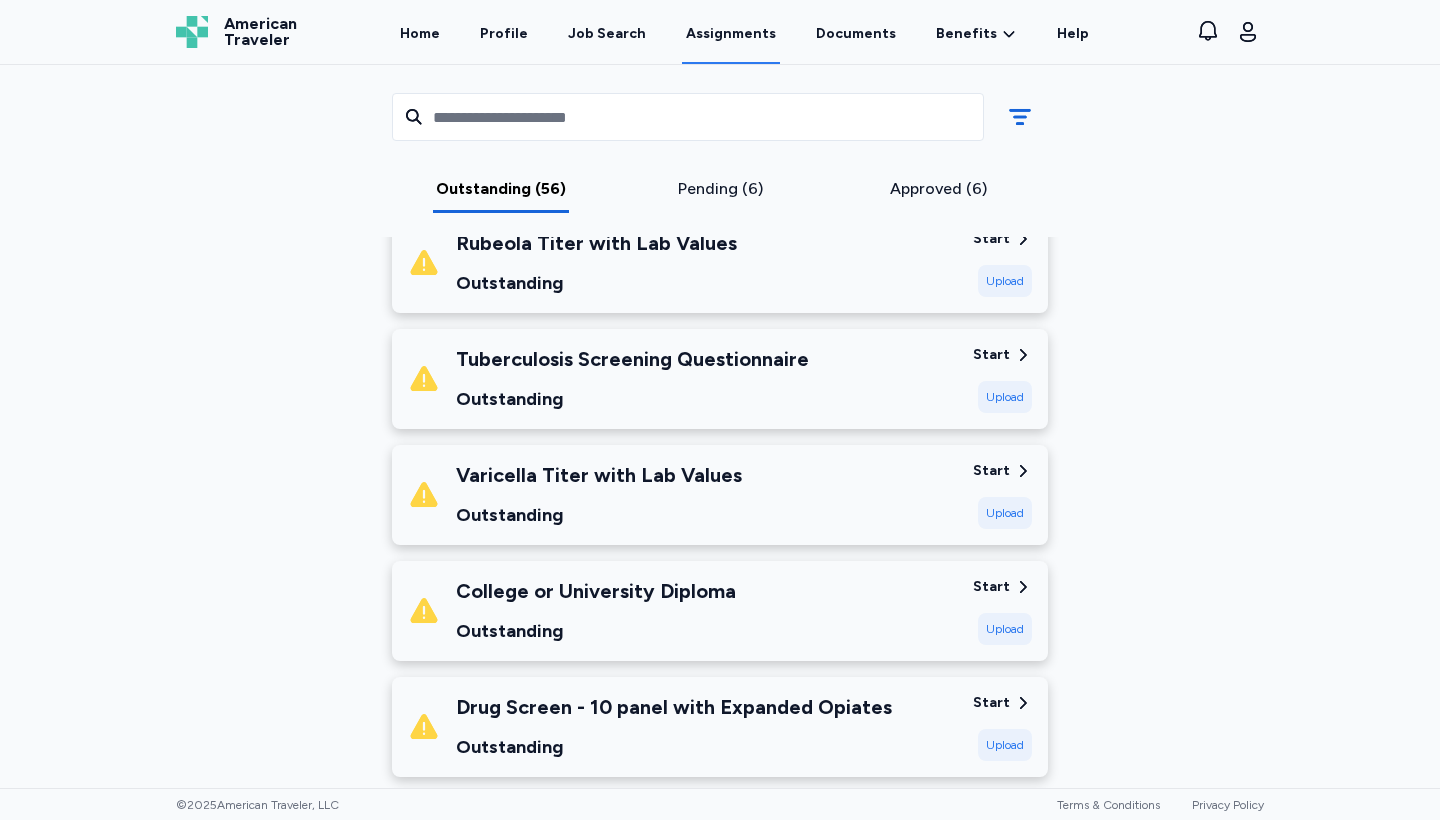 scroll, scrollTop: 2958, scrollLeft: 0, axis: vertical 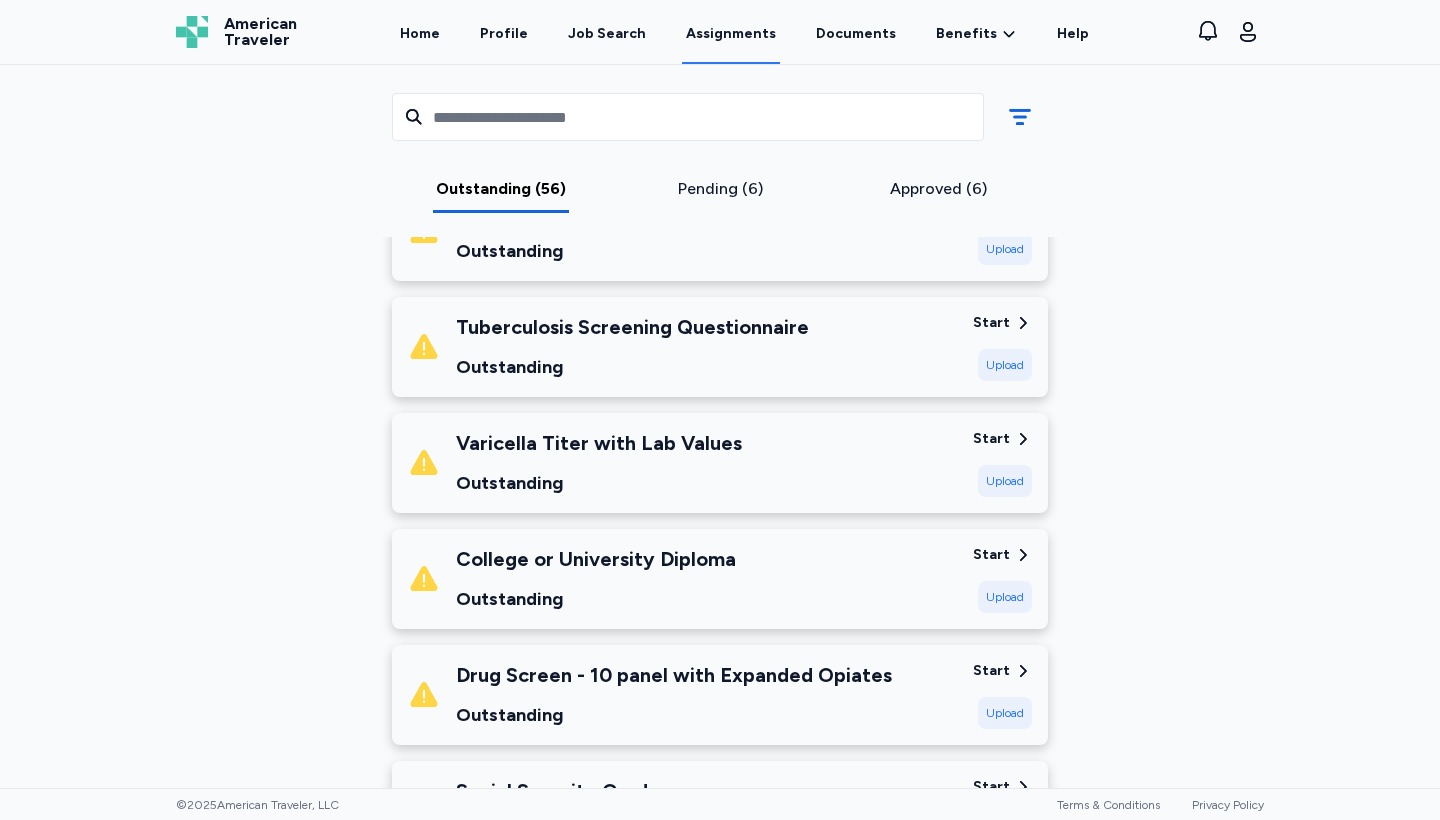 click on "Start" at bounding box center [991, 323] 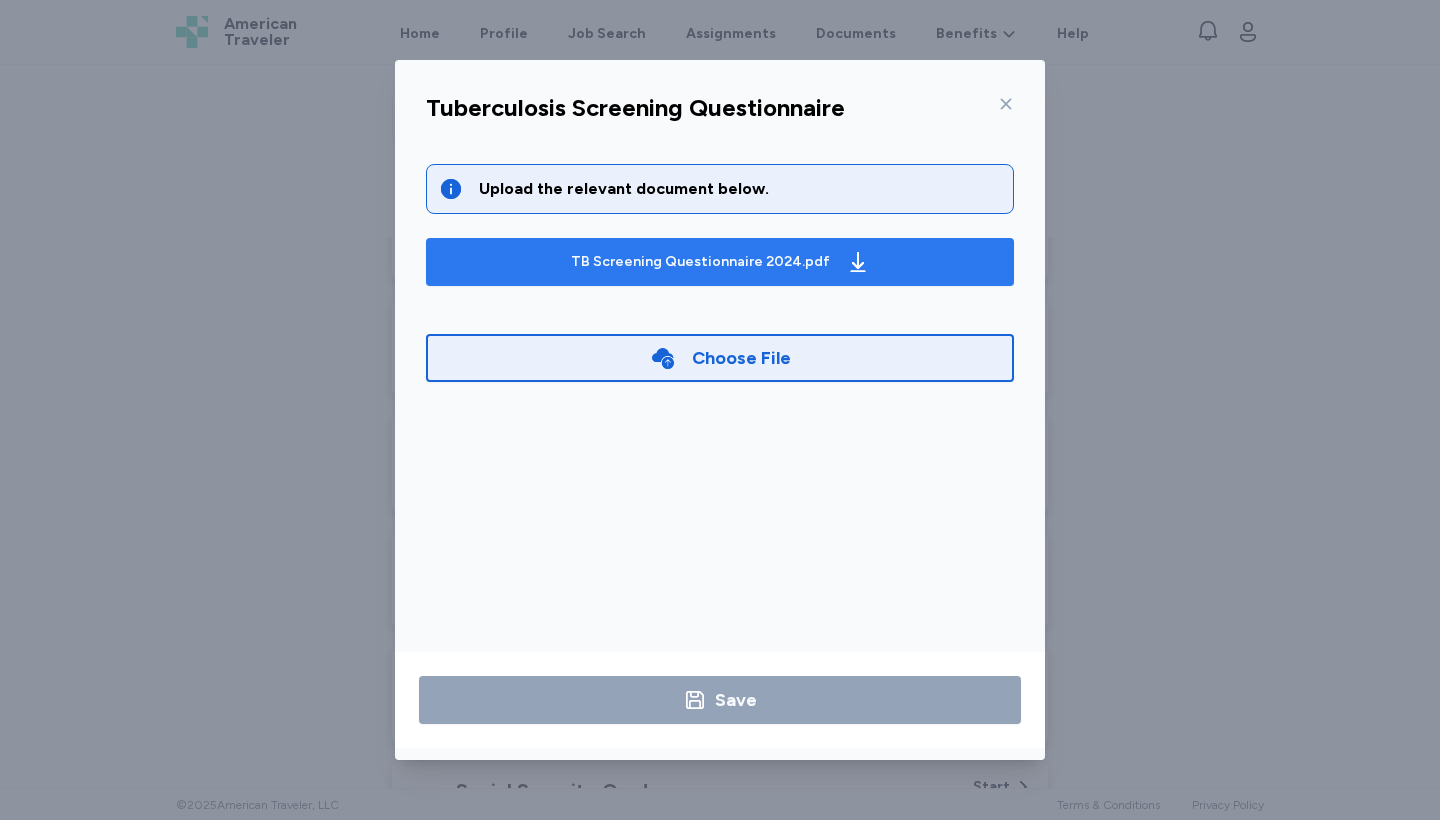 click on "TB Screening Questionnaire 2024.pdf" at bounding box center [700, 262] 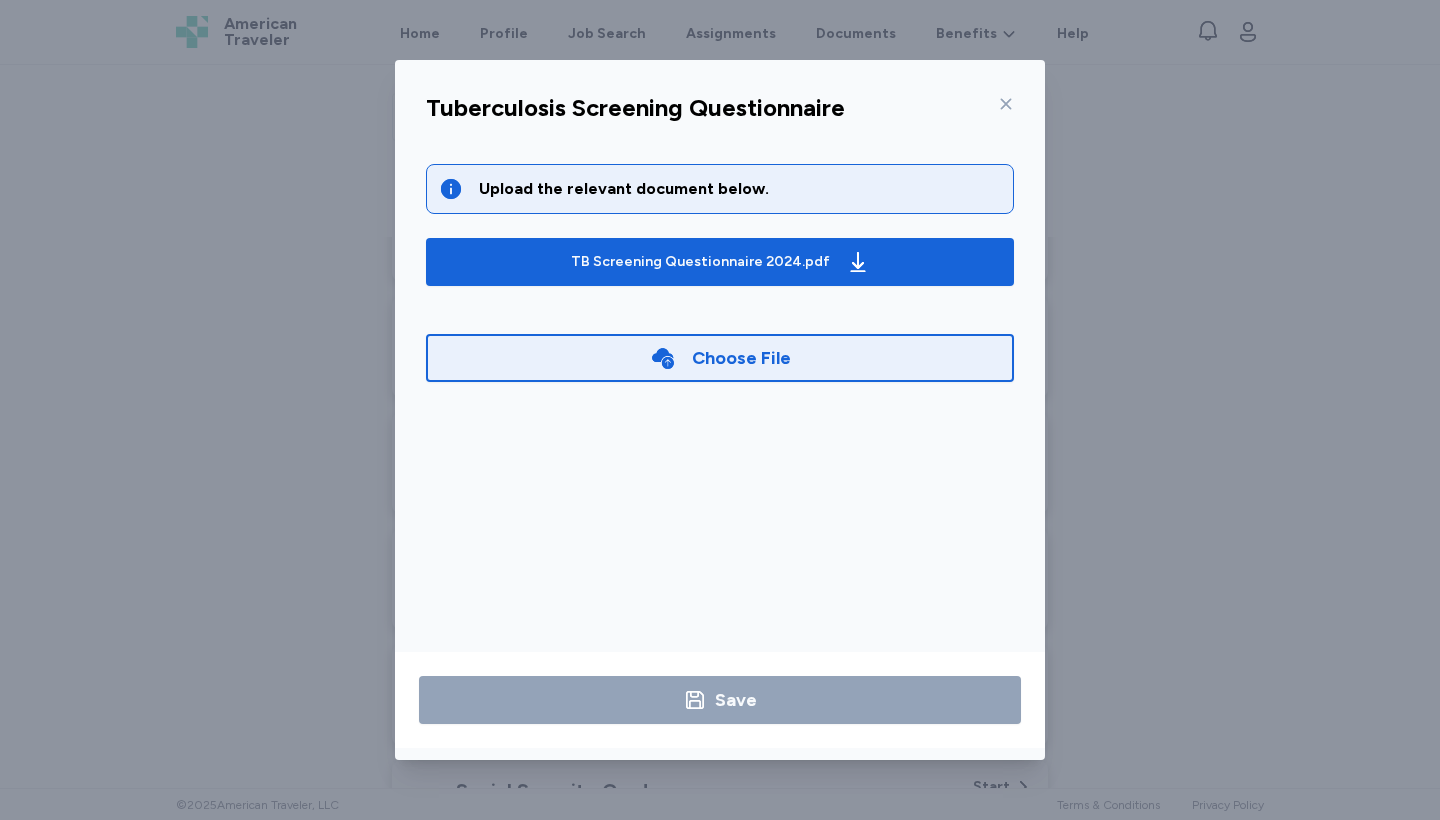 click 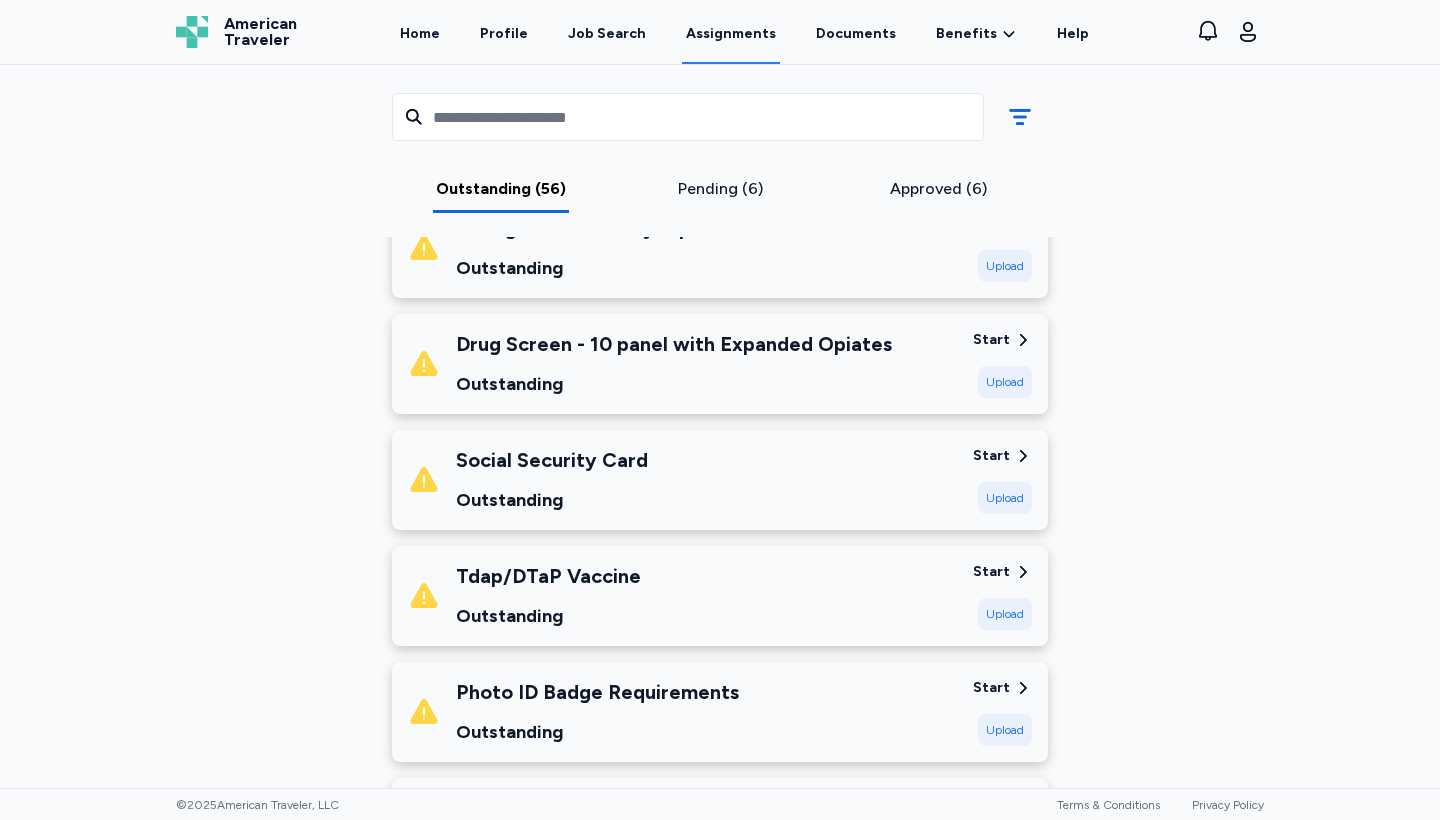scroll, scrollTop: 3308, scrollLeft: 0, axis: vertical 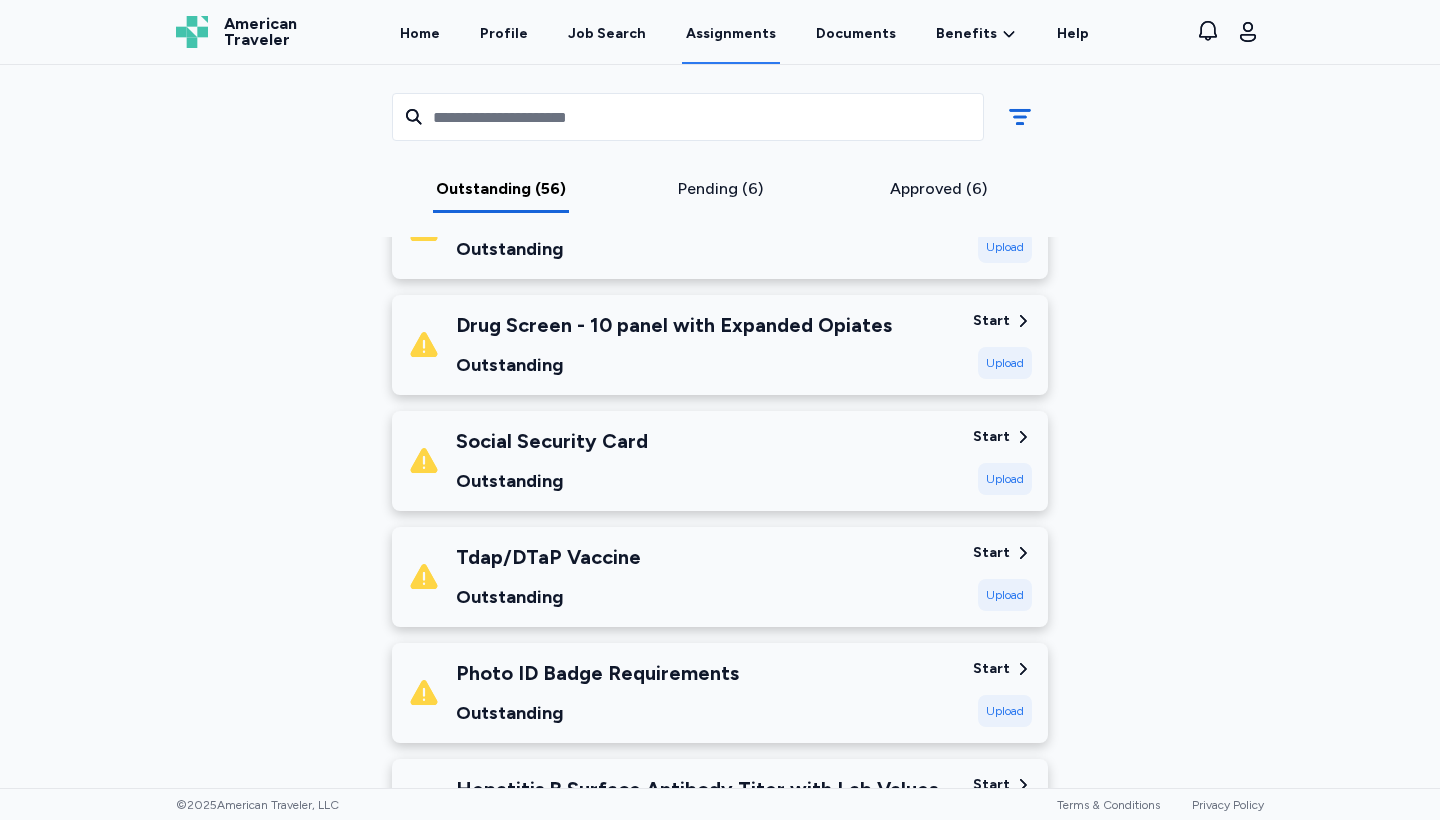 click on "Upload" at bounding box center [1005, 479] 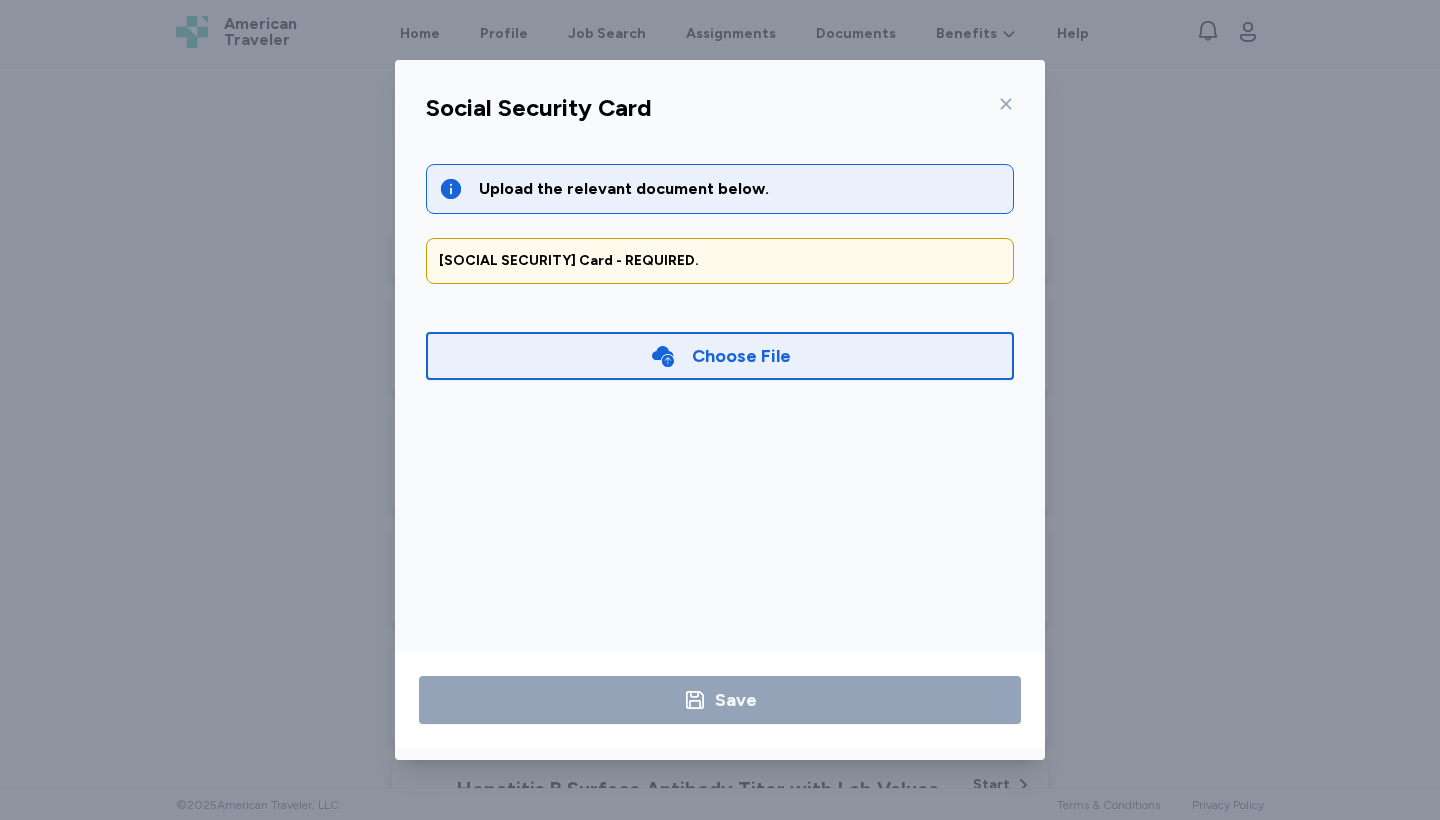 click on "Choose File" at bounding box center [741, 356] 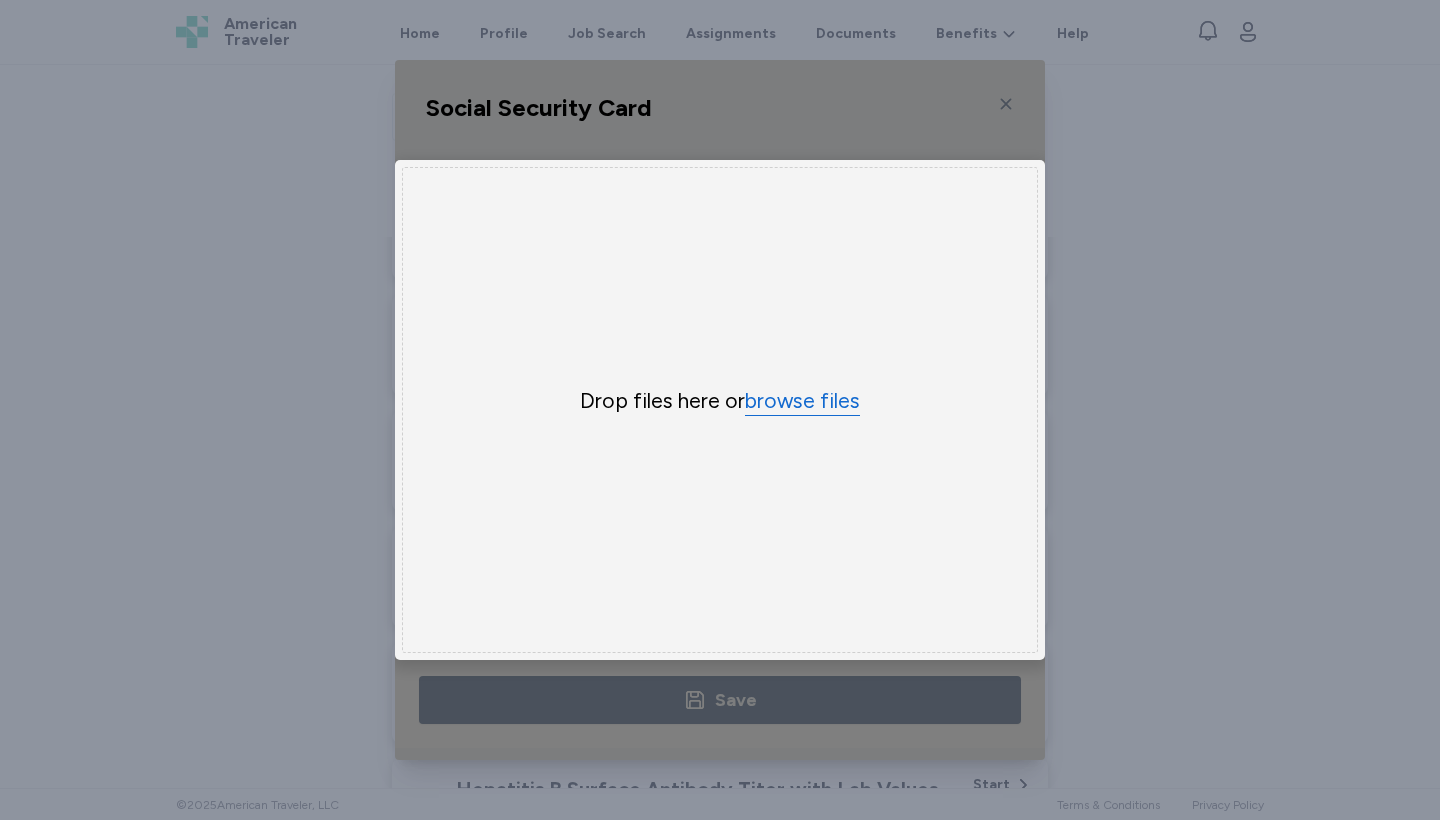 click on "browse files" at bounding box center [802, 401] 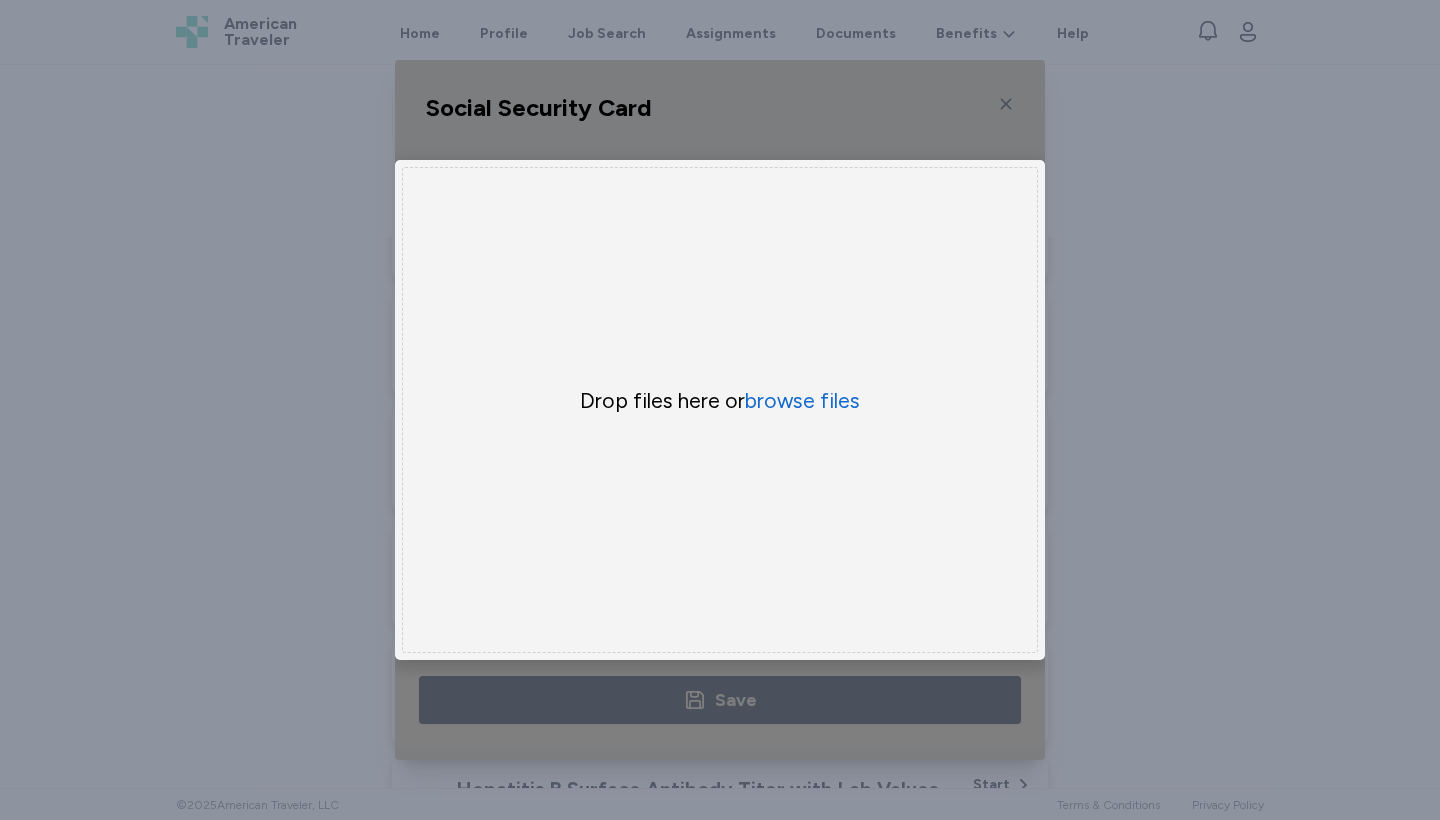 click at bounding box center [720, 410] 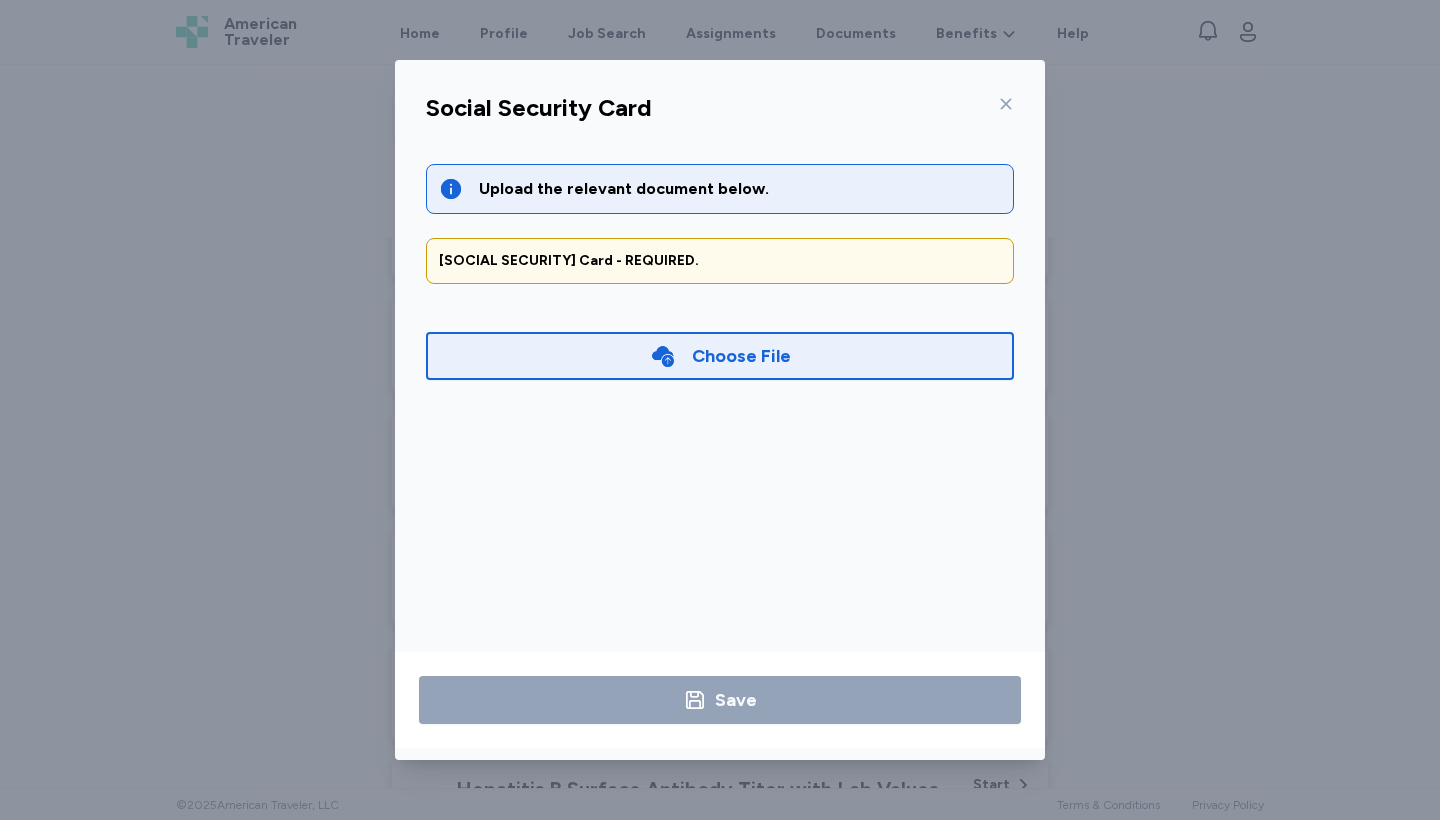 click 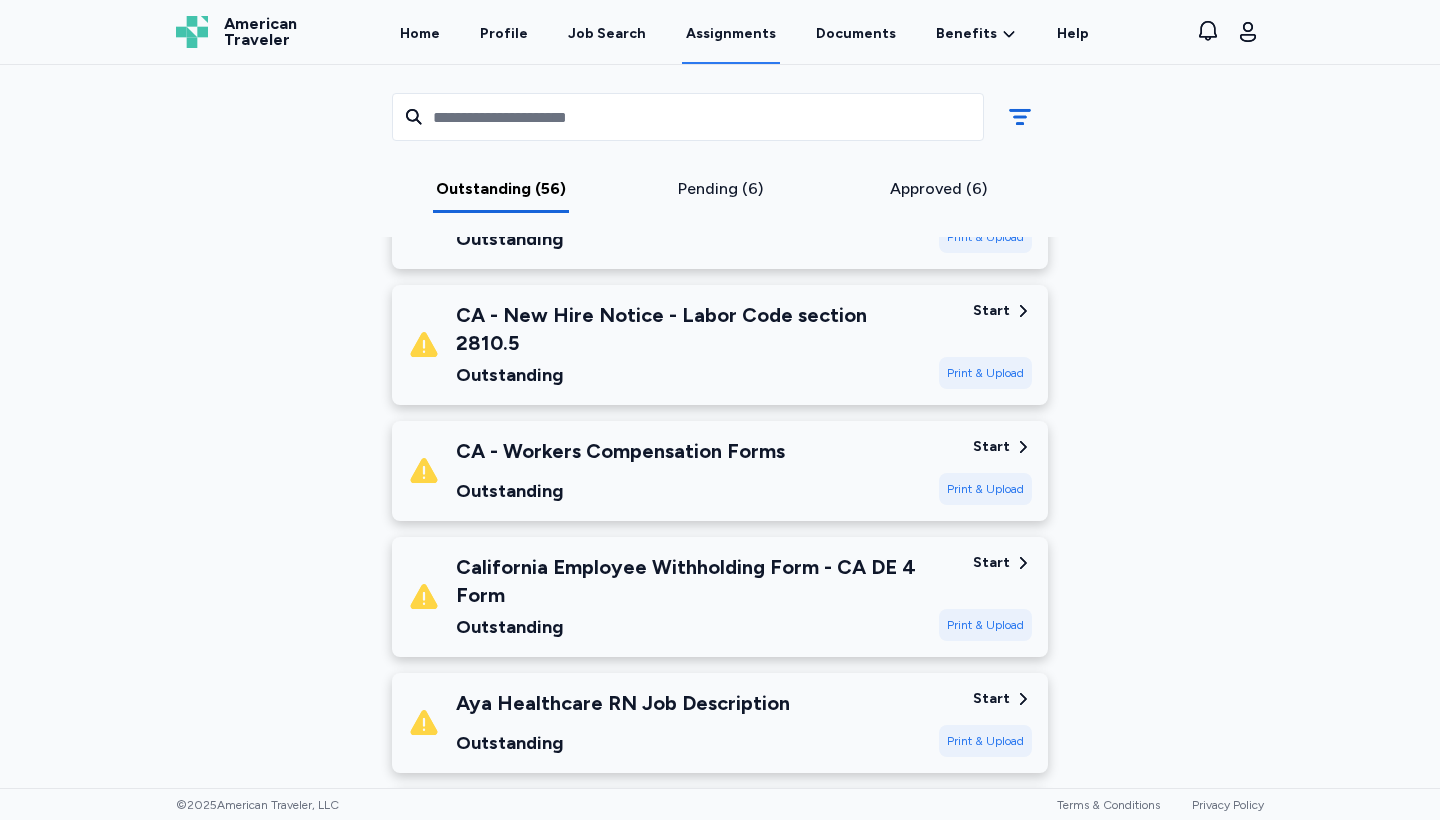 scroll, scrollTop: 4603, scrollLeft: 0, axis: vertical 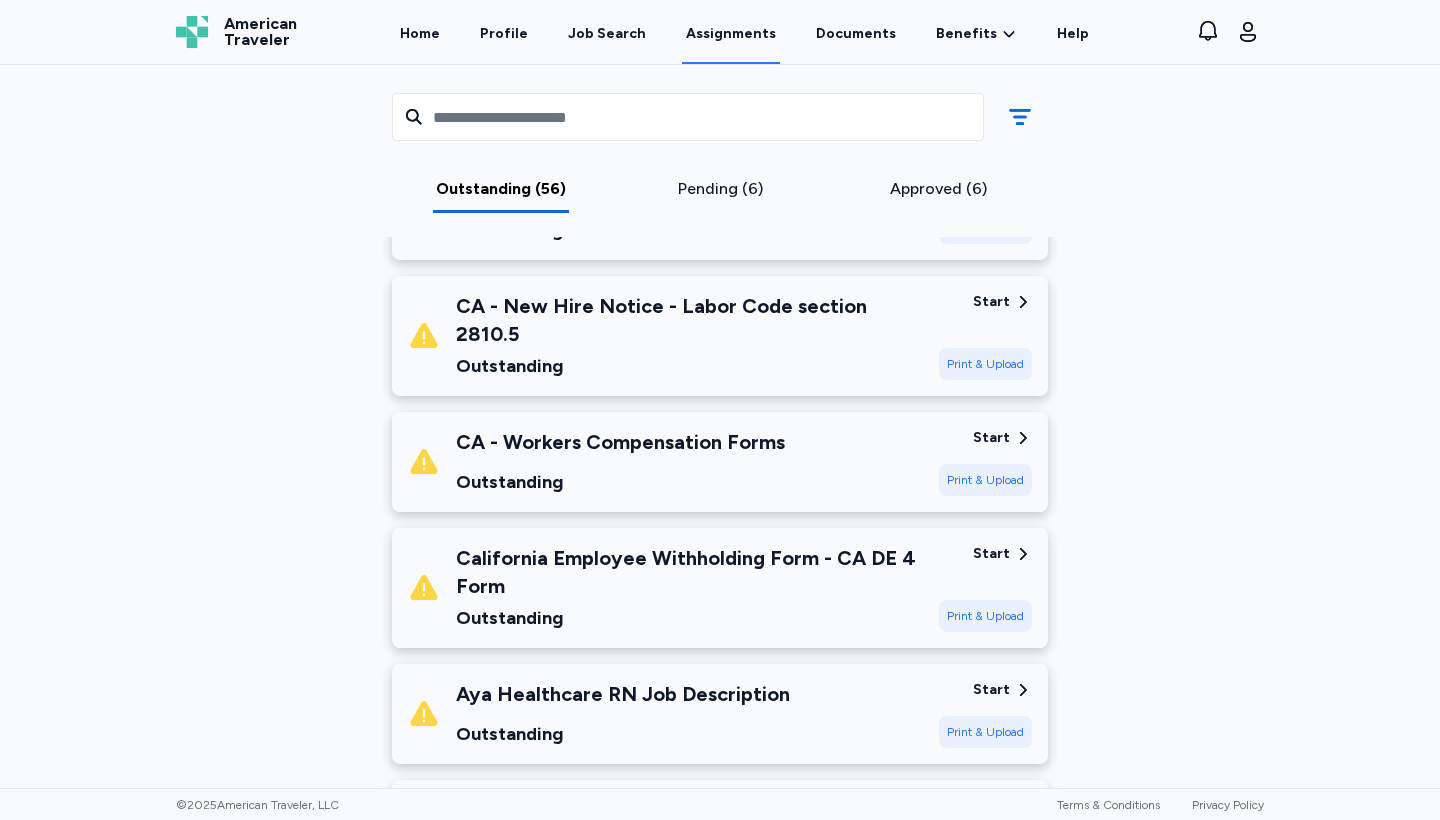 click on "CA - New Hire Notice - Labor Code section 2810.5" at bounding box center (689, 320) 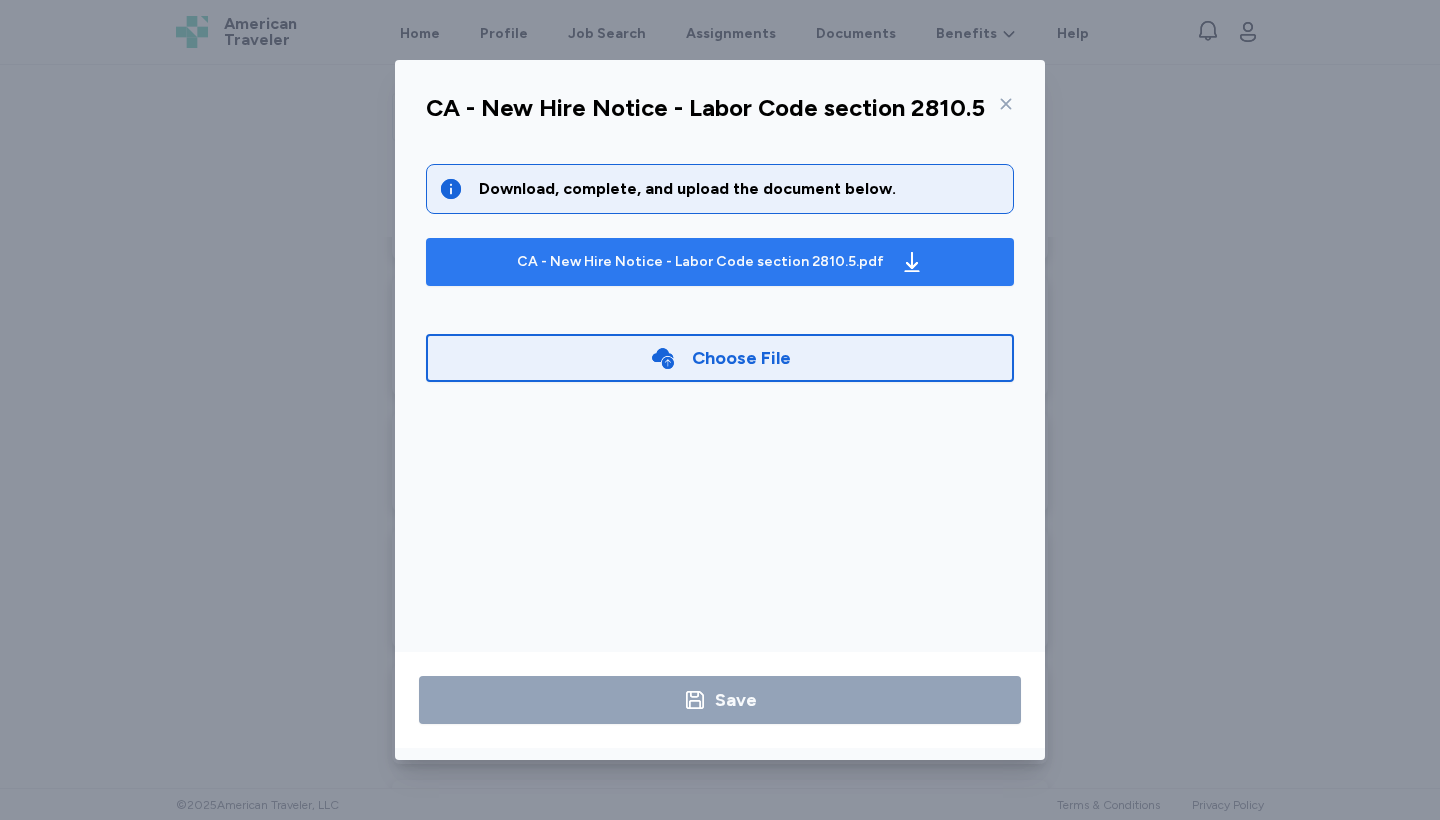 click on "CA - New Hire Notice - Labor Code section 2810.5.pdf" at bounding box center [700, 262] 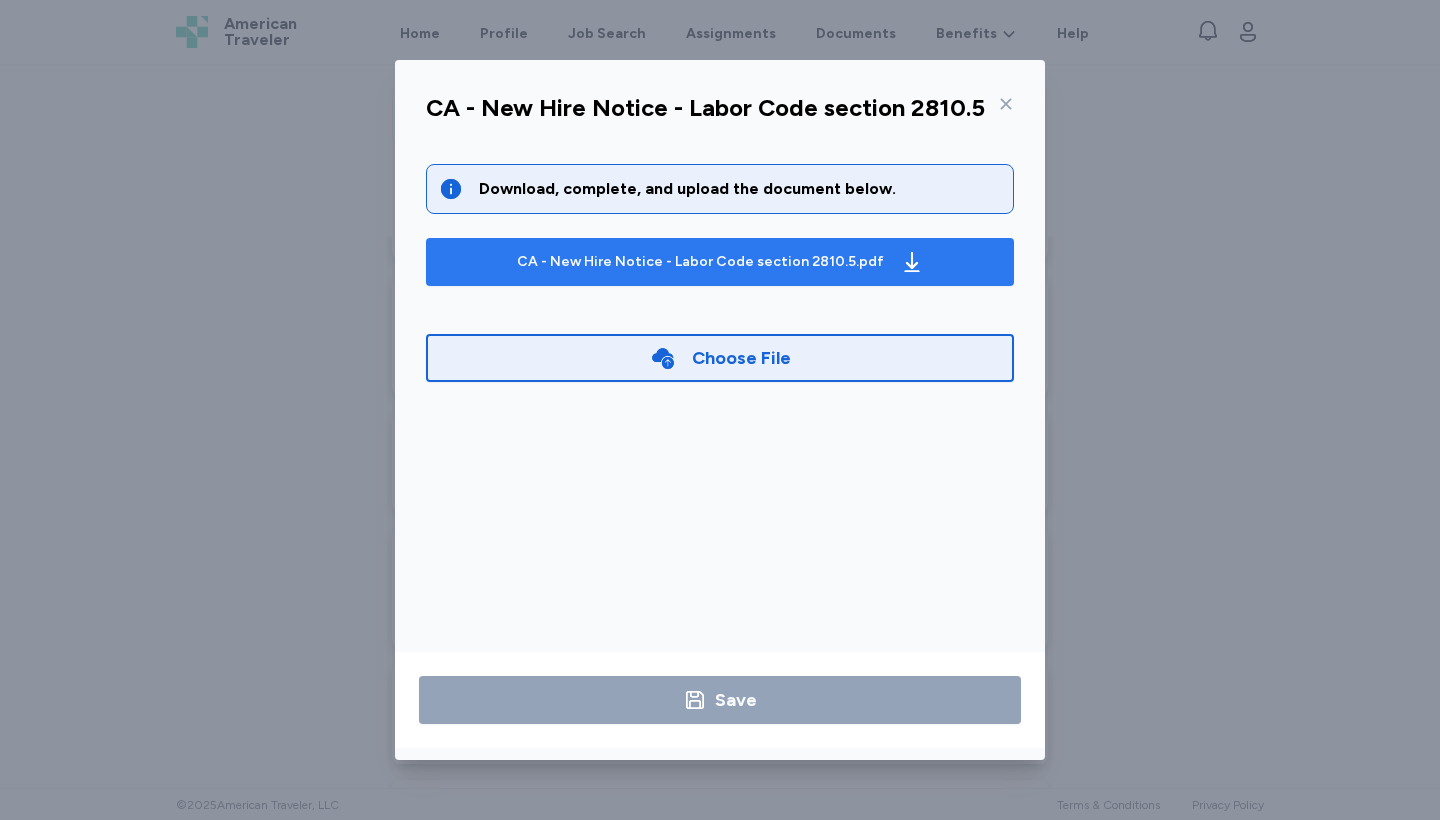 click on "CA - New Hire Notice - Labor Code section 2810.5.pdf" at bounding box center [700, 262] 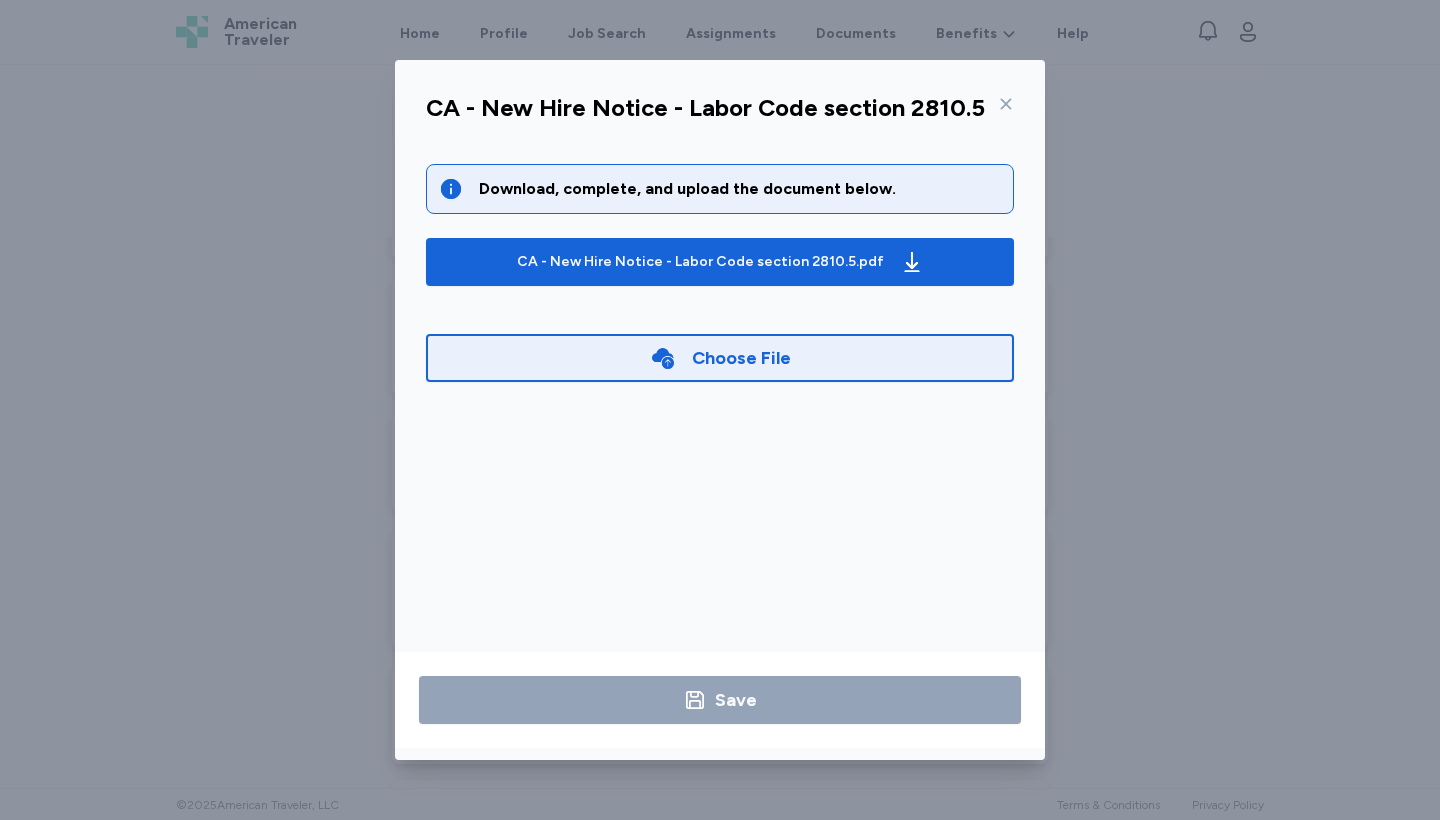 click 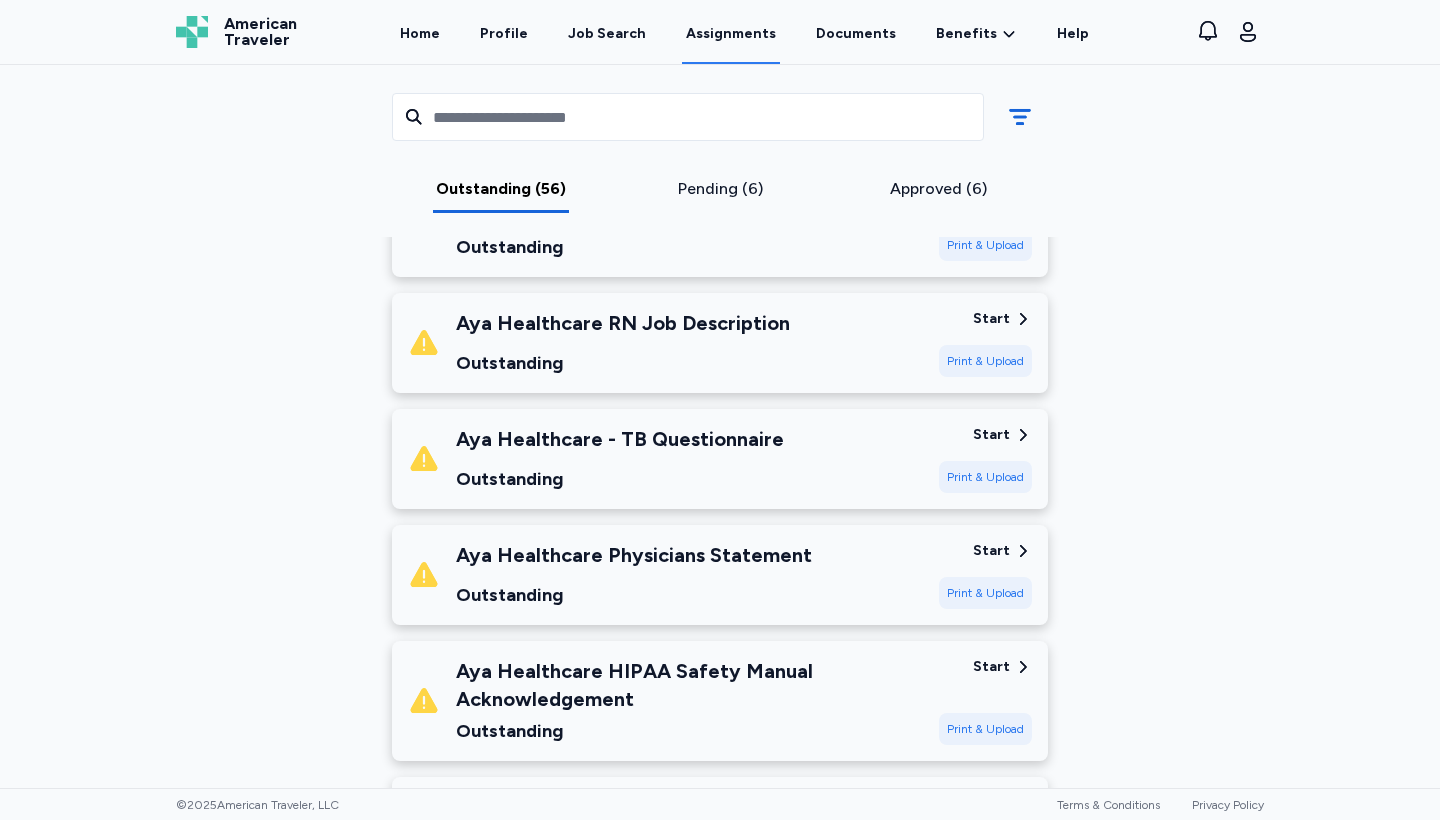 scroll, scrollTop: 5024, scrollLeft: 0, axis: vertical 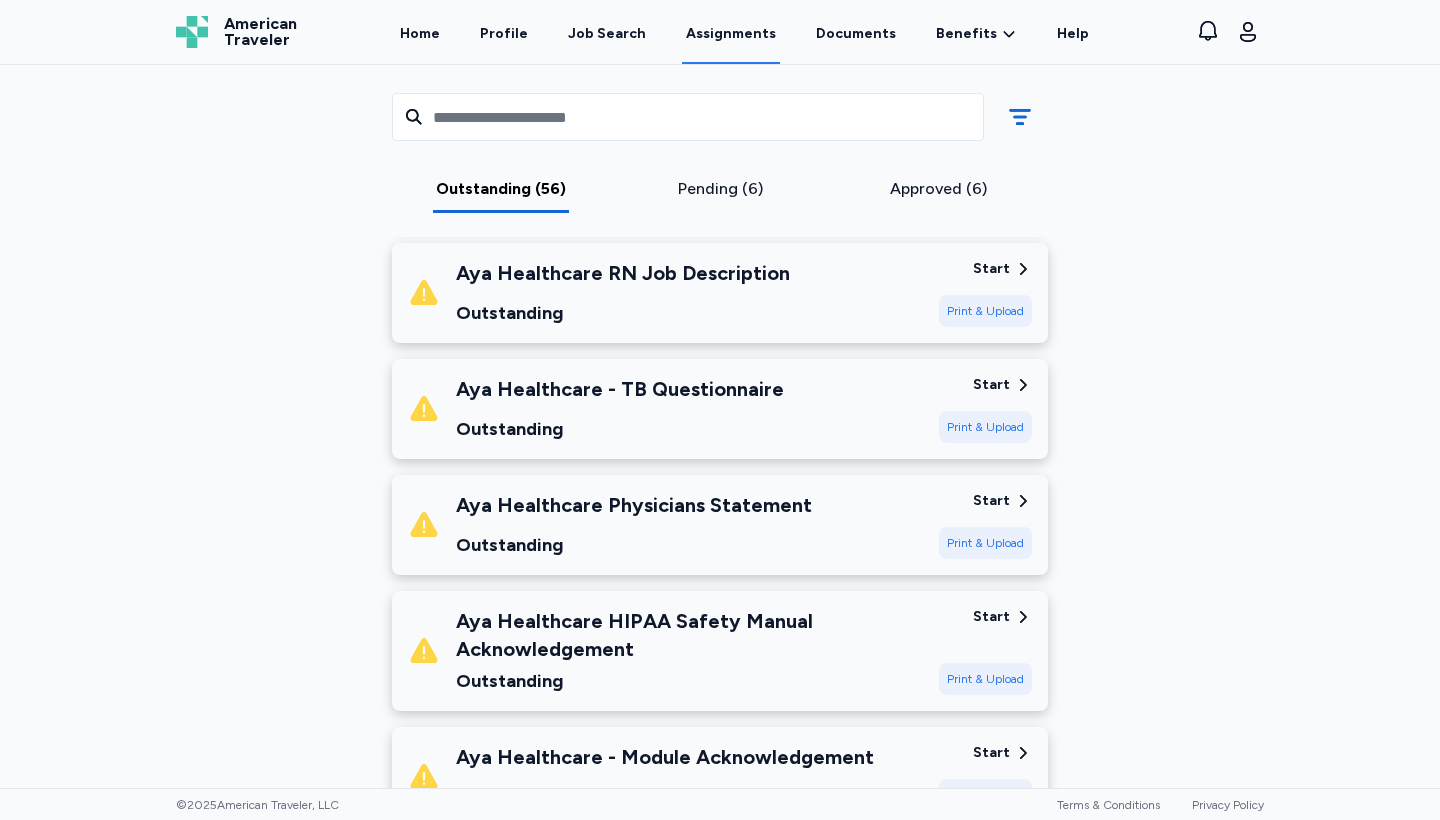 click on "Start" at bounding box center (991, 385) 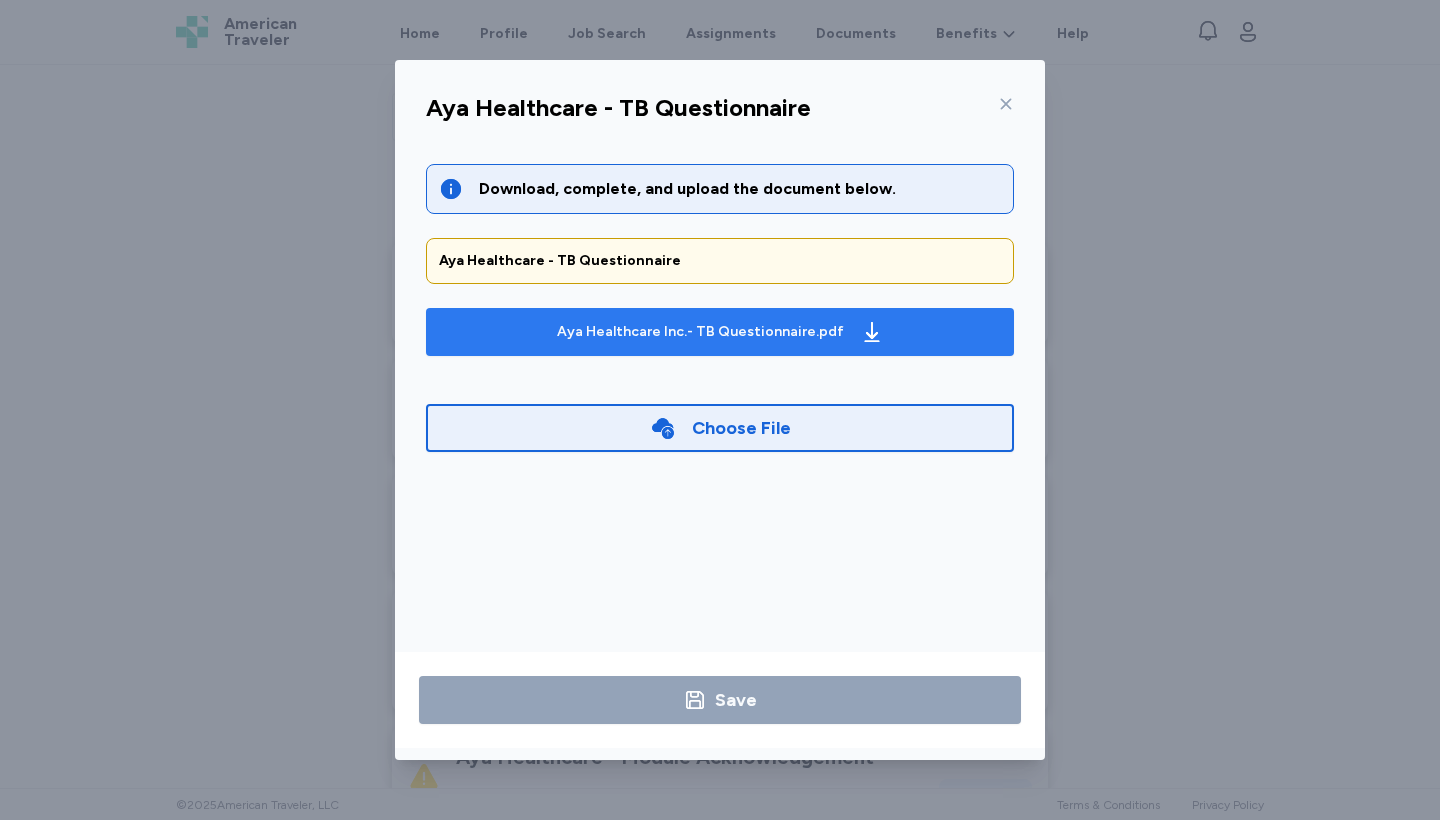 click on "Aya Healthcare Inc.- TB Questionnaire.pdf" at bounding box center (700, 332) 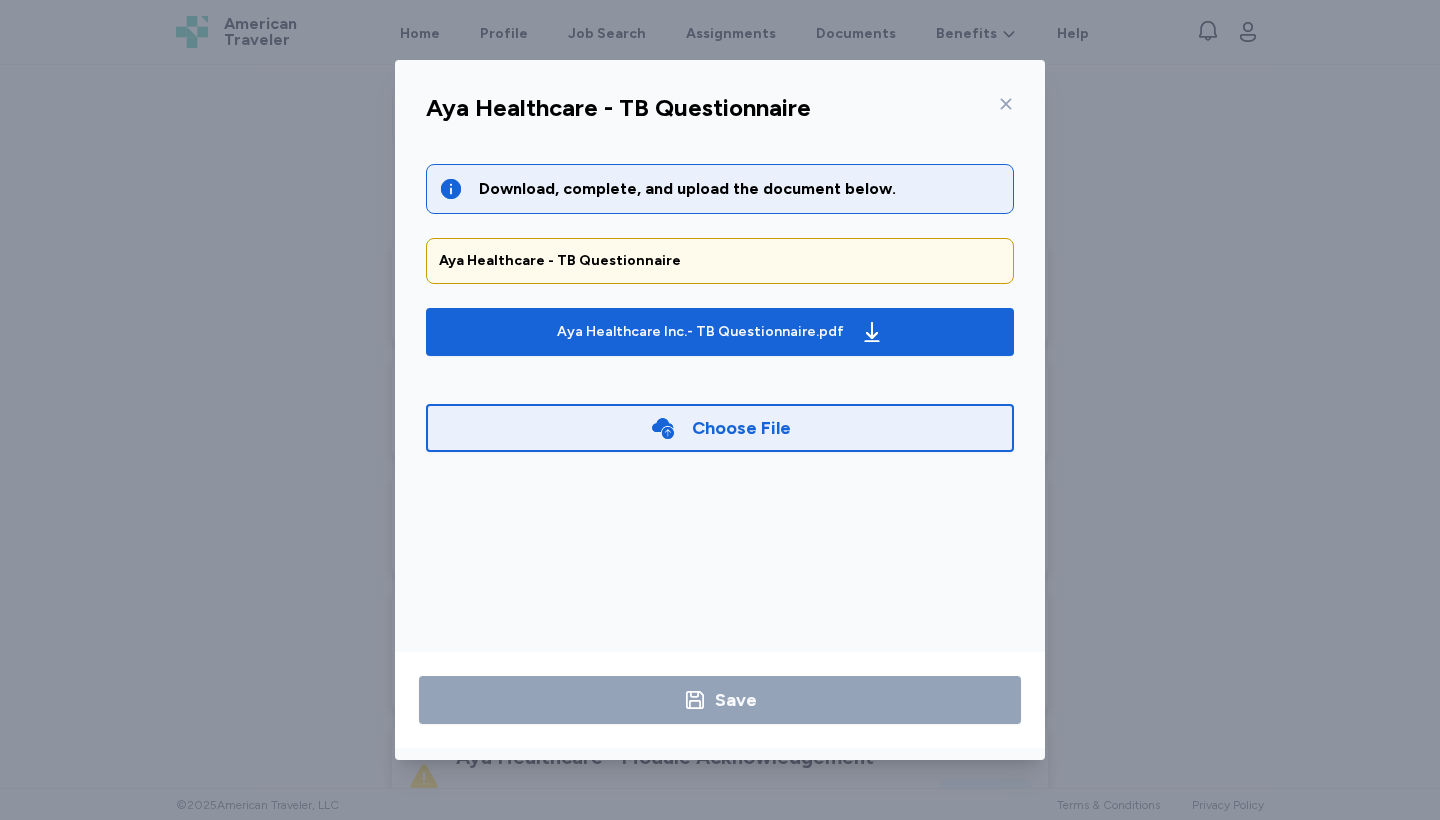 click 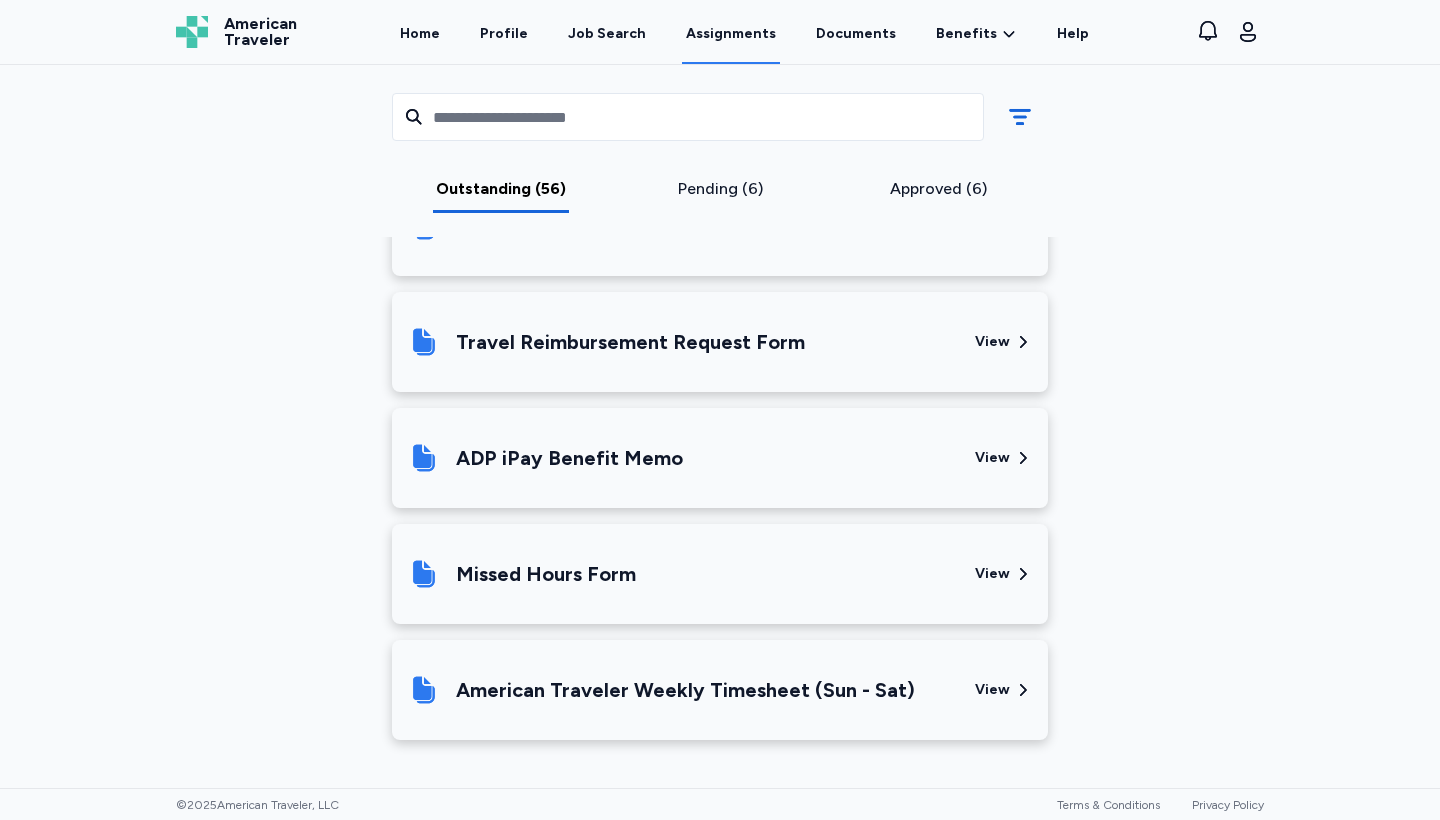 scroll, scrollTop: 7038, scrollLeft: 0, axis: vertical 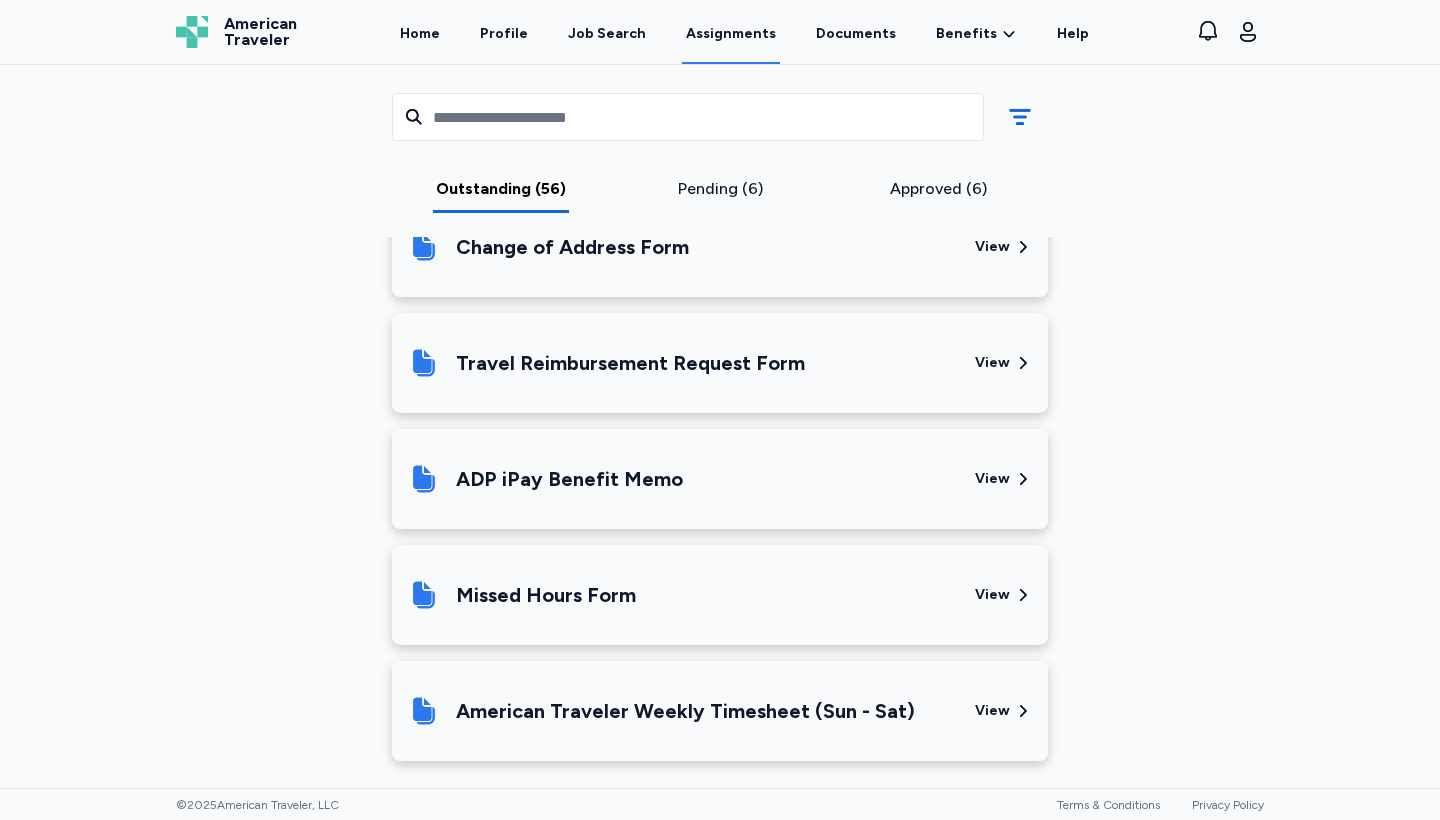 click on "Missed Hours Form" at bounding box center [546, 595] 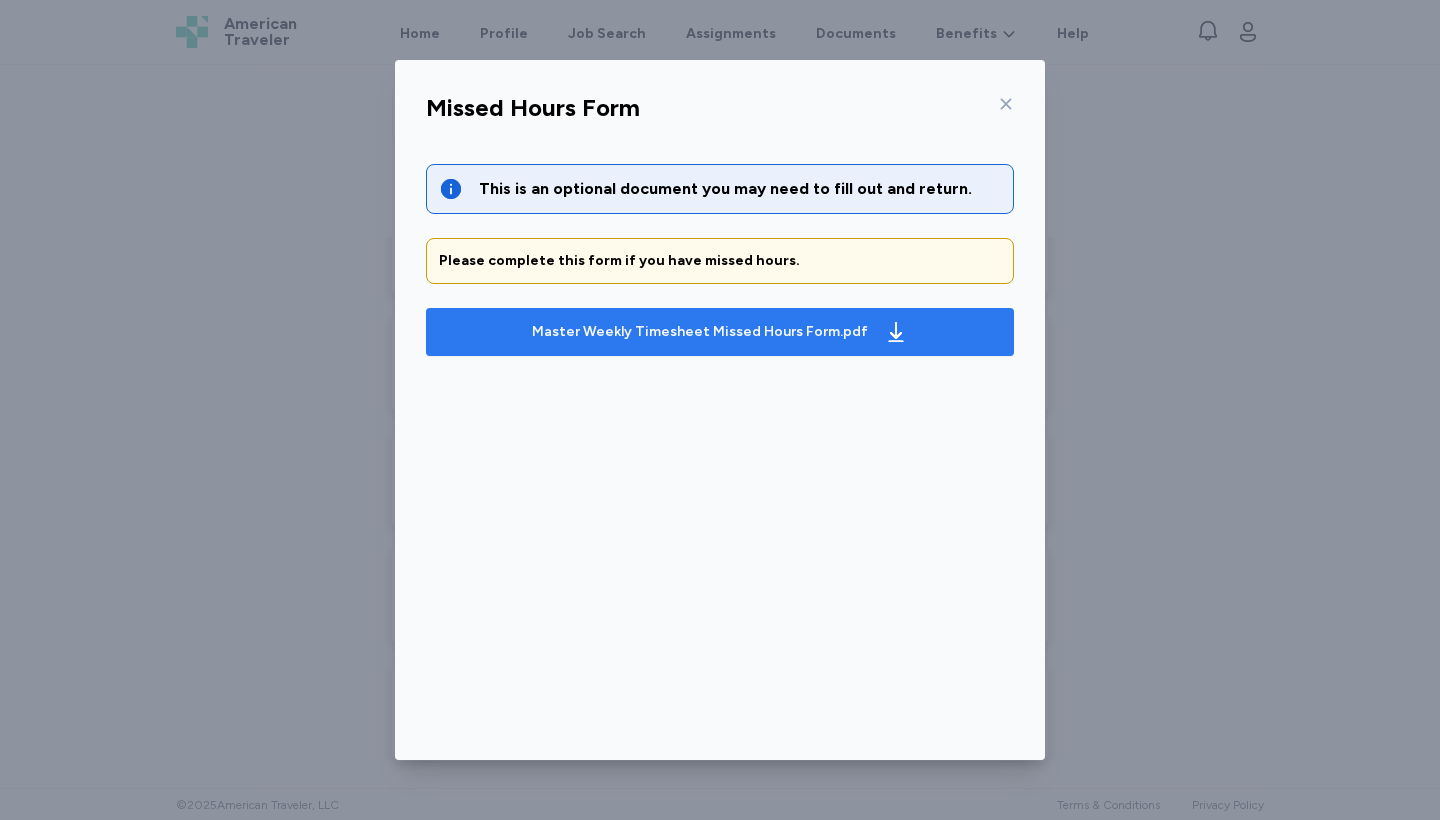 click on "Master Weekly Timesheet Missed Hours Form.pdf" at bounding box center [700, 332] 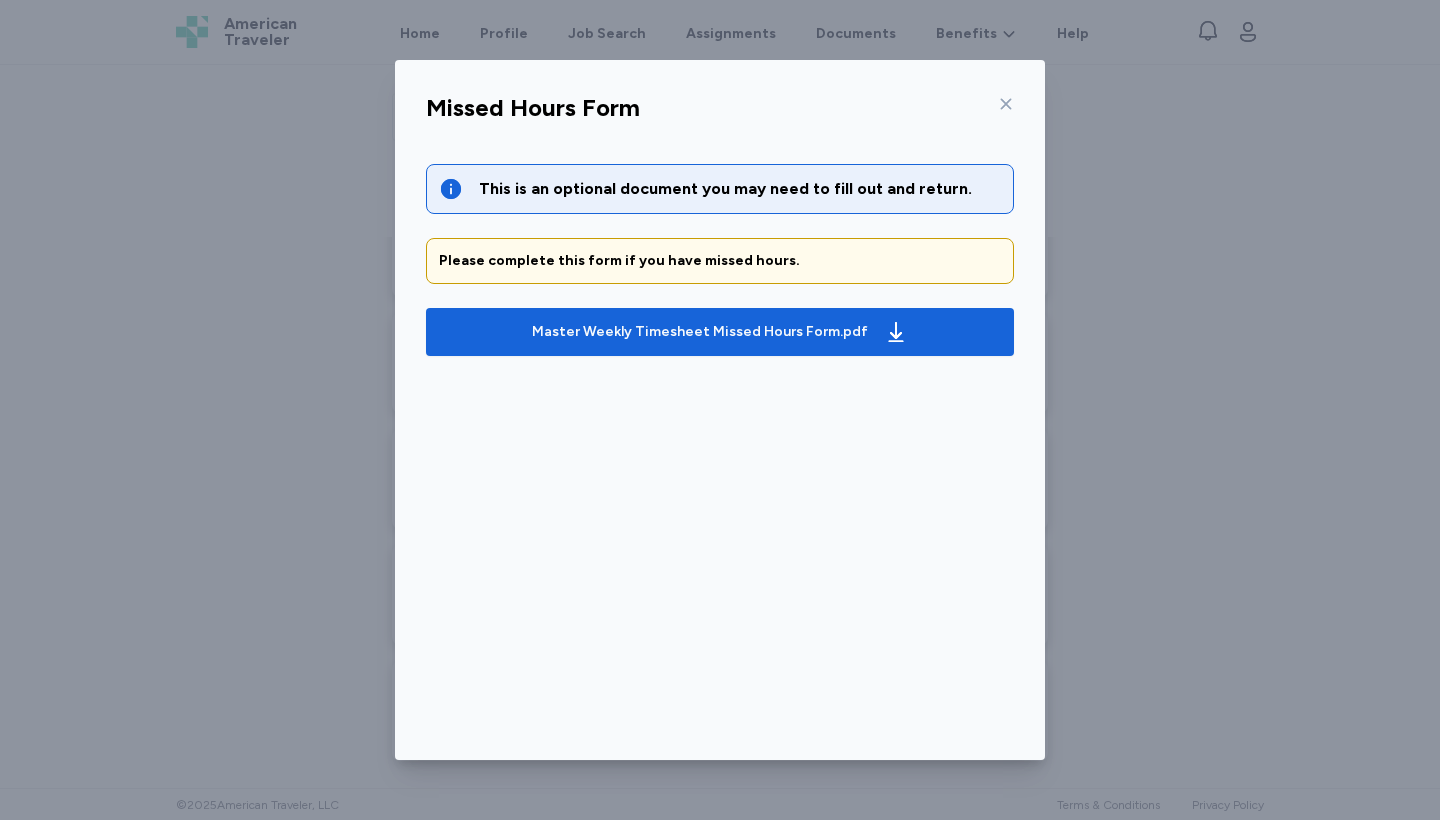 click 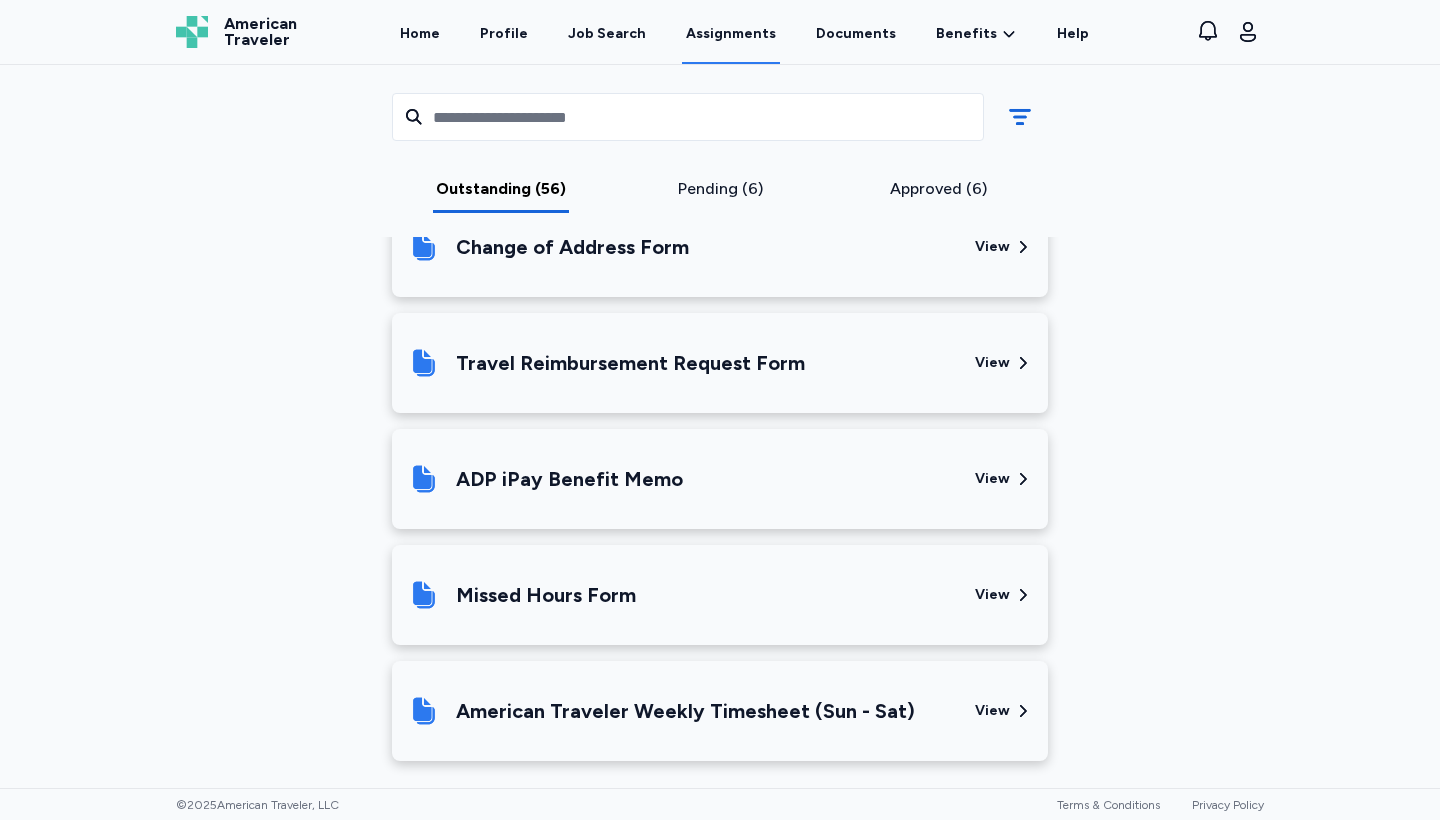 click on "American Traveler Weekly Timesheet (Sun - Sat)" at bounding box center [685, 711] 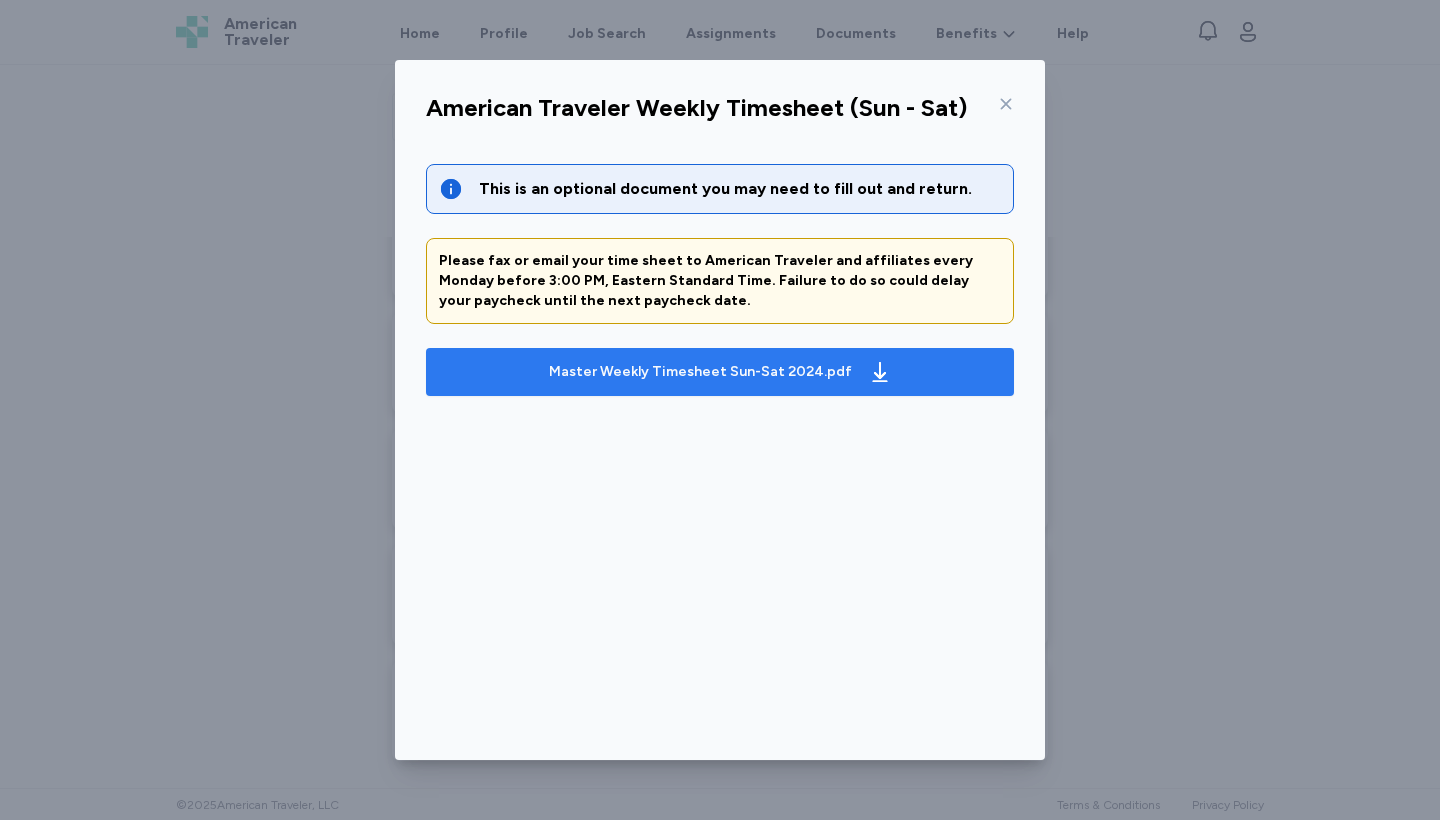 click on "Master Weekly Timesheet Sun-Sat 2024.pdf" at bounding box center [700, 372] 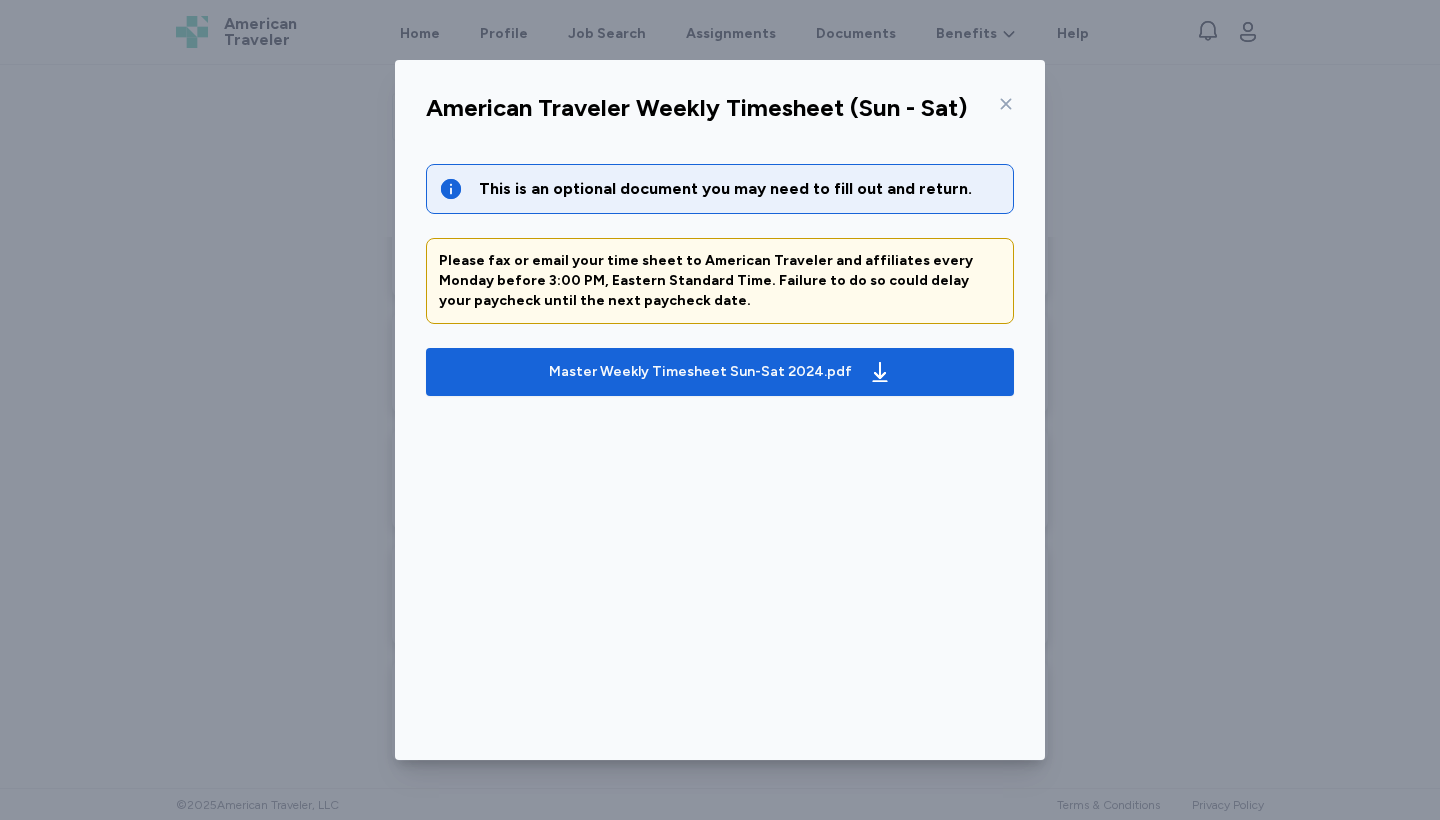 click 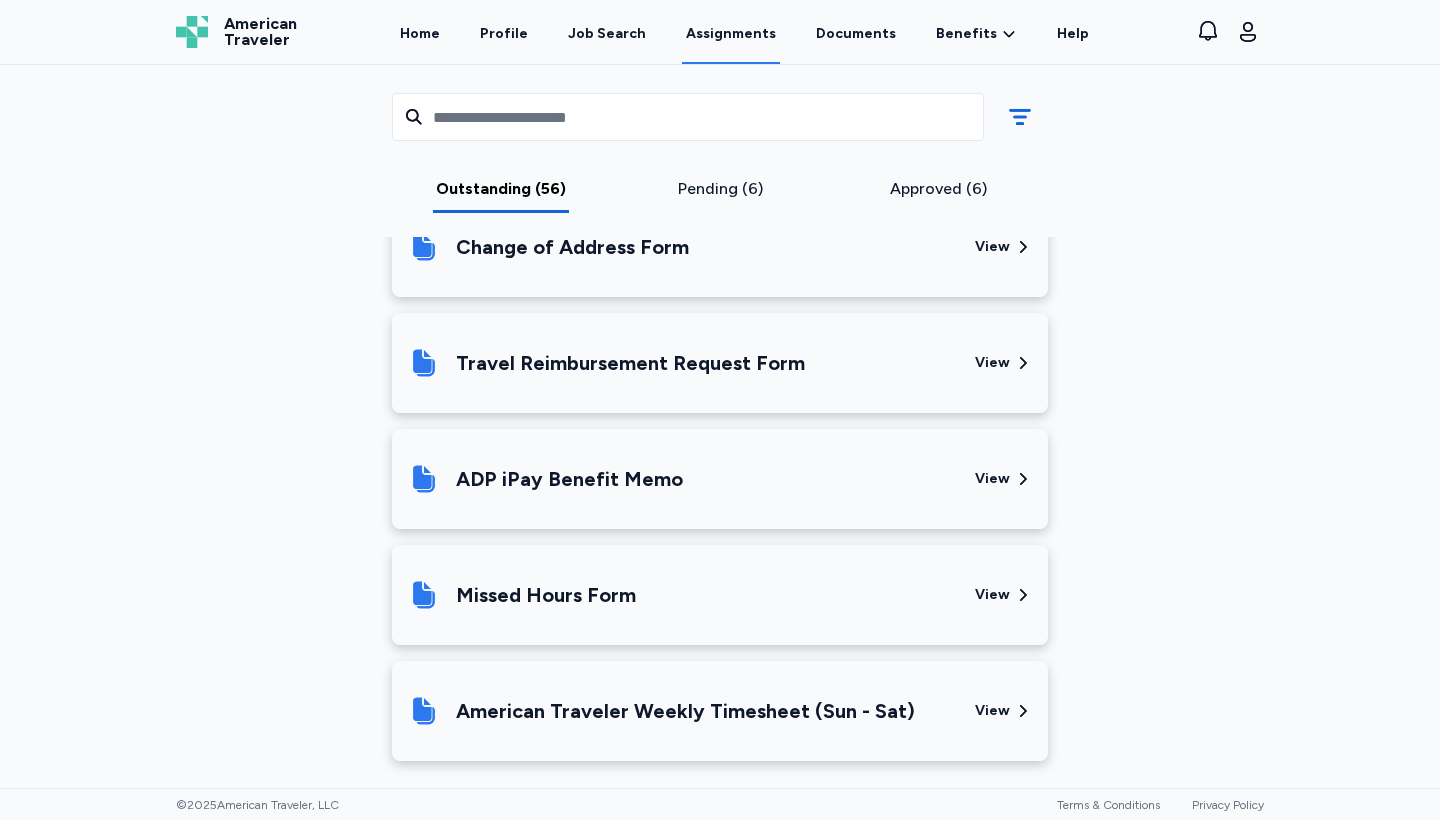 click on "ADP iPay Benefit Memo" at bounding box center [569, 479] 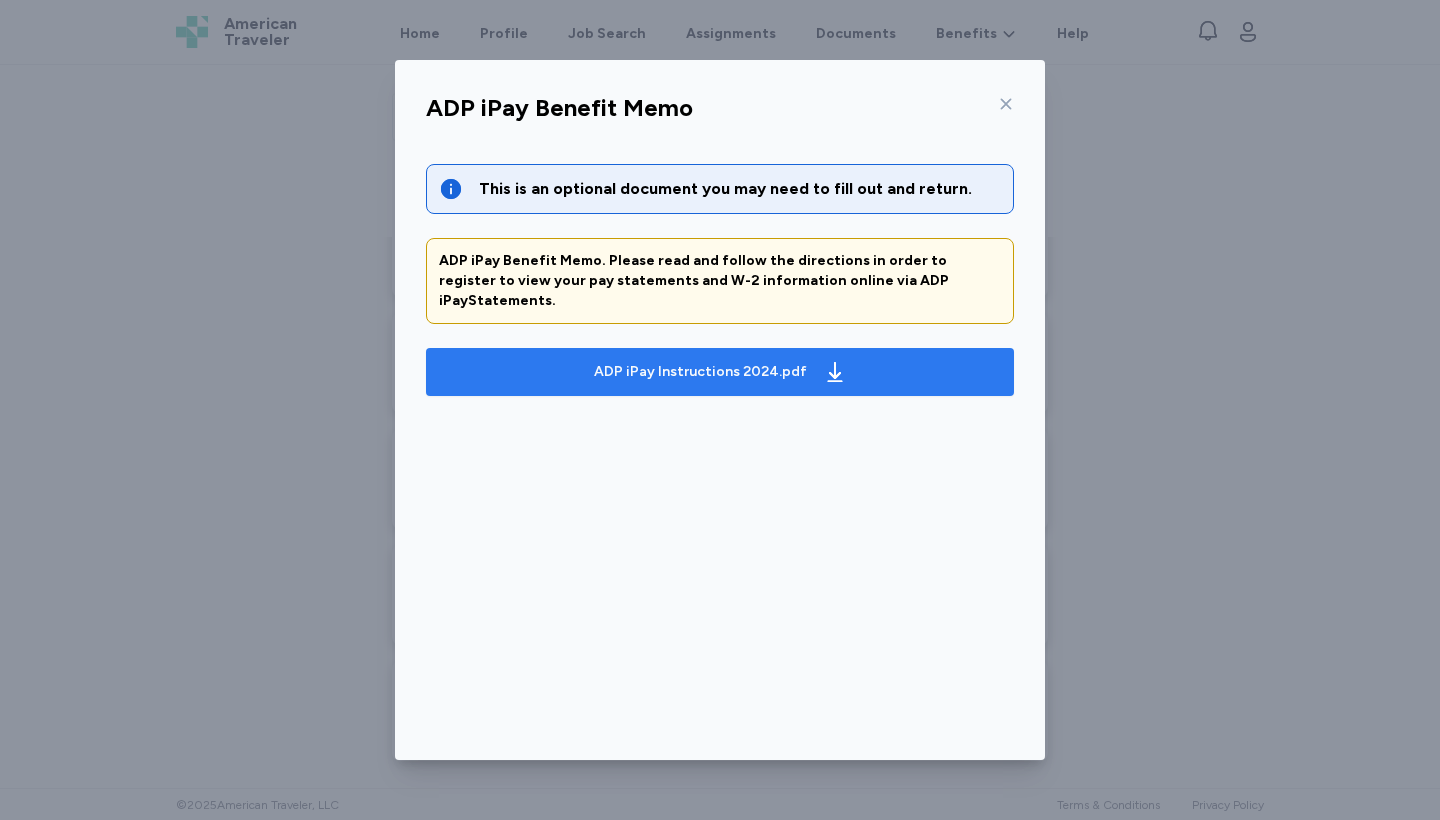 click on "ADP iPay Instructions 2024.pdf" at bounding box center [700, 372] 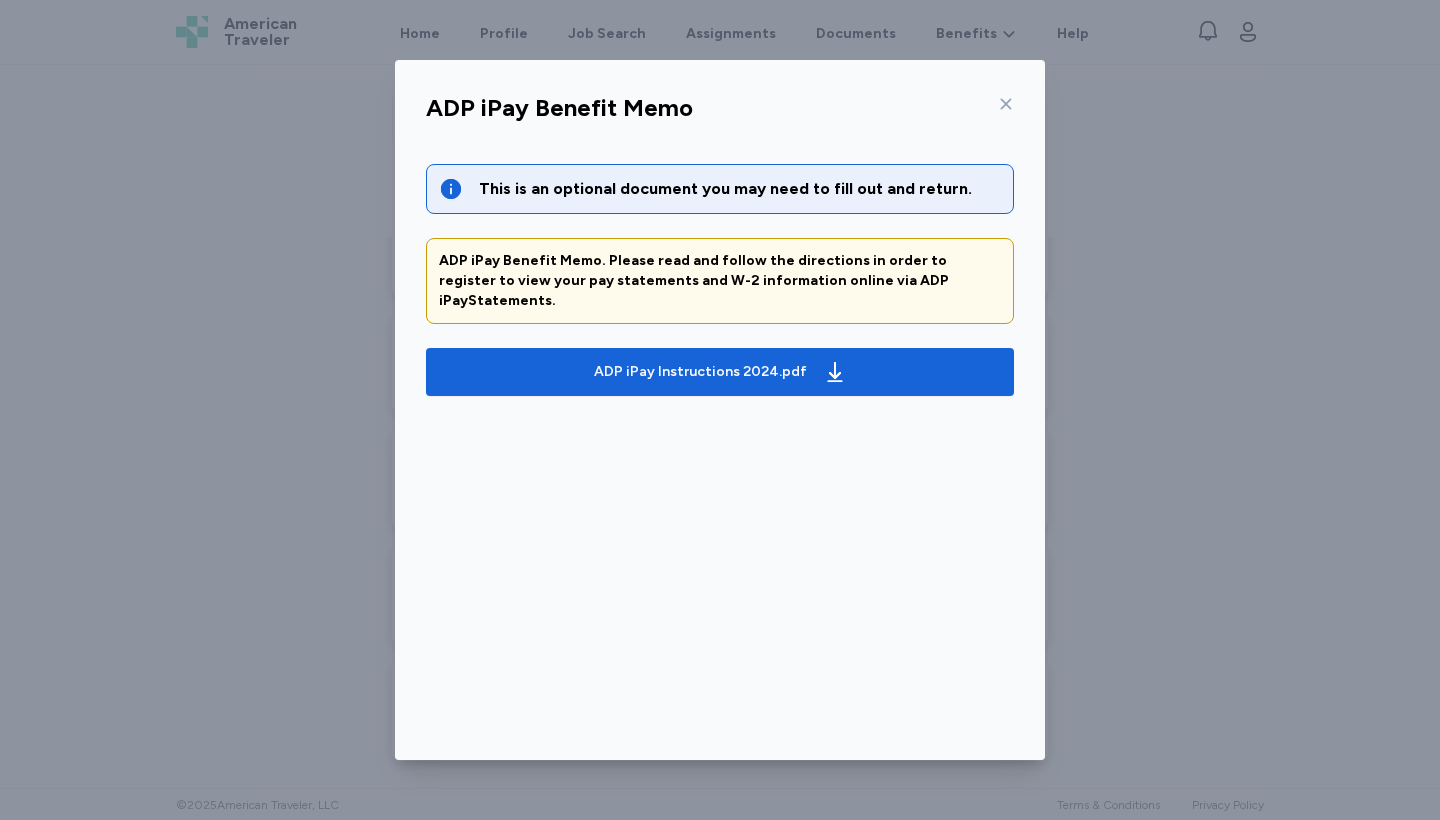 click 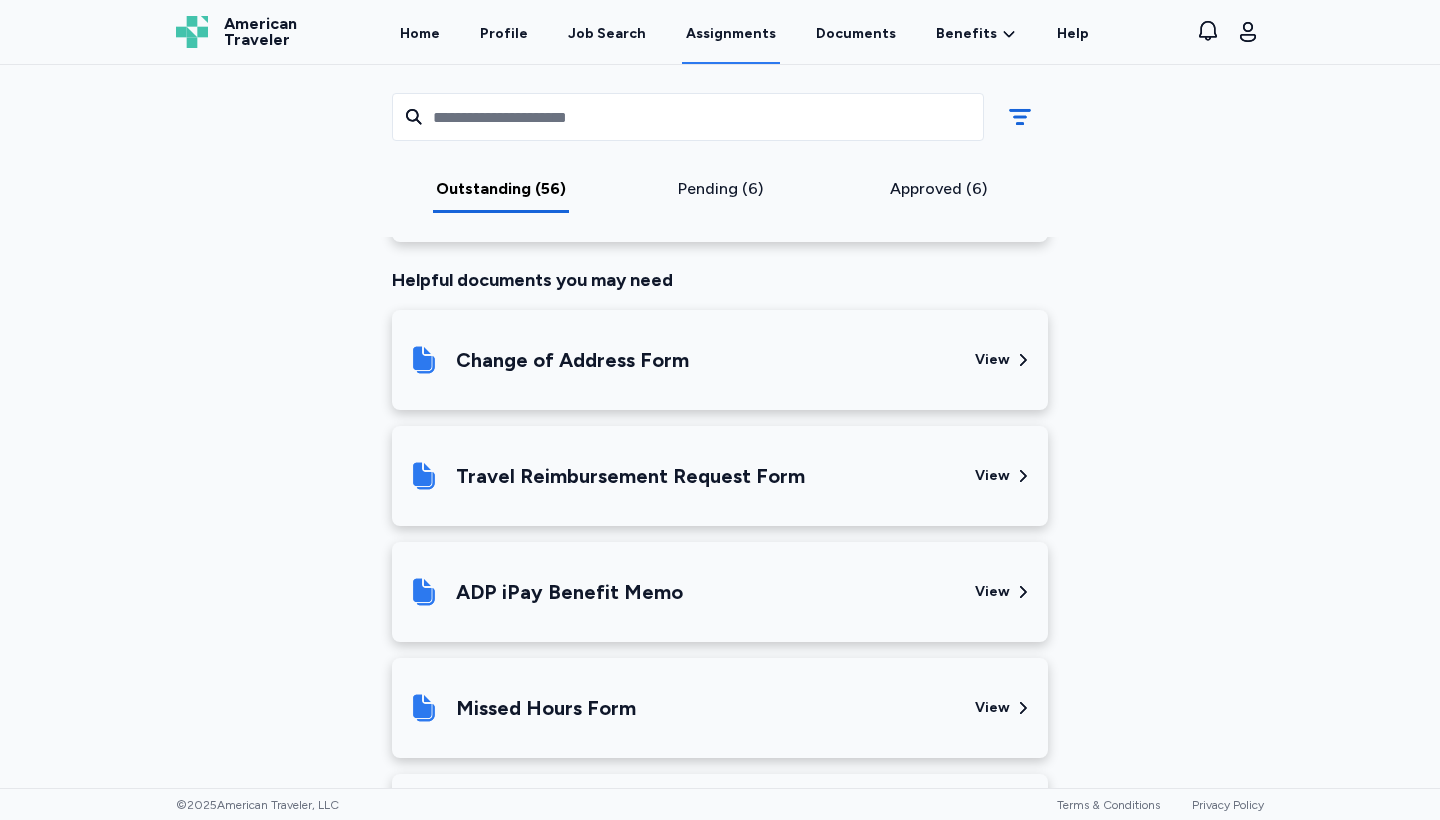 scroll, scrollTop: 6924, scrollLeft: 0, axis: vertical 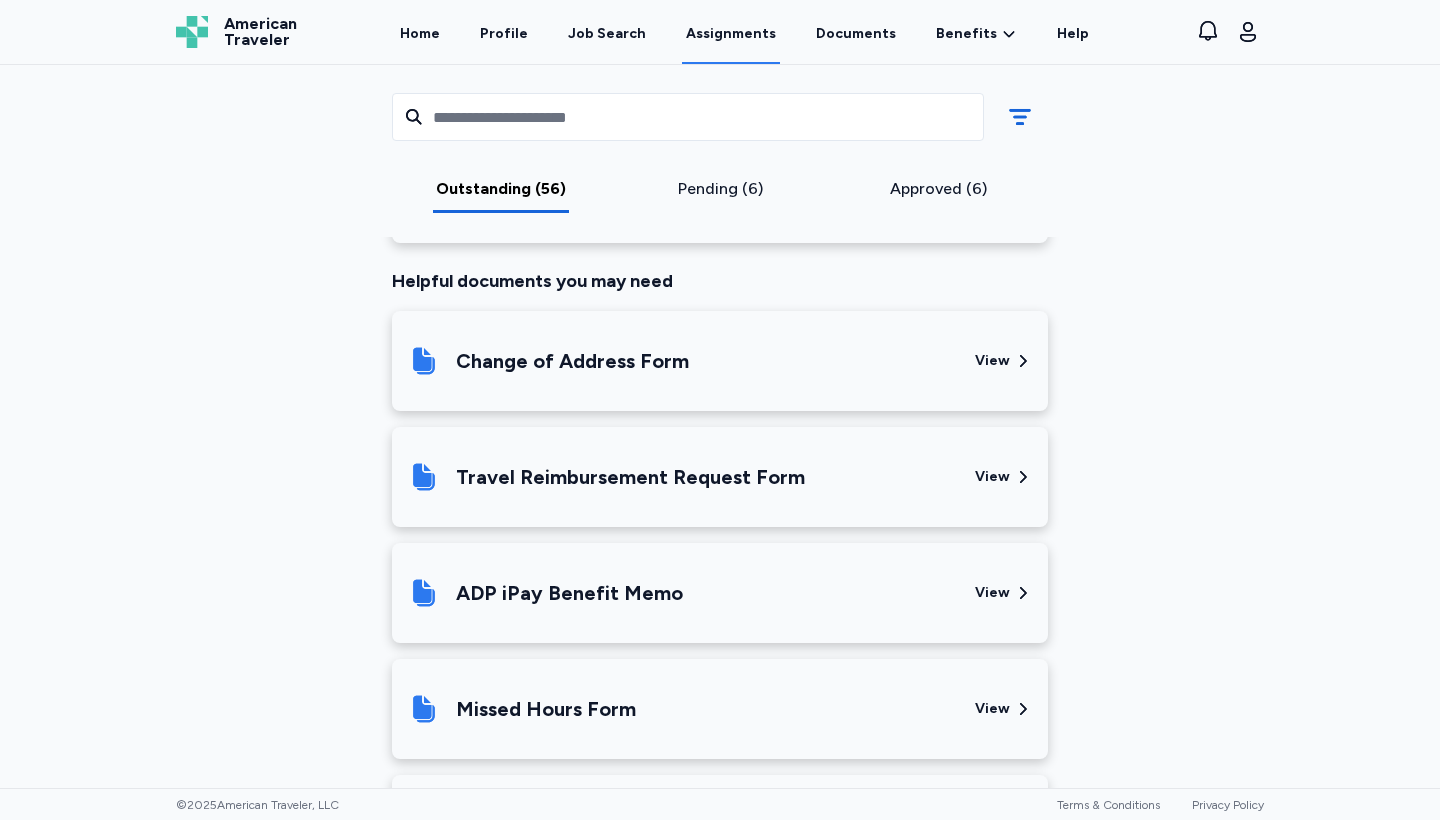 click on "Travel Reimbursement Request Form" at bounding box center [630, 477] 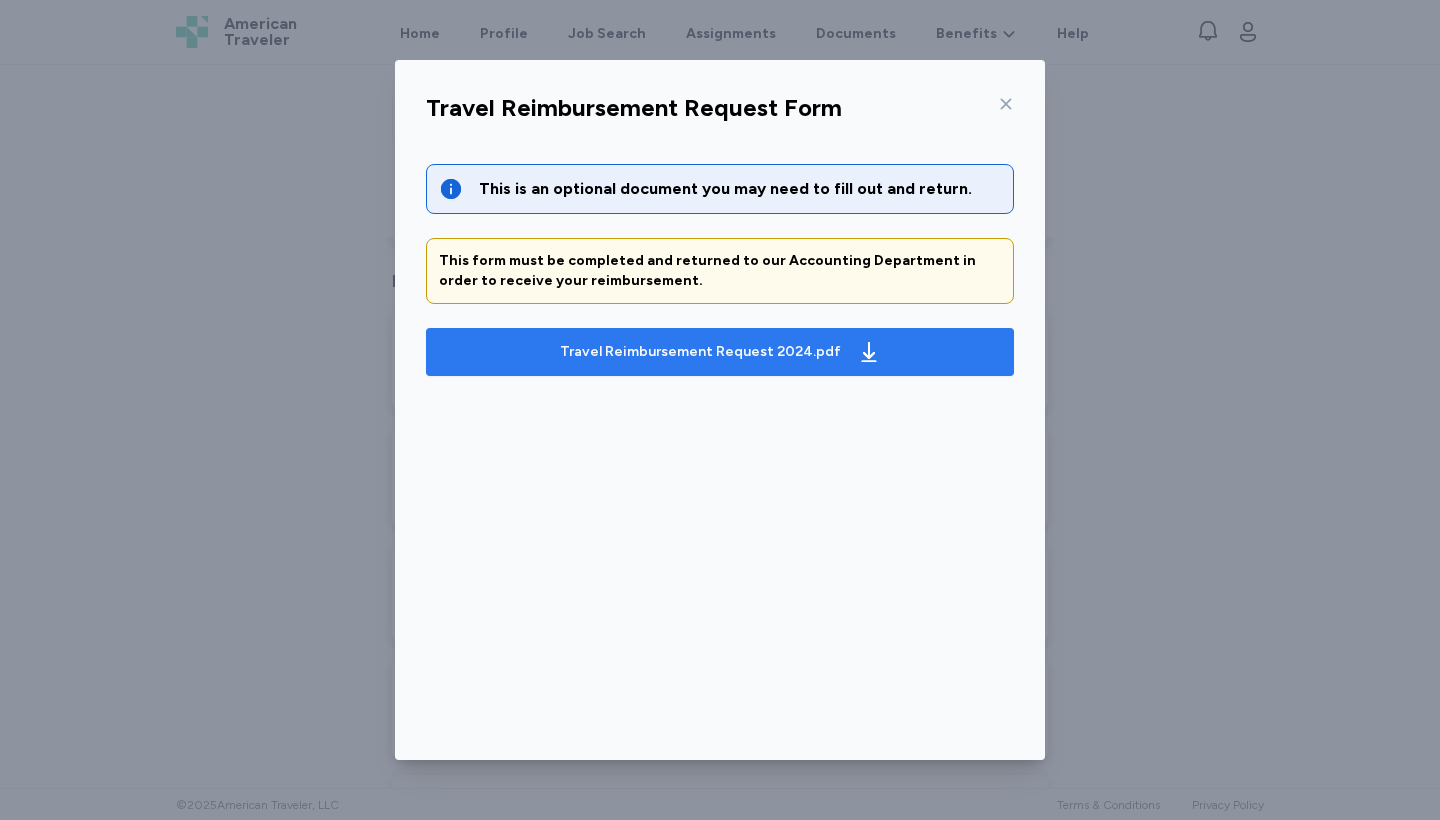 click on "Travel Reimbursement Request 2024.pdf" at bounding box center (700, 352) 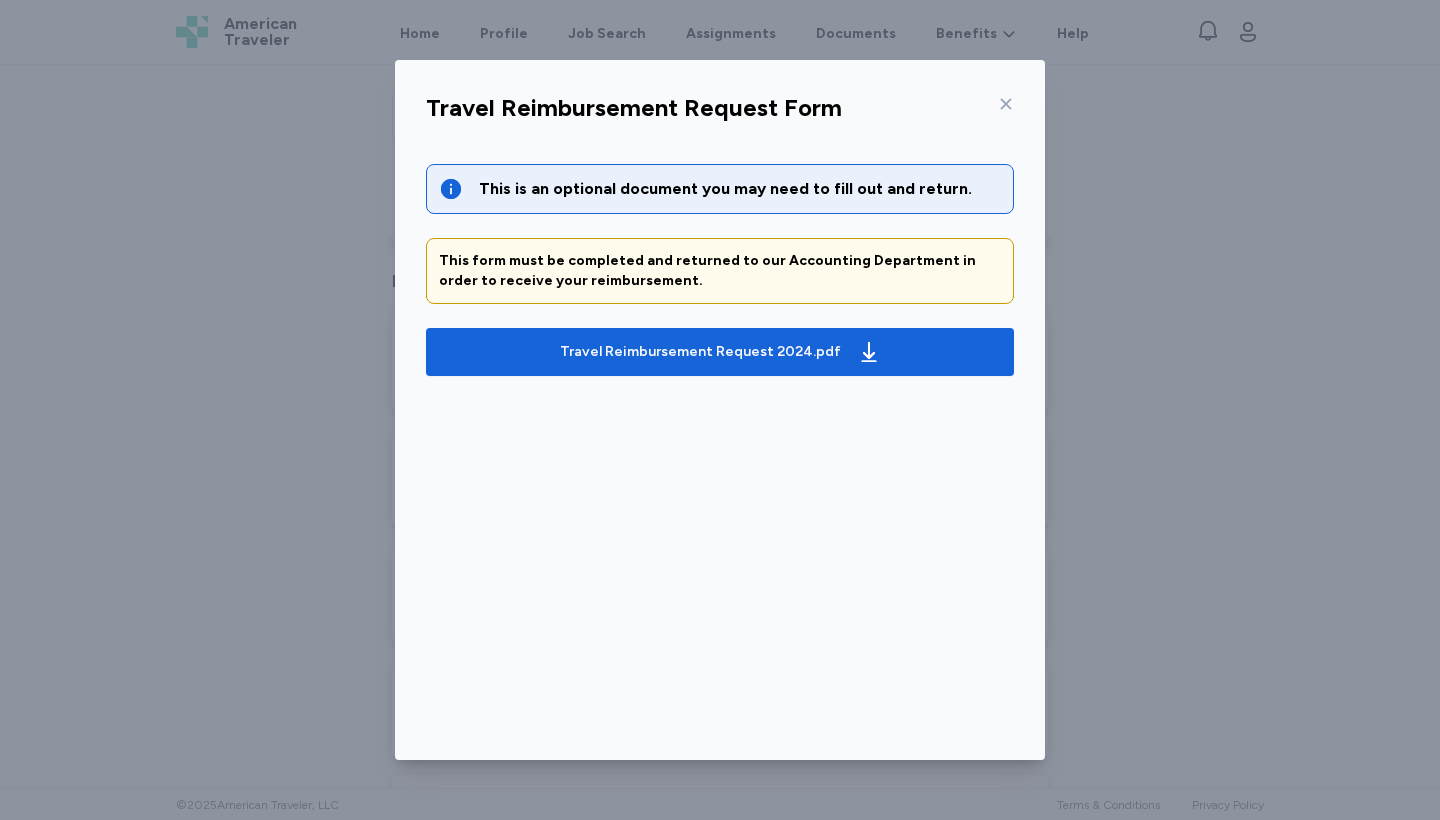 click 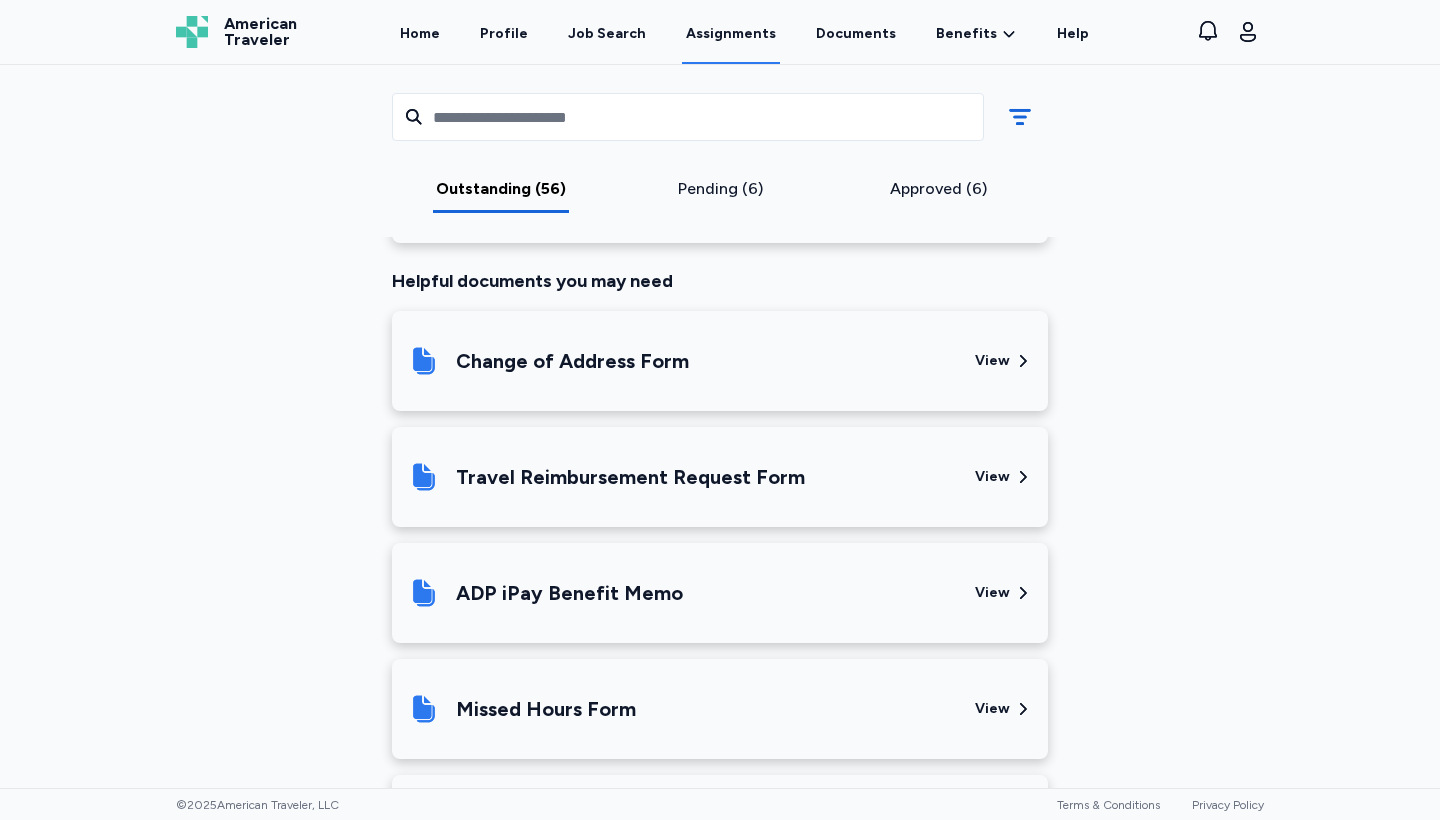 click on "Change of Address Form" at bounding box center (572, 361) 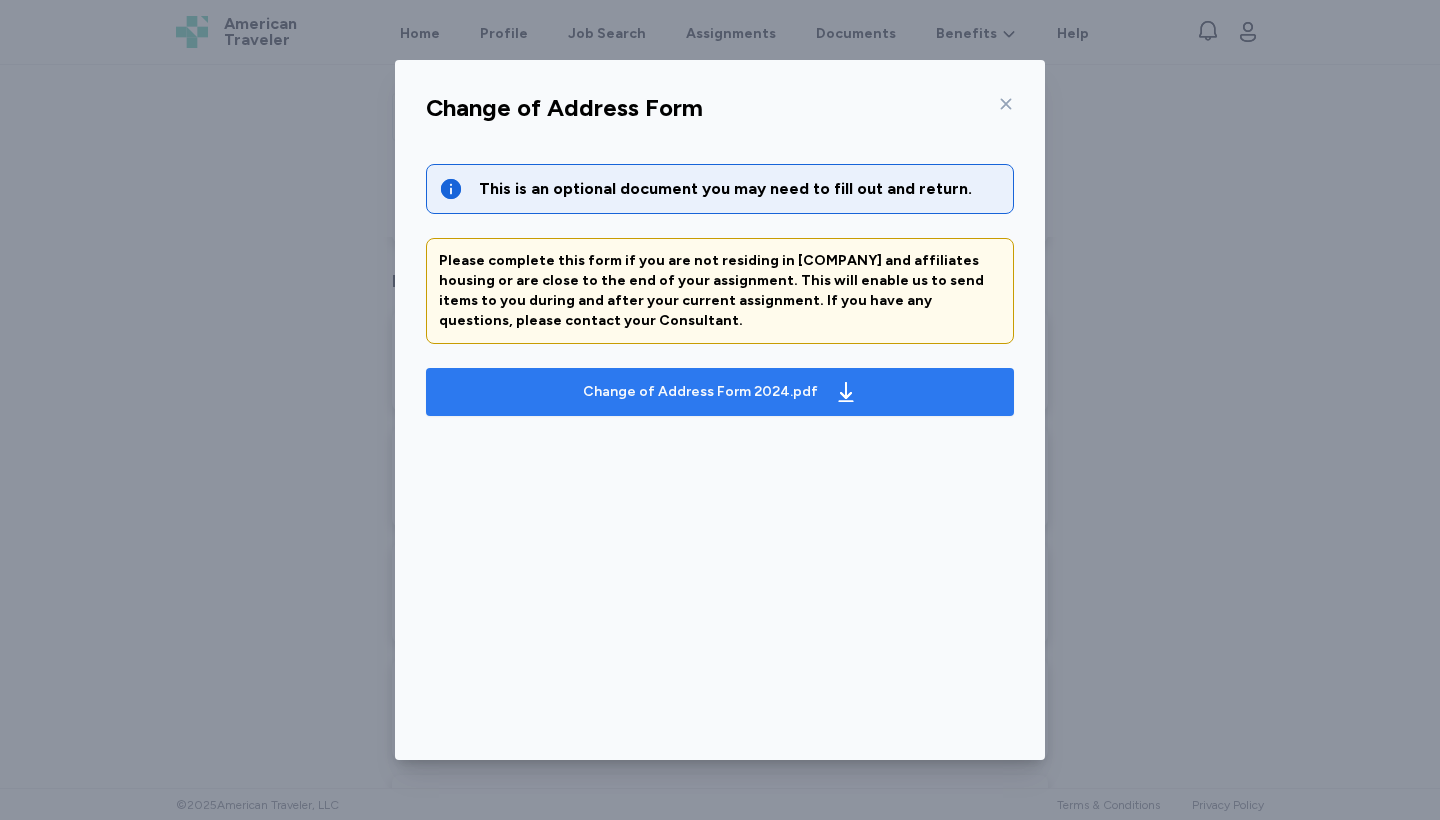 click on "Change of Address Form 2024.pdf" at bounding box center [700, 392] 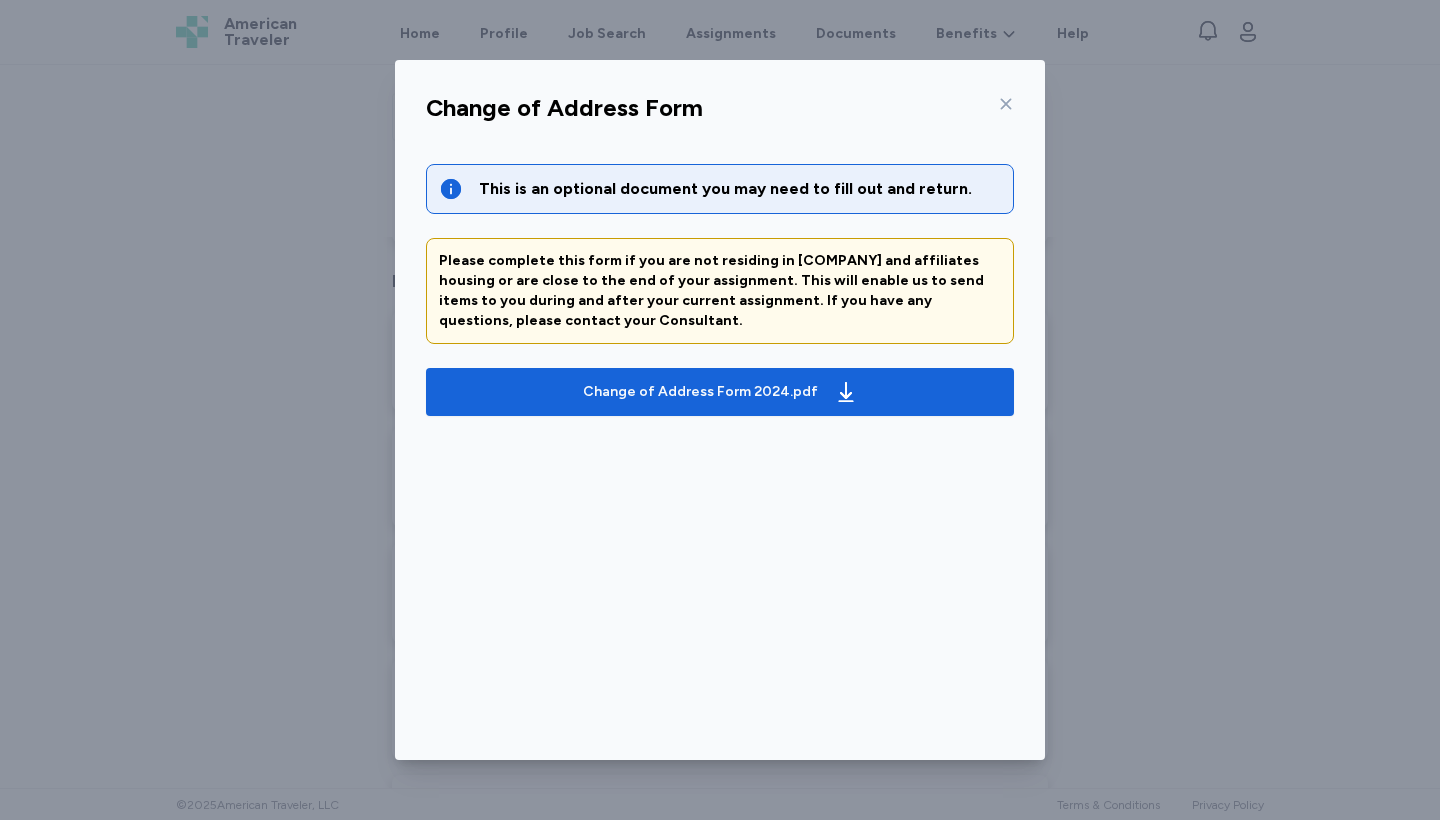 click 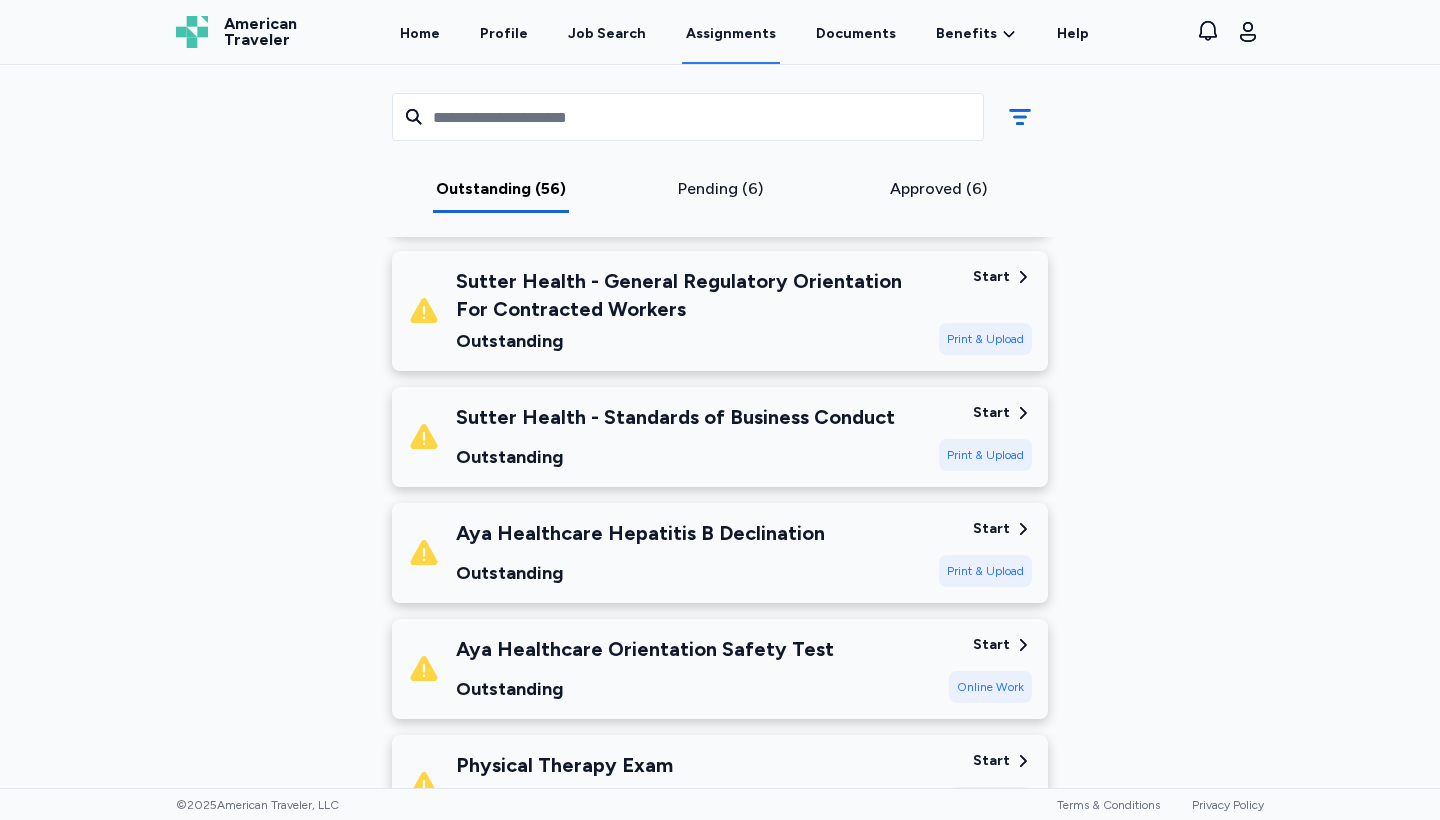 scroll, scrollTop: 6301, scrollLeft: 0, axis: vertical 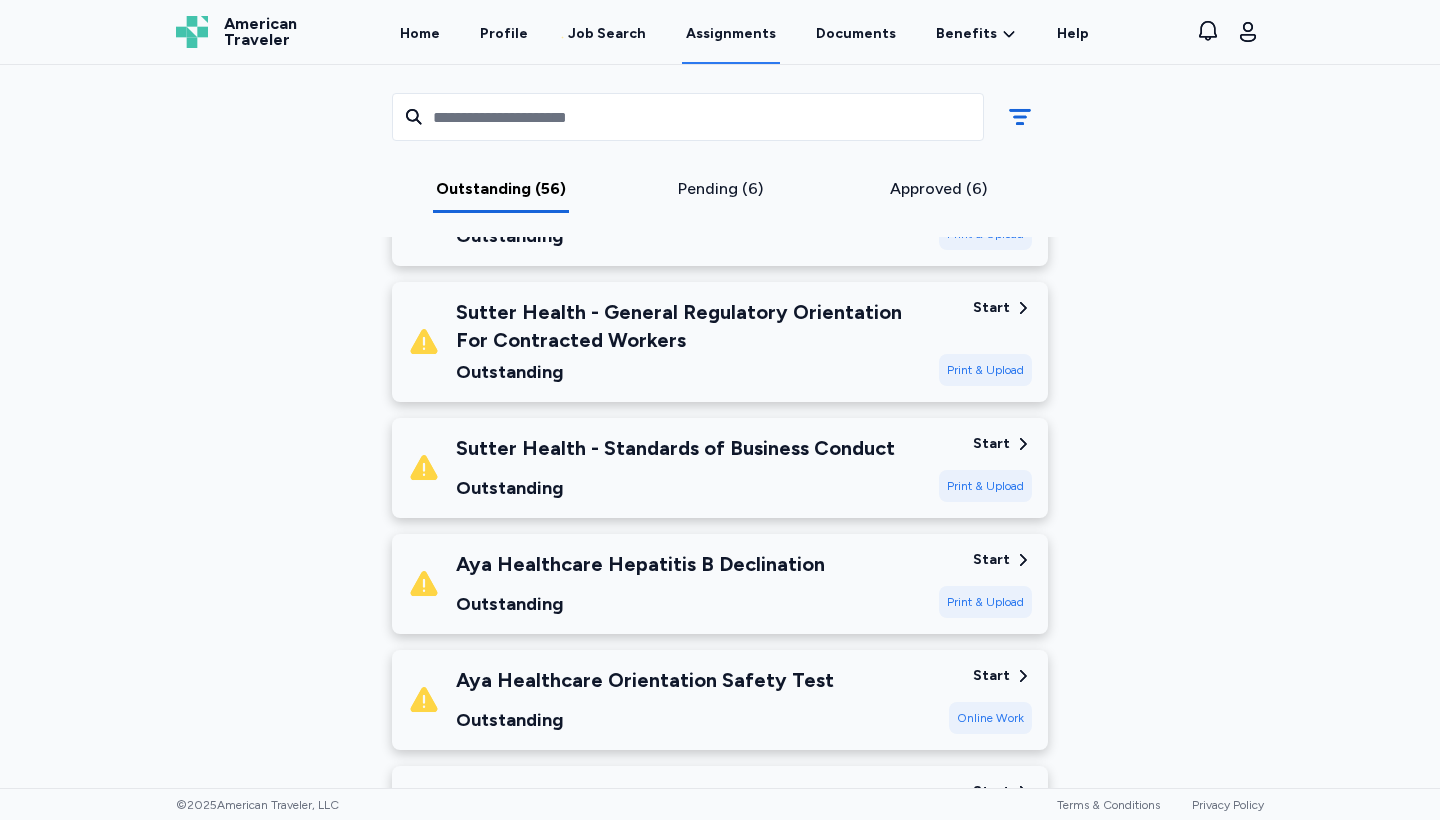 click on "Start" at bounding box center (991, 560) 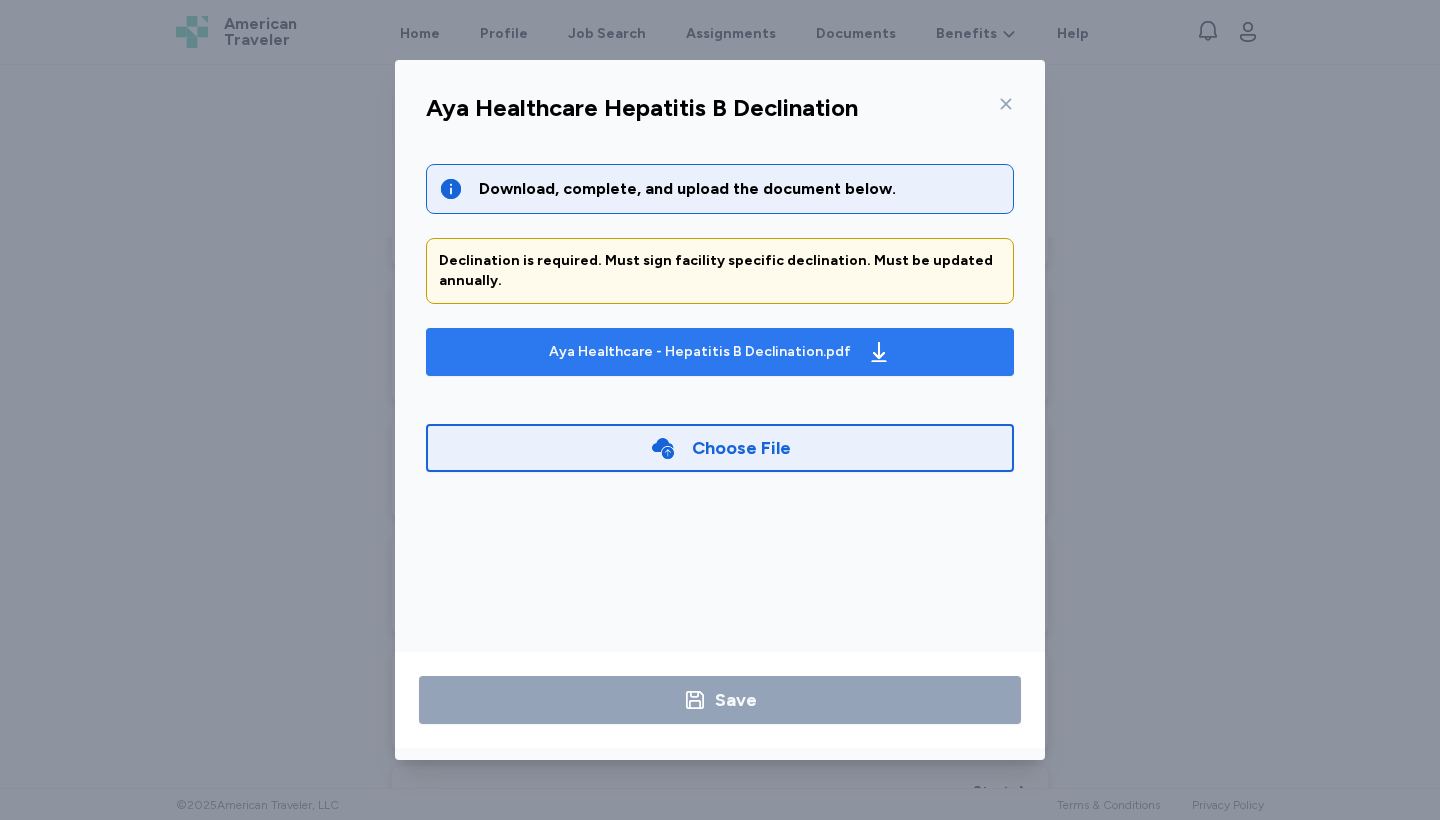 click on "Aya Healthcare - Hepatitis B Declination.pdf" at bounding box center (700, 352) 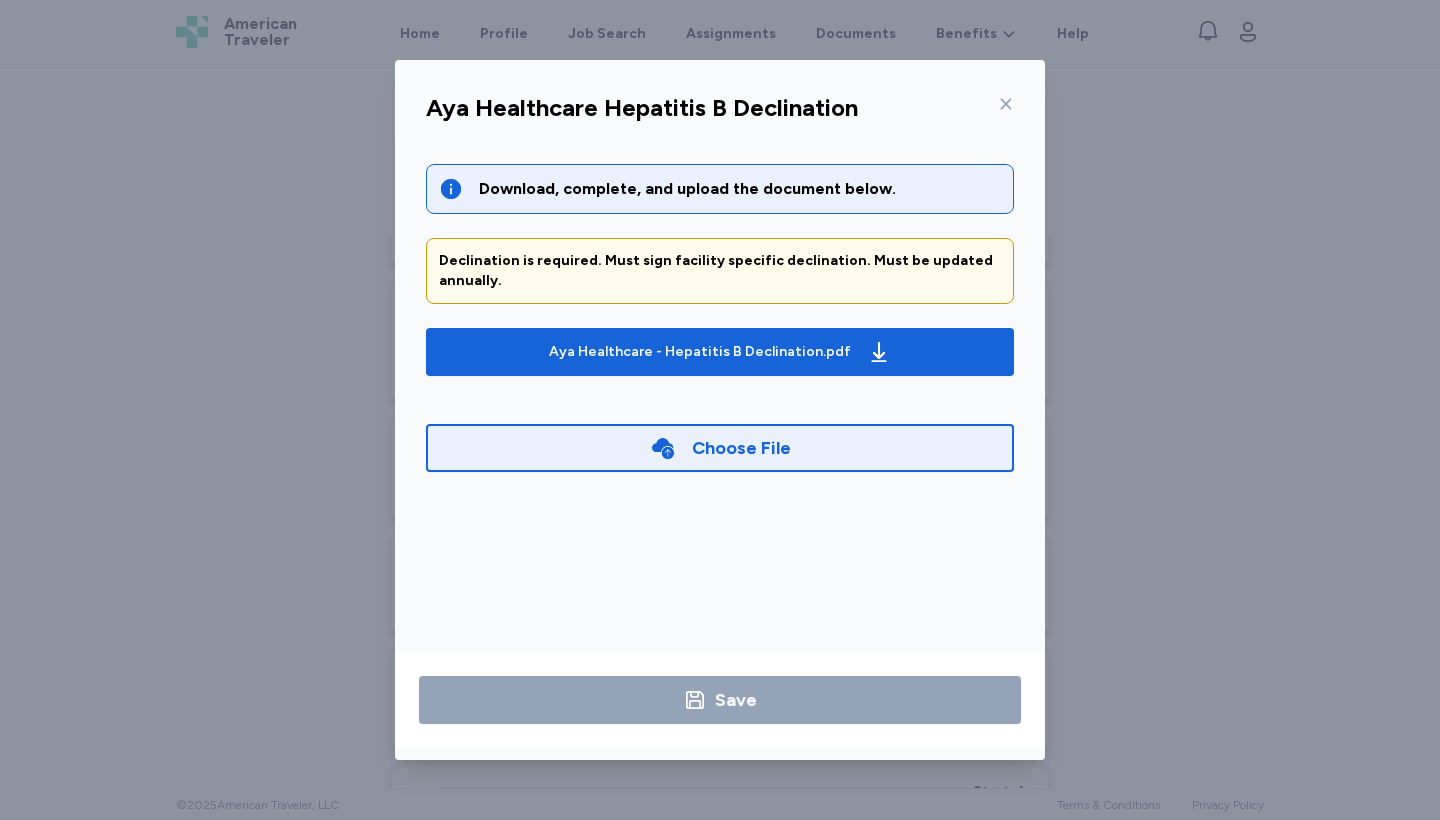 click 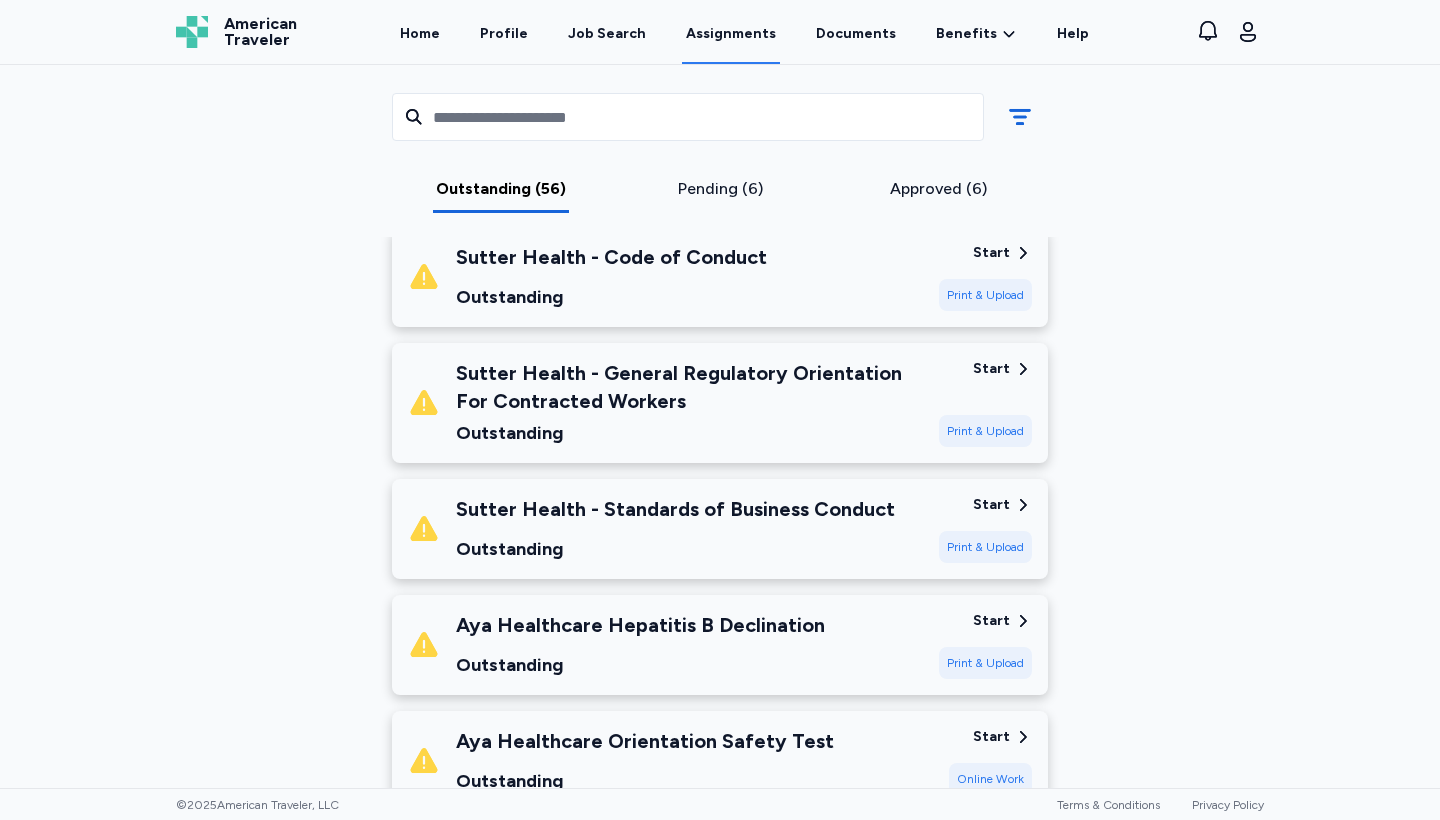 scroll, scrollTop: 6238, scrollLeft: 0, axis: vertical 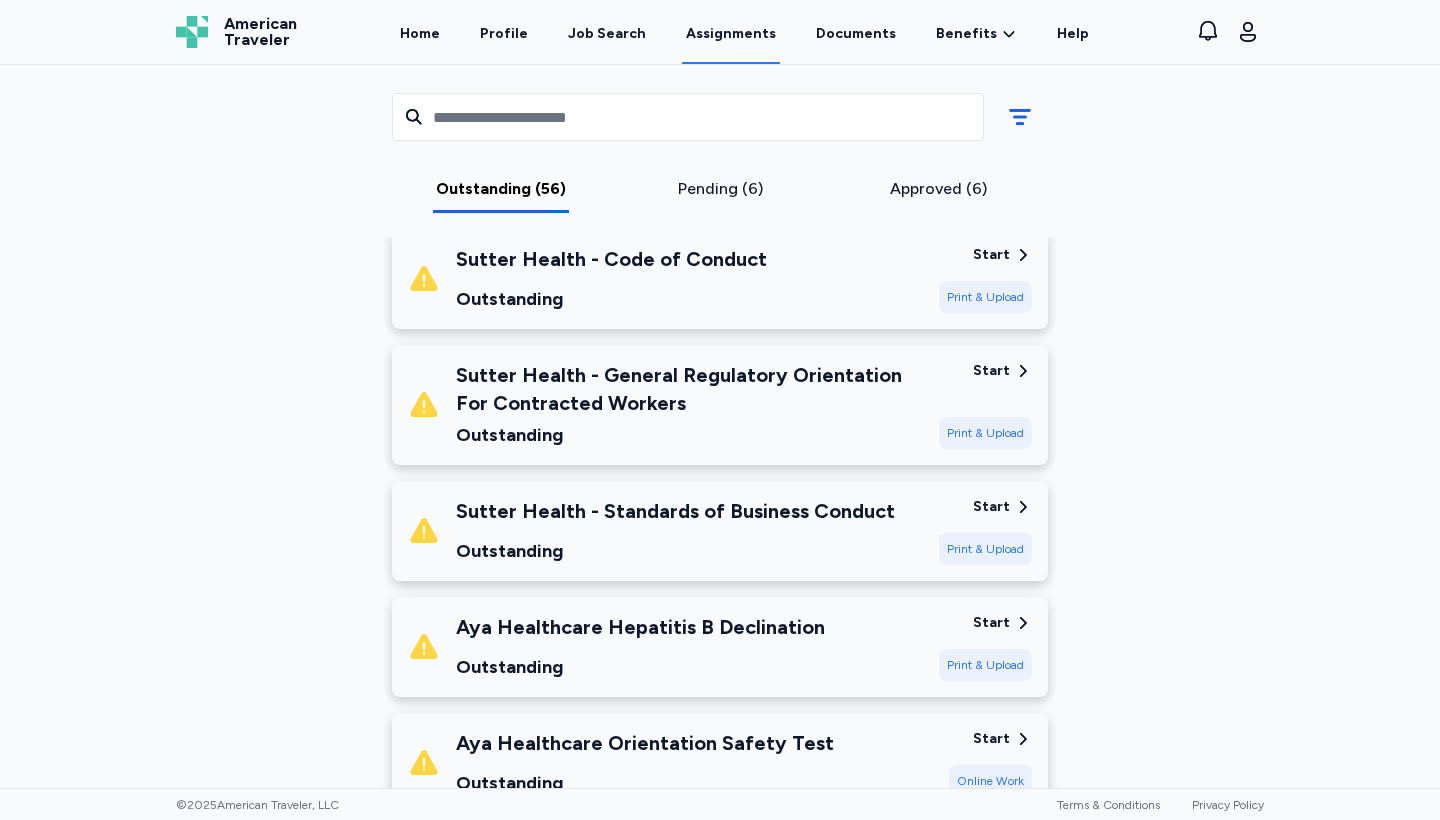 click on "Start" at bounding box center (991, 507) 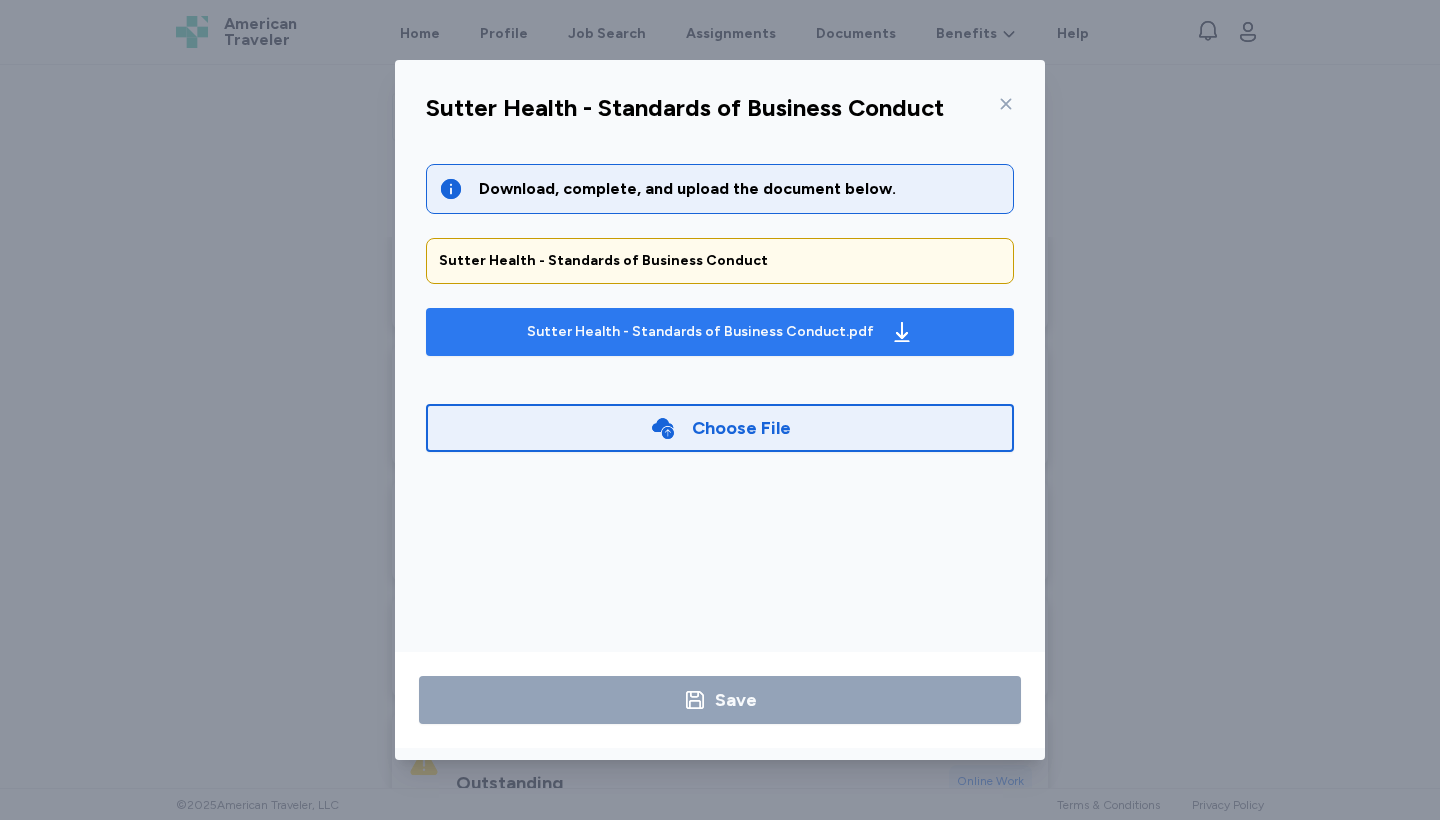 click on "Sutter Health - Standards of Business Conduct.pdf" at bounding box center [700, 332] 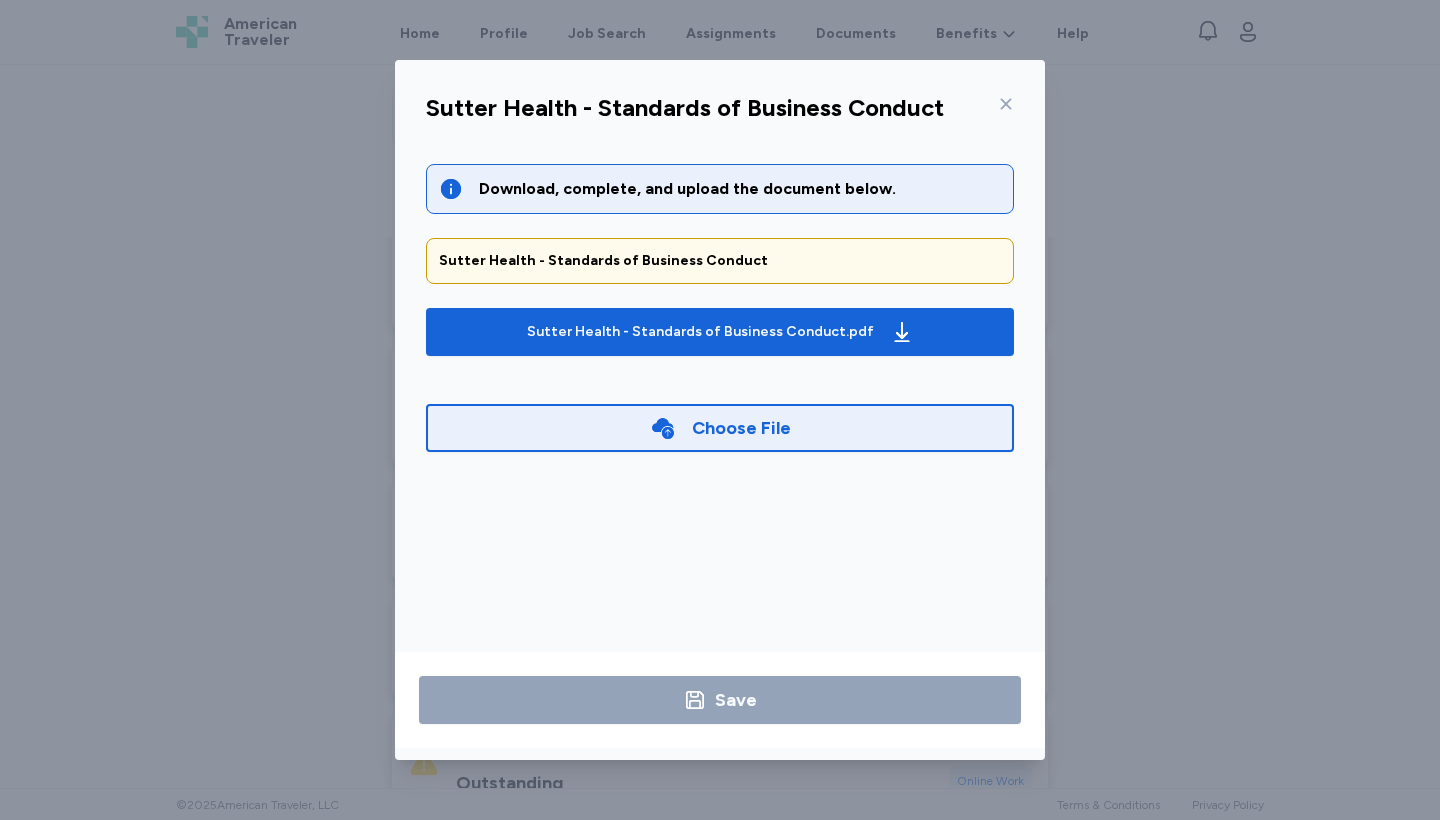 click 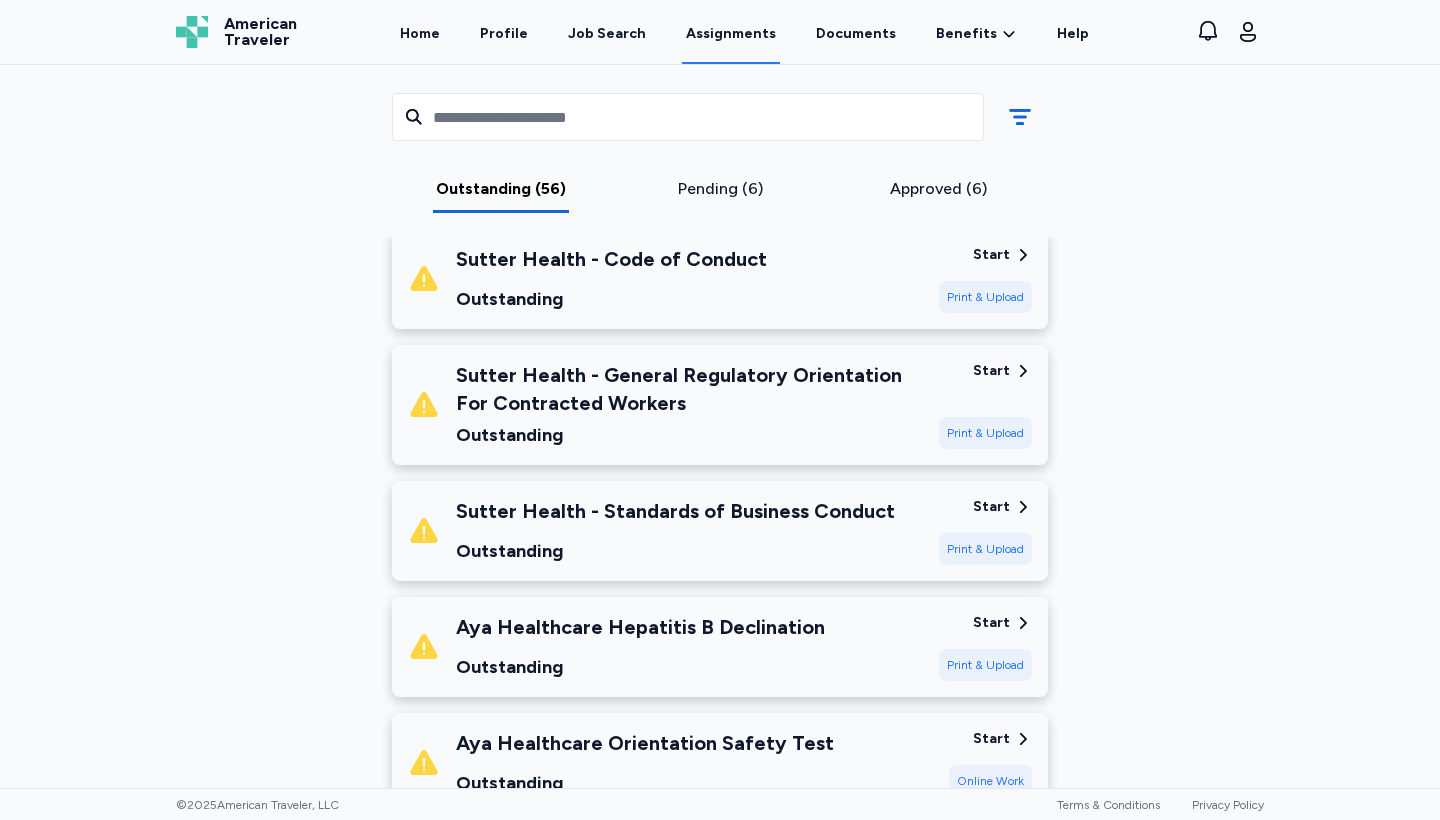 click on "Print & Upload" at bounding box center (985, 433) 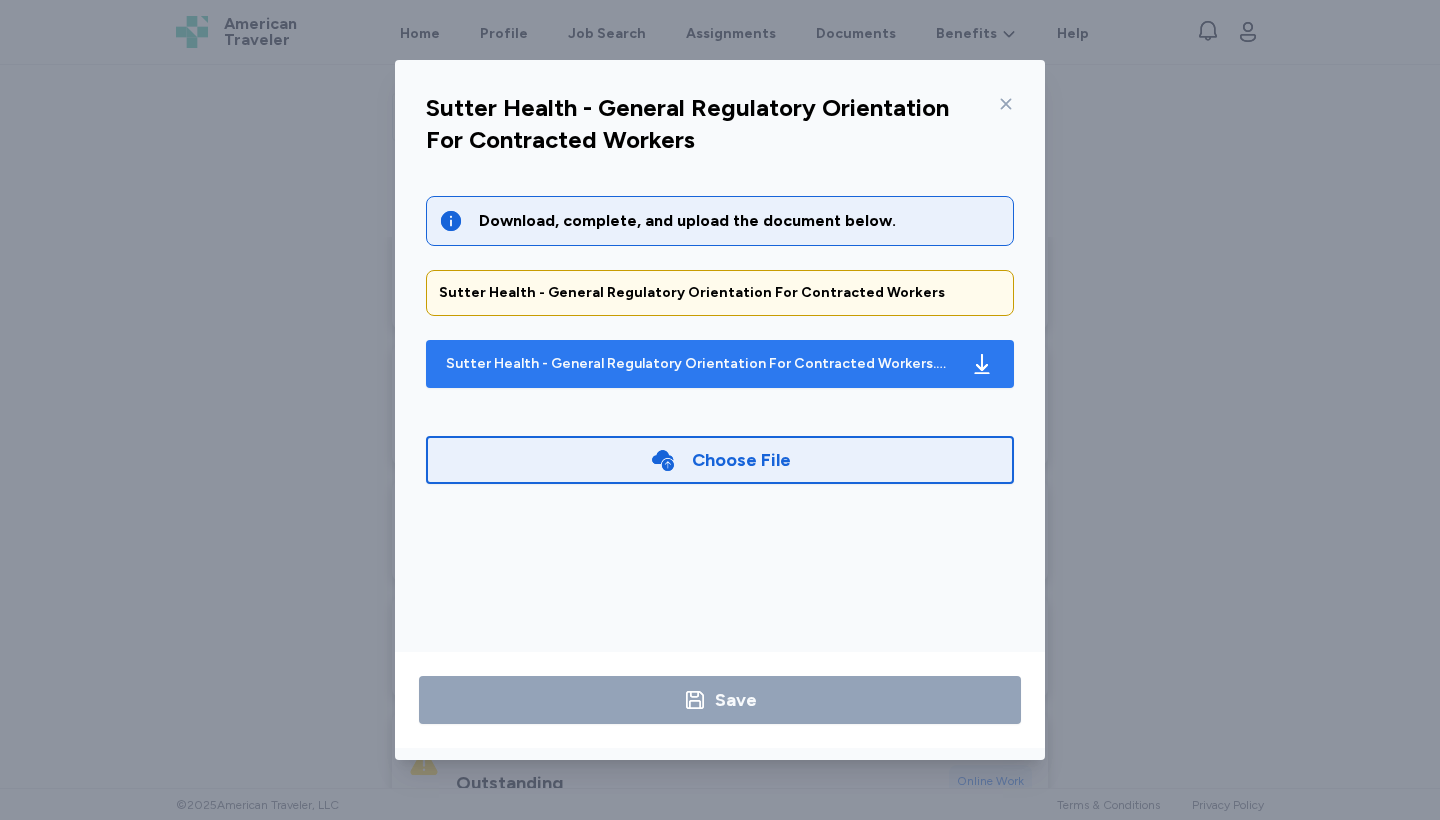 click on "Sutter Health - General Regulatory Orientation For Contracted Workers.pdf" at bounding box center (700, 364) 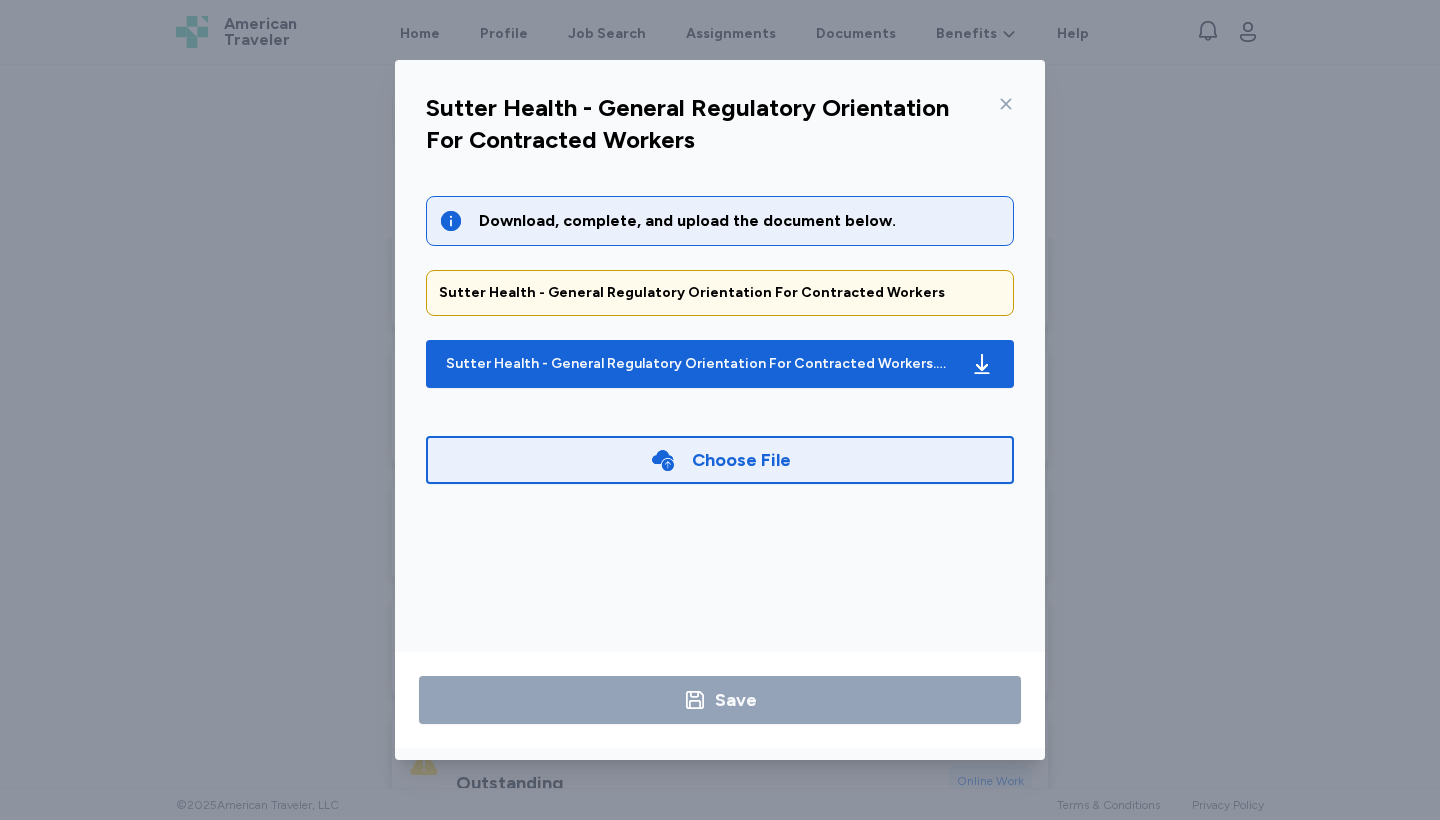 click 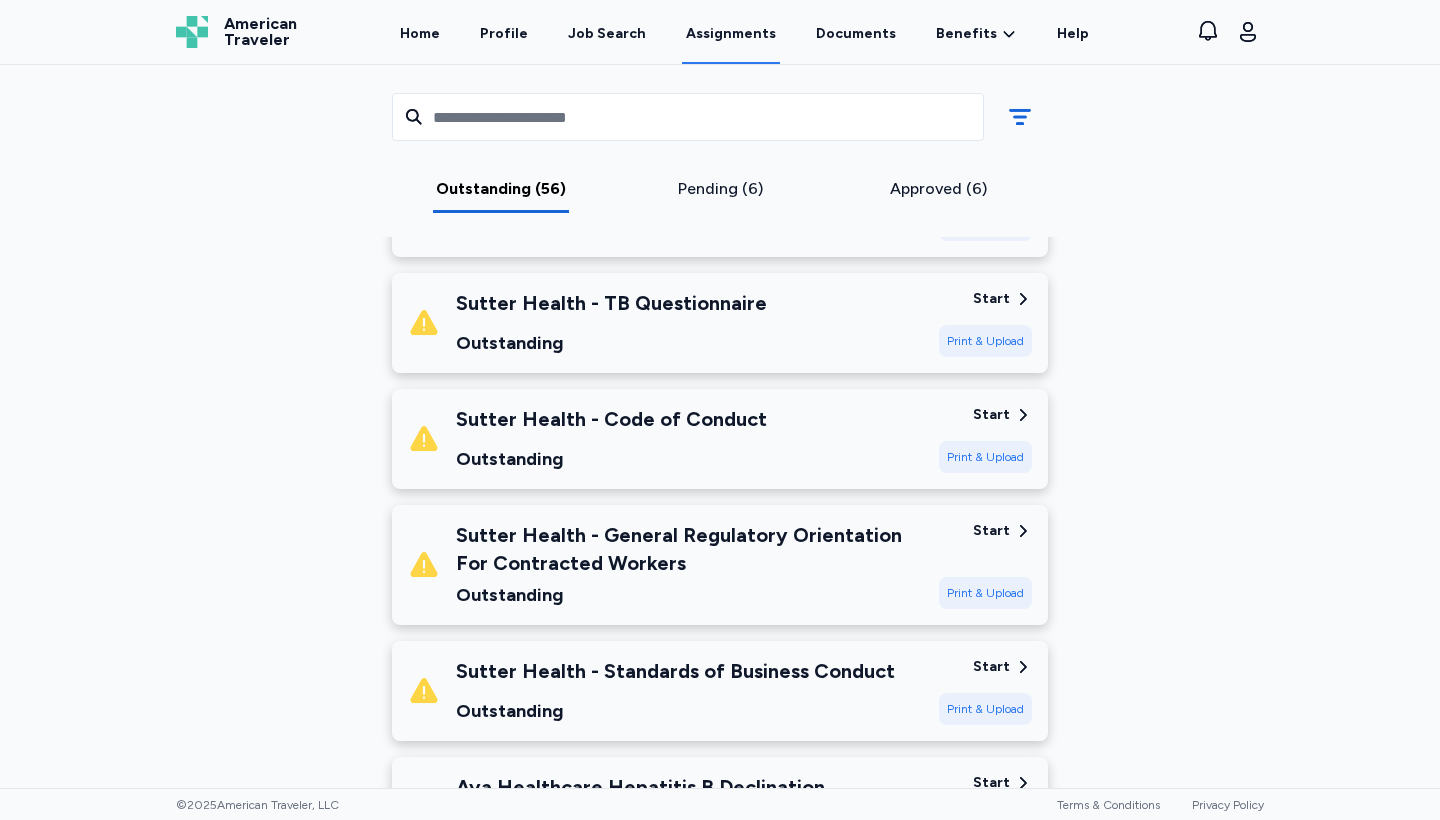 scroll, scrollTop: 6052, scrollLeft: 0, axis: vertical 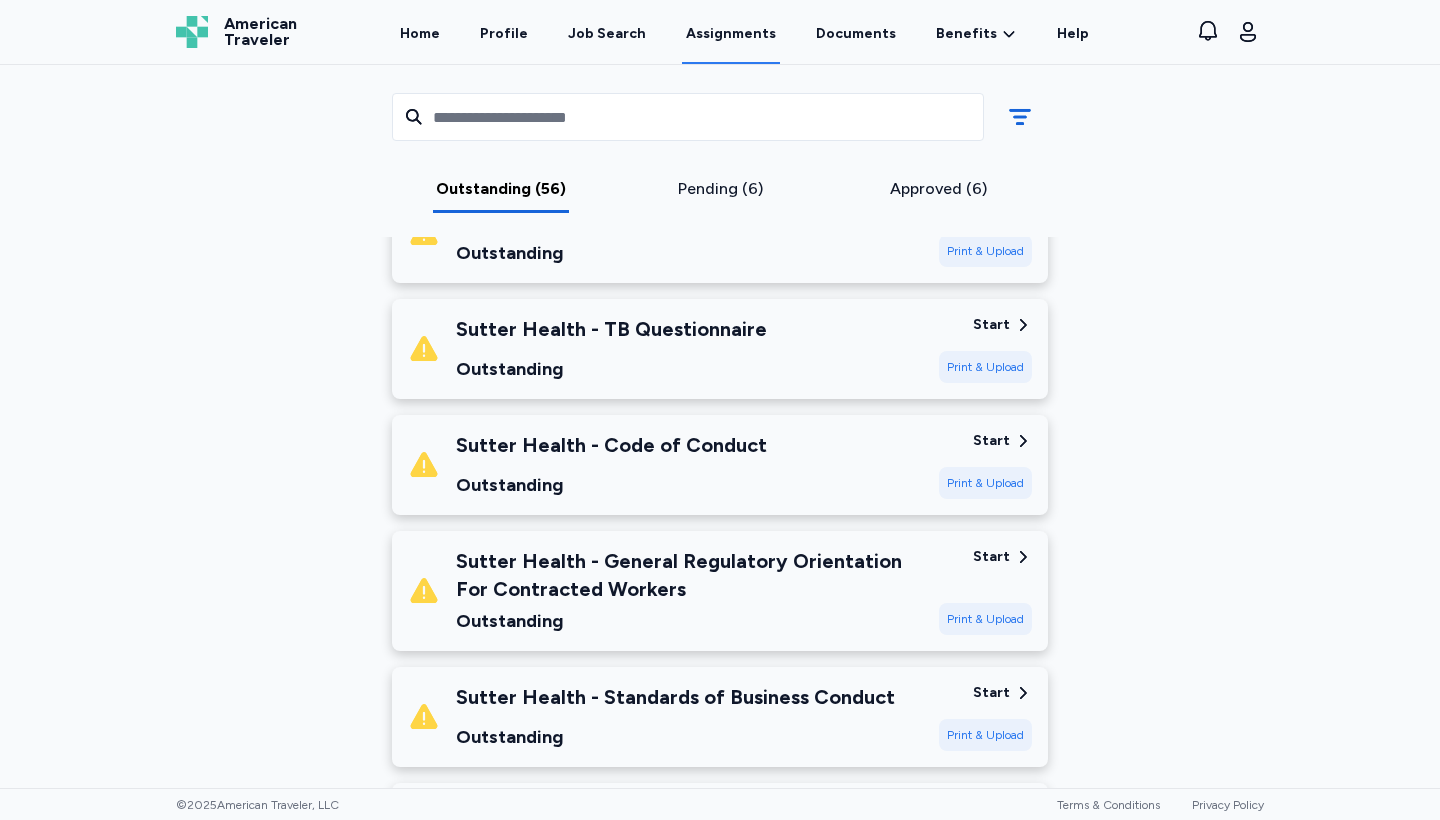 click on "Print & Upload" at bounding box center (985, 483) 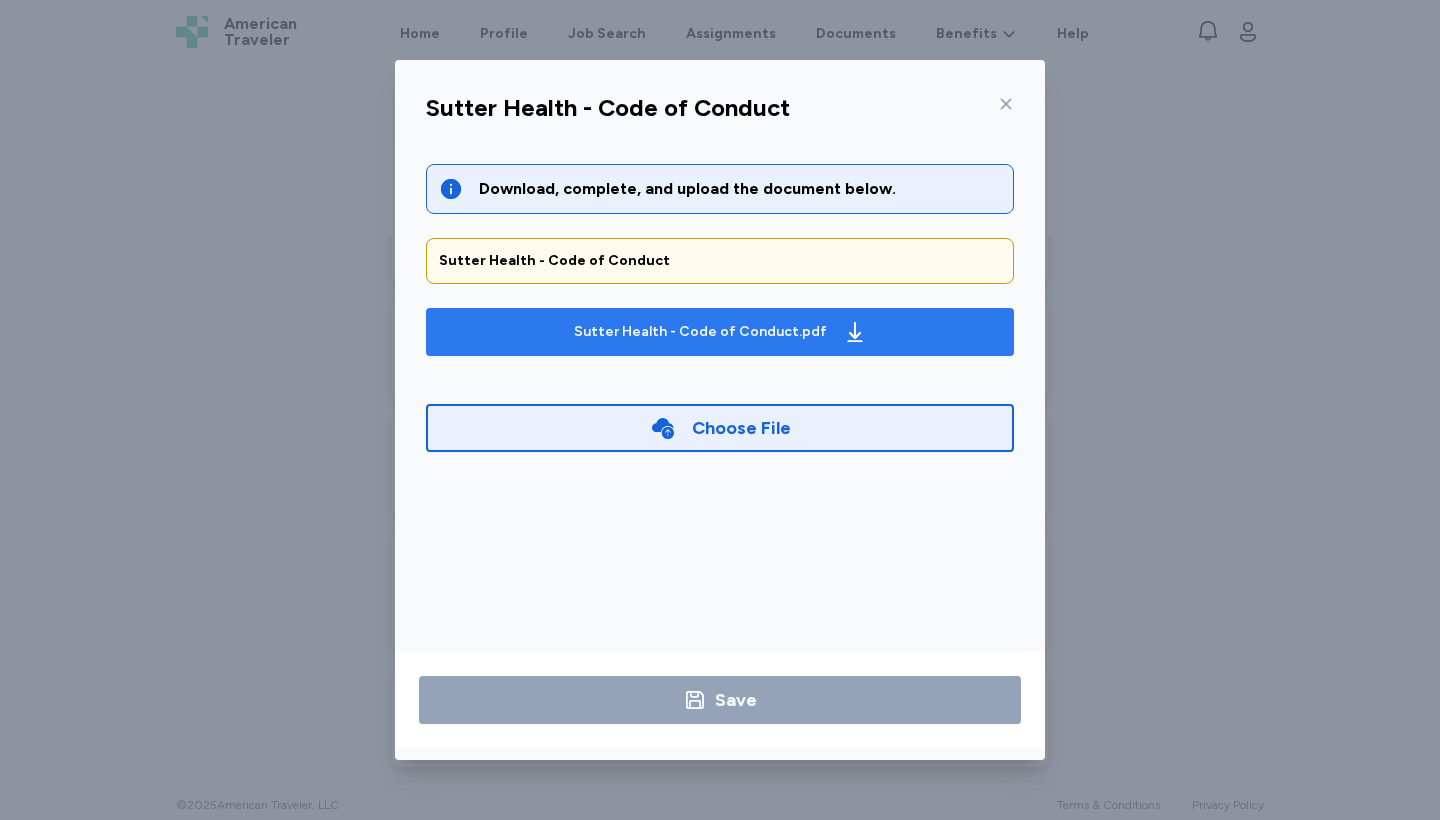 click on "Sutter Health - Code of Conduct.pdf" at bounding box center [720, 332] 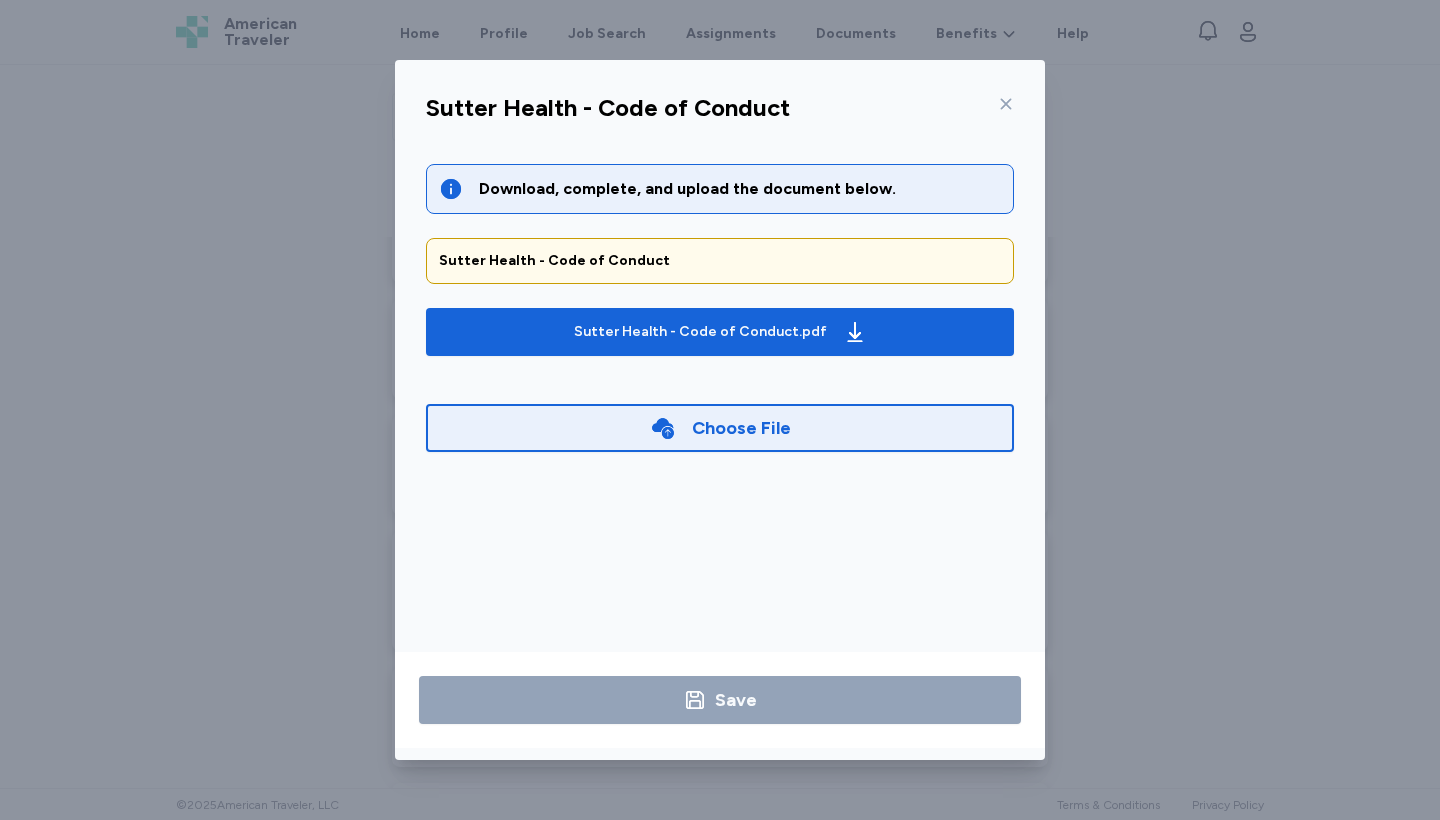 click 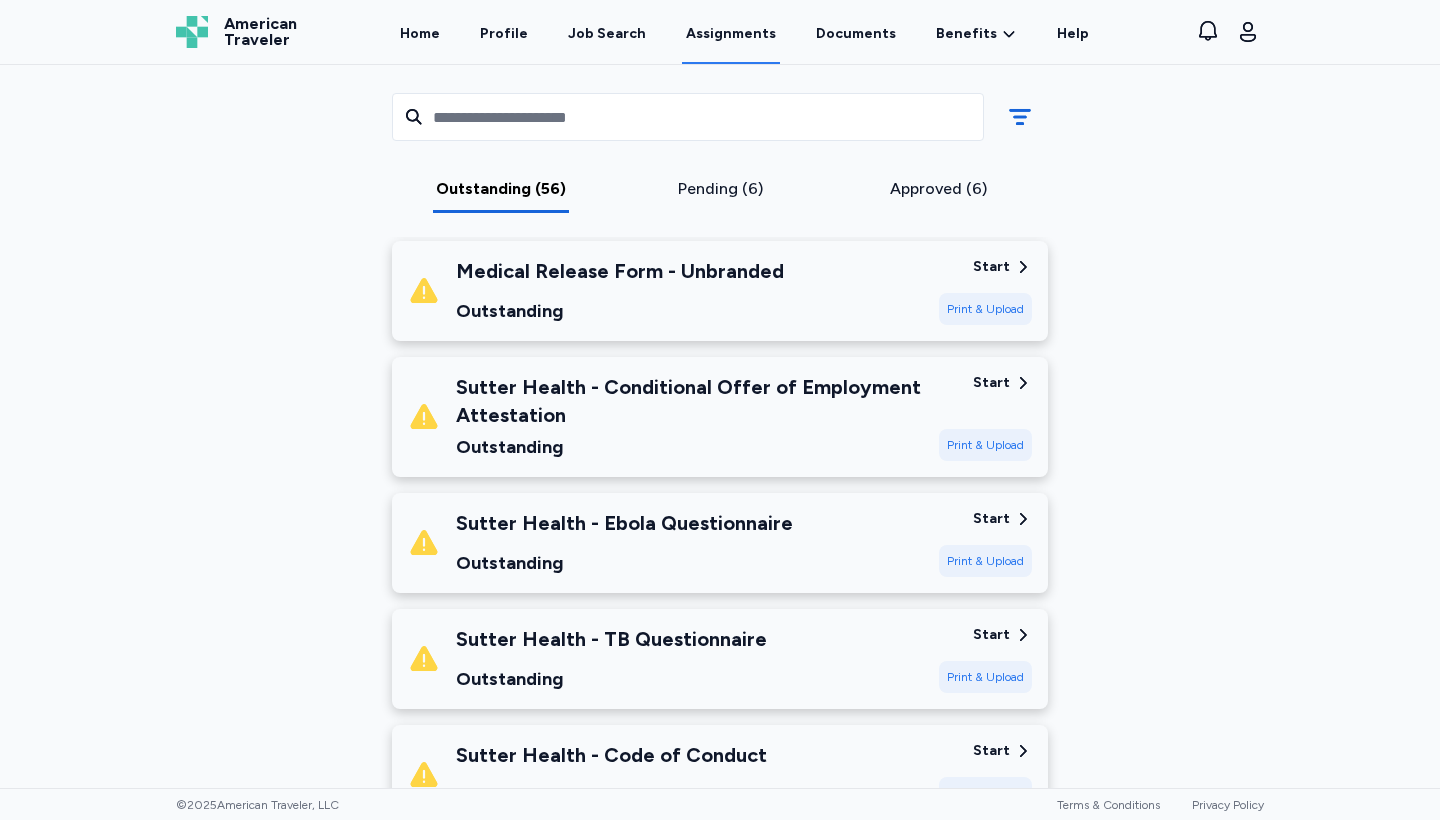 scroll, scrollTop: 5743, scrollLeft: 0, axis: vertical 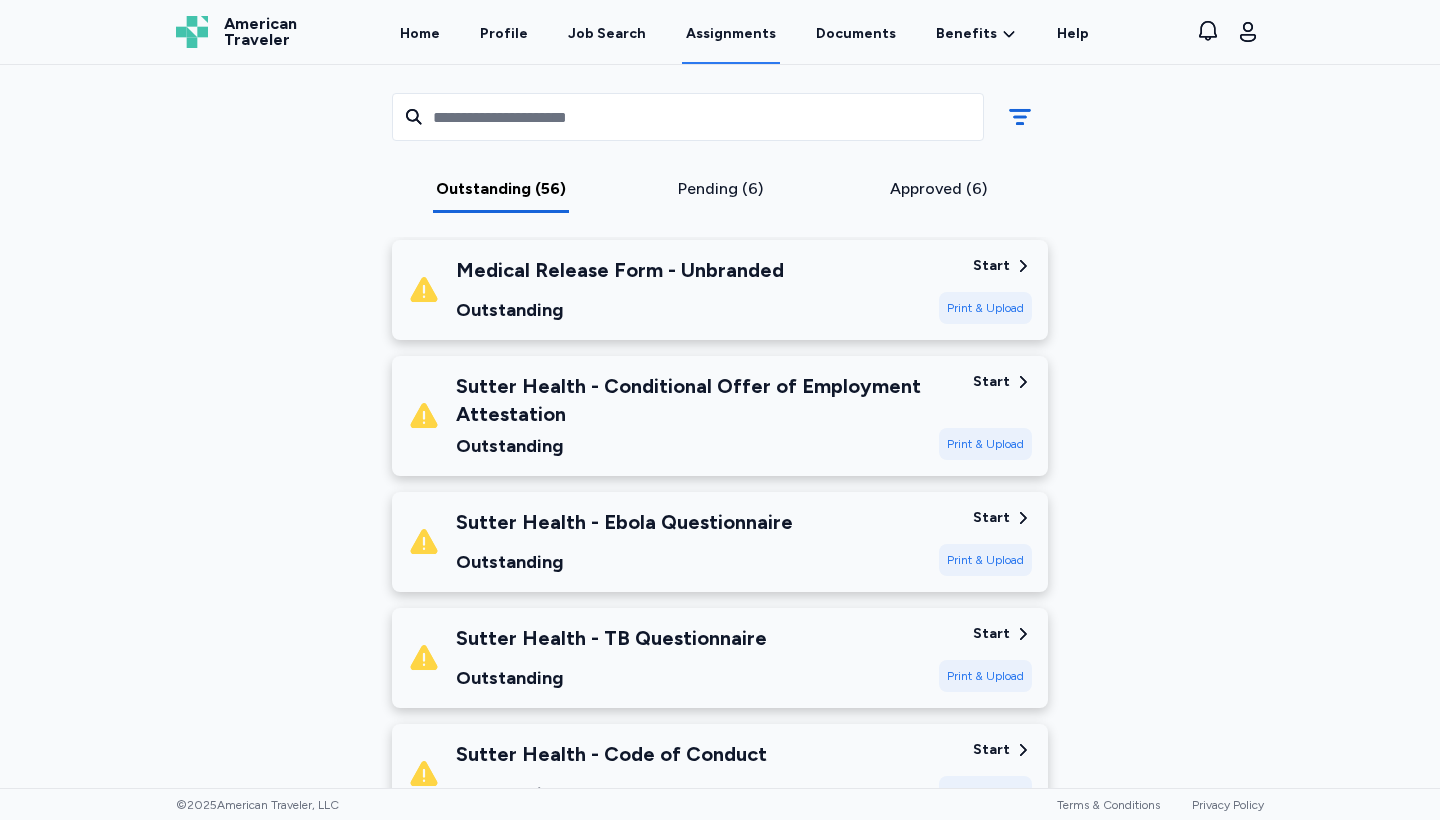 click on "Print & Upload" at bounding box center (985, 560) 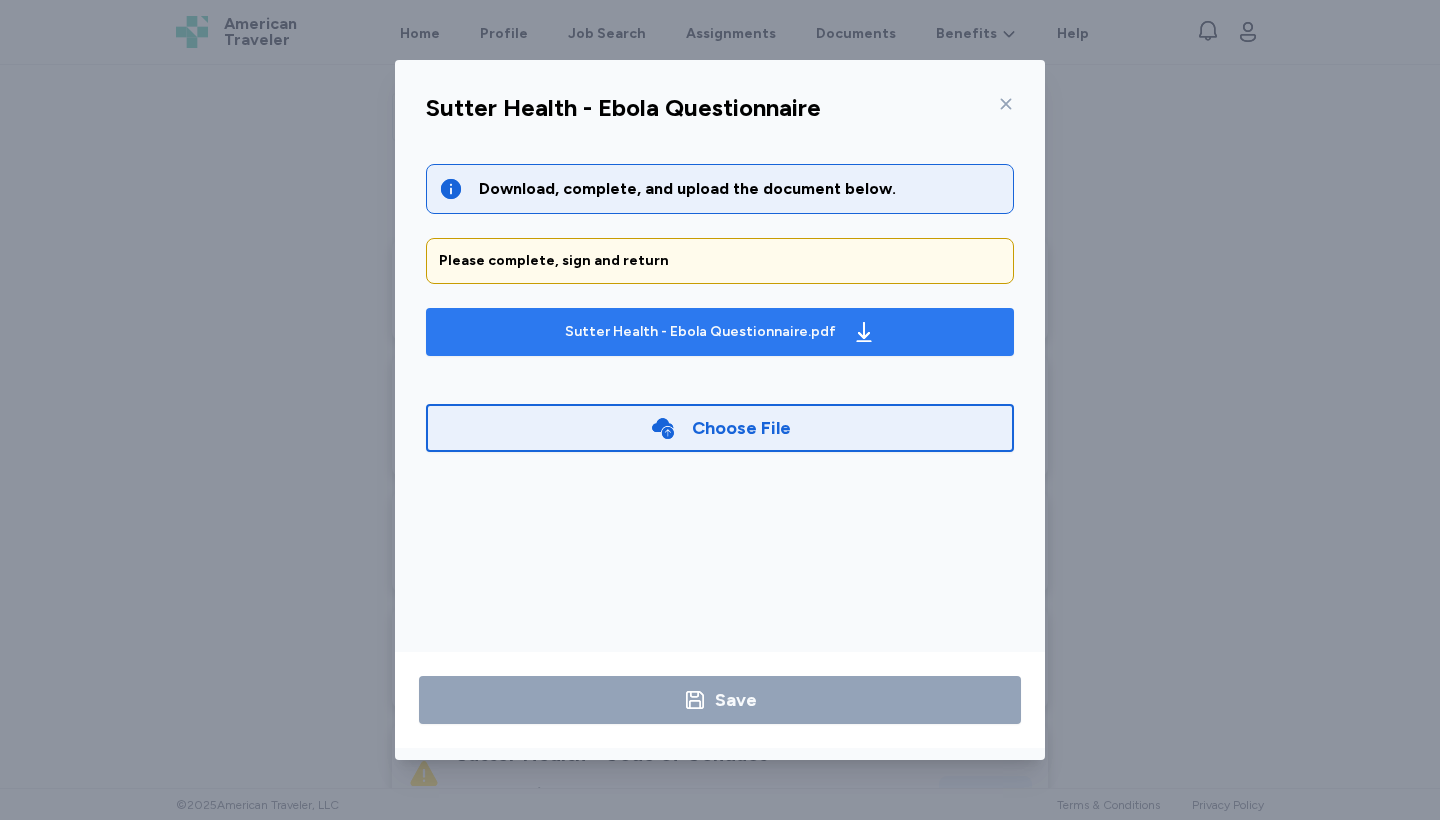 click on "Sutter Health - Ebola Questionnaire.pdf" at bounding box center (700, 332) 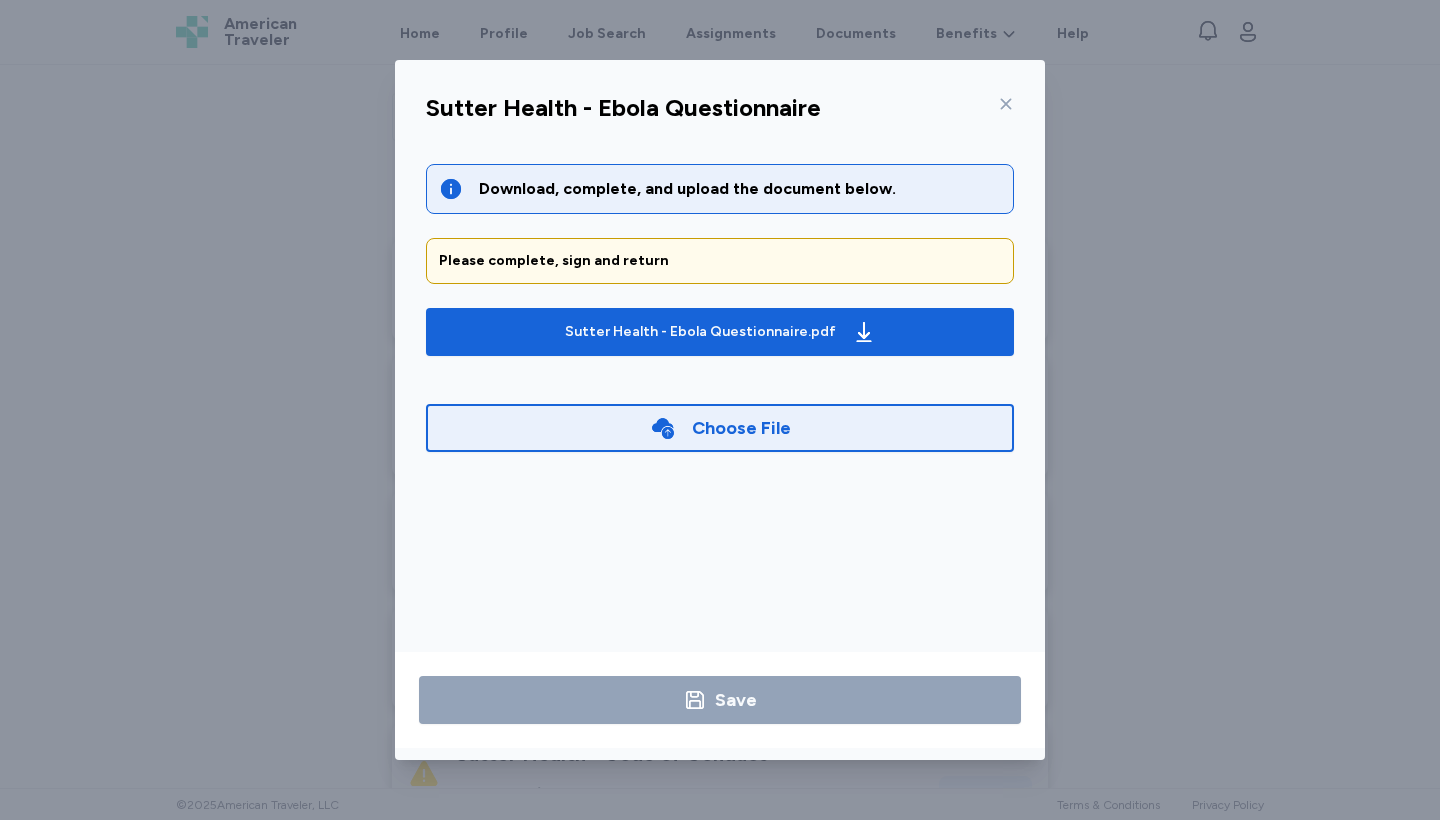 click 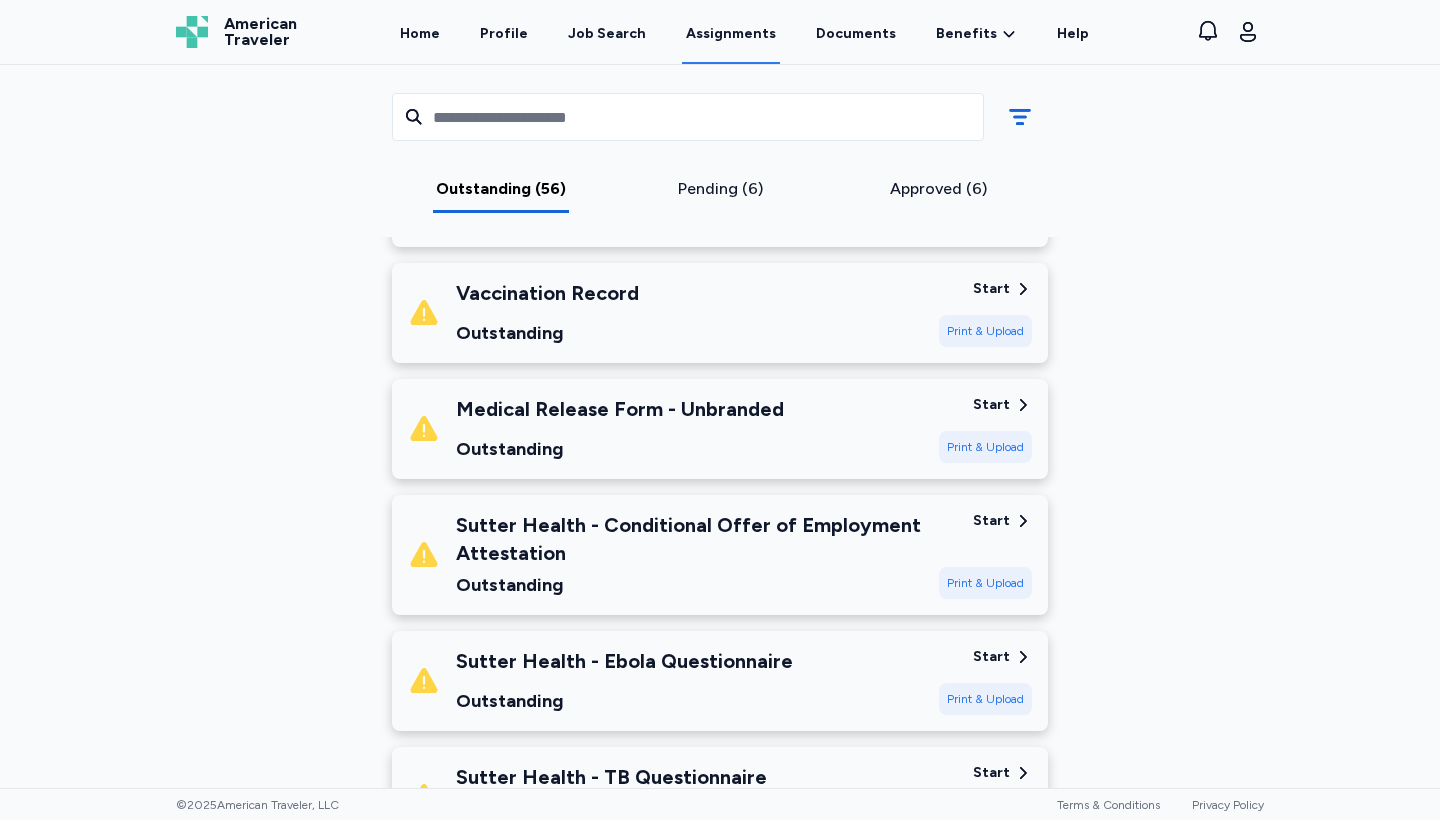 scroll, scrollTop: 5597, scrollLeft: 0, axis: vertical 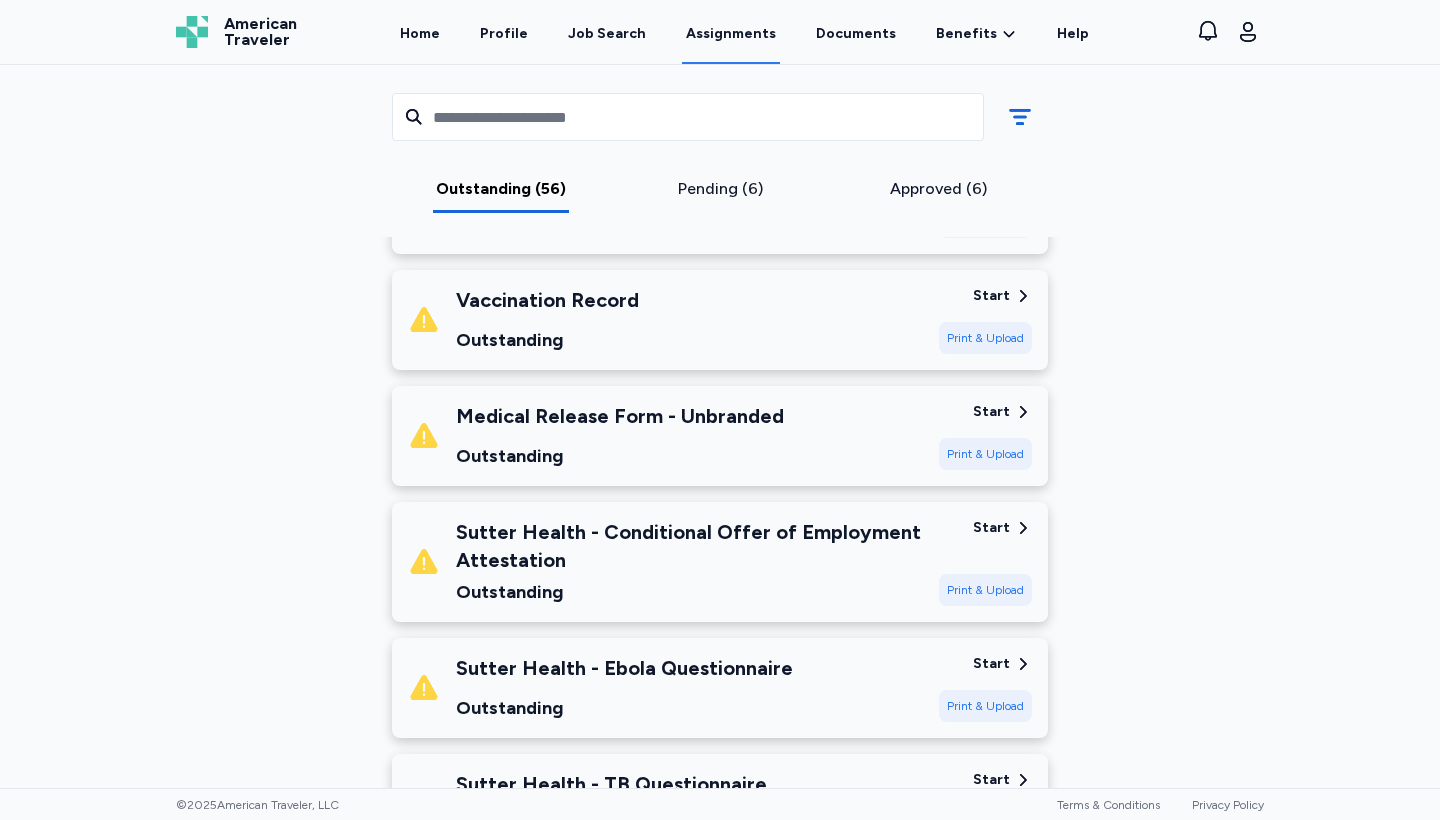 click on "Start" at bounding box center (991, 528) 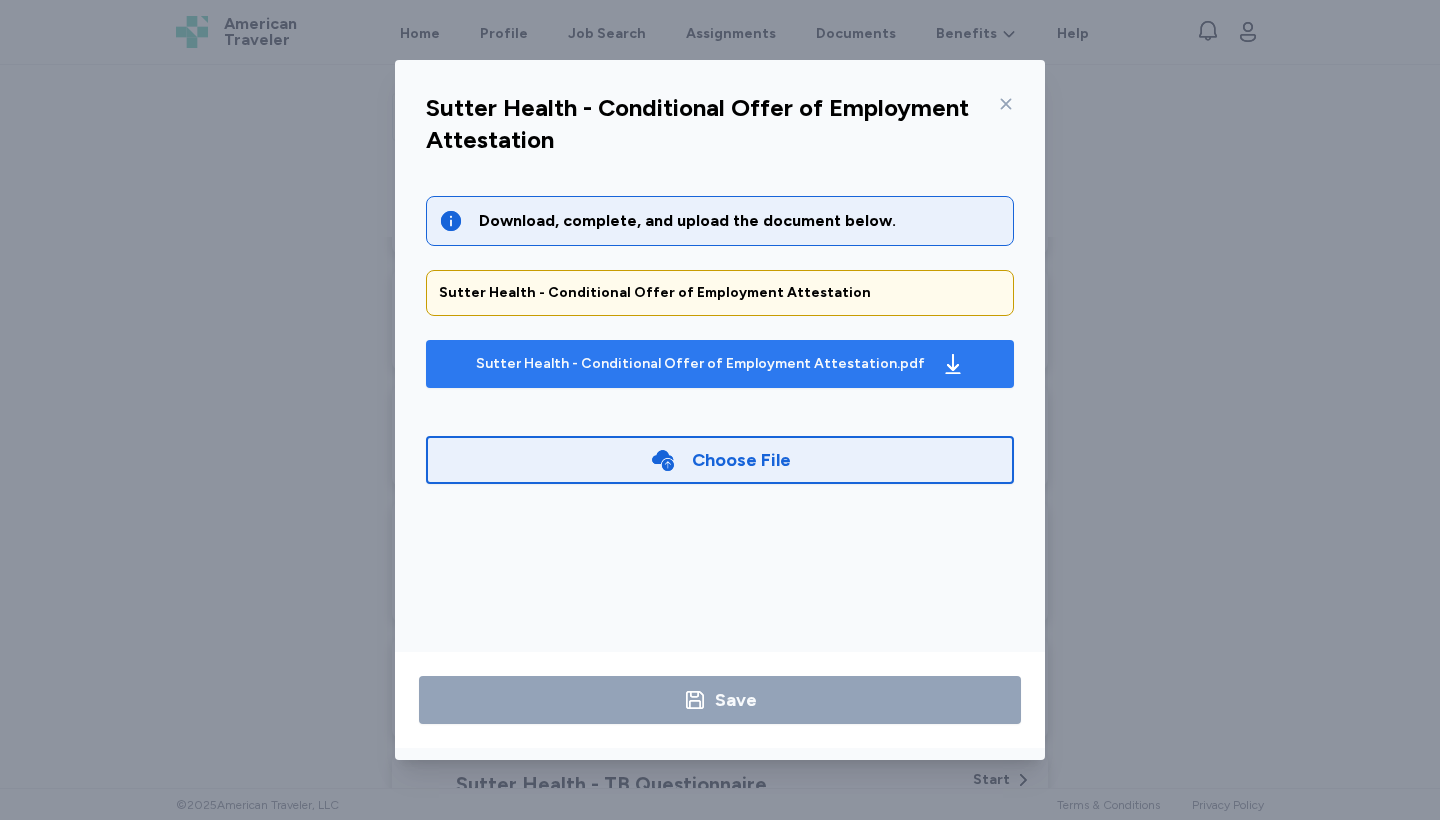 click on "Sutter Health - Conditional Offer of Employment Attestation.pdf" at bounding box center [700, 364] 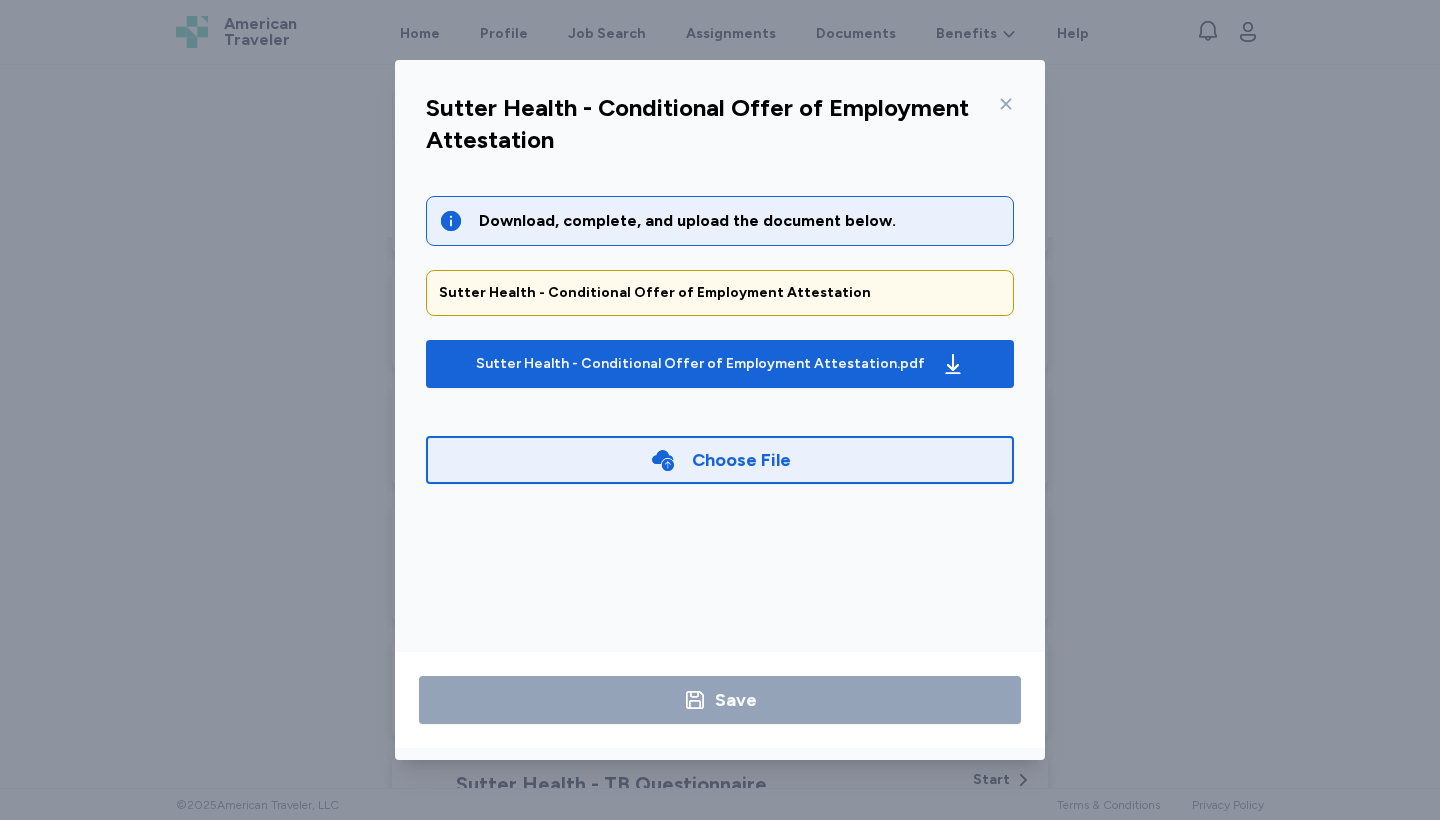 click 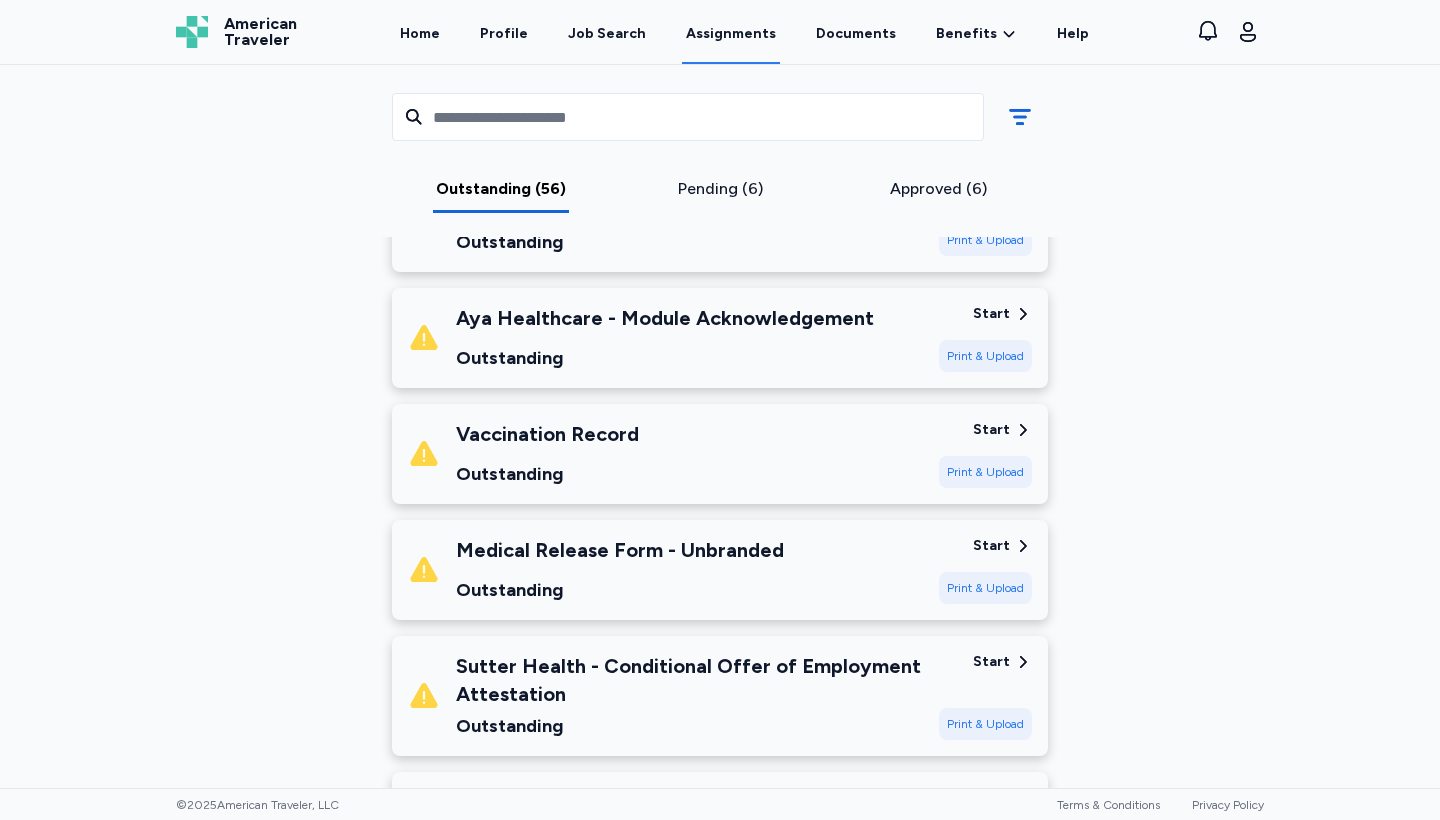 scroll, scrollTop: 5444, scrollLeft: 0, axis: vertical 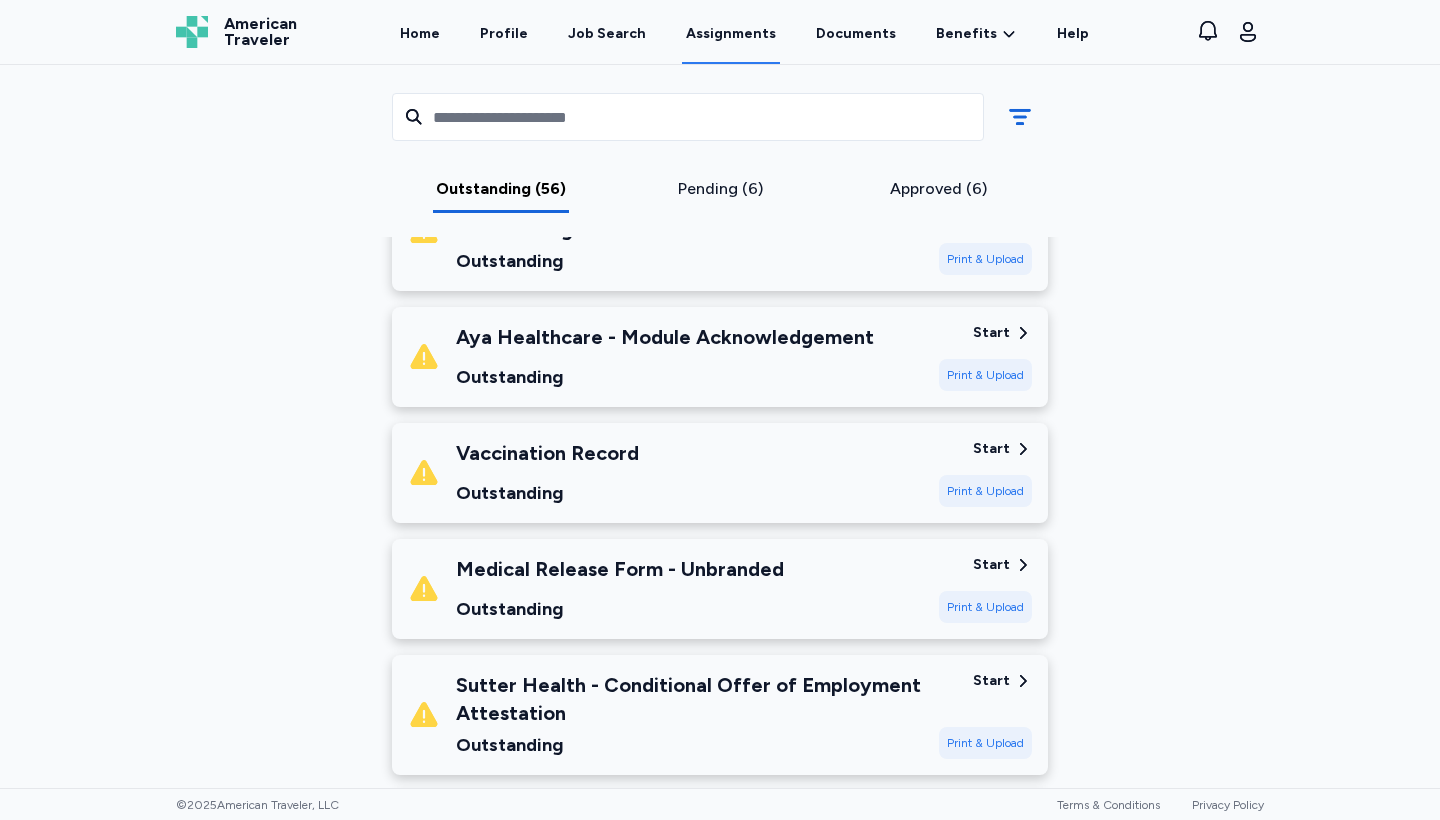 click on "Print & Upload" at bounding box center [985, 607] 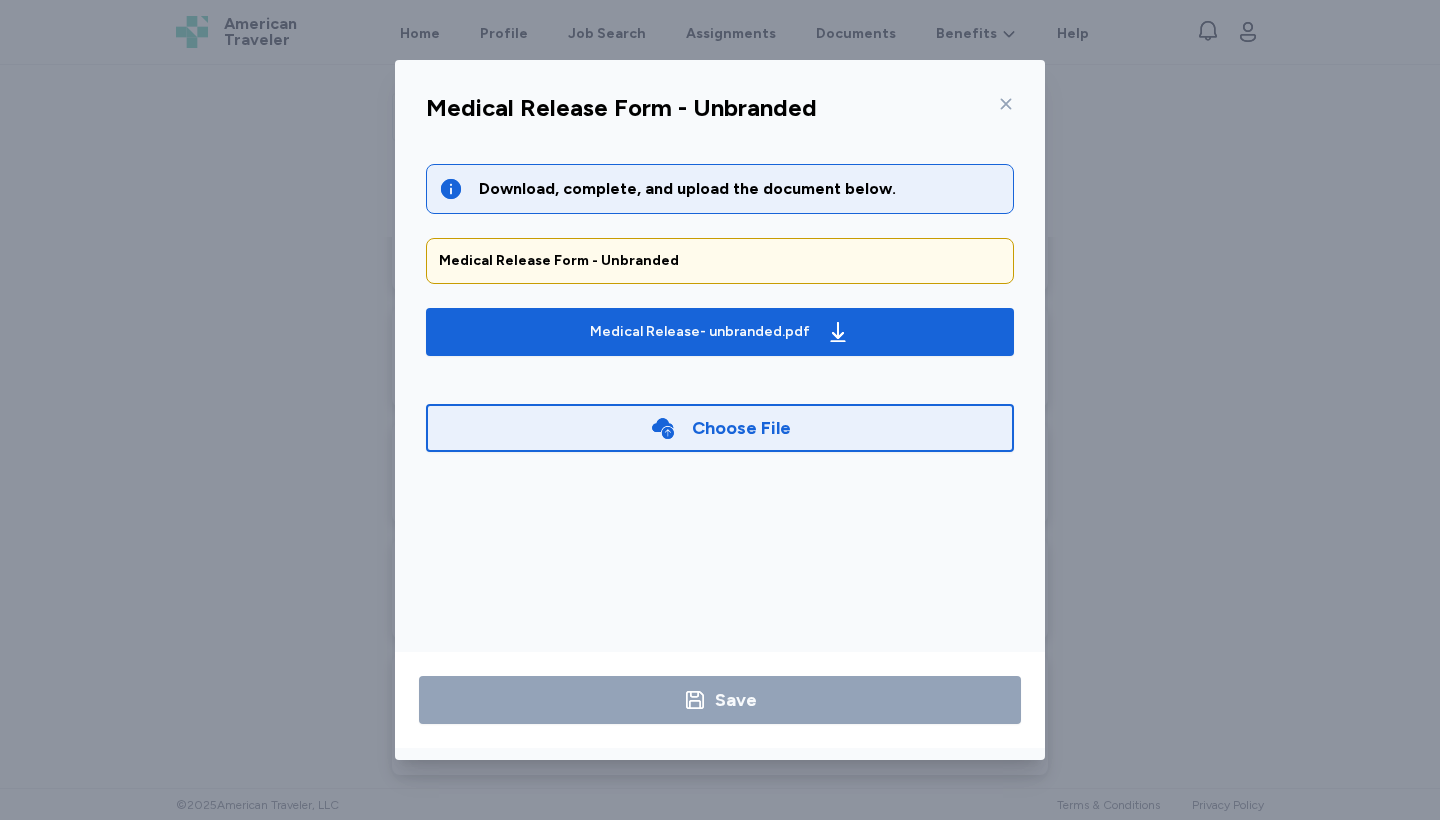 click on "Choose File" at bounding box center [741, 428] 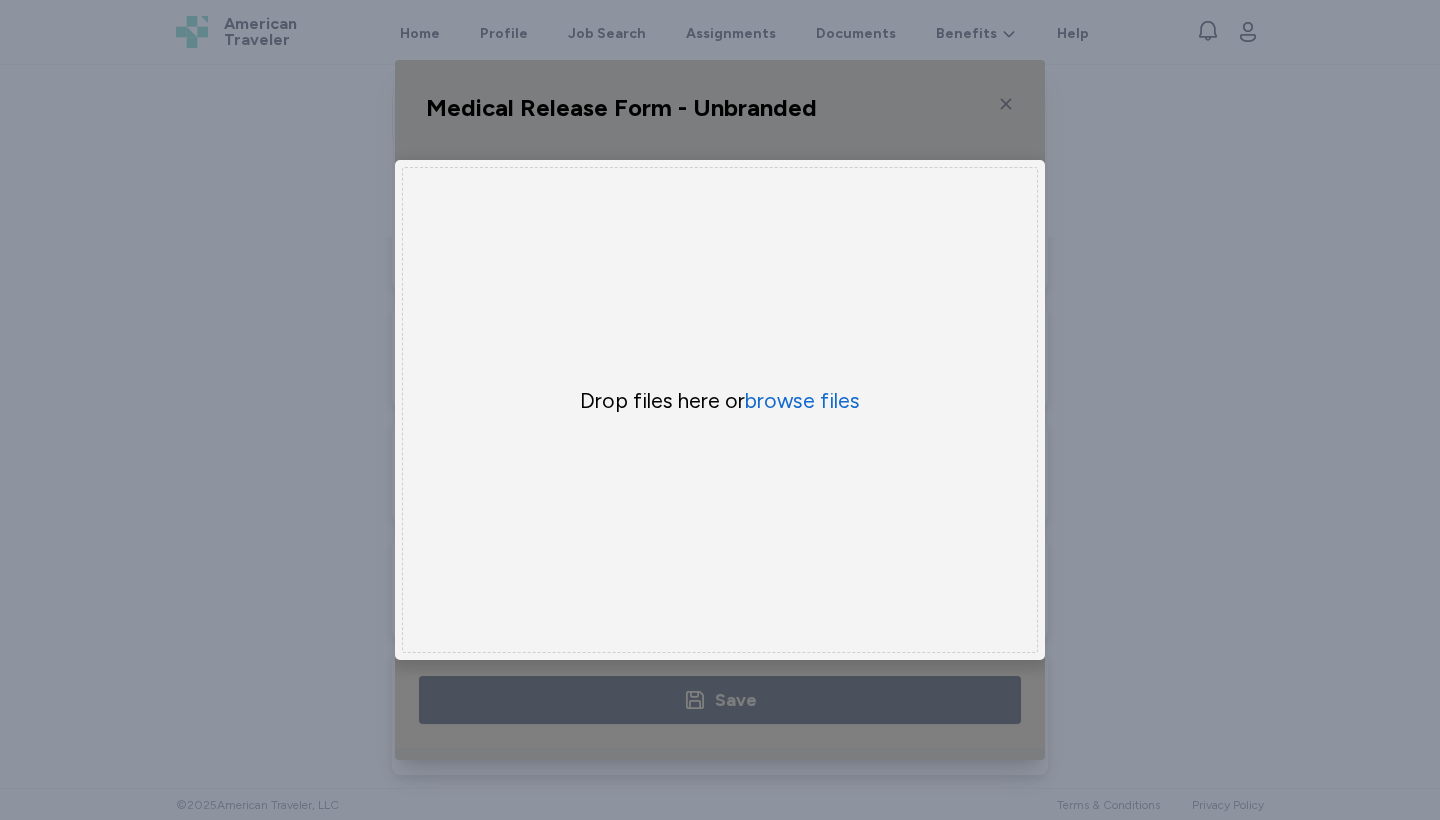 click at bounding box center (720, 410) 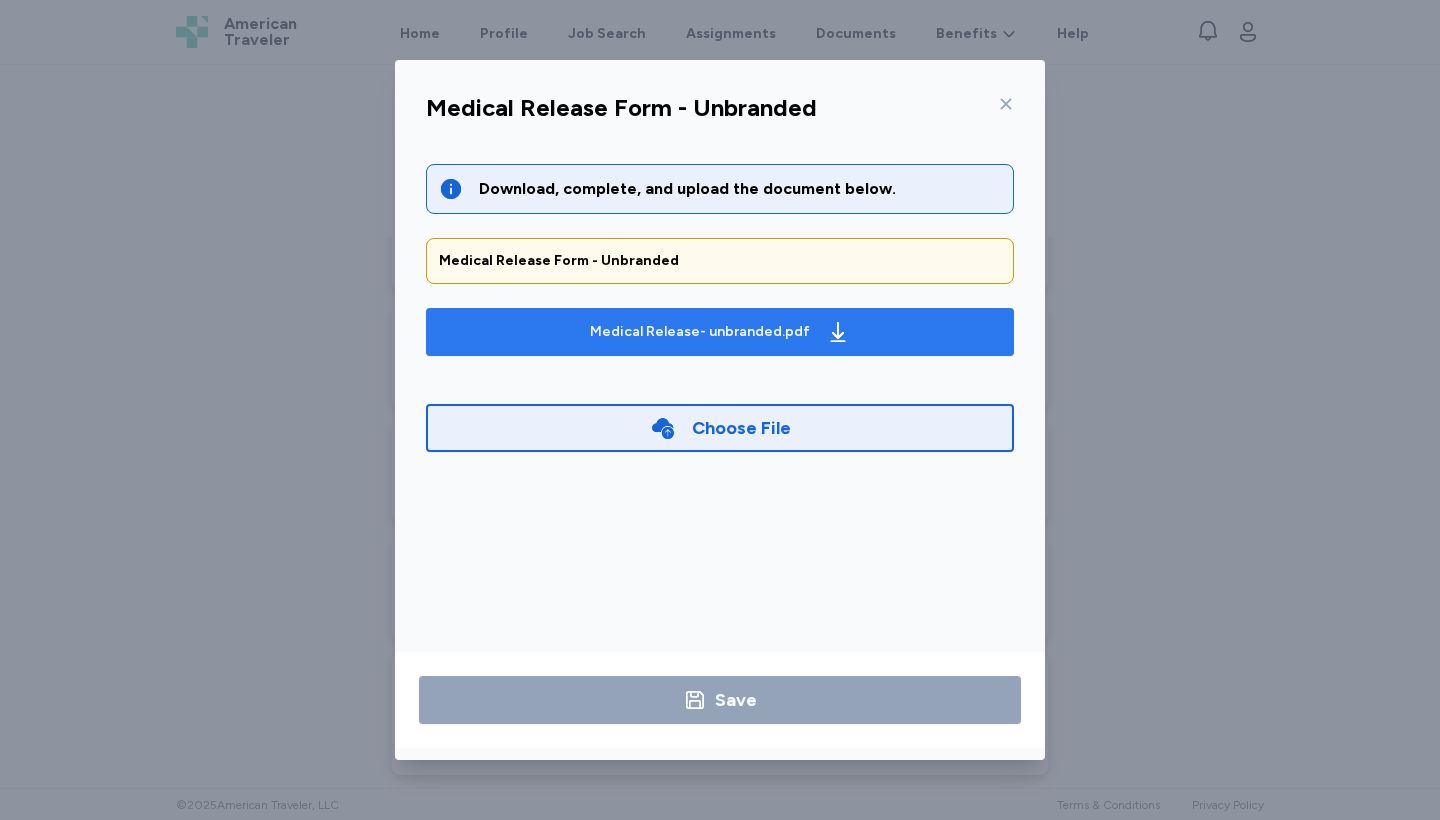 click on "Medical Release- unbranded.pdf" at bounding box center [700, 332] 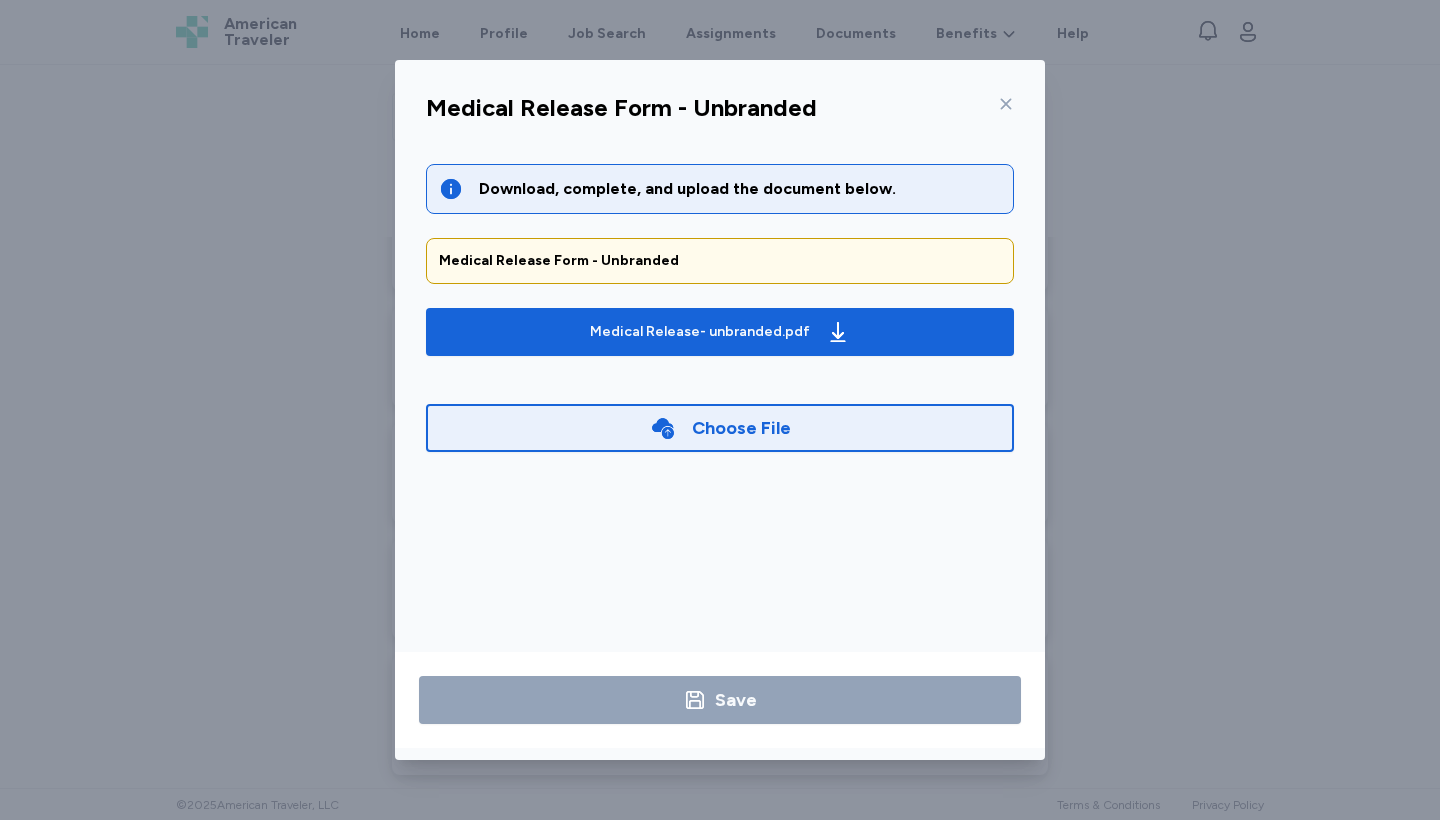 click 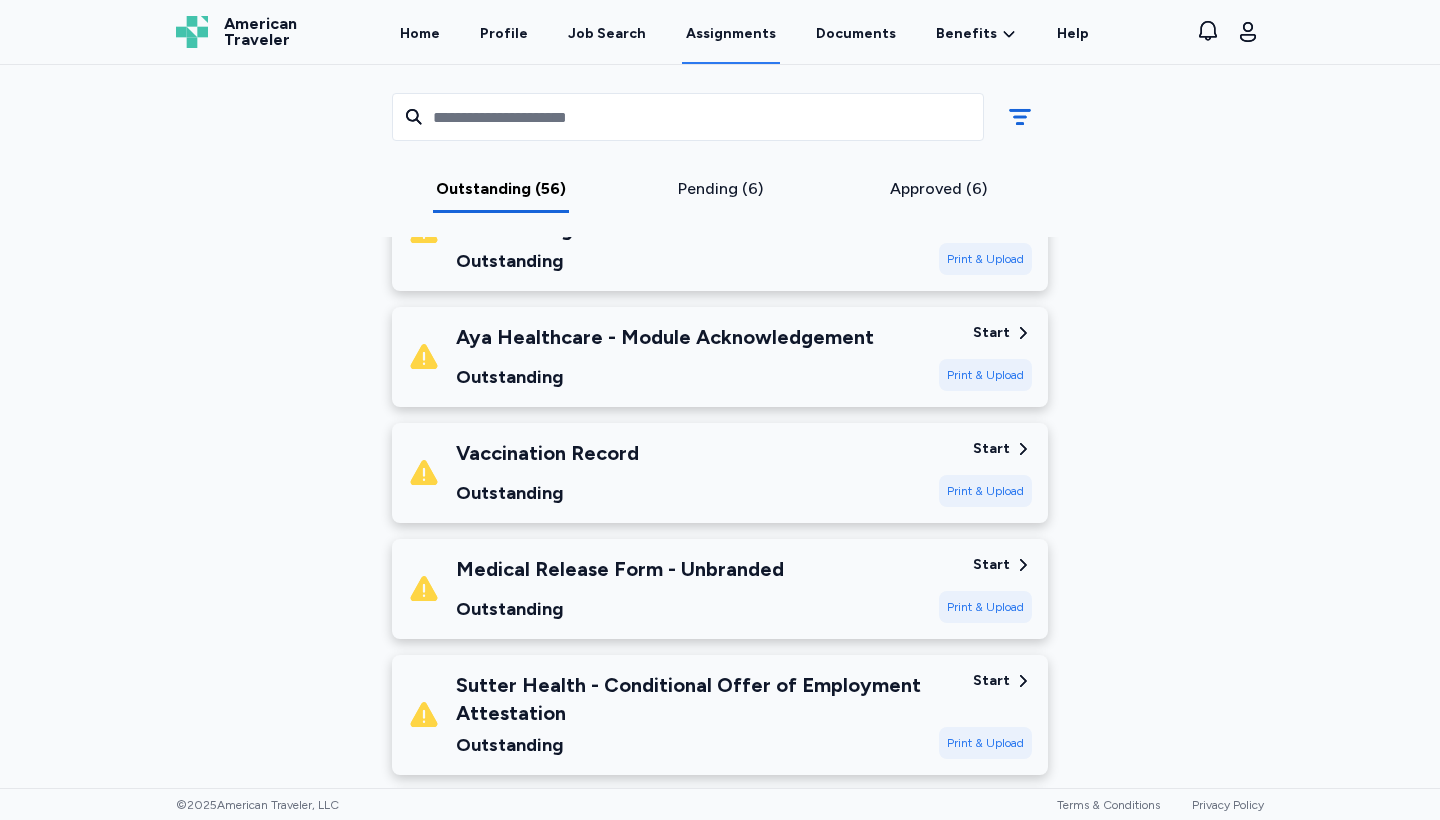 click on "Print & Upload" at bounding box center (985, 491) 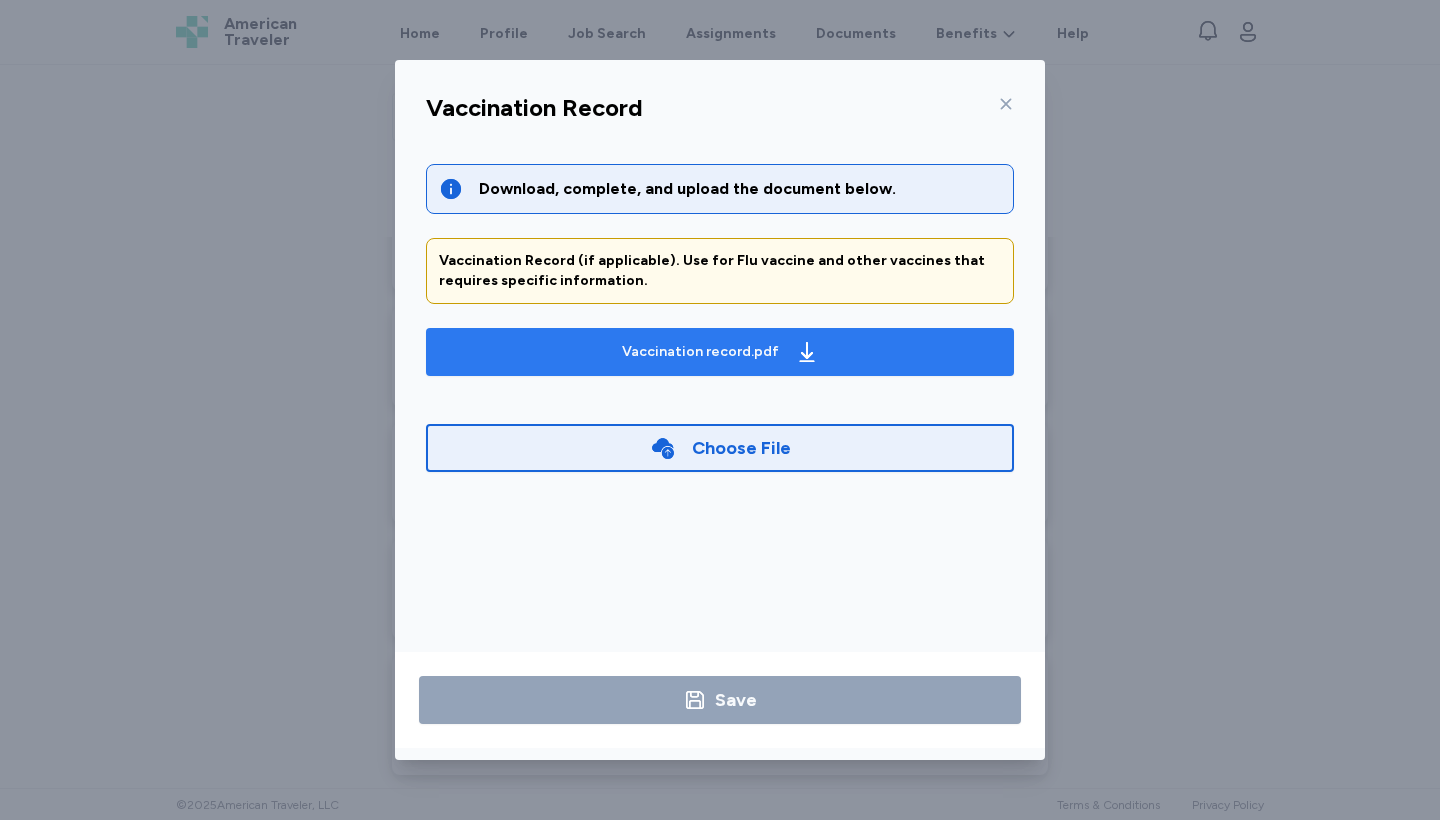 click on "Vaccination record.pdf" at bounding box center (720, 352) 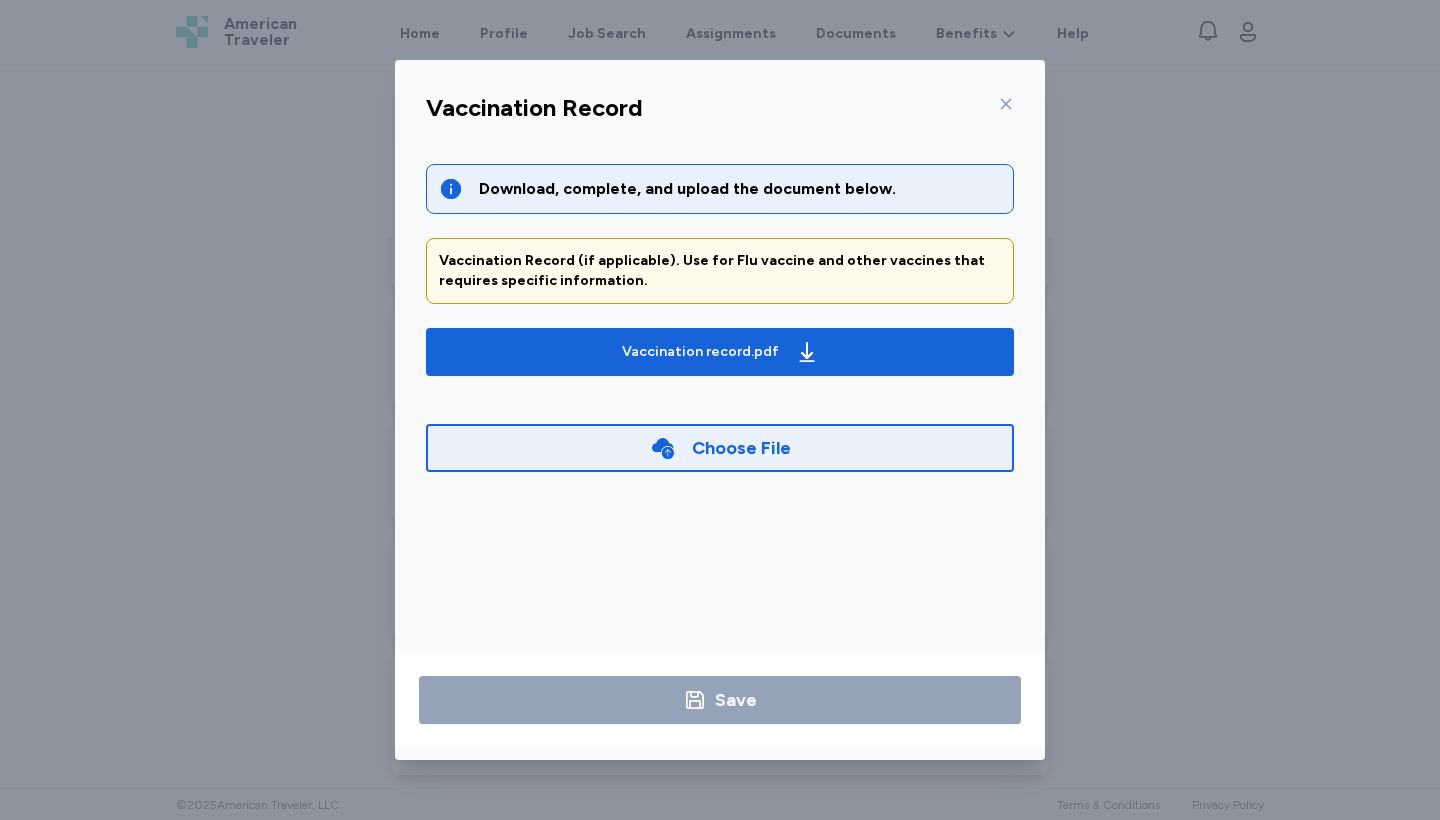click 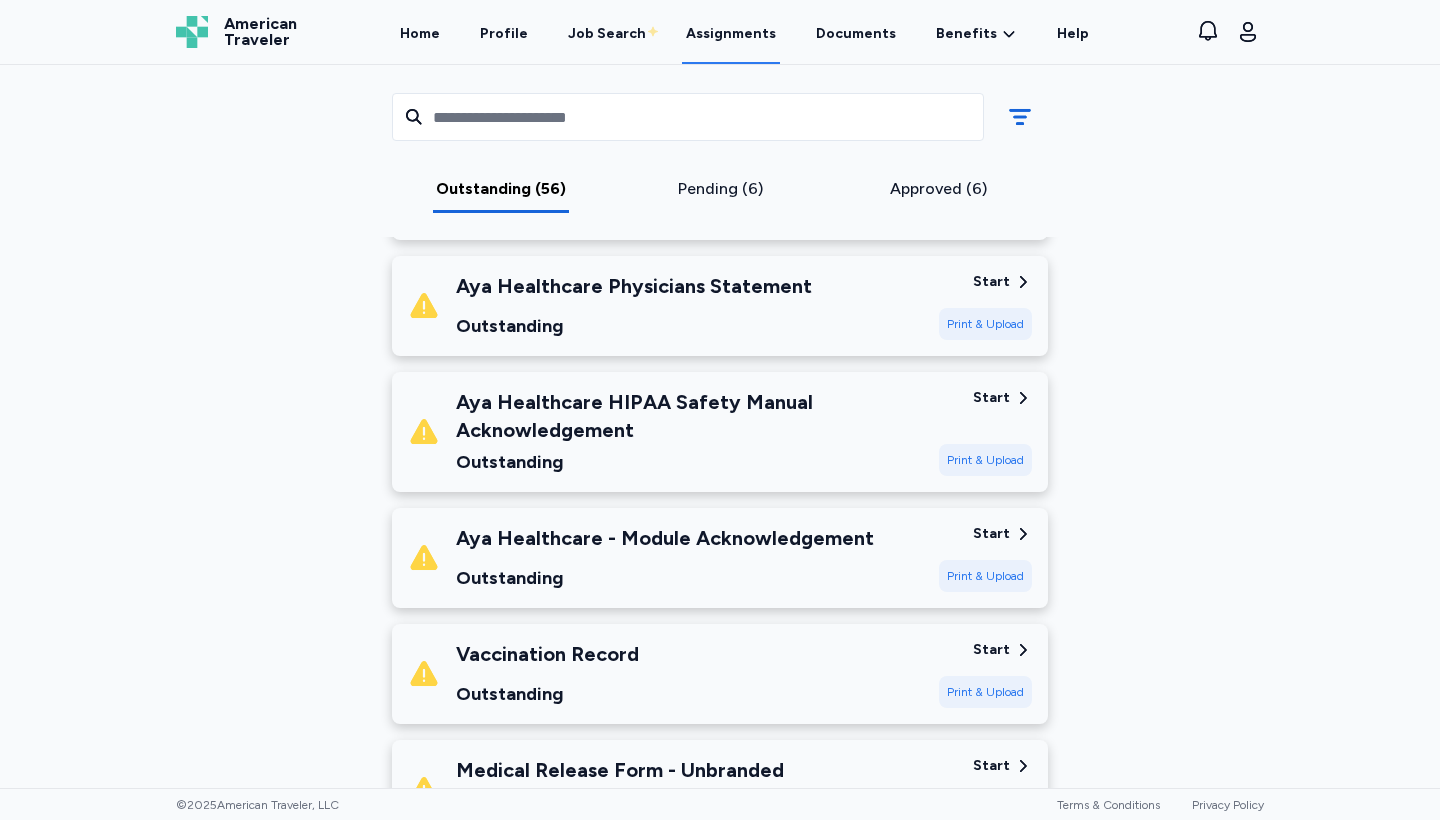 scroll, scrollTop: 5198, scrollLeft: 0, axis: vertical 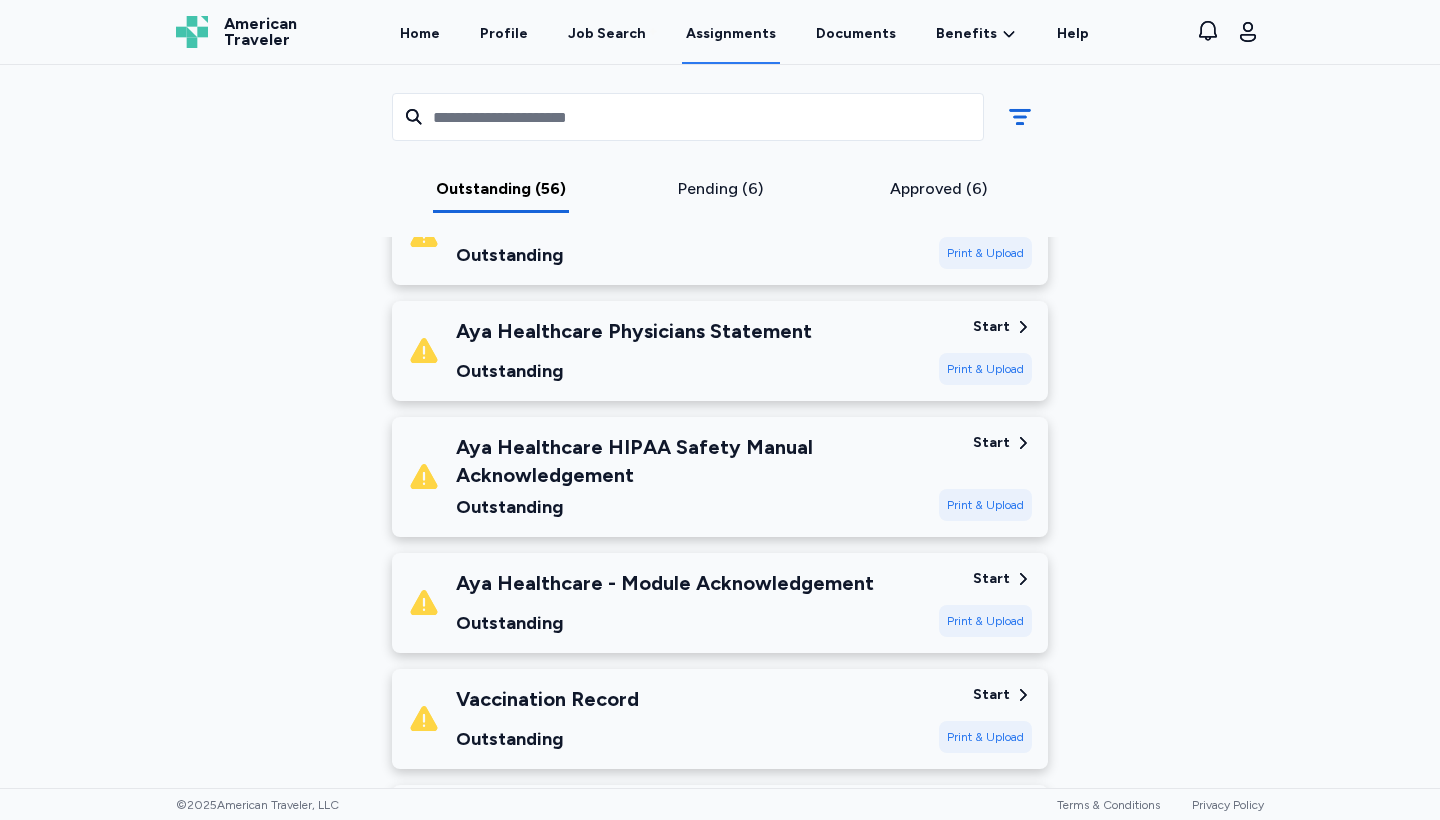 click on "Start" at bounding box center (991, 579) 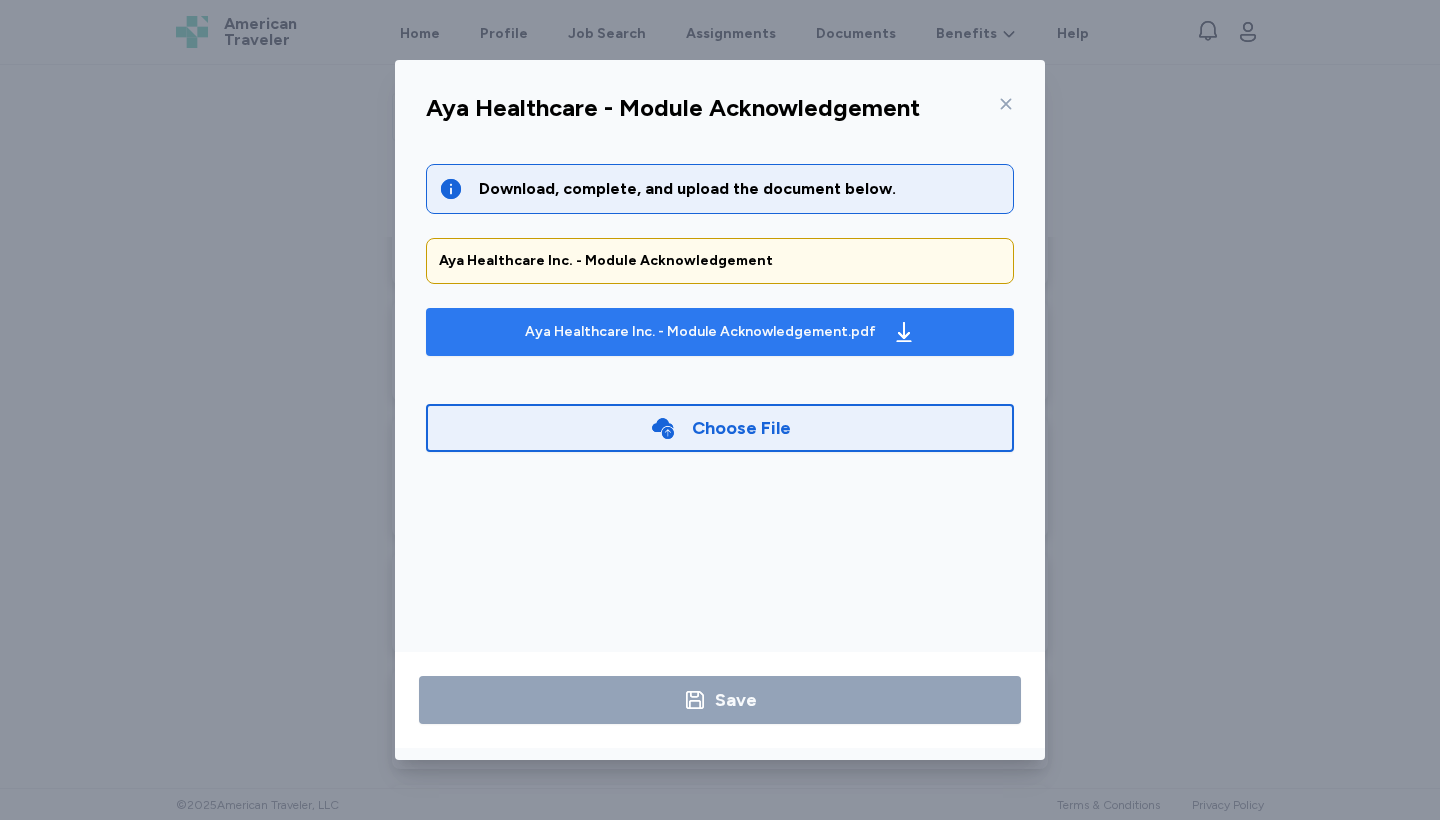 click on "Aya Healthcare Inc. - Module Acknowledgement.pdf" at bounding box center (700, 332) 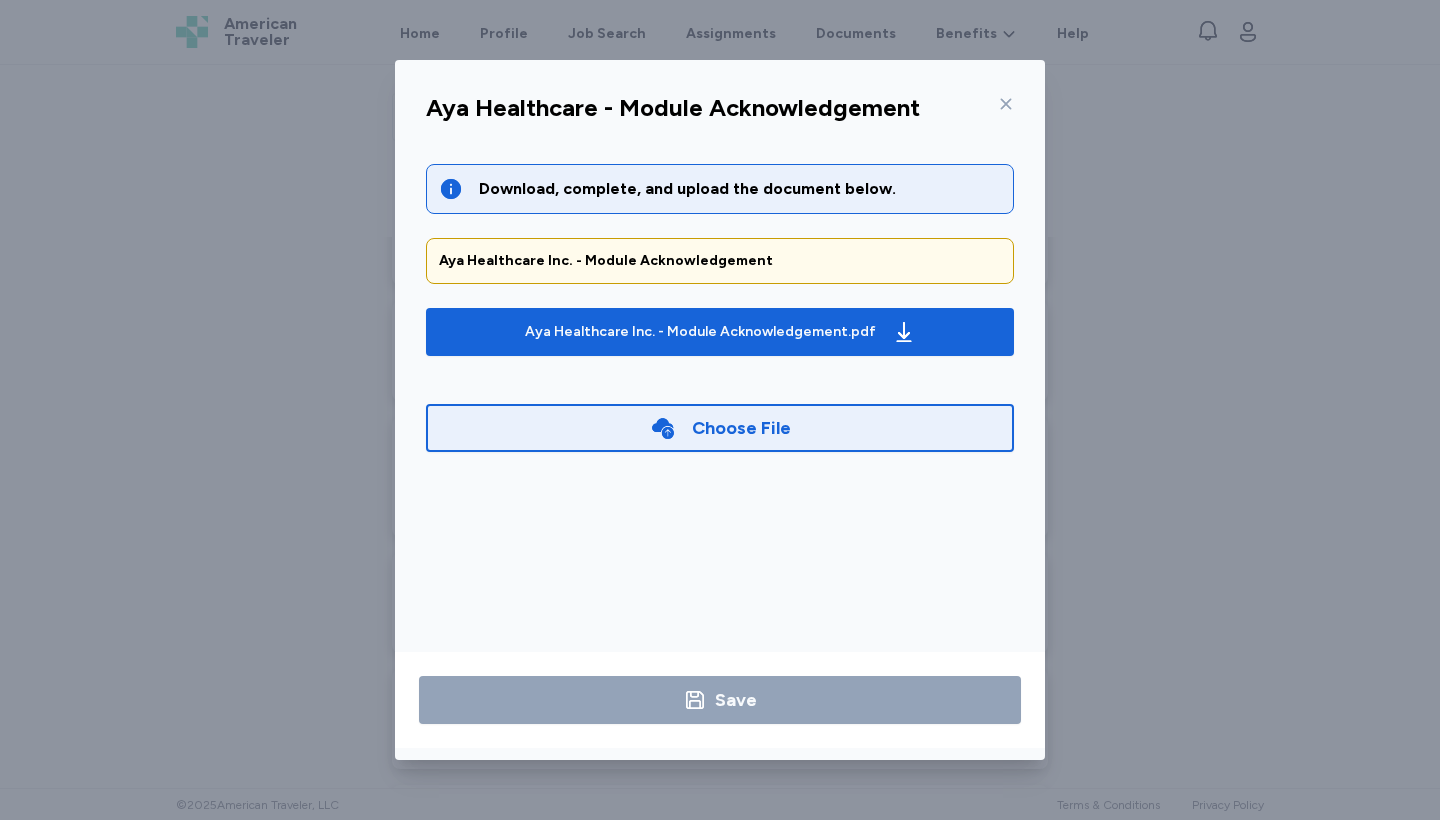 click 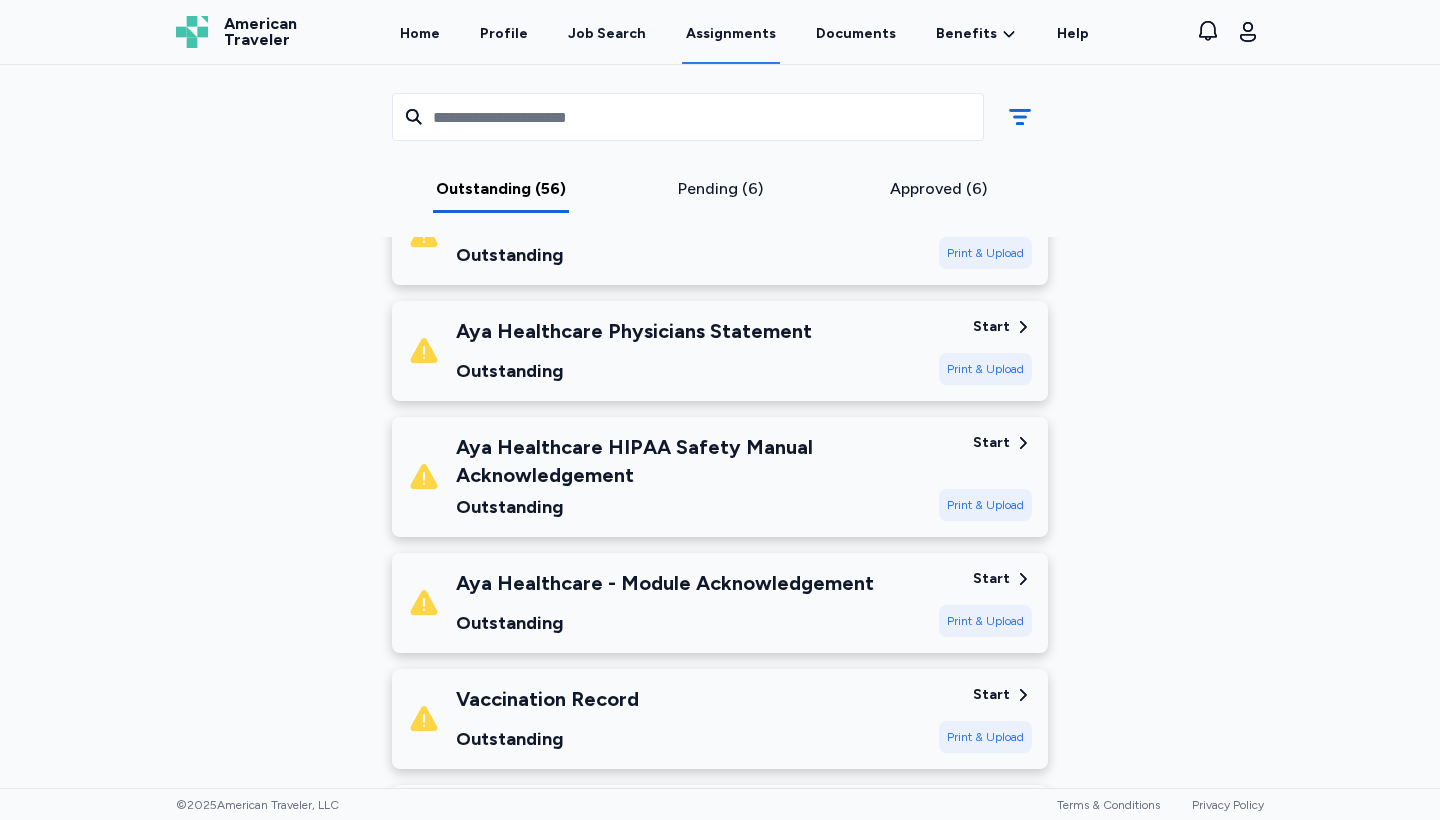 click on "Print & Upload" at bounding box center [985, 505] 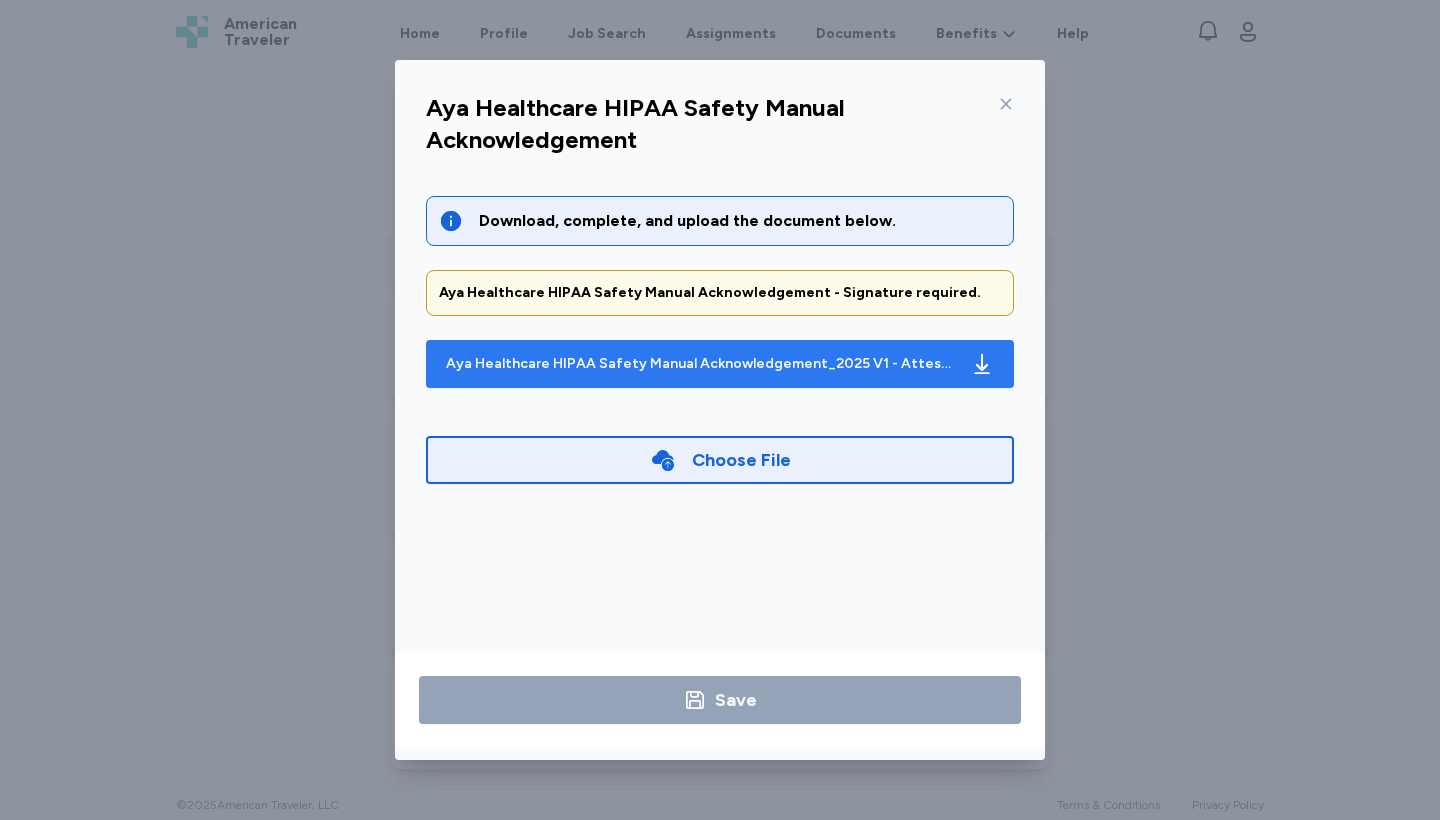 click on "Aya Healthcare HIPAA Safety Manual Acknowledgement_2025 V1 - Attestation_ddf219 (38).pdf" at bounding box center (700, 364) 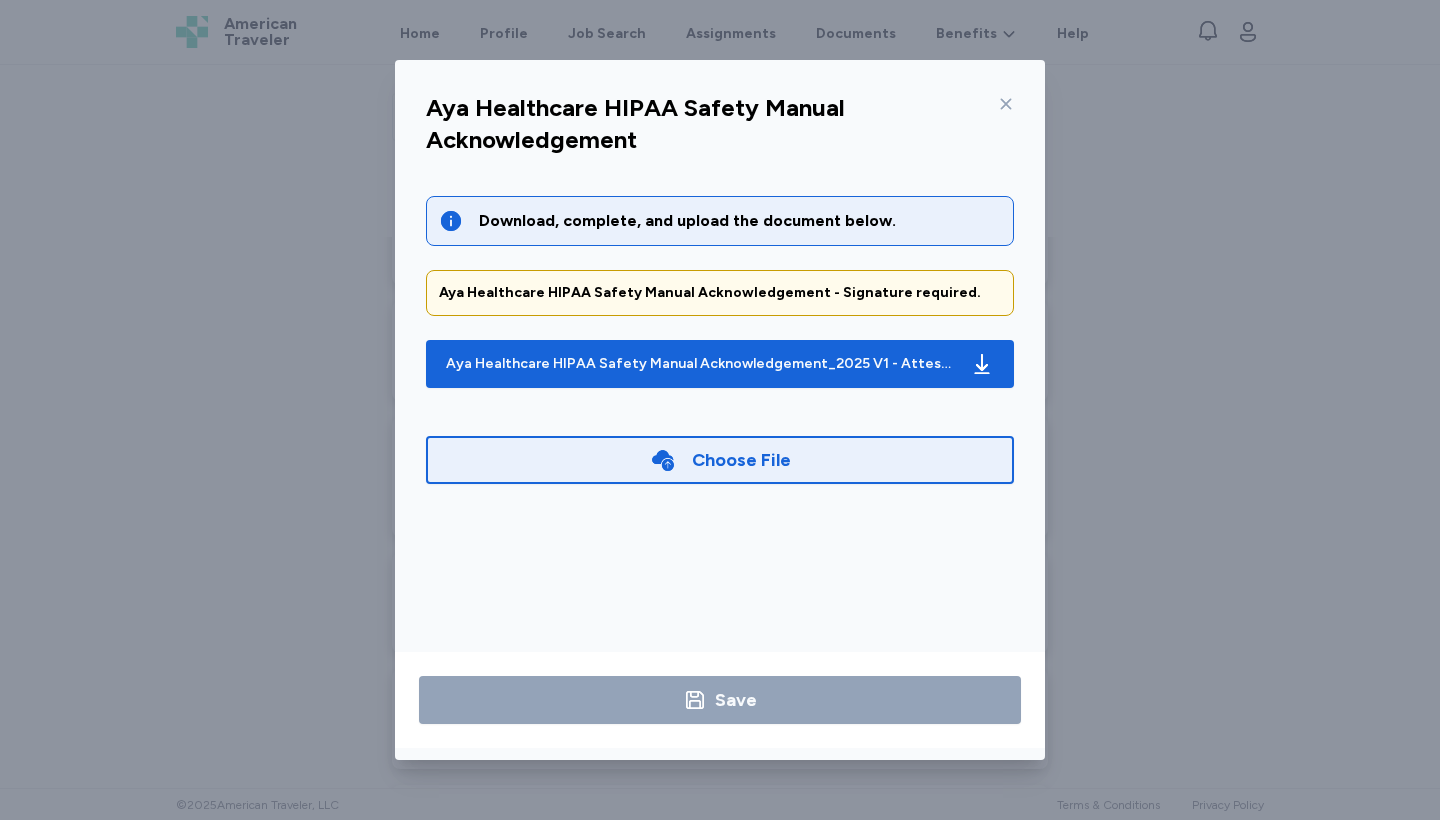 click 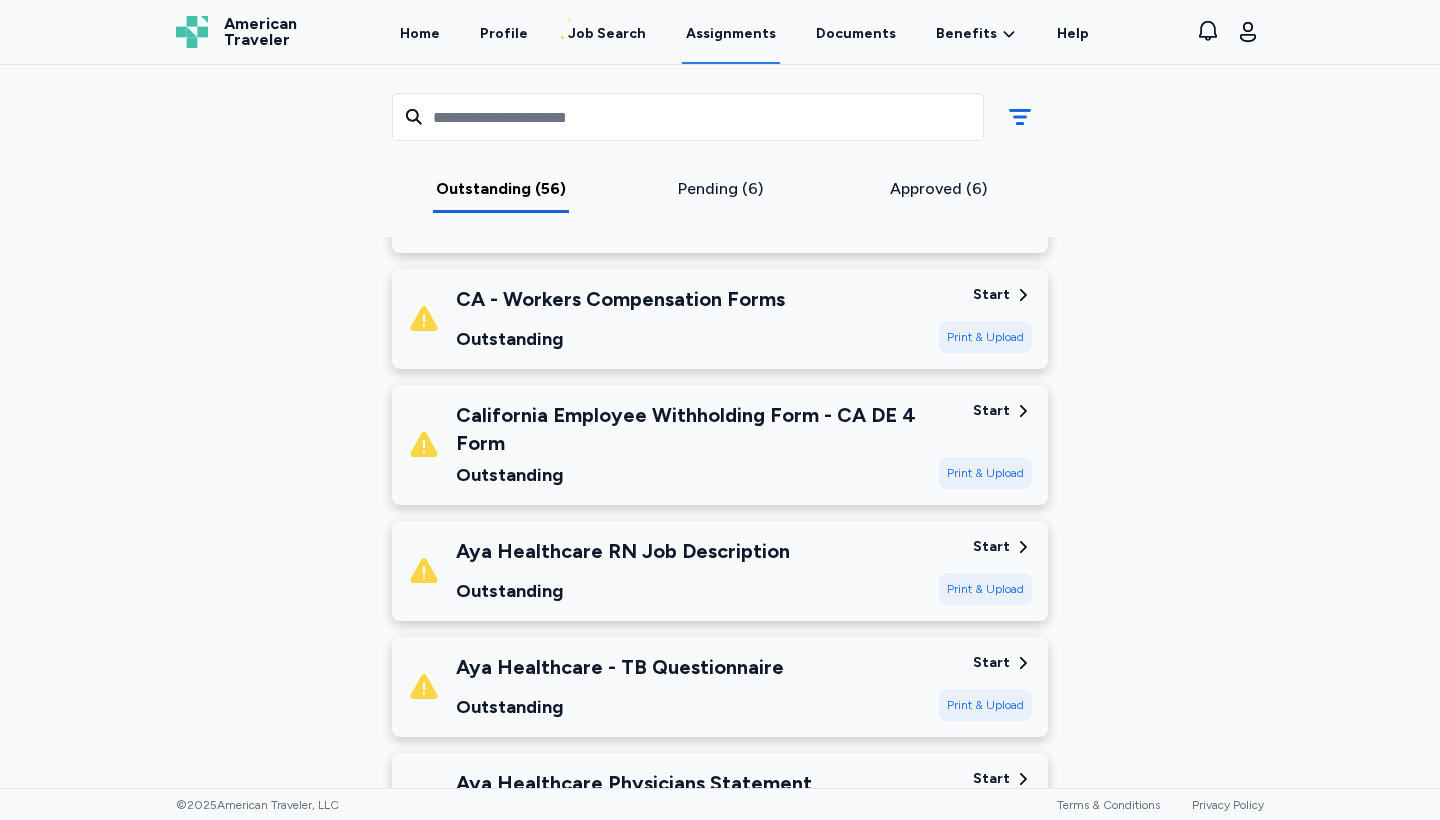 scroll, scrollTop: 4745, scrollLeft: 0, axis: vertical 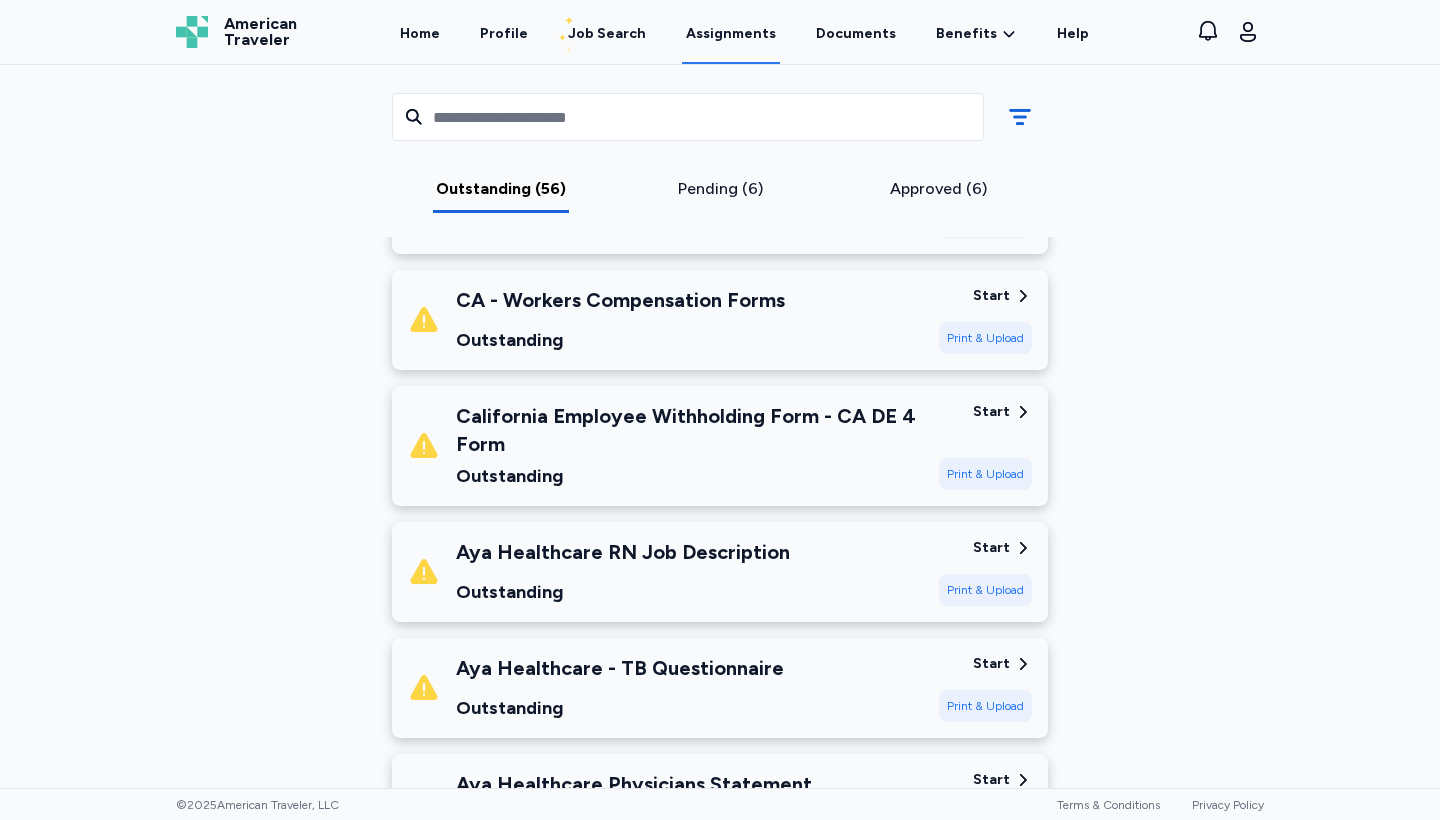 click on "Print & Upload" at bounding box center [985, 590] 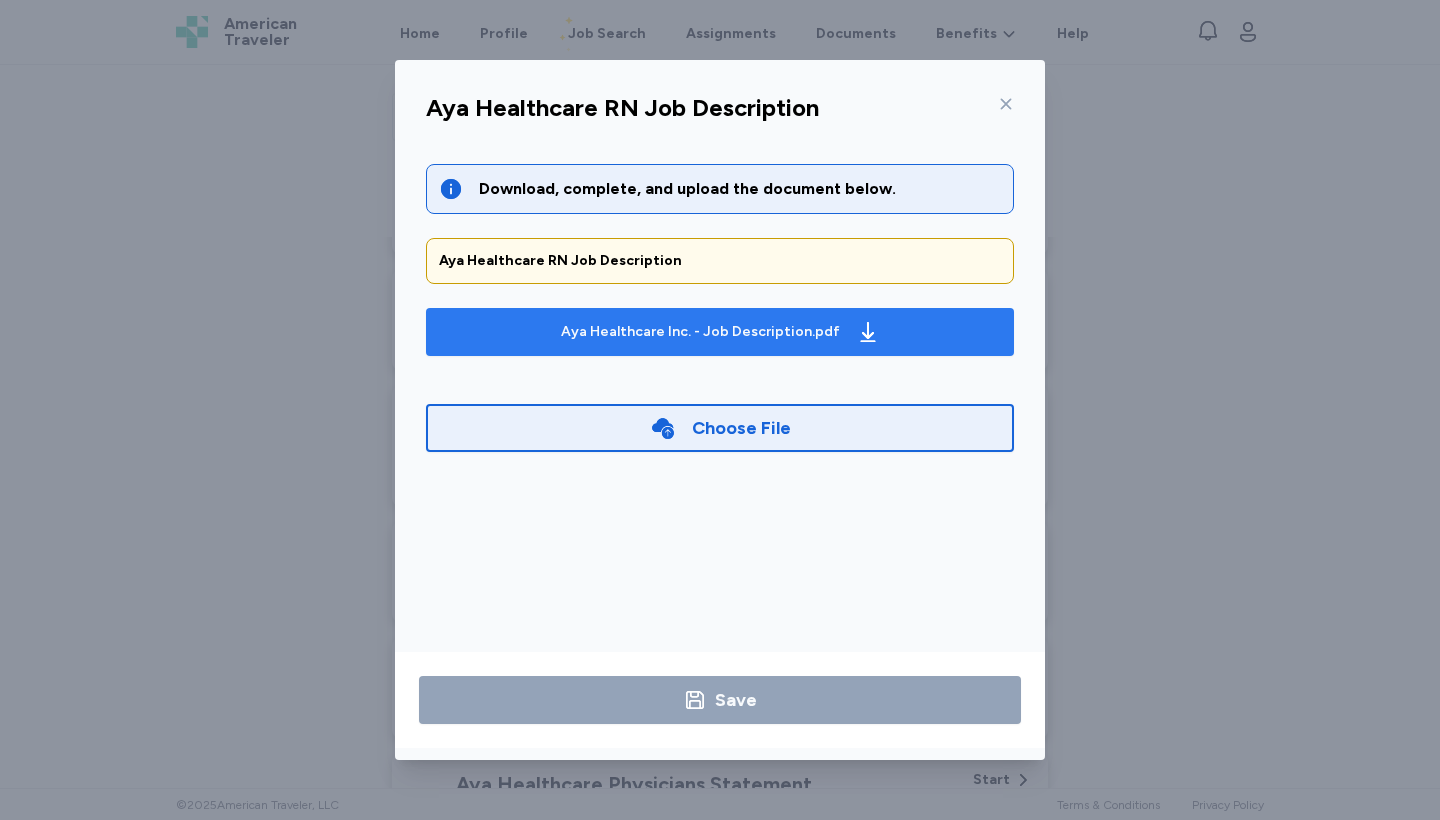 click on "Aya Healthcare Inc. - Job Description.pdf" at bounding box center [700, 332] 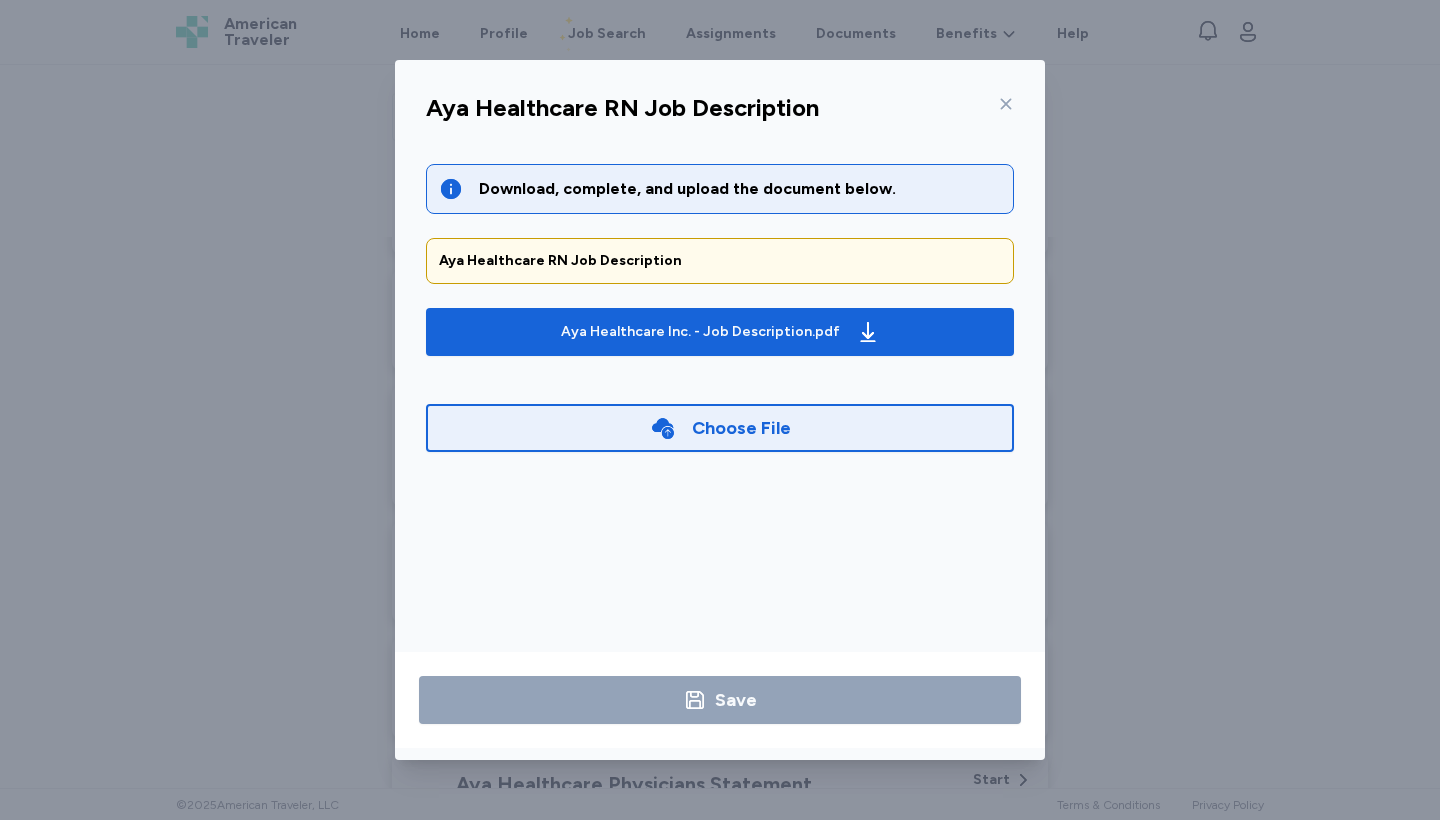 click 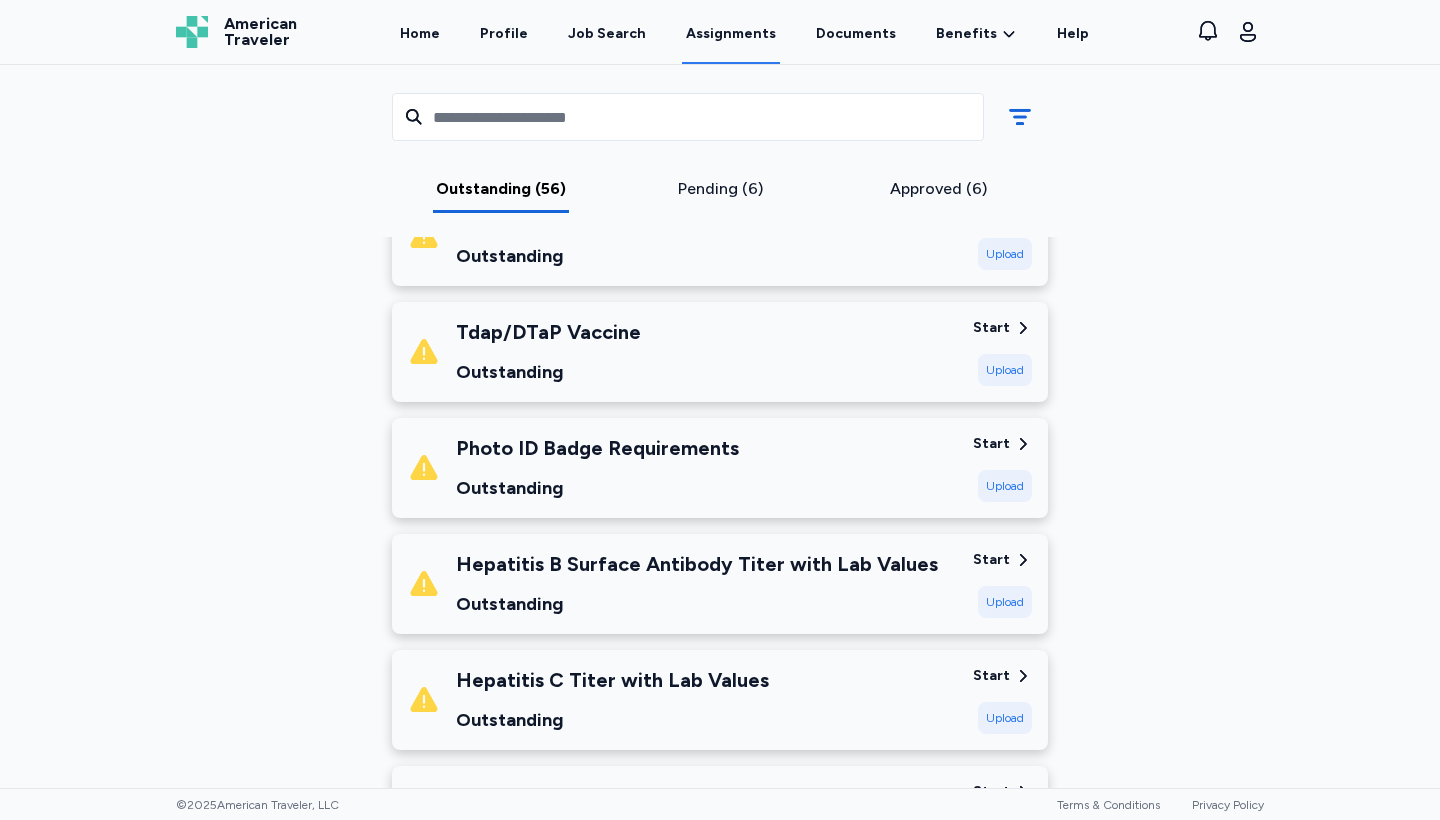 scroll, scrollTop: 3531, scrollLeft: 0, axis: vertical 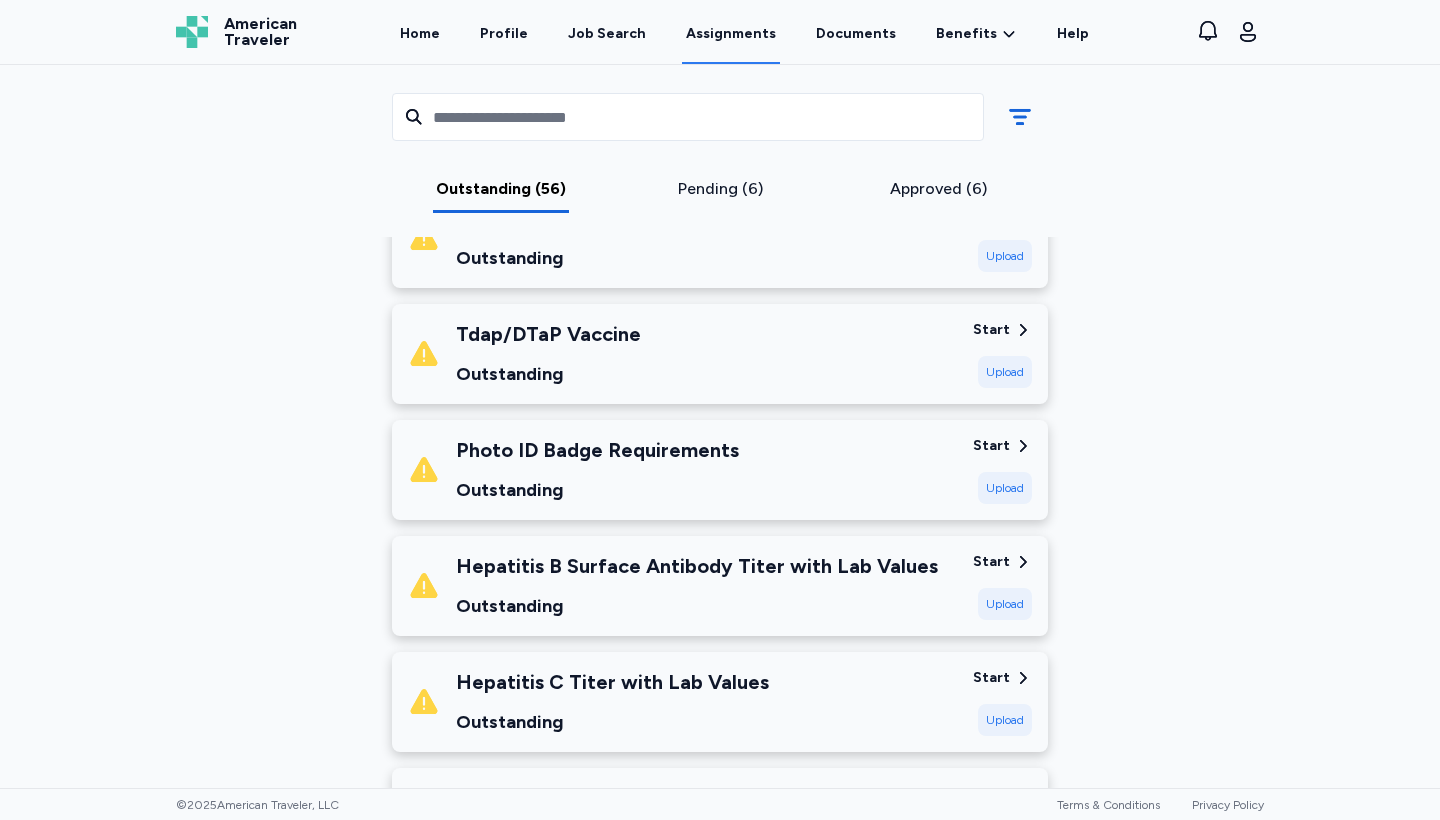 click on "Start" at bounding box center (991, 446) 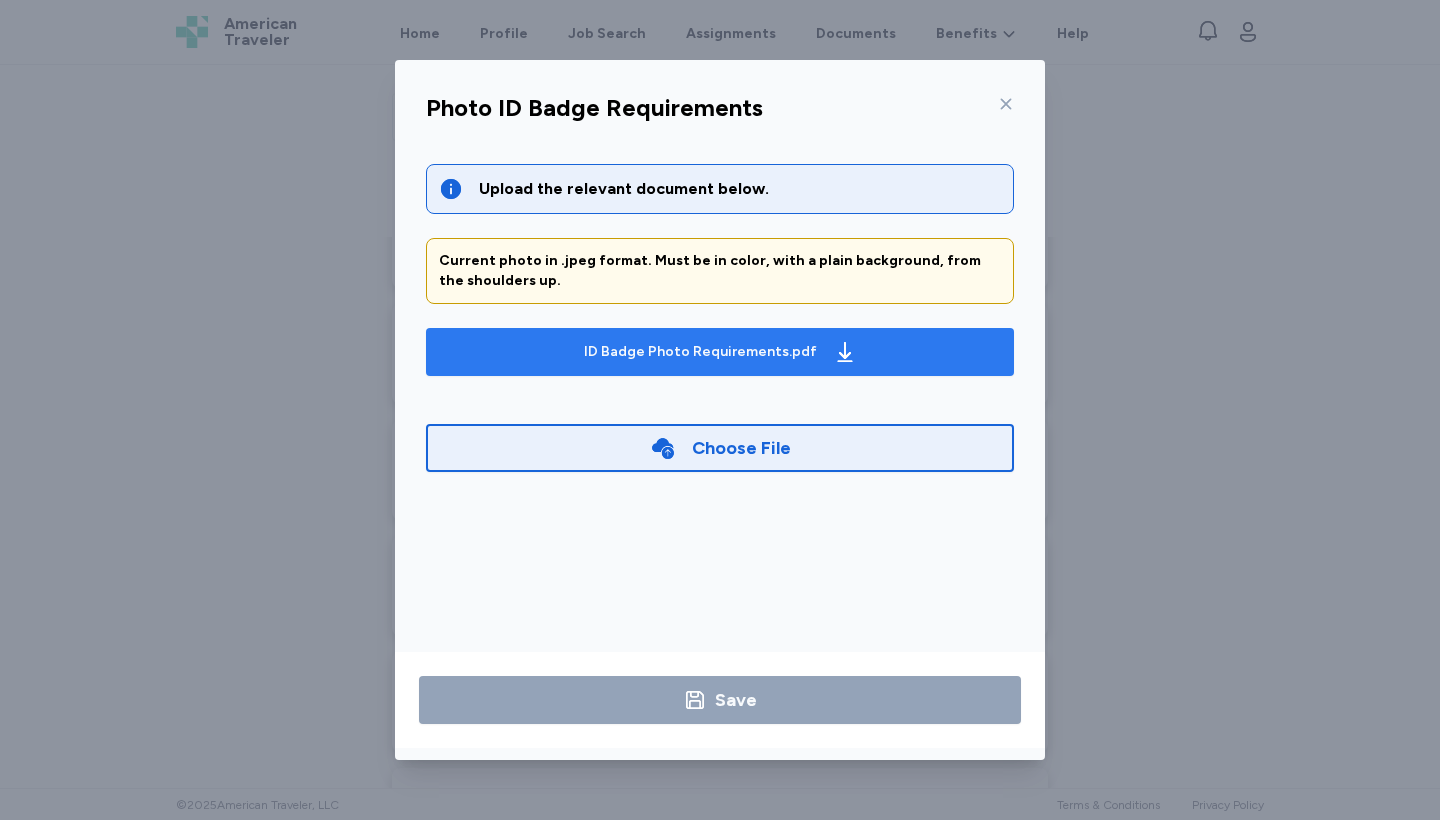 click on "ID Badge Photo Requirements.pdf" at bounding box center [700, 352] 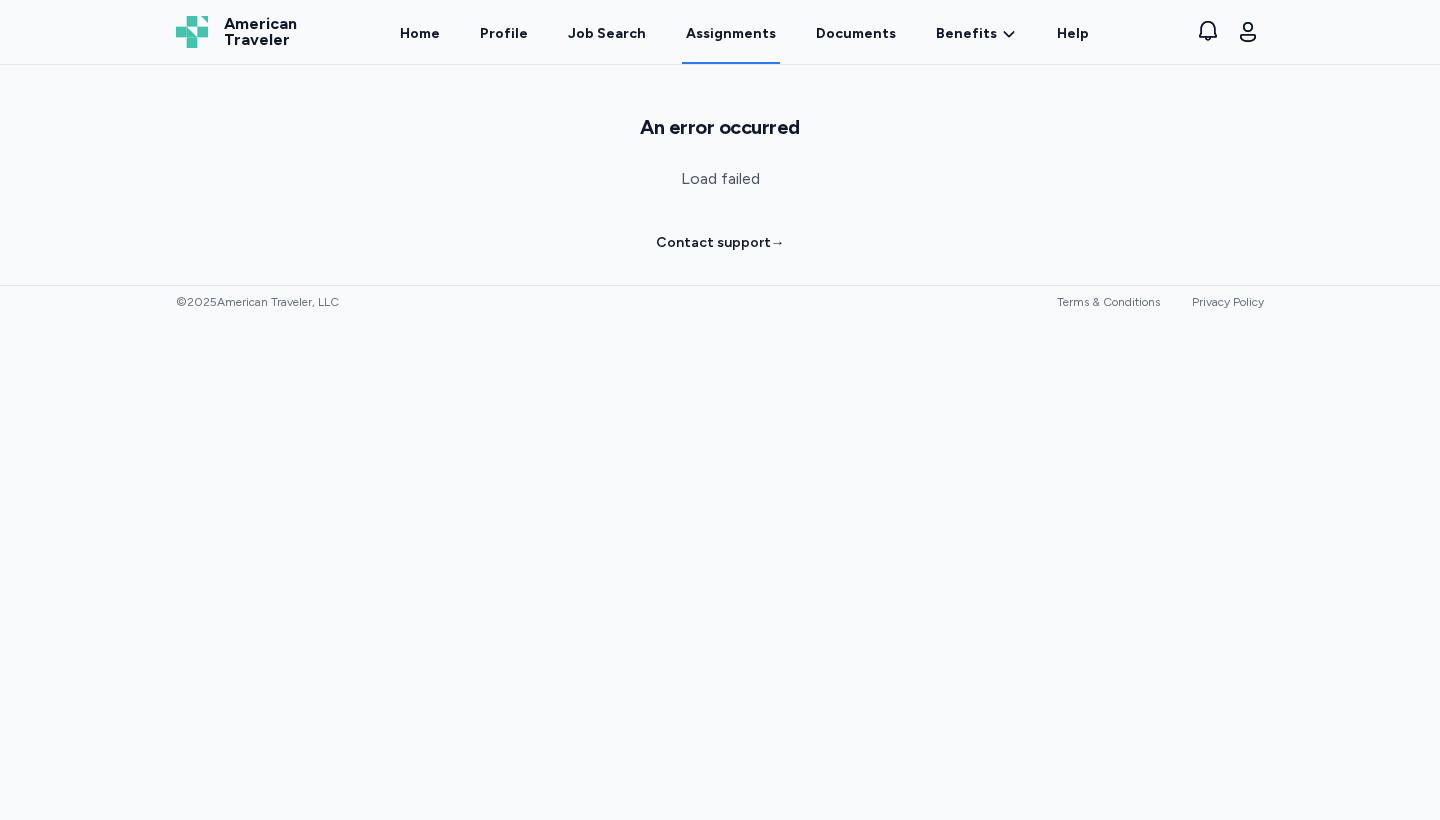 click on "Assignments" at bounding box center [731, 33] 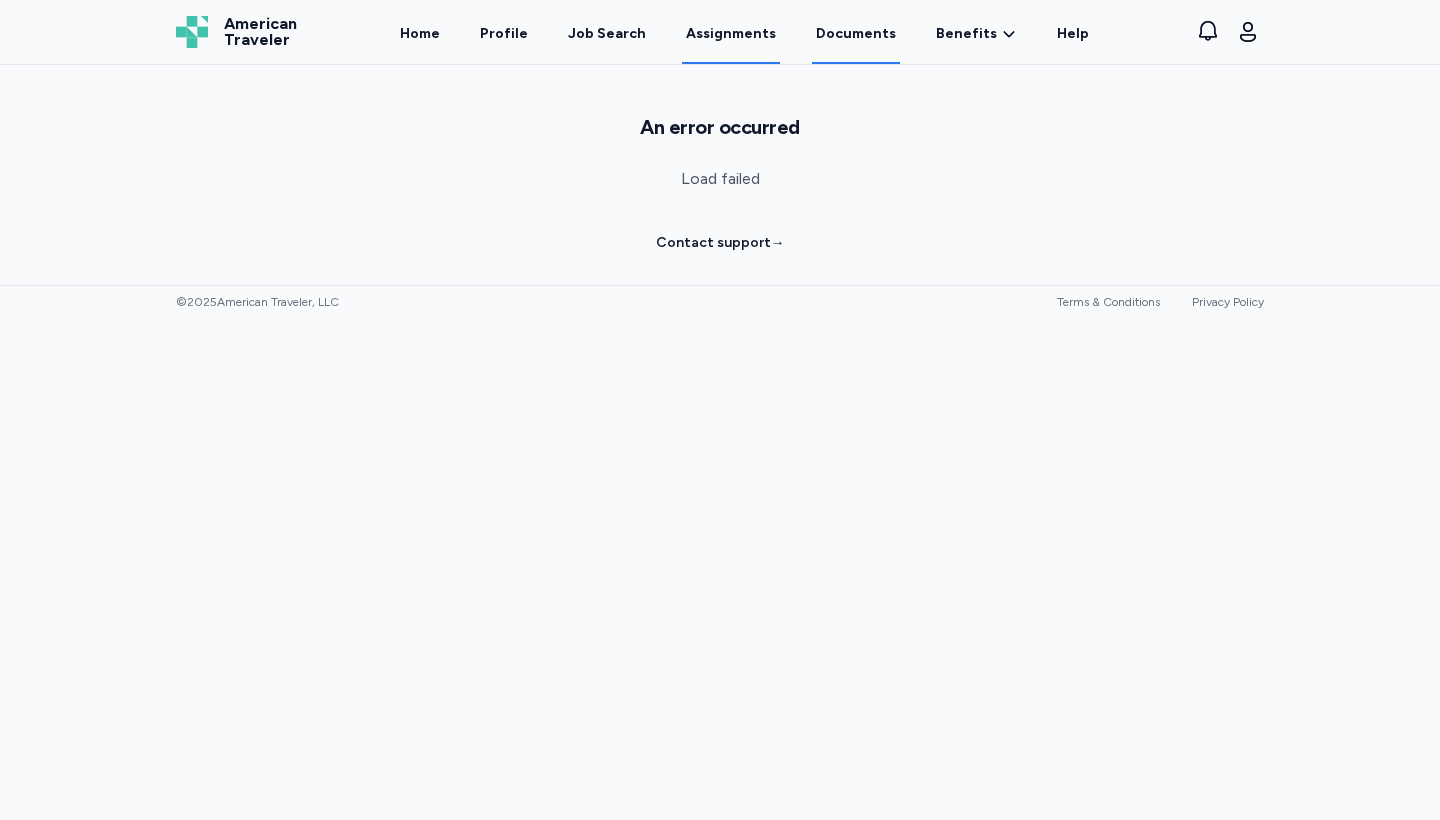 click on "Documents" at bounding box center (856, 33) 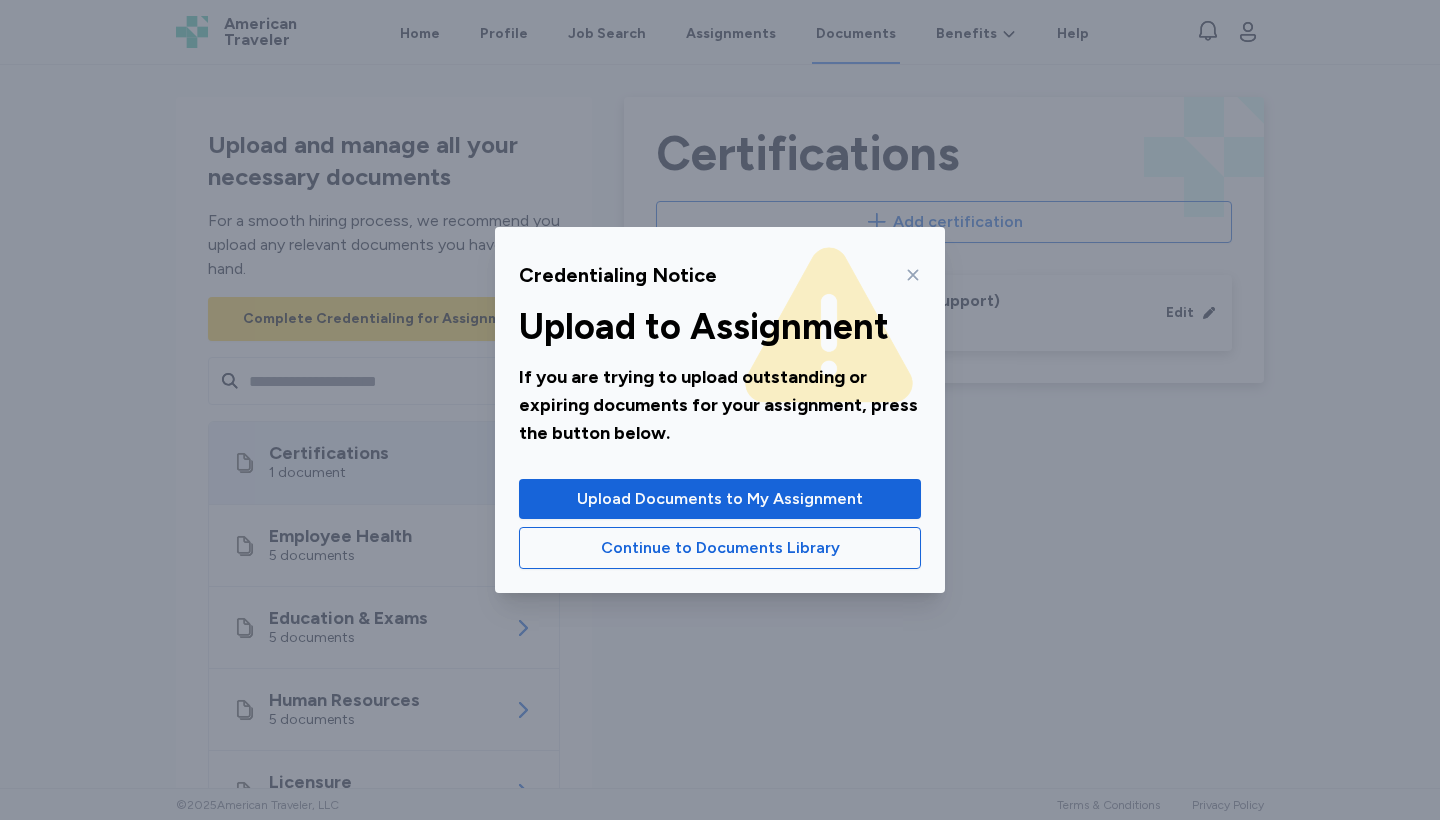 click 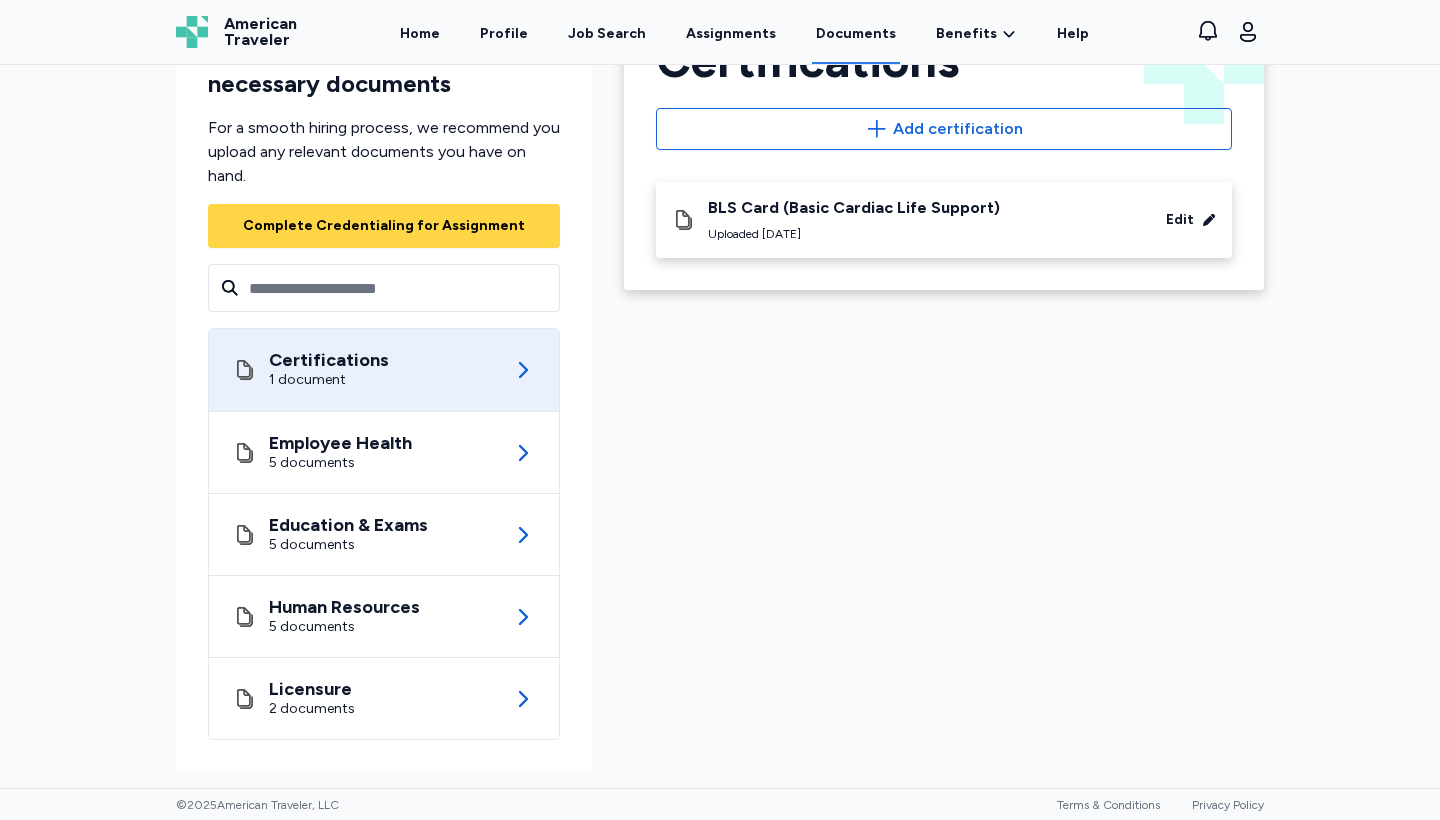 scroll, scrollTop: 93, scrollLeft: 0, axis: vertical 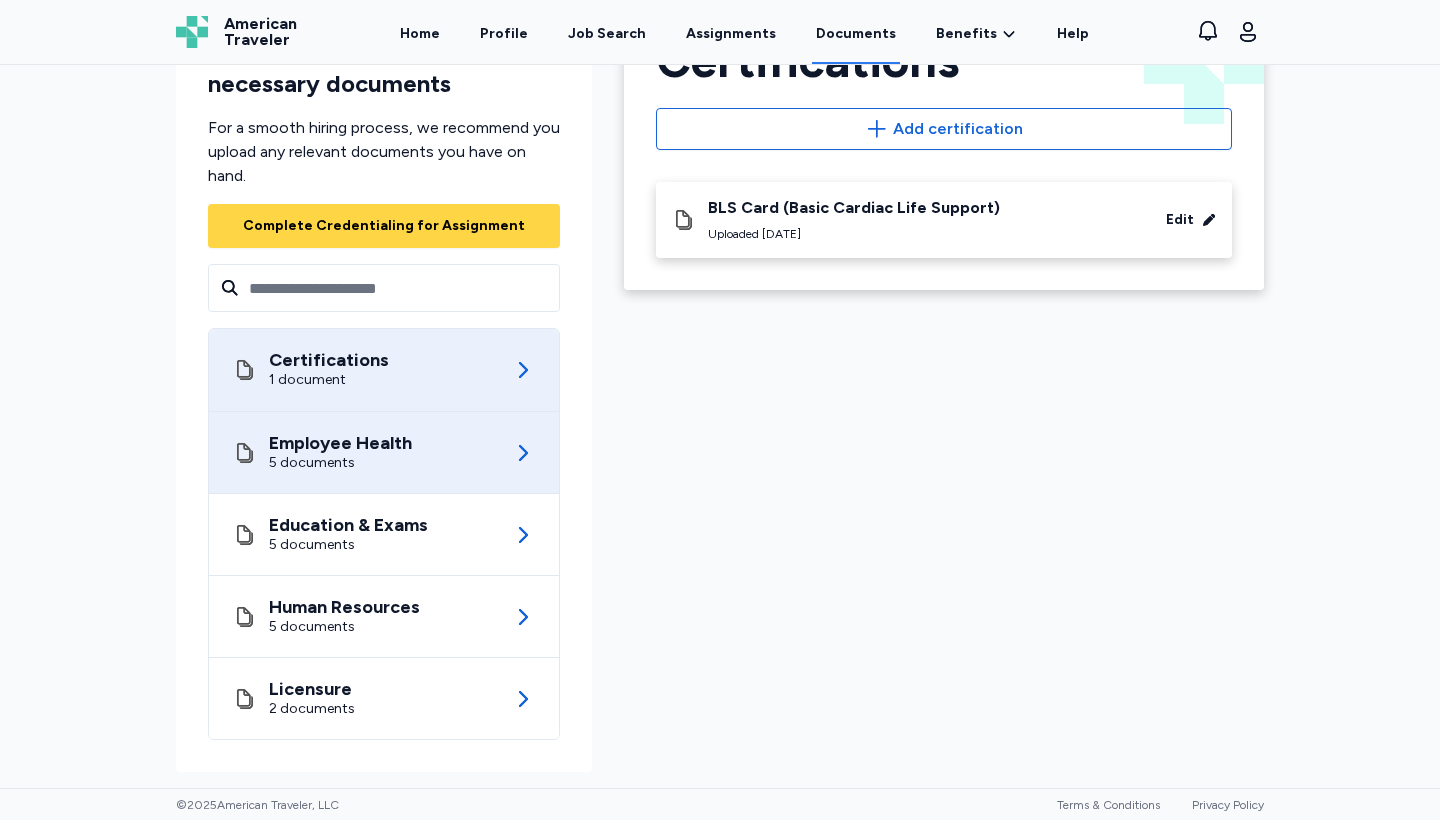 click on "5   documents" at bounding box center [340, 463] 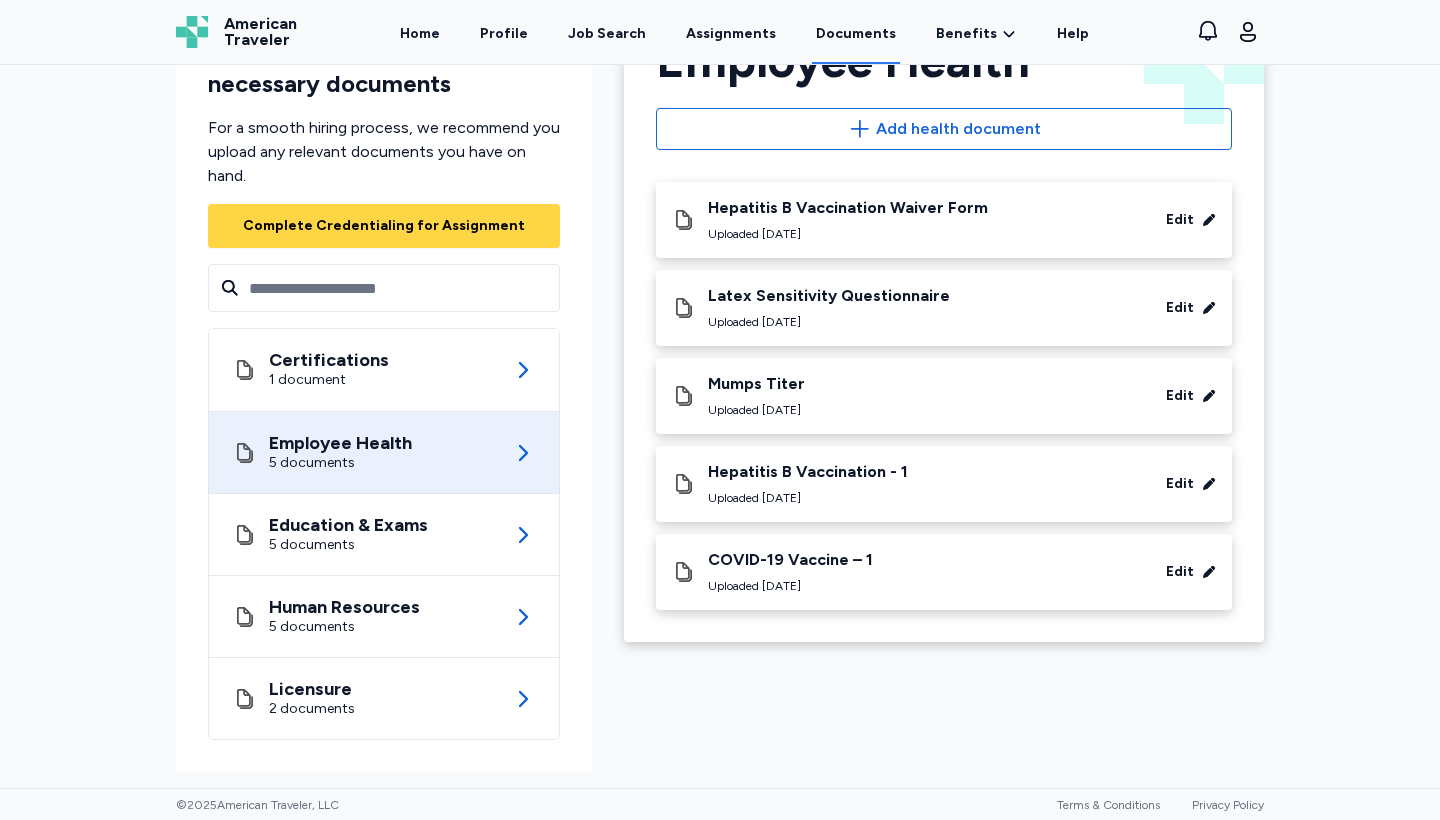 scroll, scrollTop: 0, scrollLeft: 0, axis: both 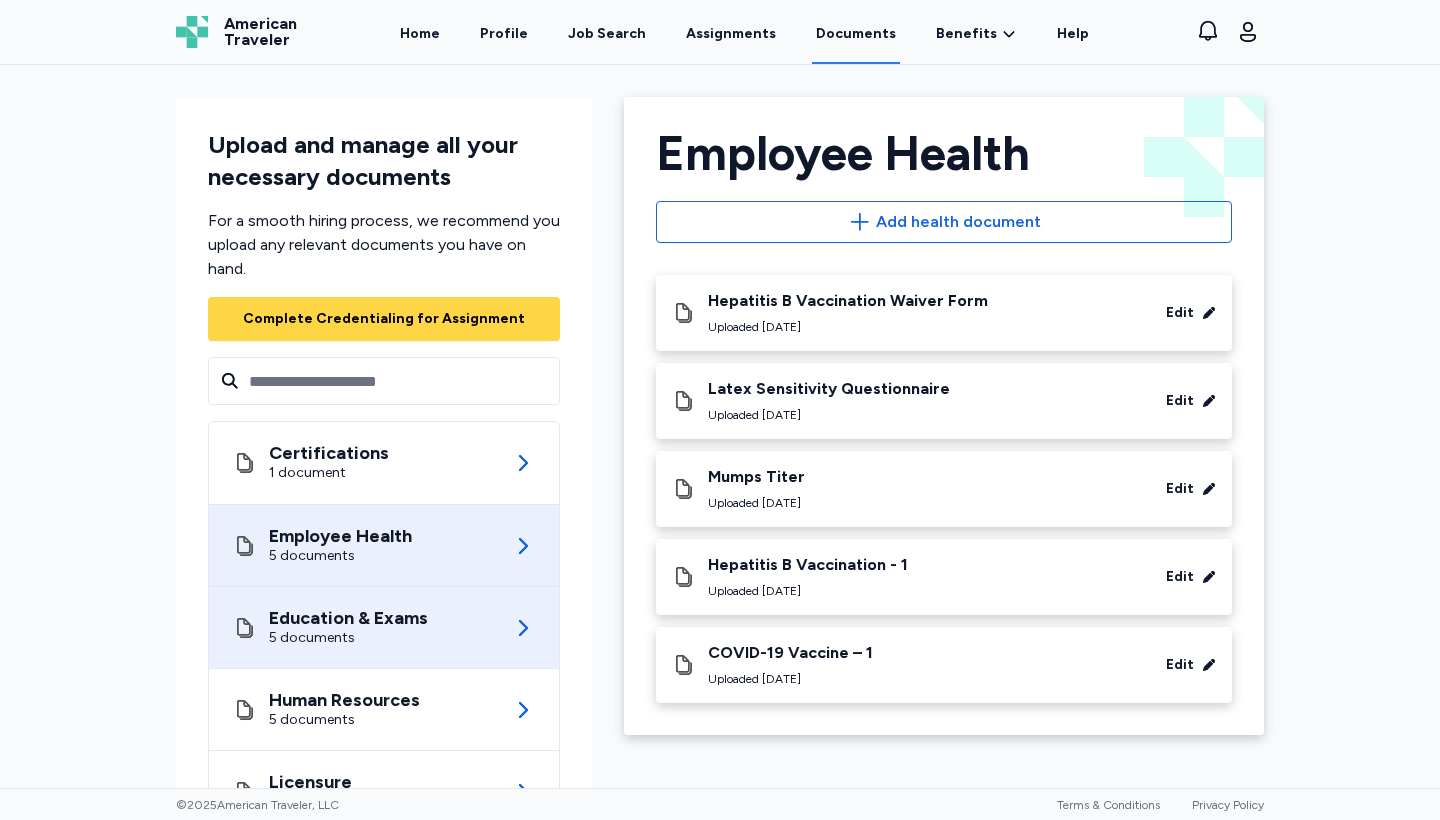 click on "5   documents" at bounding box center [348, 638] 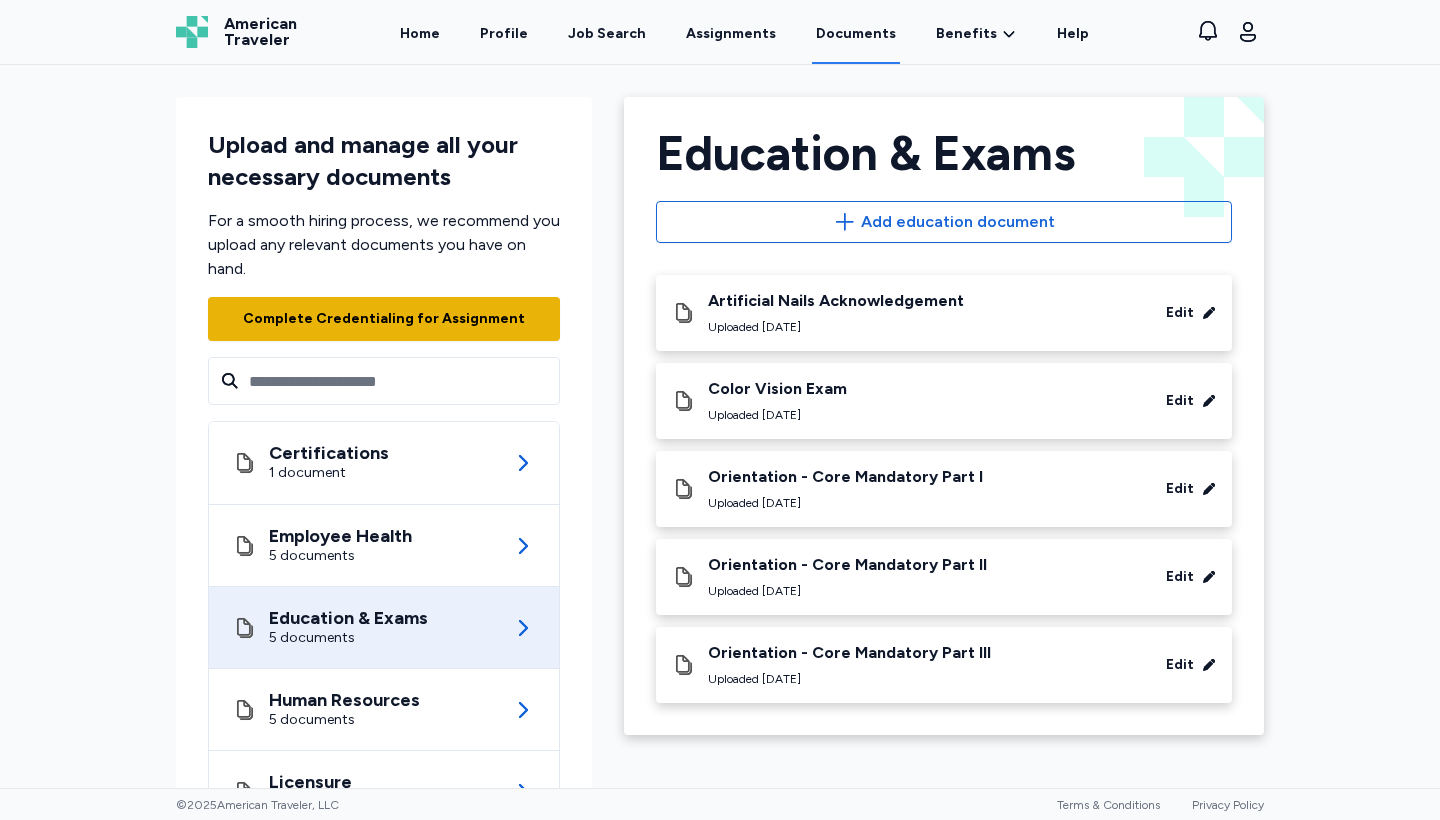 click on "Complete Credentialing for Assignment" at bounding box center (384, 319) 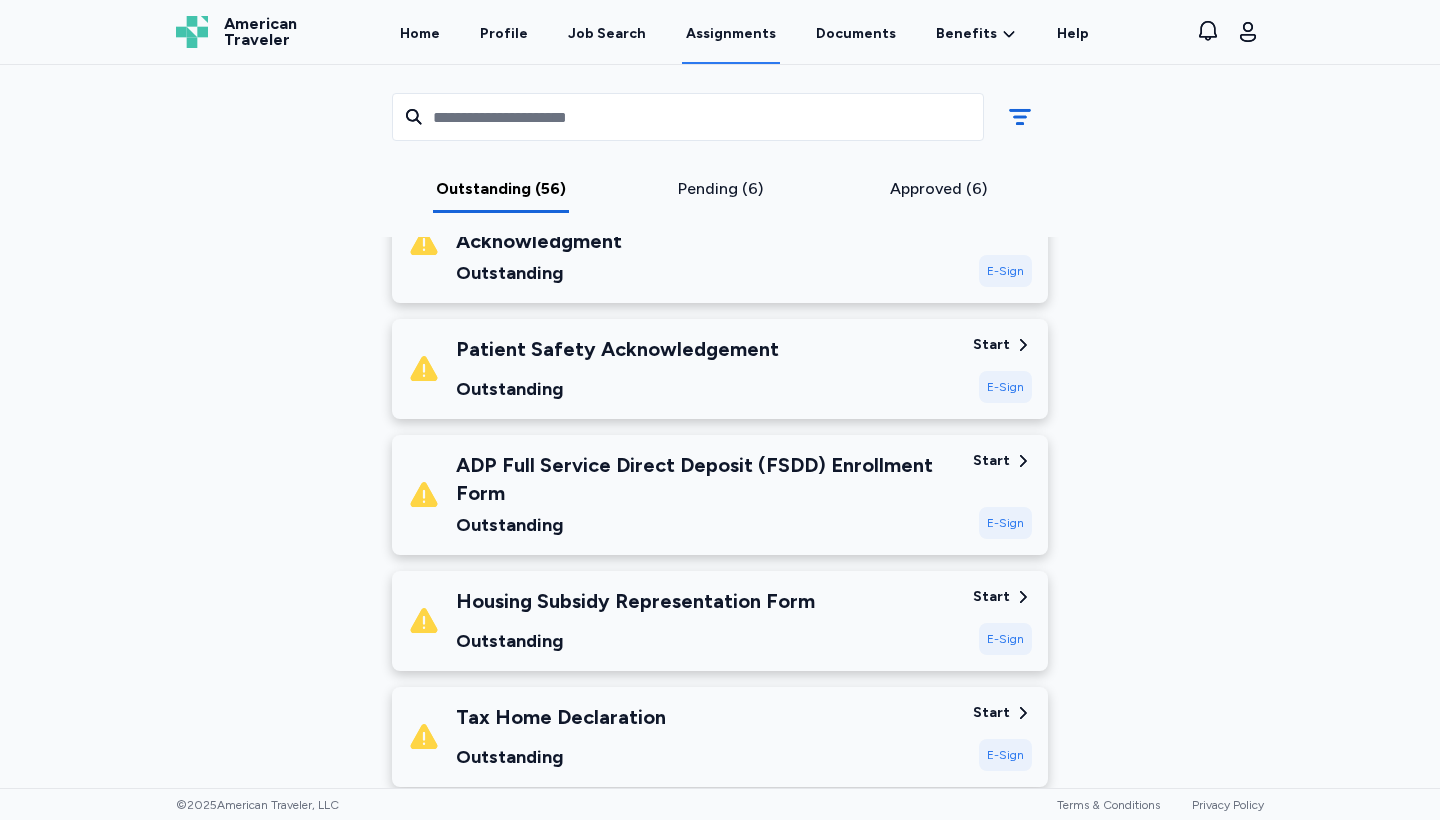 scroll, scrollTop: 343, scrollLeft: 0, axis: vertical 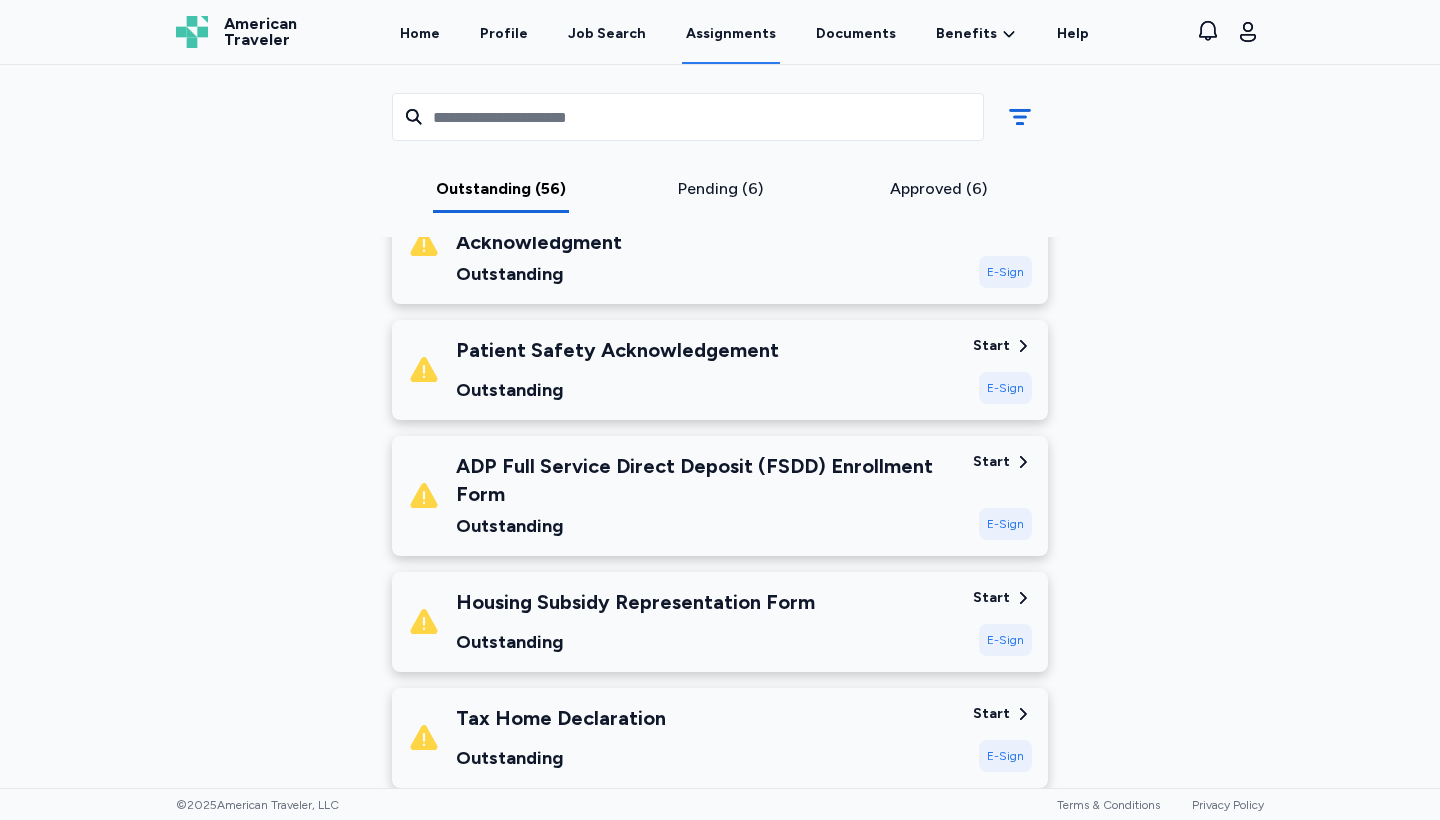 click on "E-Sign" at bounding box center [1005, 388] 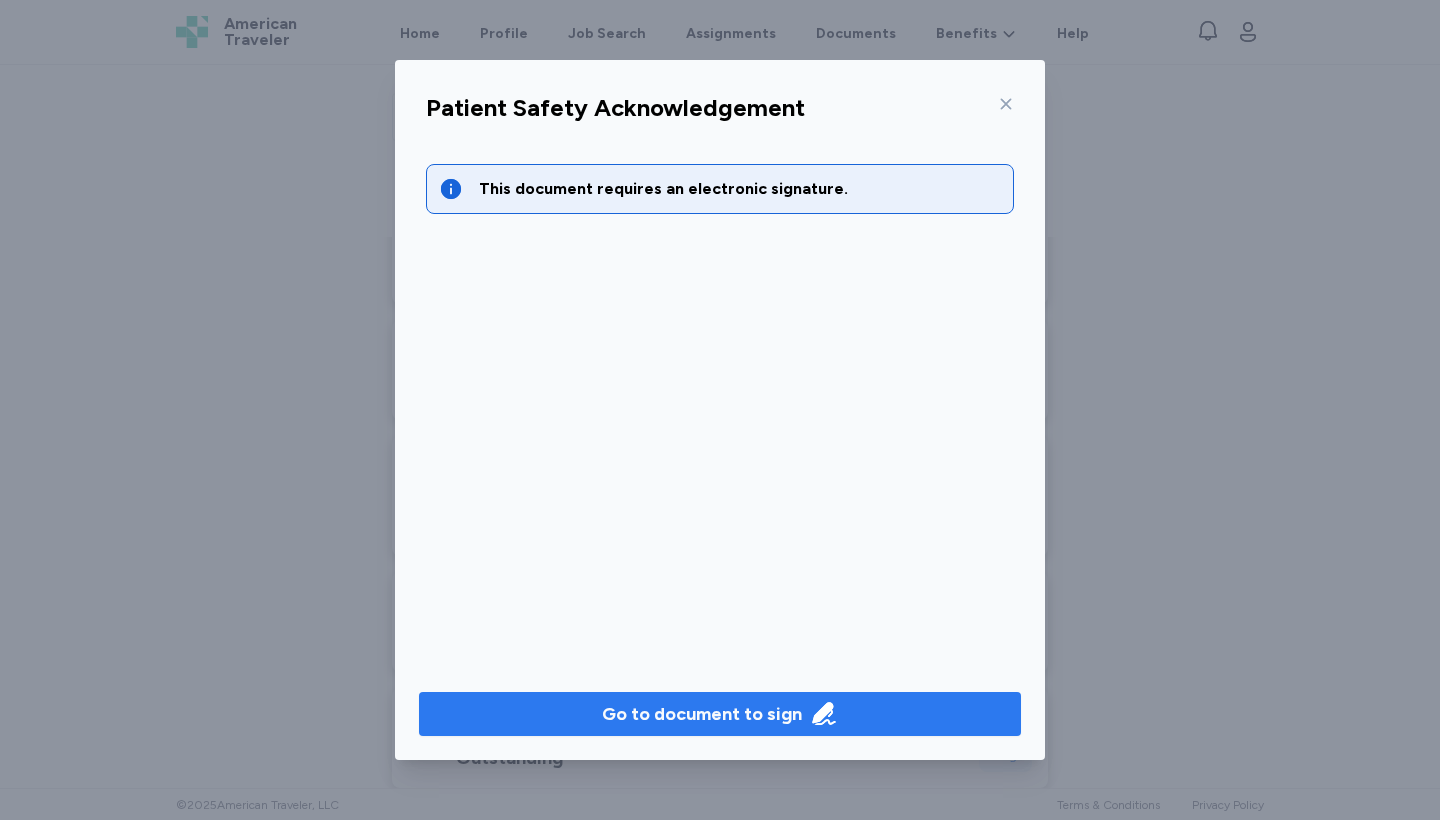 click on "Go to document to sign" at bounding box center [702, 714] 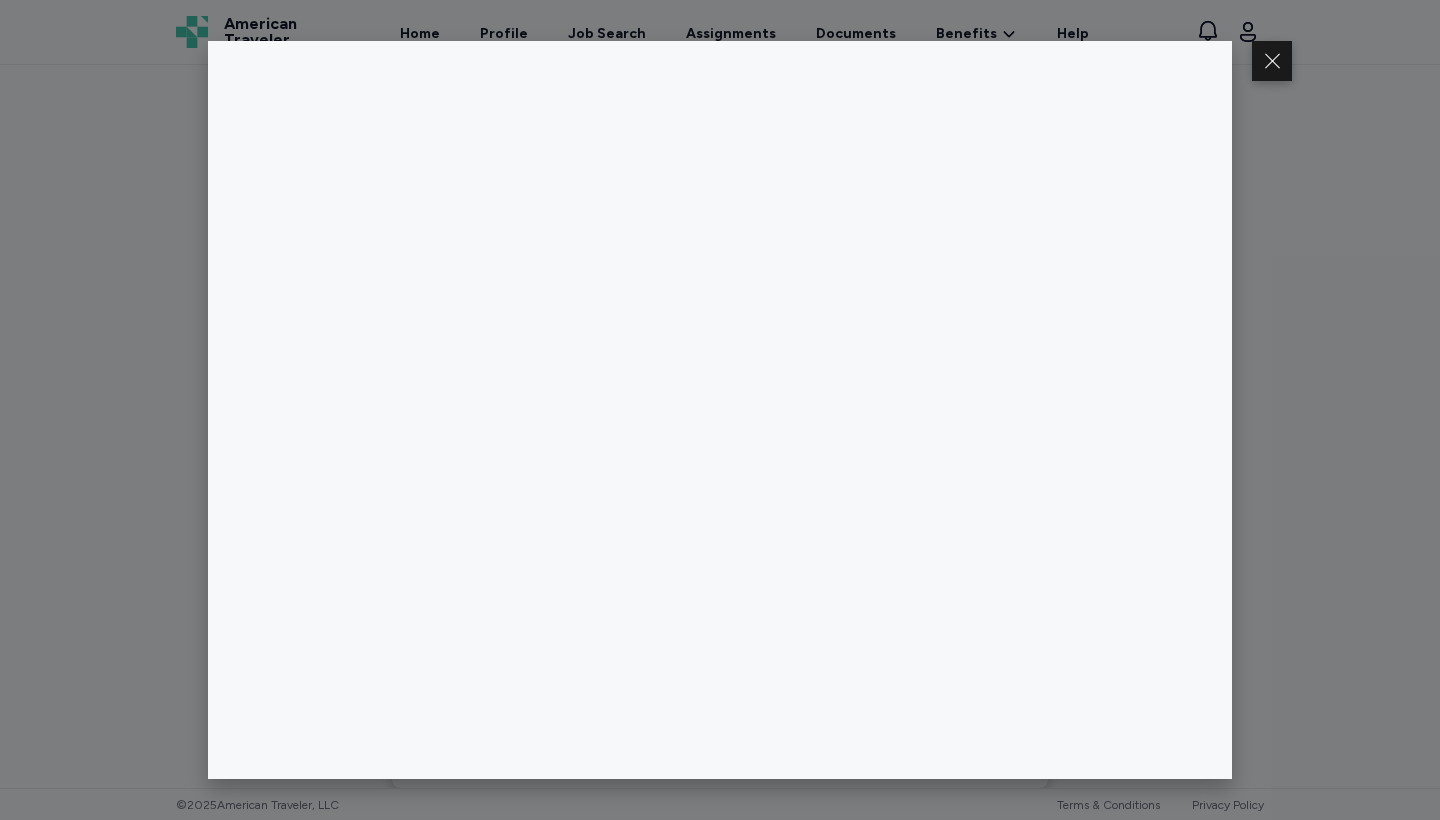 scroll, scrollTop: 0, scrollLeft: 0, axis: both 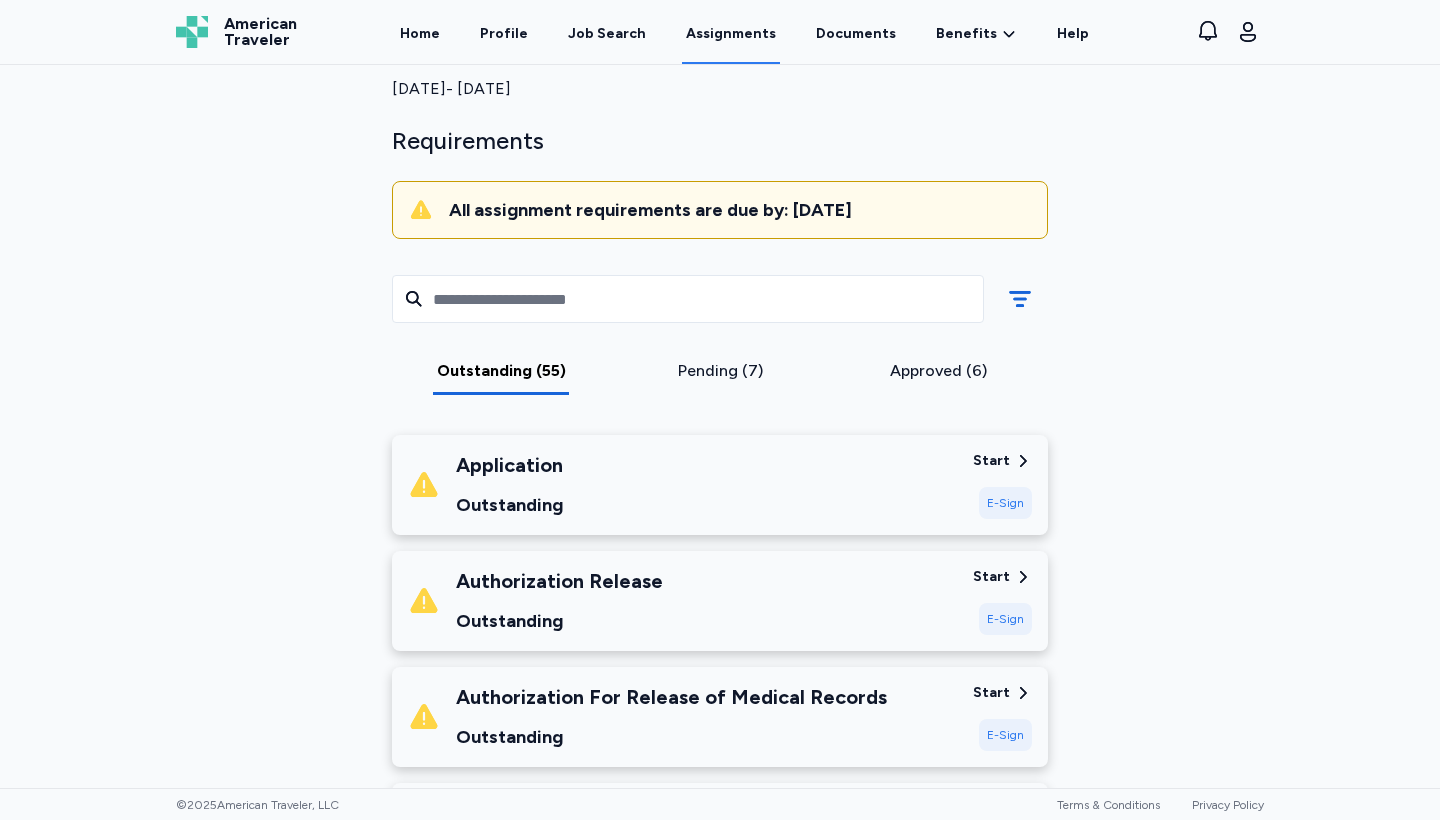 click on "E-Sign" at bounding box center [1005, 503] 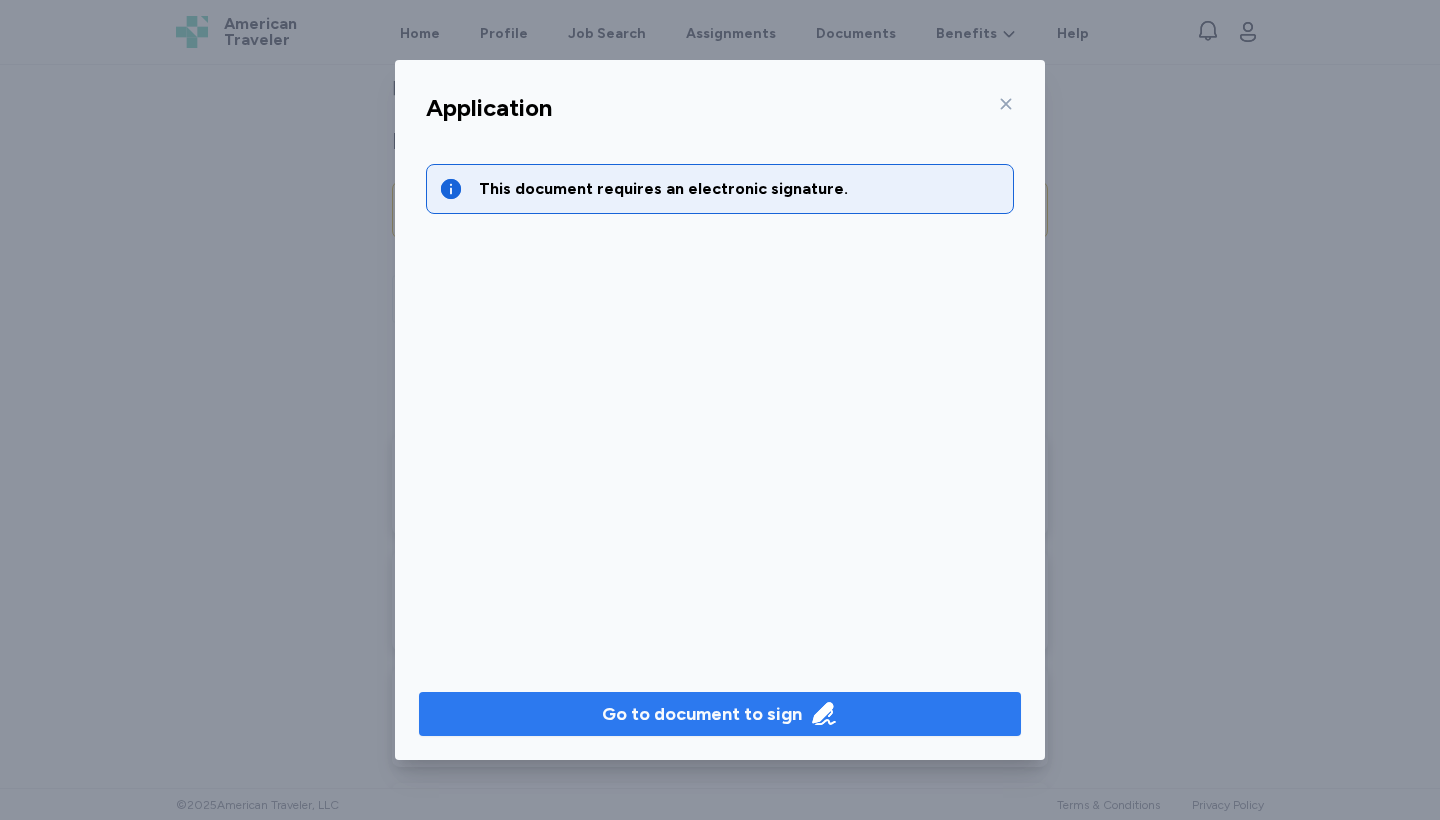 click on "Go to document to sign" at bounding box center (702, 714) 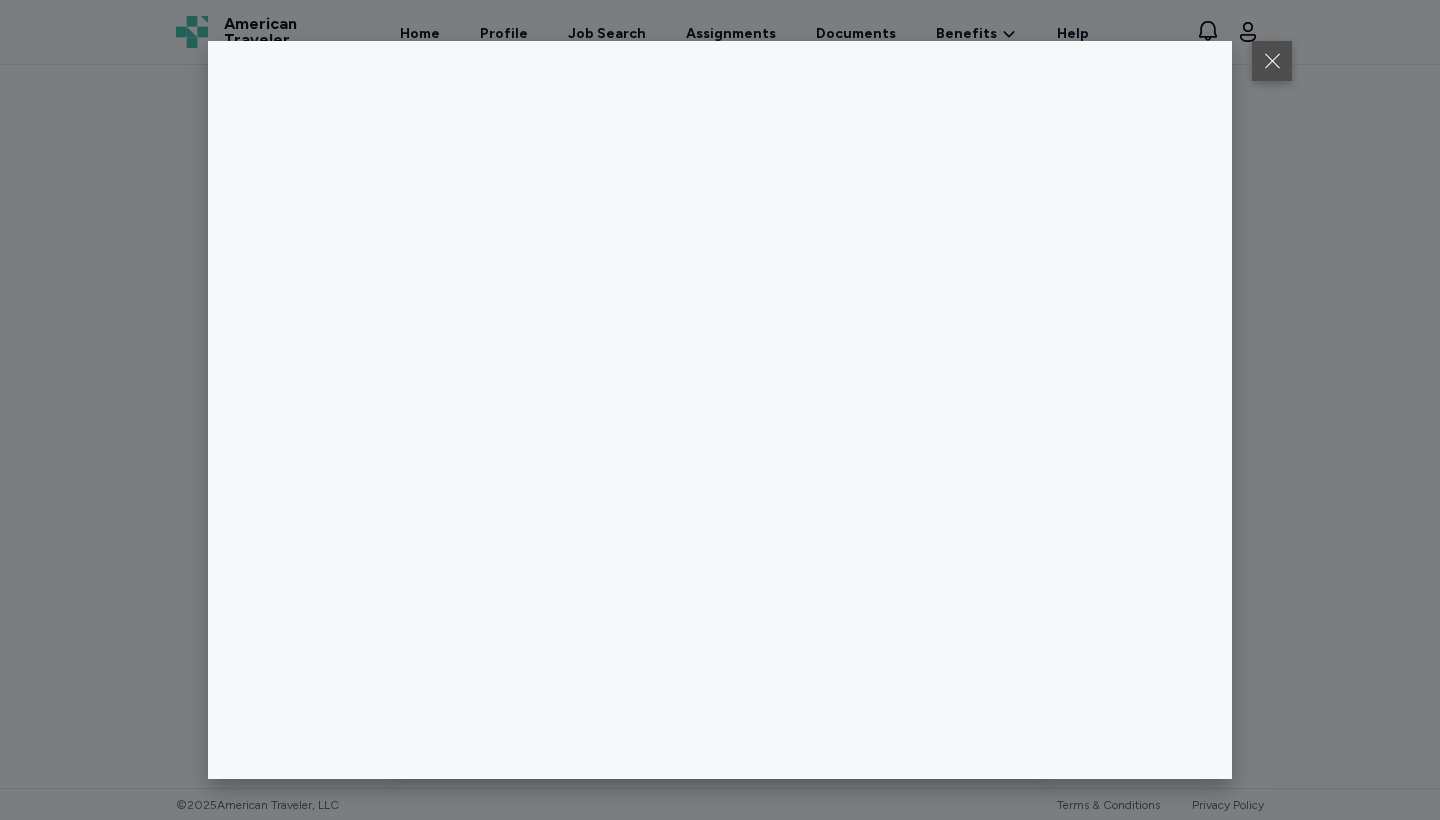 click at bounding box center [1272, 61] 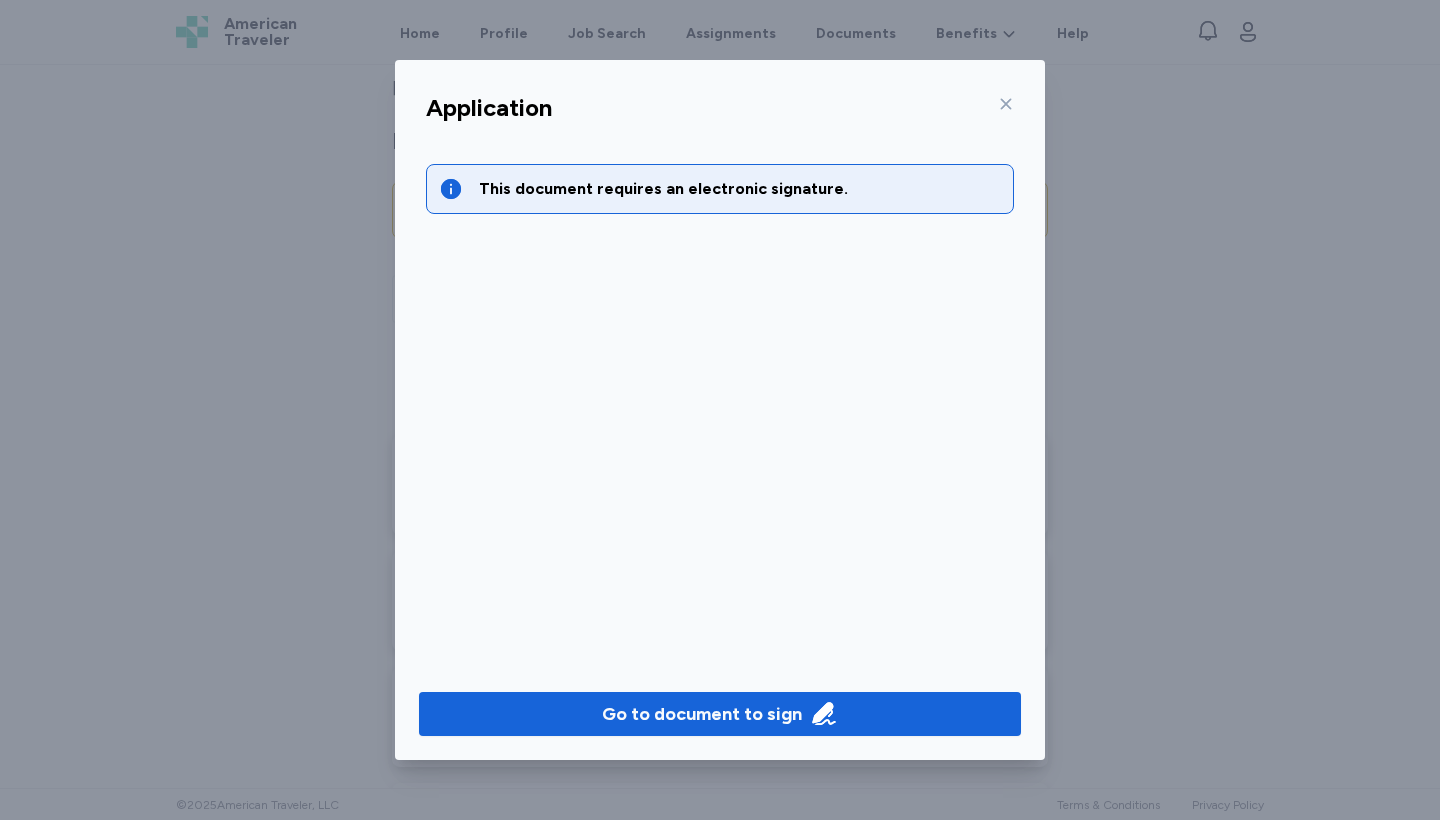 click 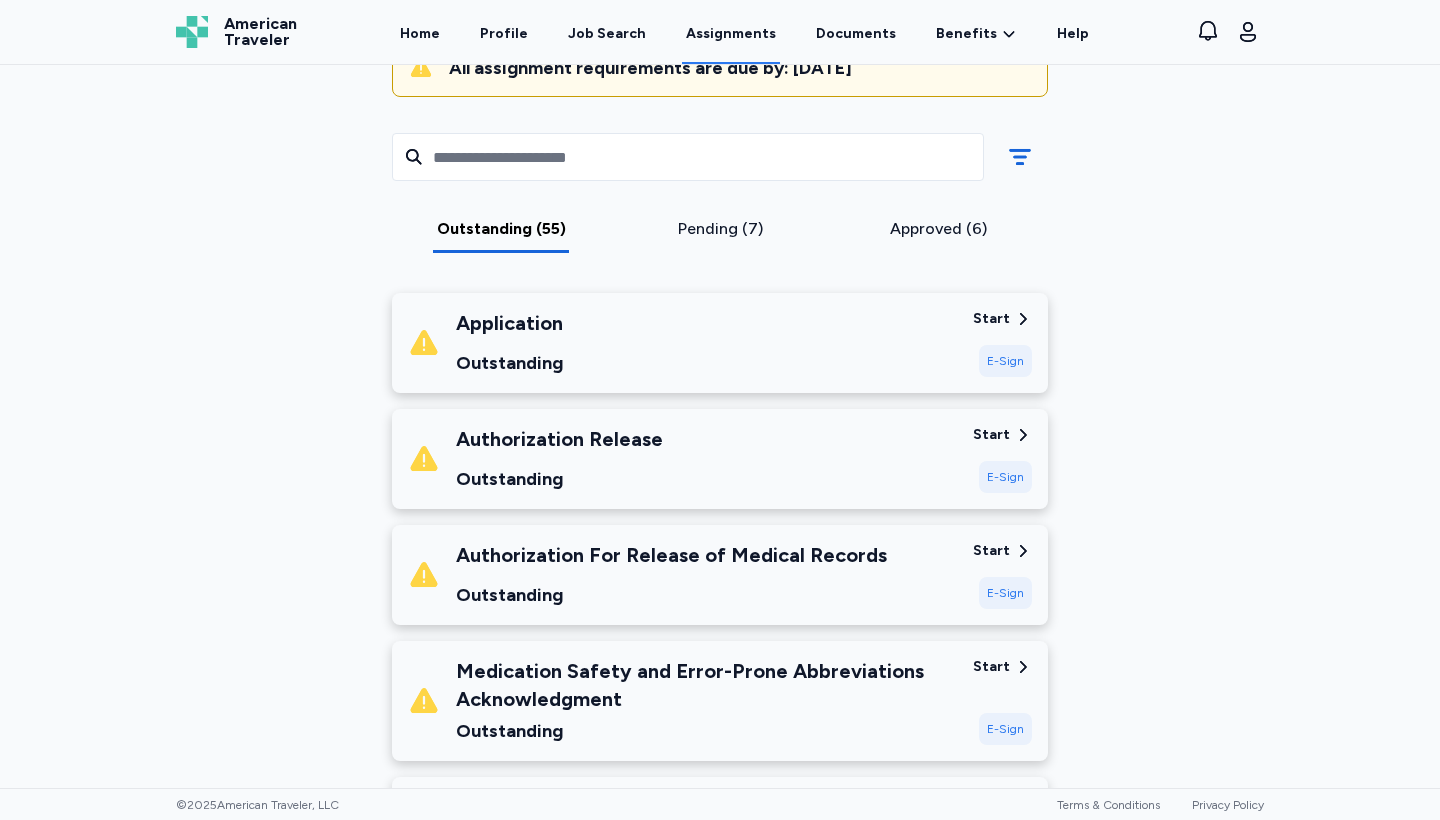 scroll, scrollTop: 237, scrollLeft: 0, axis: vertical 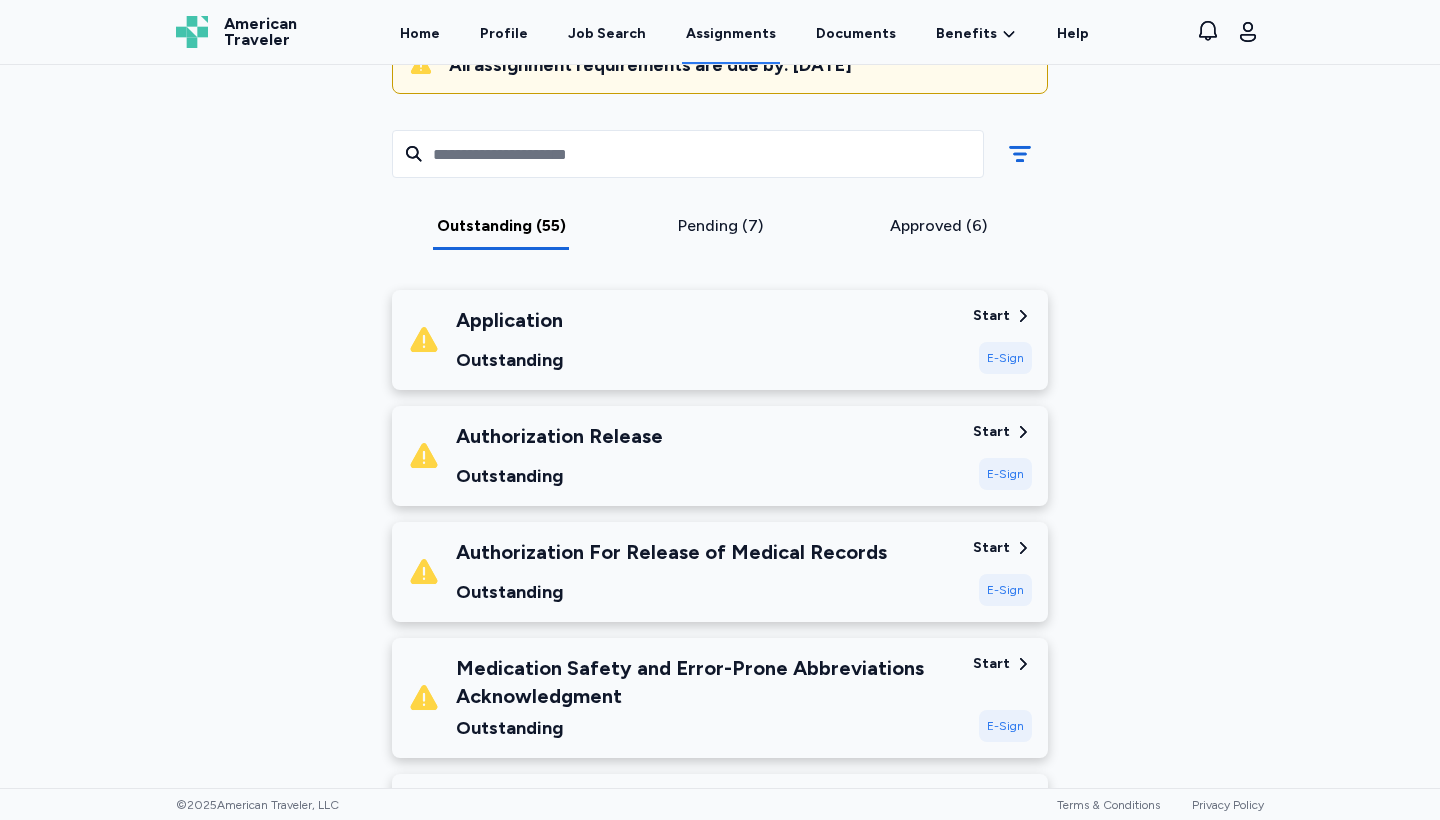 click on "Start" at bounding box center [991, 432] 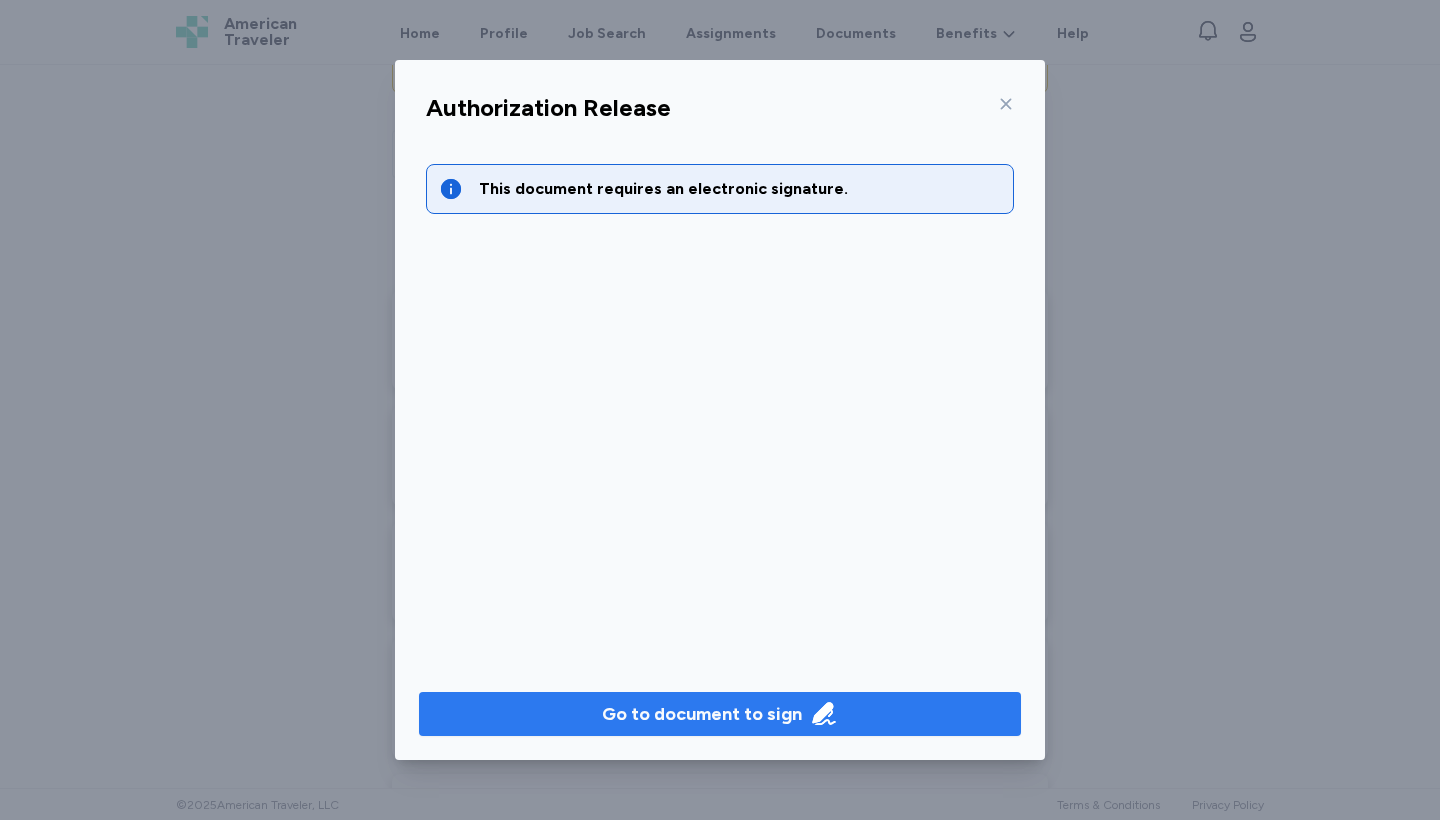 click on "Go to document to sign" at bounding box center [702, 714] 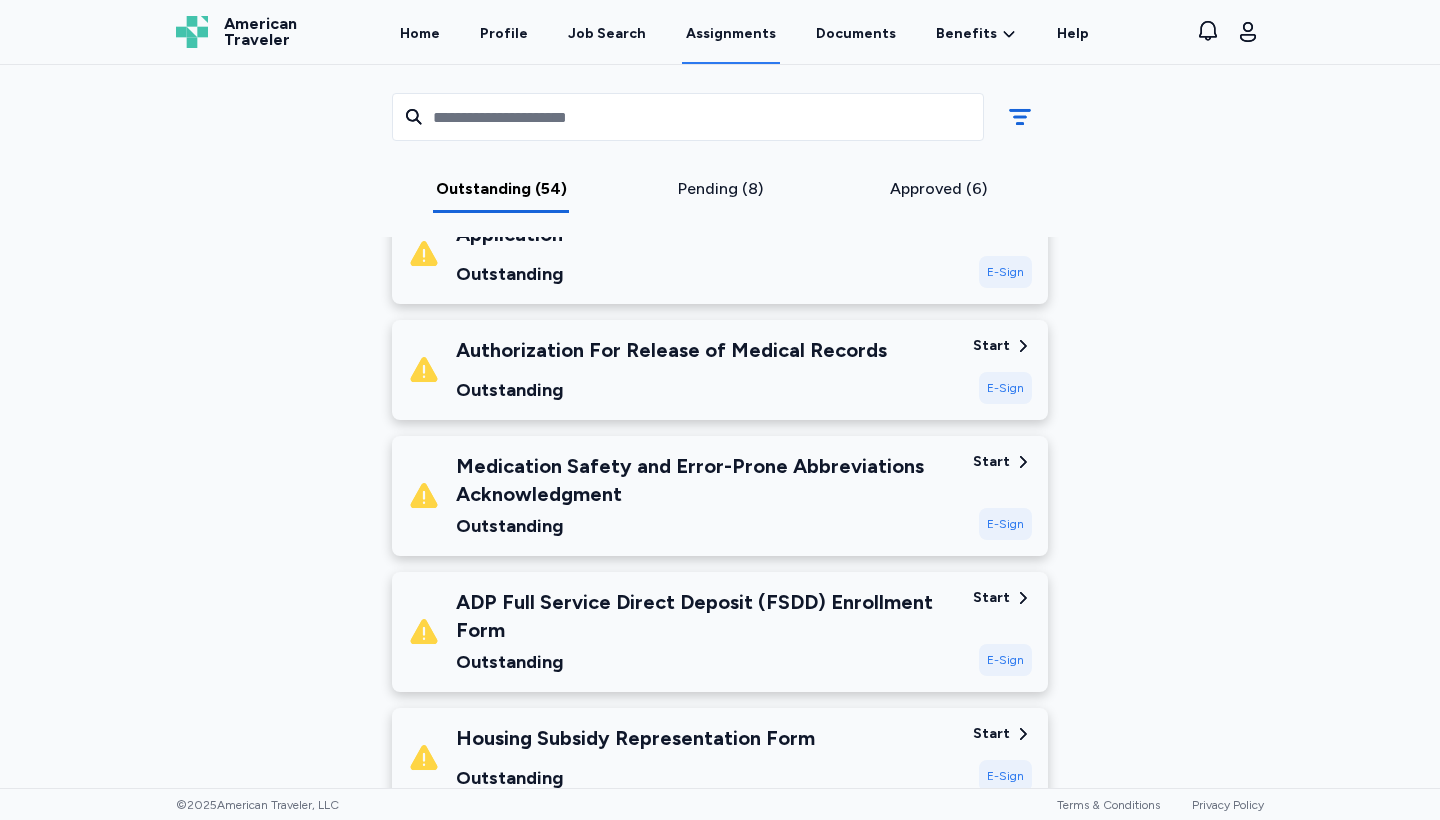 scroll, scrollTop: 349, scrollLeft: 0, axis: vertical 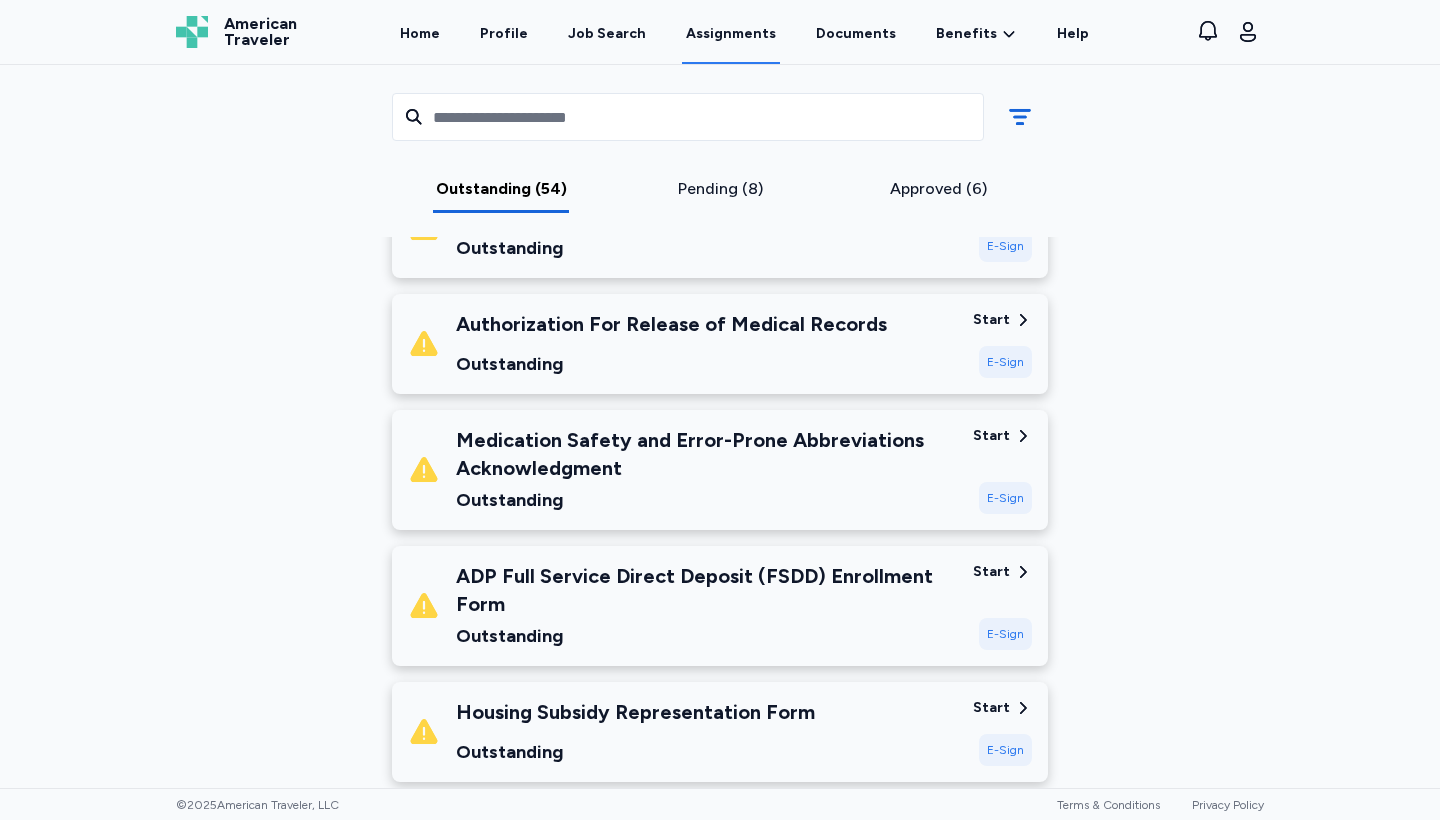 click on "E-Sign" at bounding box center [1005, 498] 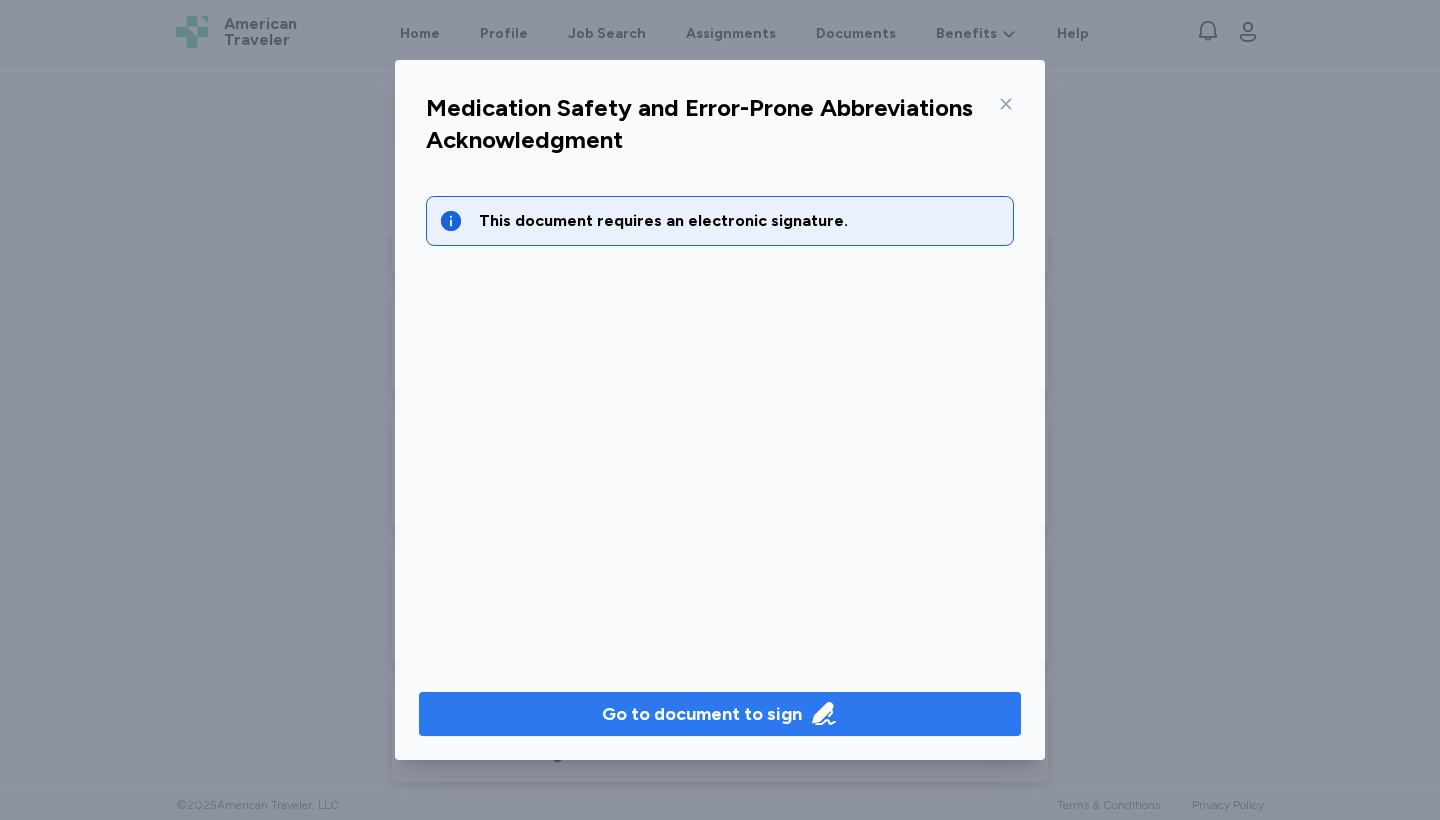 click on "Go to document to sign" at bounding box center (702, 714) 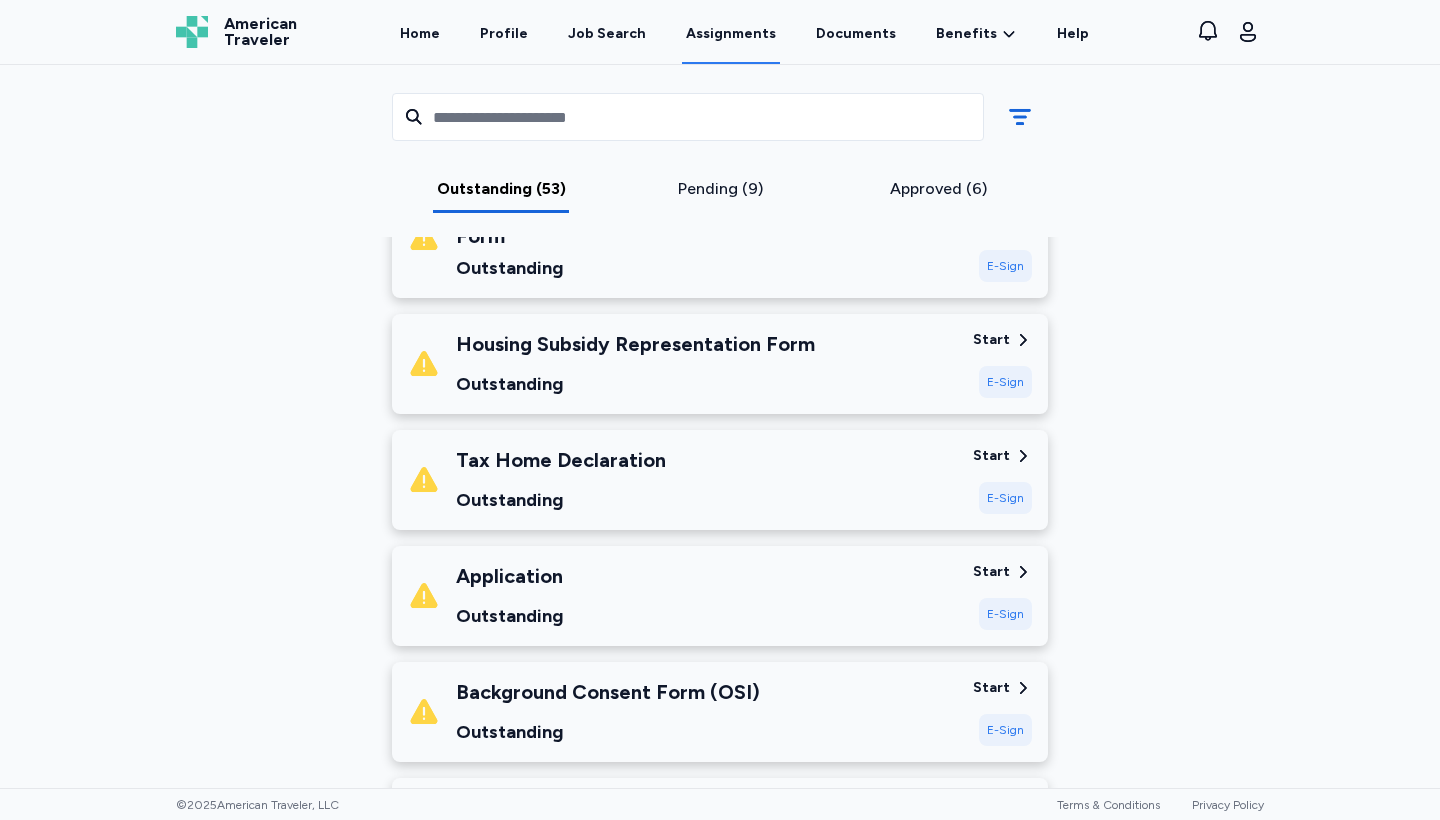click on "E-Sign" at bounding box center [1005, 498] 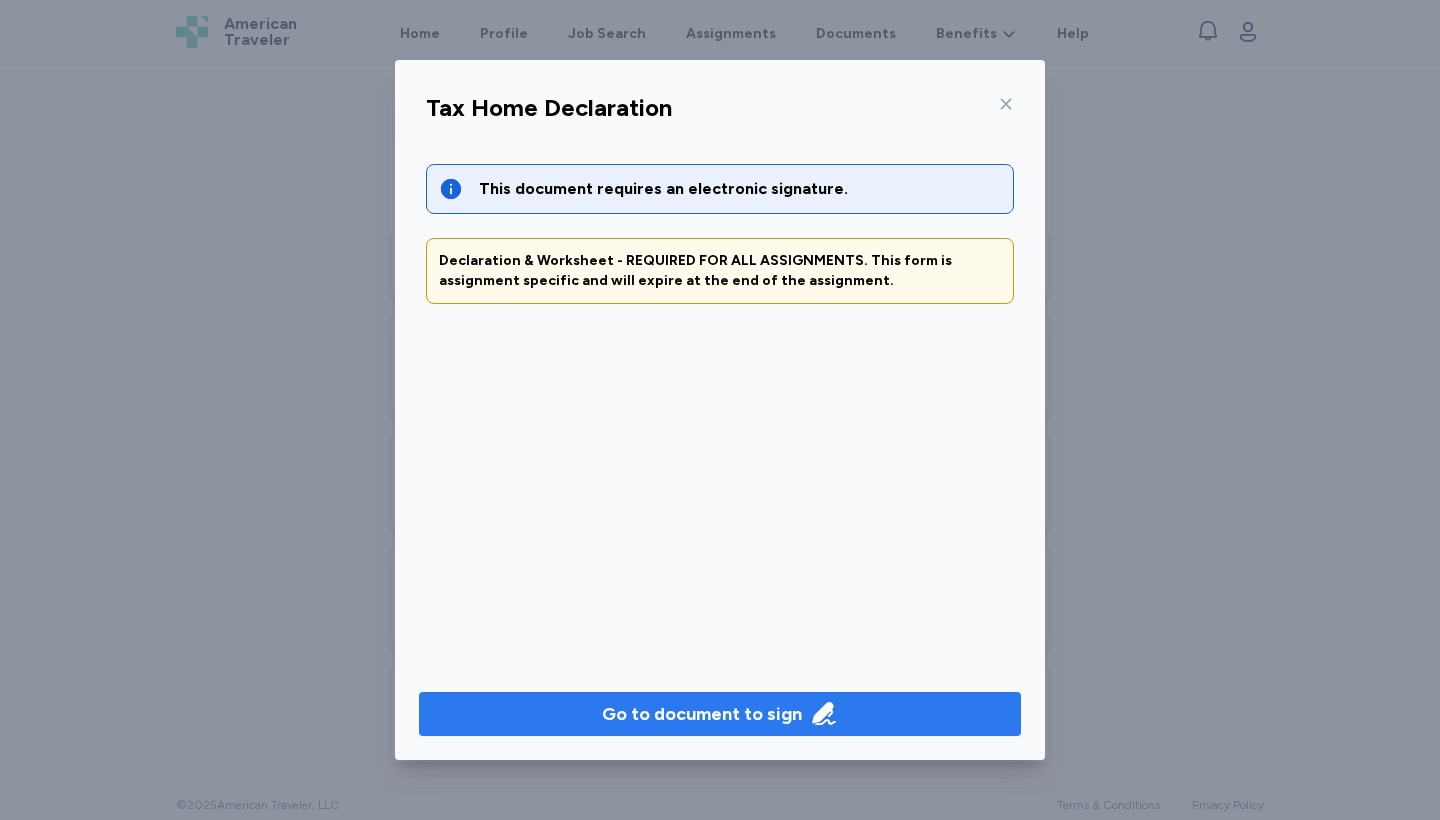 click on "Go to document to sign" at bounding box center (702, 714) 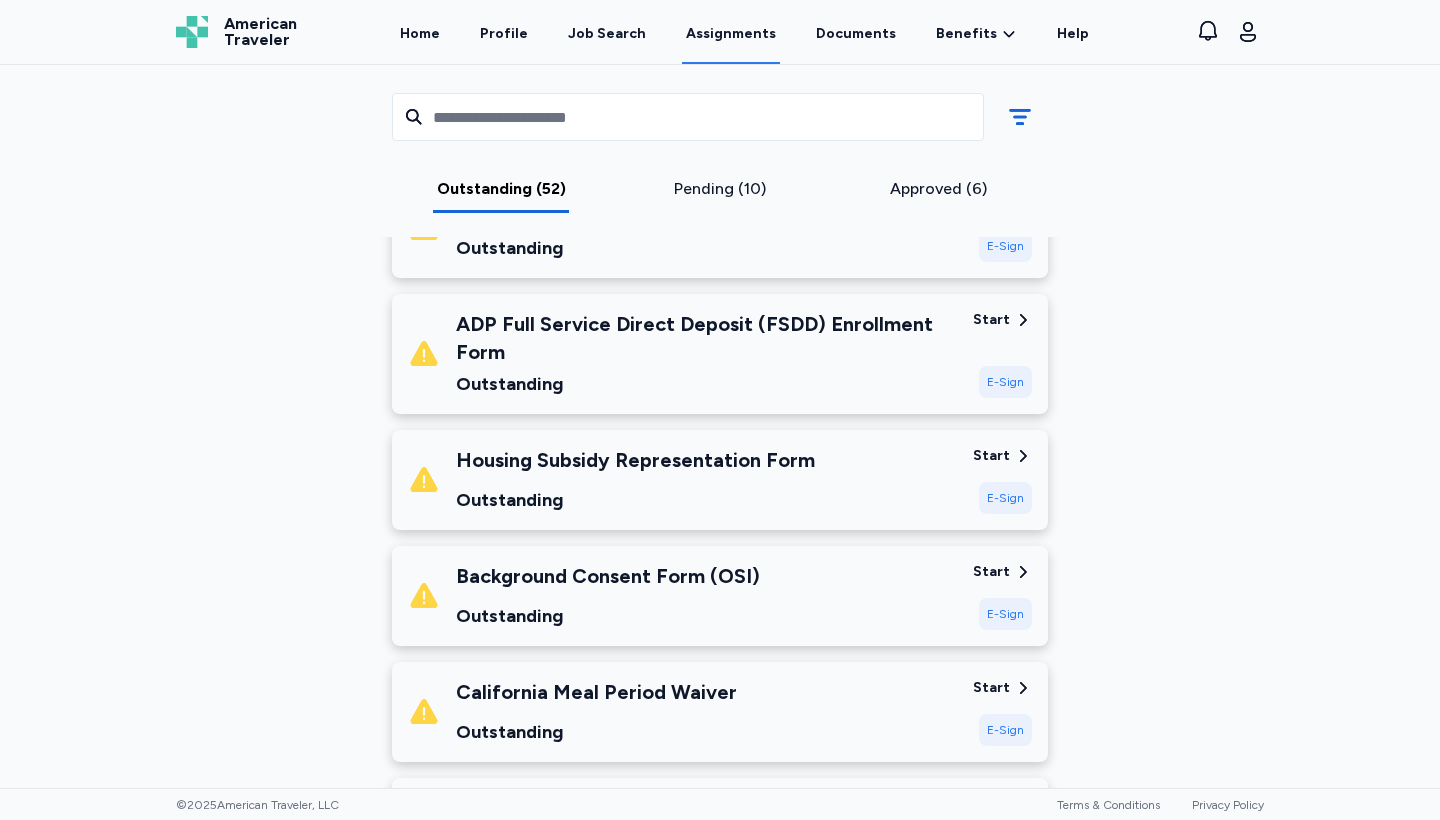 click on "E-Sign" at bounding box center (1005, 614) 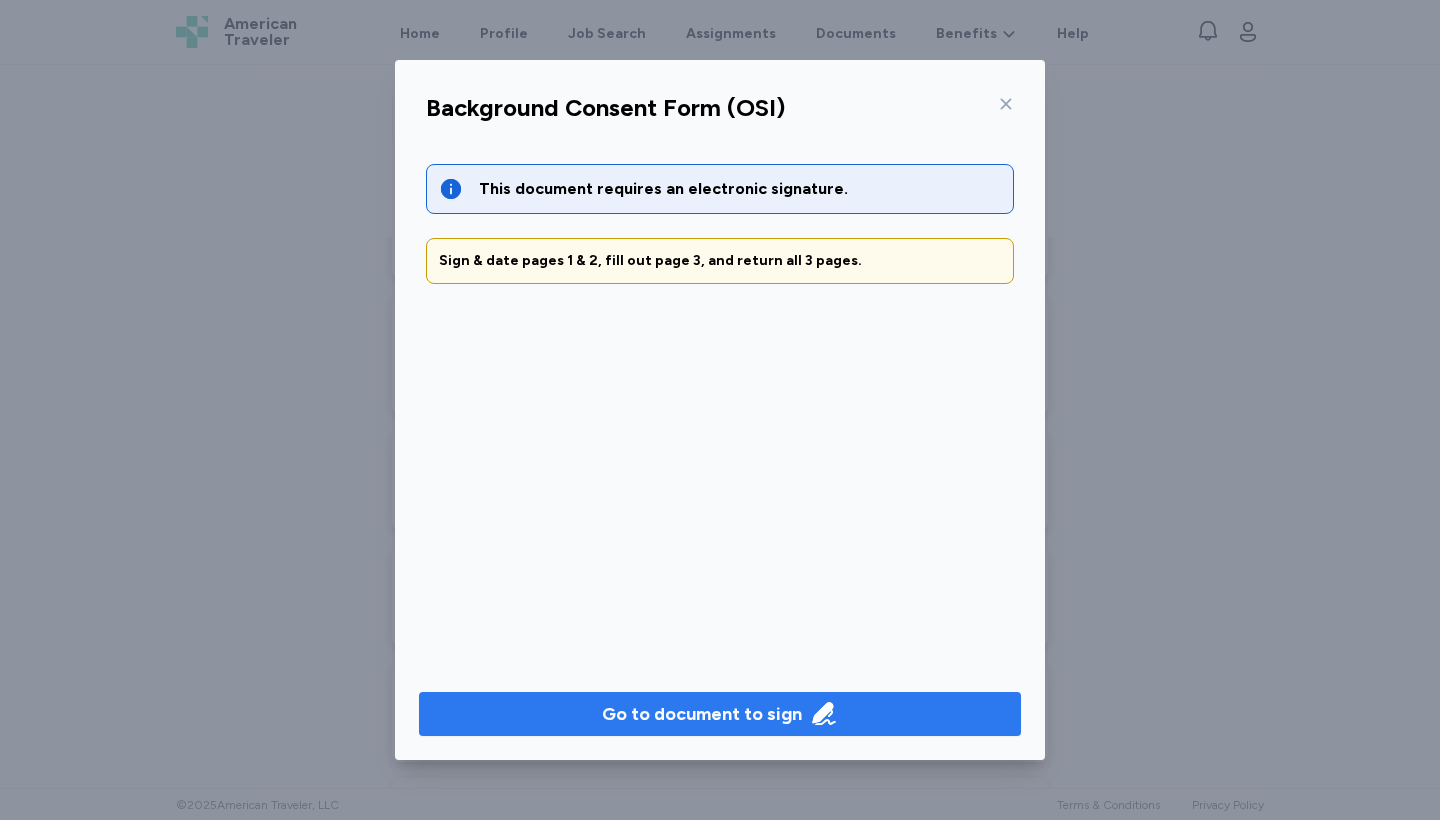 click on "Go to document to sign" at bounding box center (702, 714) 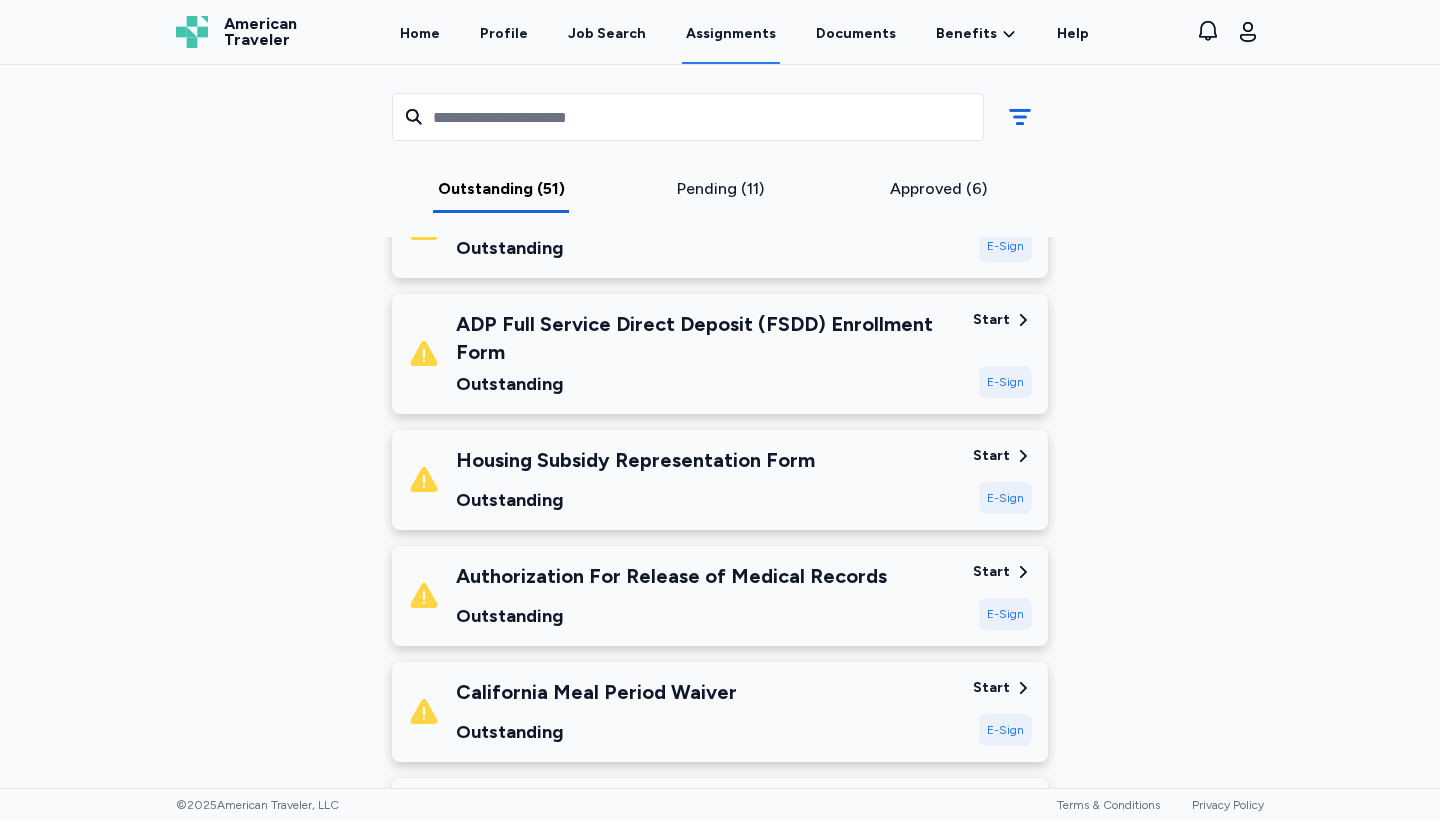 click on "E-Sign" at bounding box center (1005, 498) 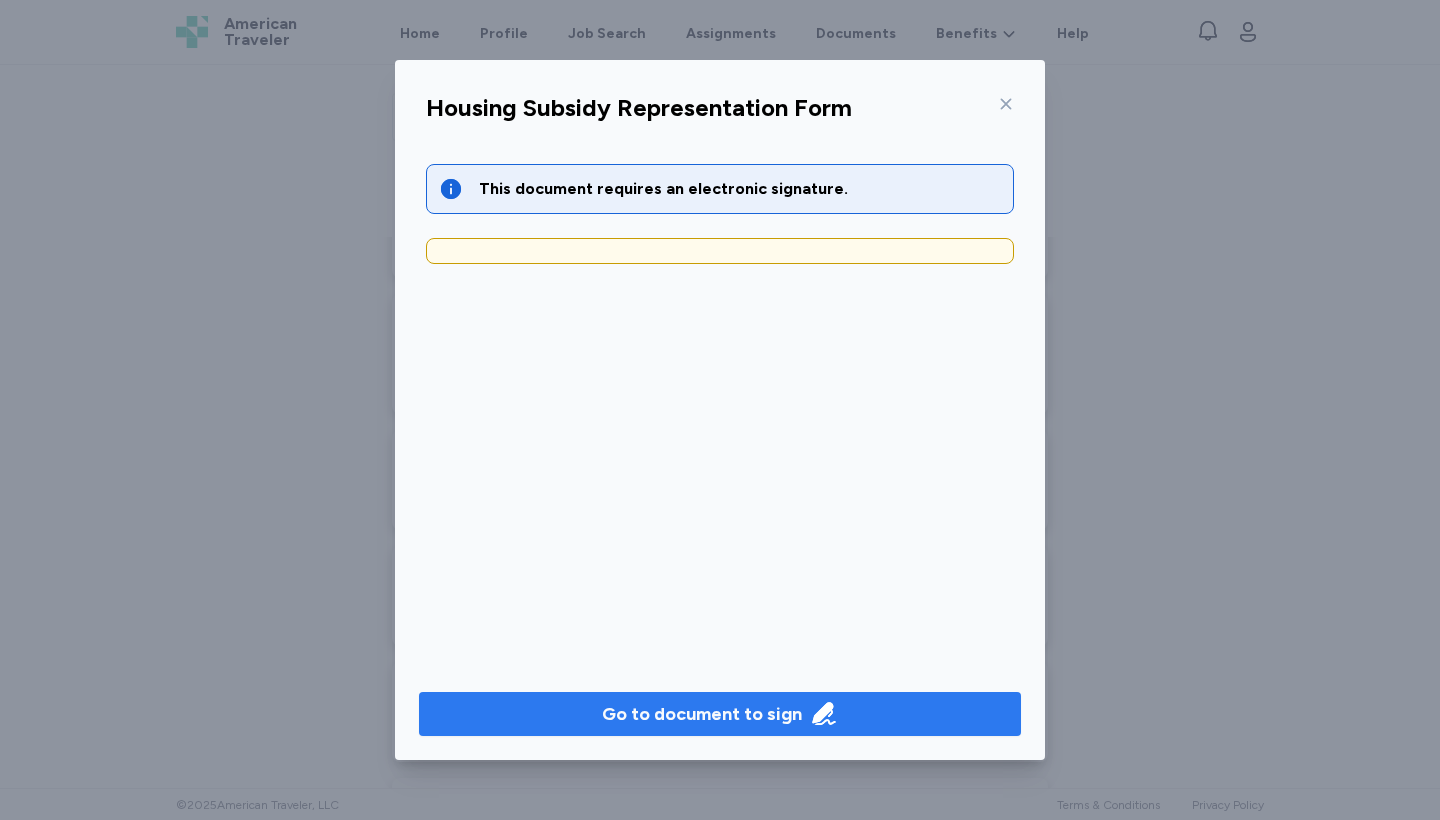 click on "Go to document to sign" at bounding box center (702, 714) 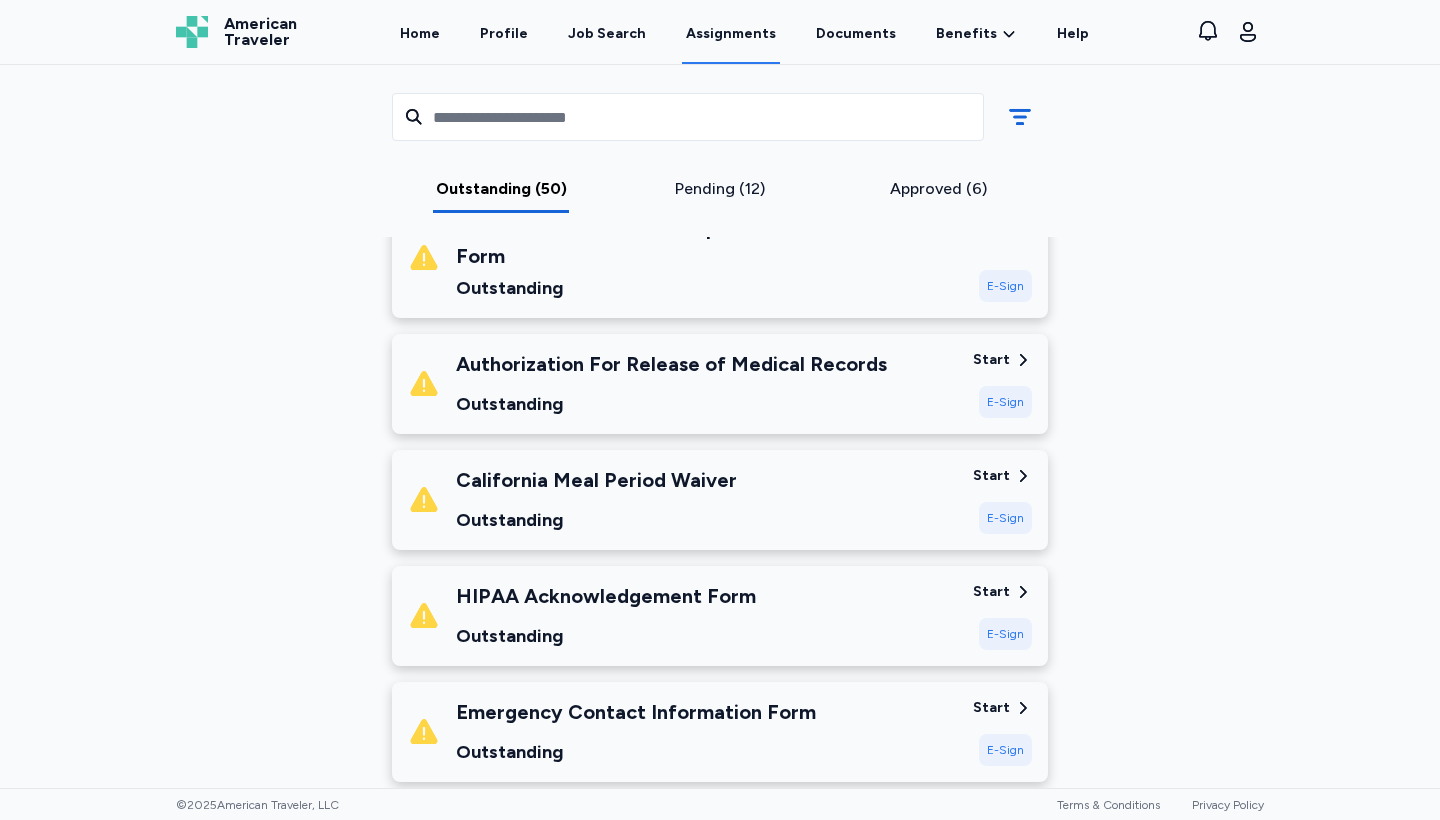 scroll, scrollTop: 447, scrollLeft: 0, axis: vertical 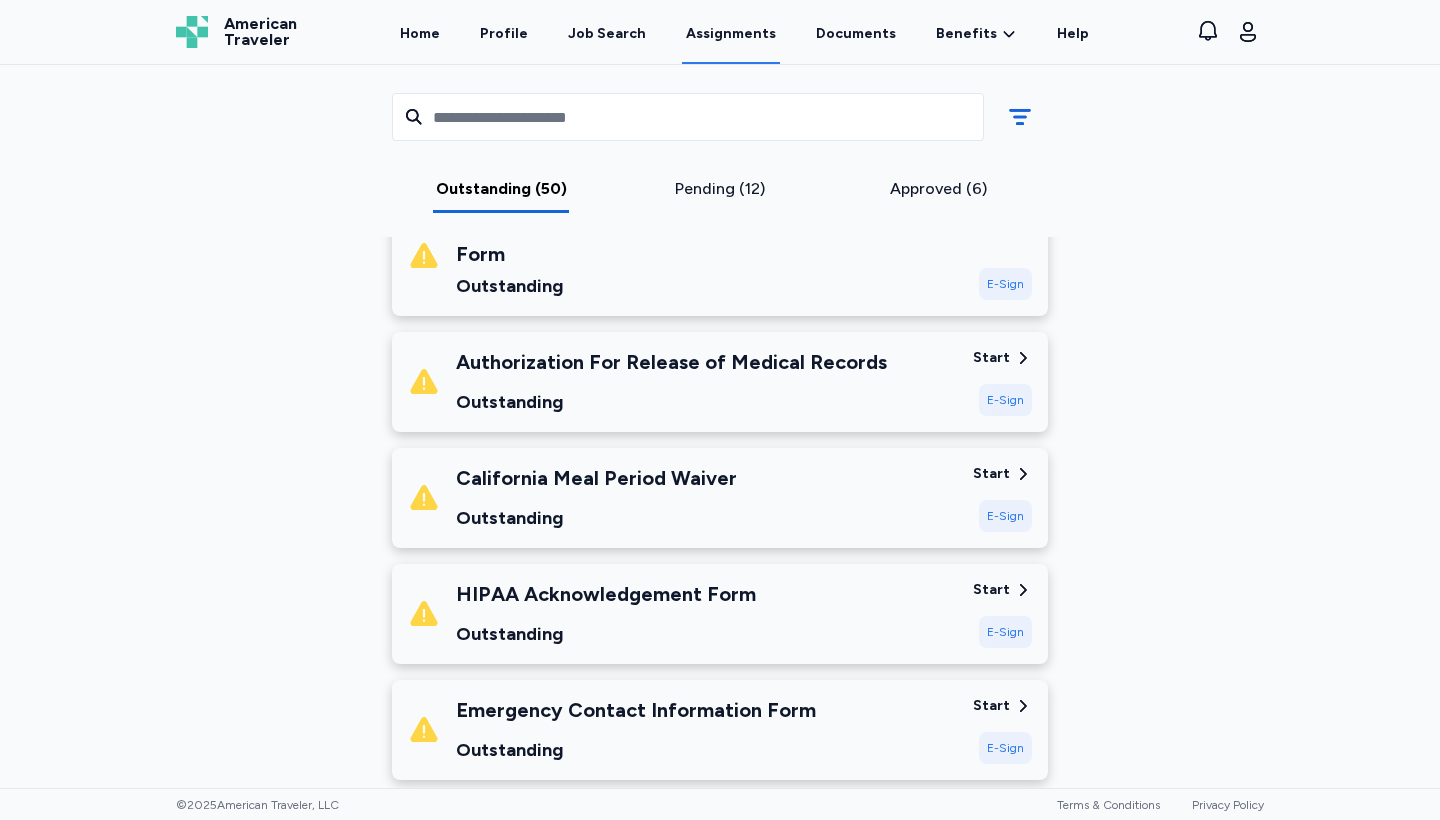 click on "E-Sign" at bounding box center (1005, 632) 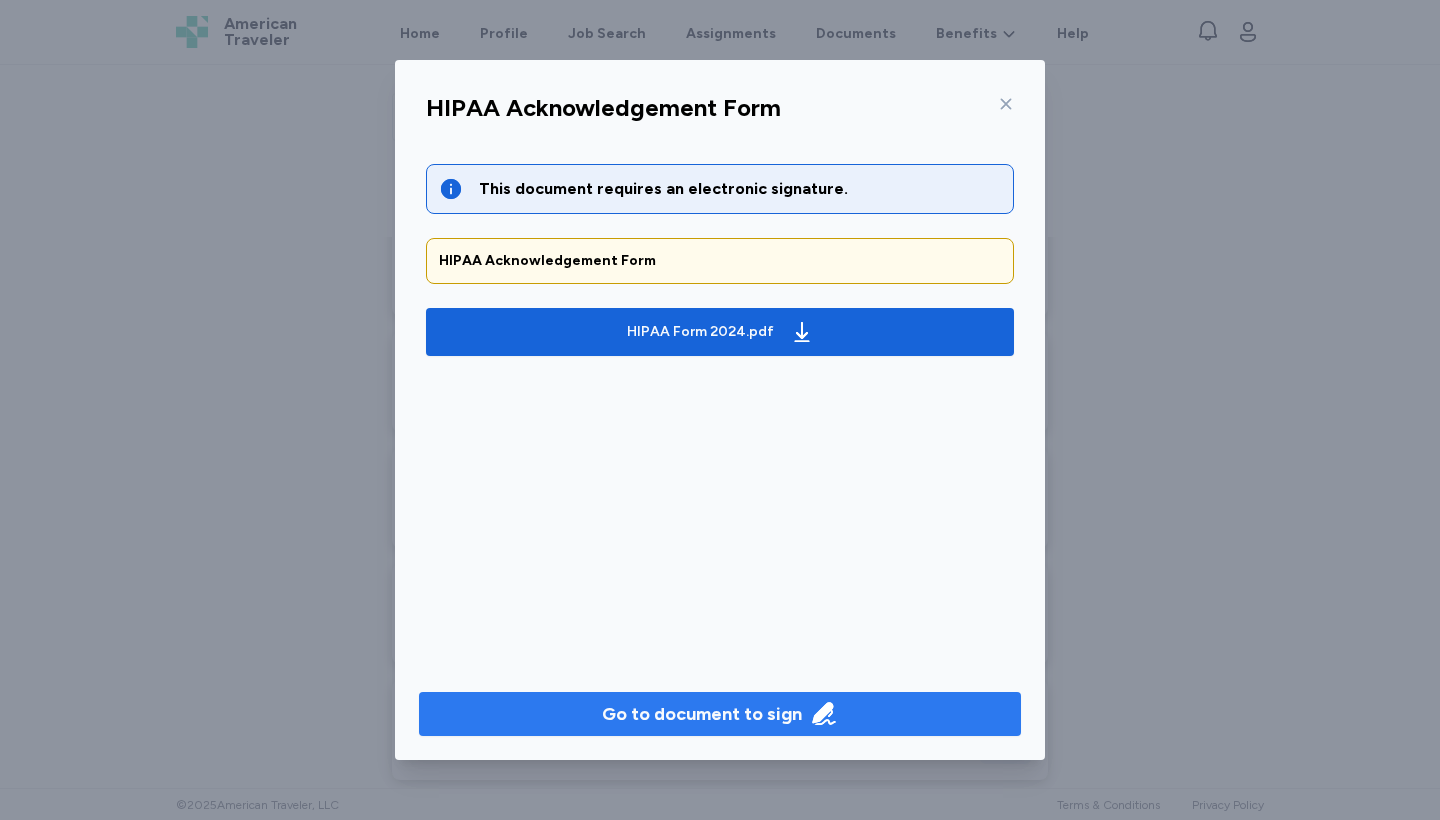 click on "Go to document to sign" at bounding box center [702, 714] 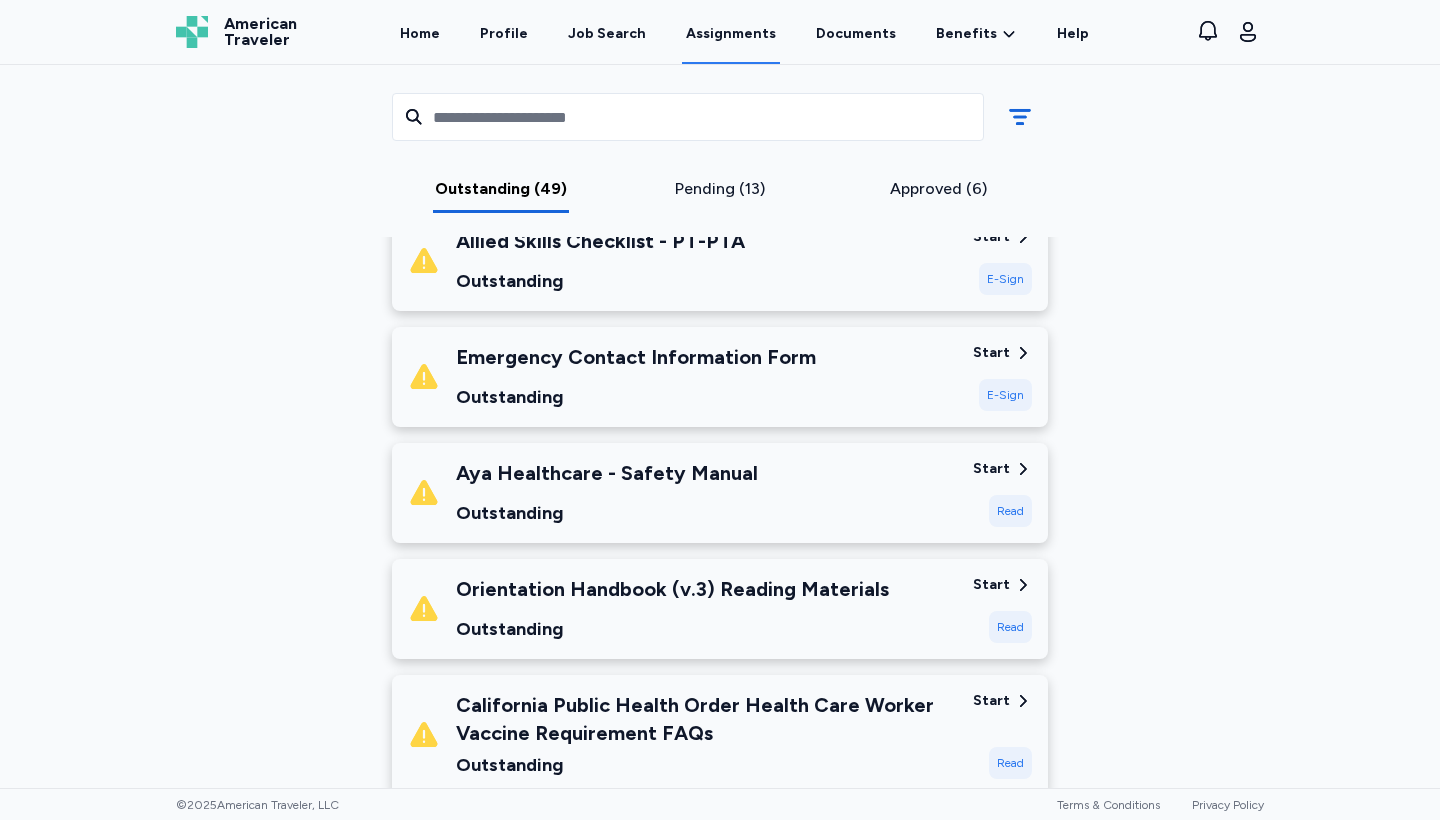 scroll, scrollTop: 1041, scrollLeft: 0, axis: vertical 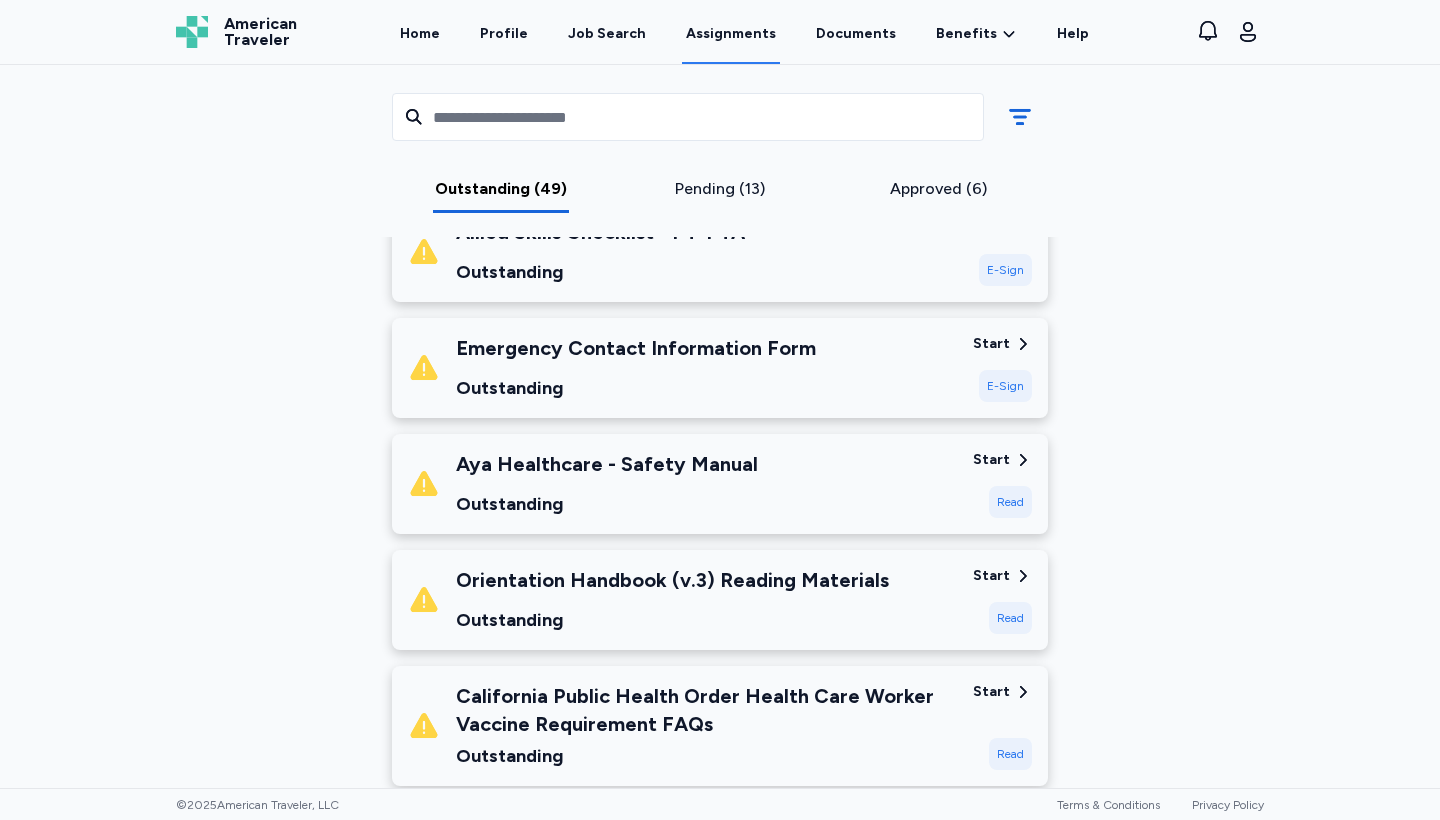 click on "Read" at bounding box center [1010, 502] 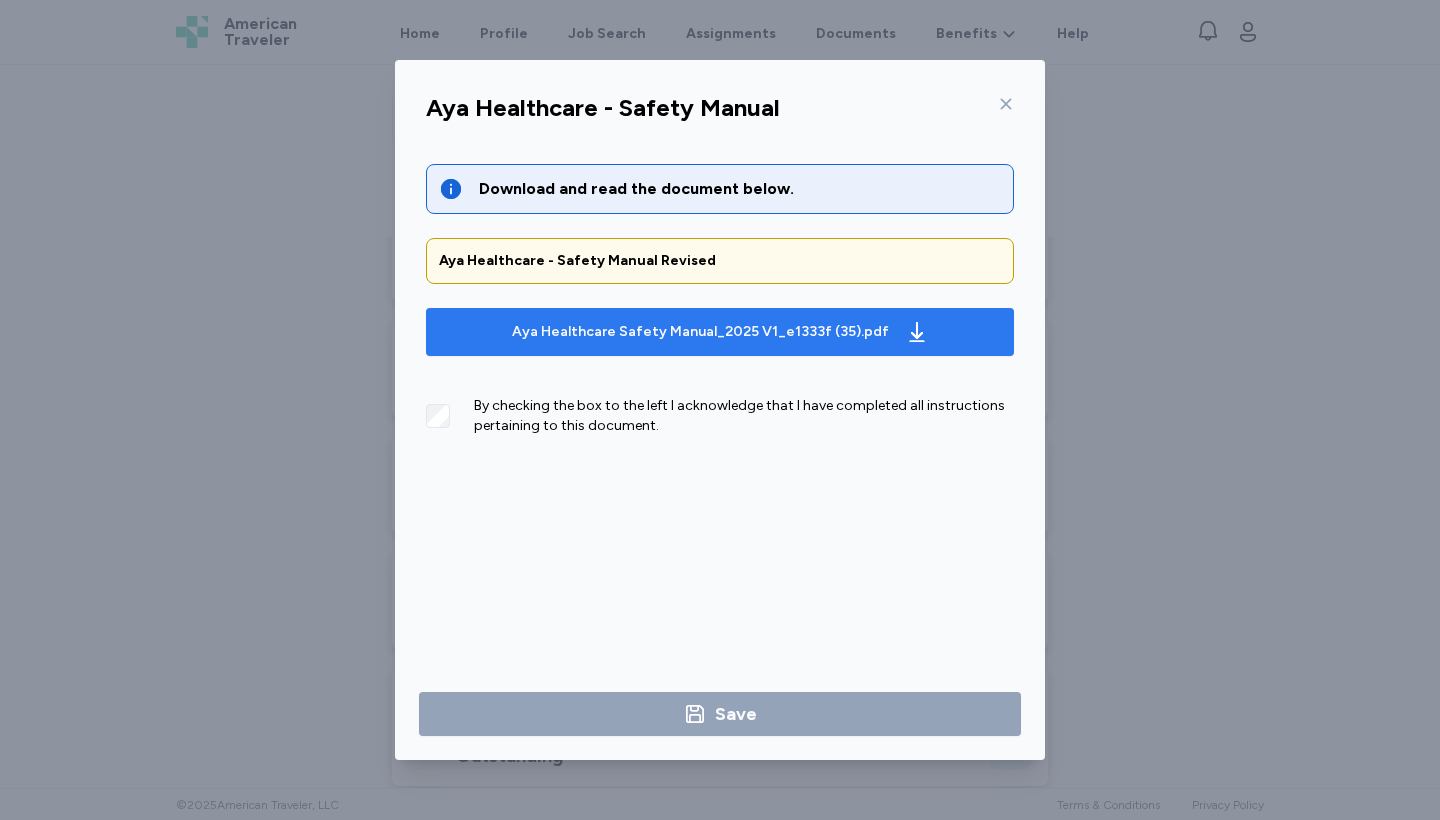 click on "Aya Healthcare Safety Manual_2025 V1_e1333f (35).pdf" at bounding box center (700, 332) 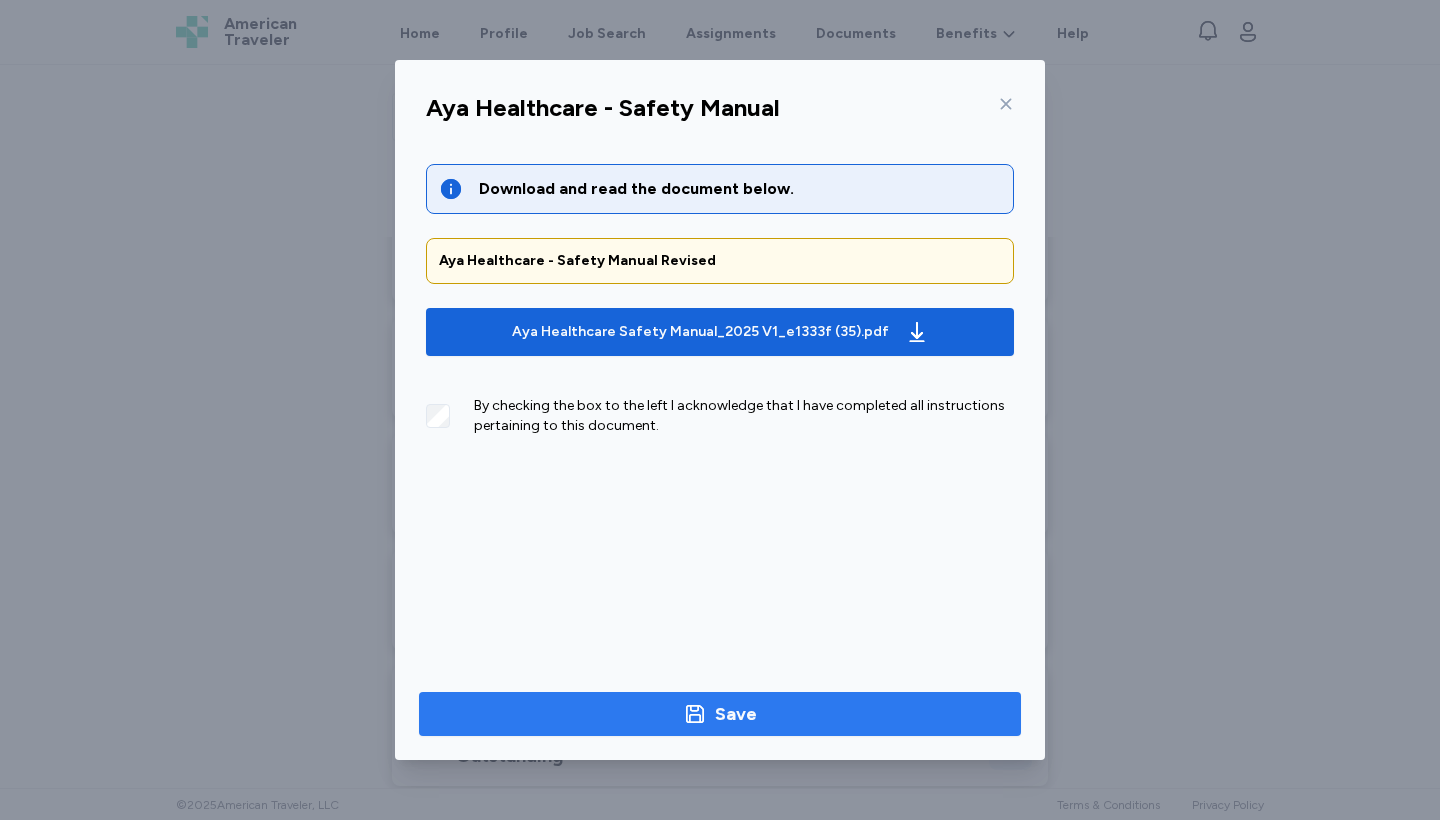 click on "Save" at bounding box center (720, 714) 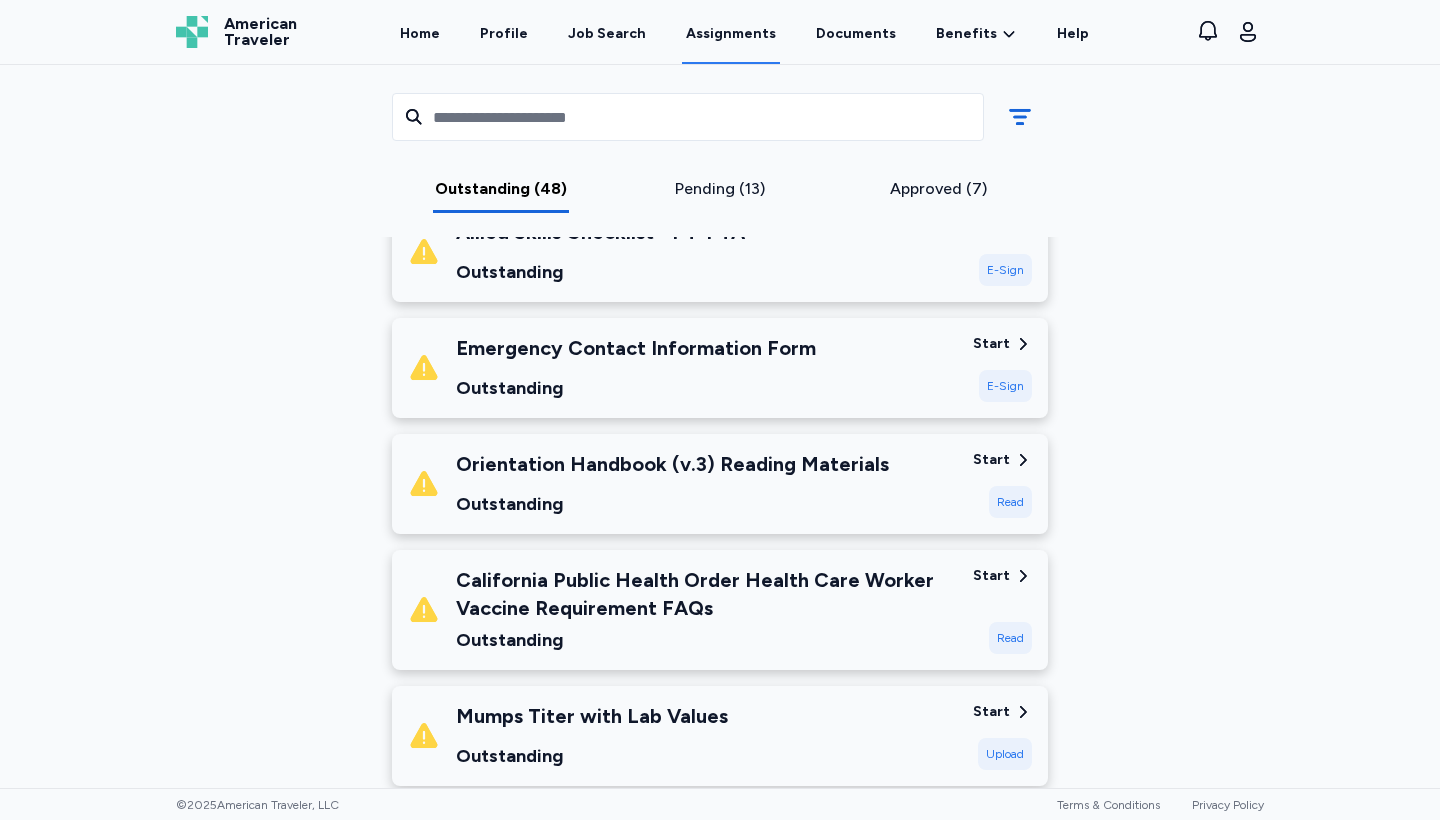 click on "Read" at bounding box center (1010, 638) 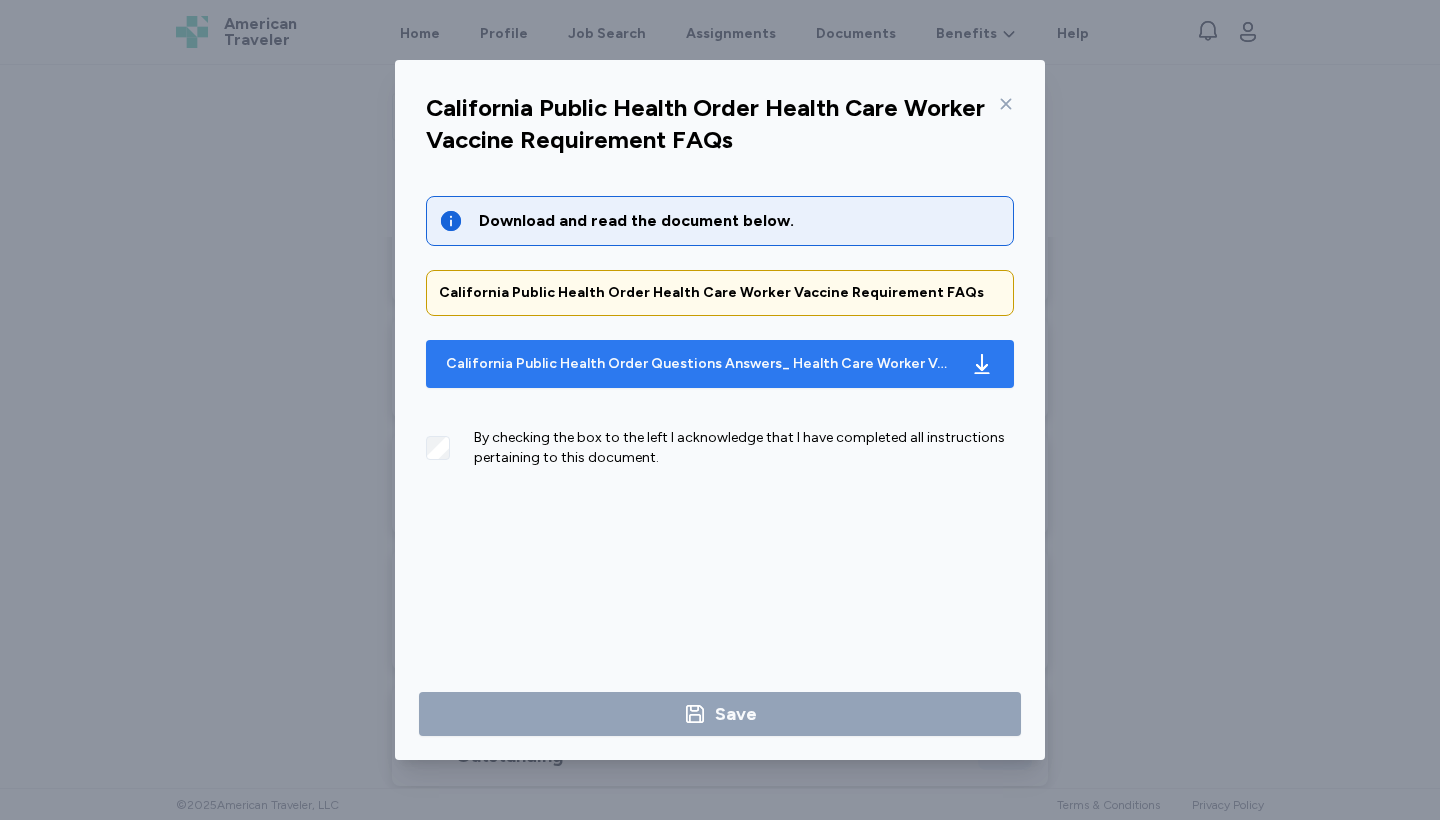 click on "California Public Health Order Questions  Answers_ Health Care Worker Vaccine Requirement.pdf" at bounding box center (700, 364) 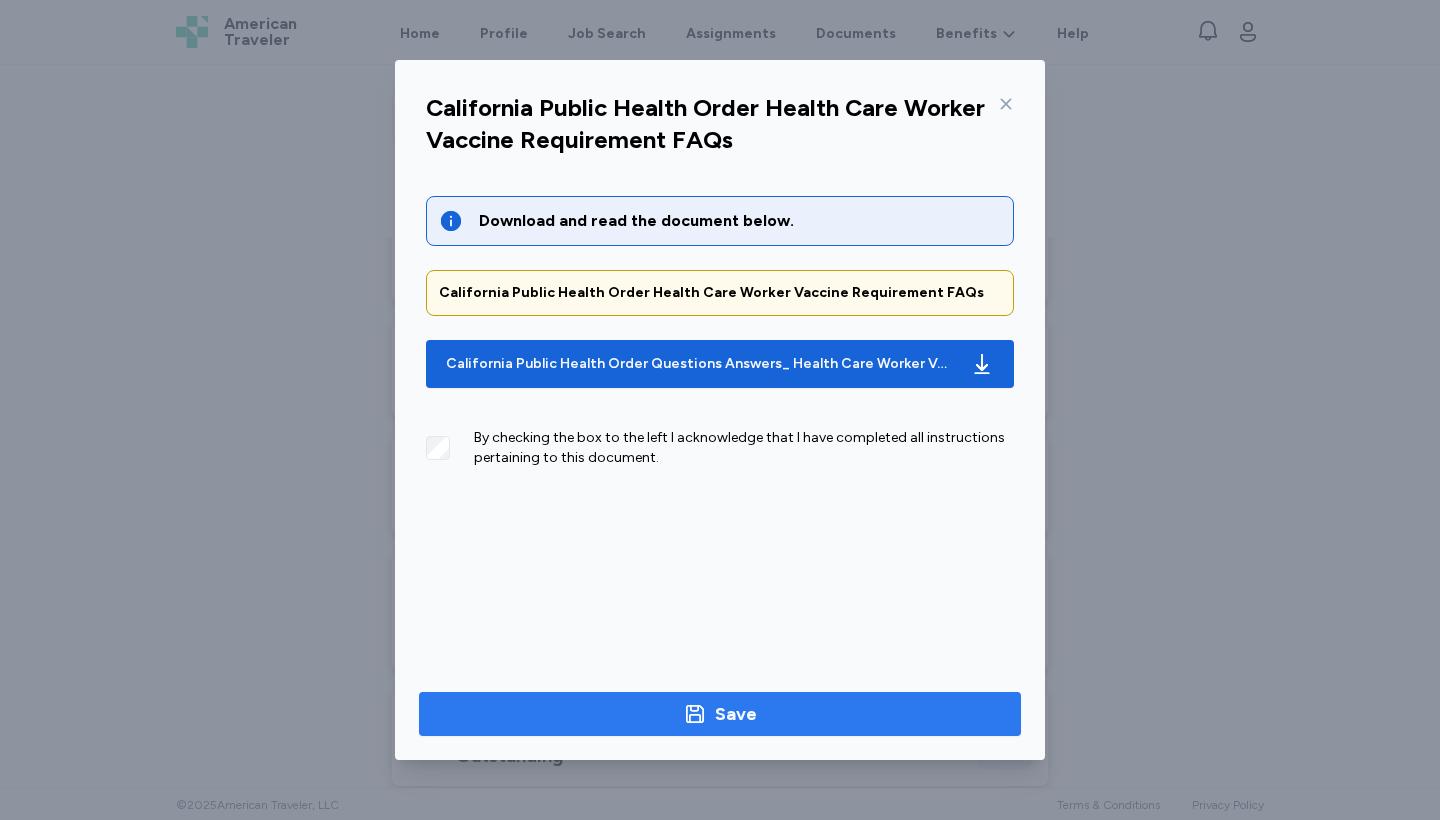 click on "Save" at bounding box center [720, 714] 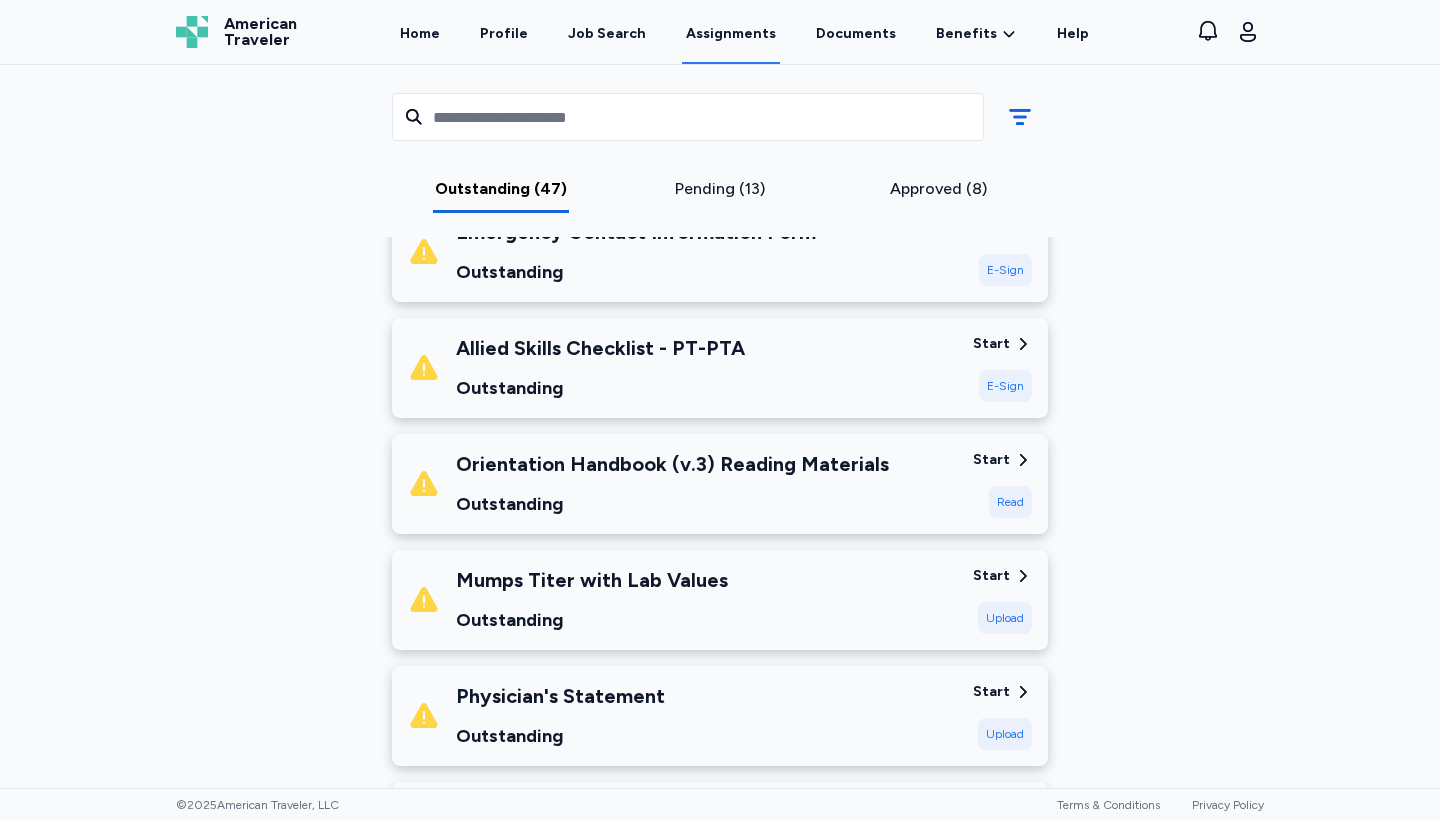 click on "Read" at bounding box center [1010, 502] 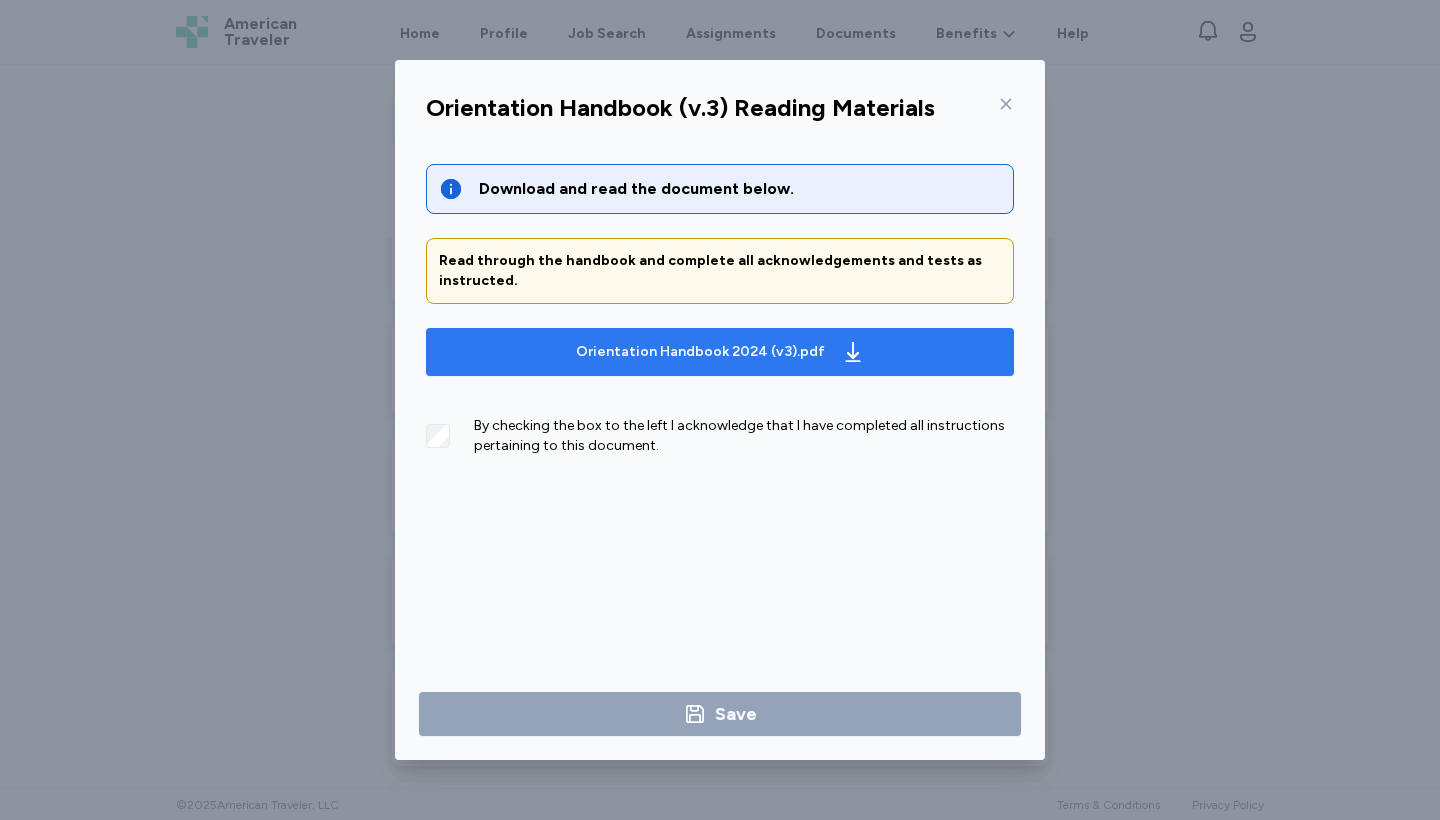 click on "Orientation Handbook 2024 (v3).pdf" at bounding box center [700, 352] 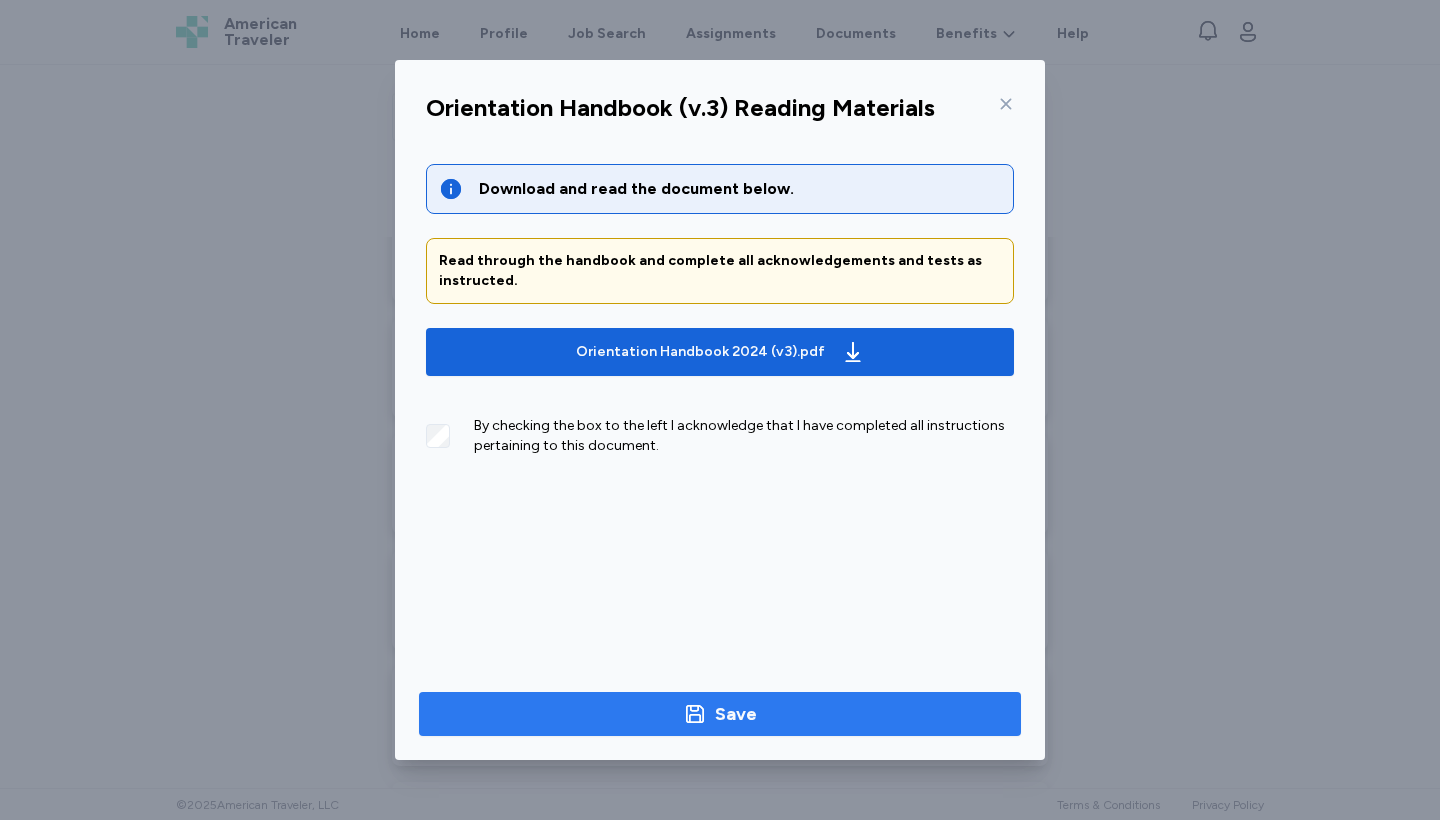 click on "Save" at bounding box center [720, 714] 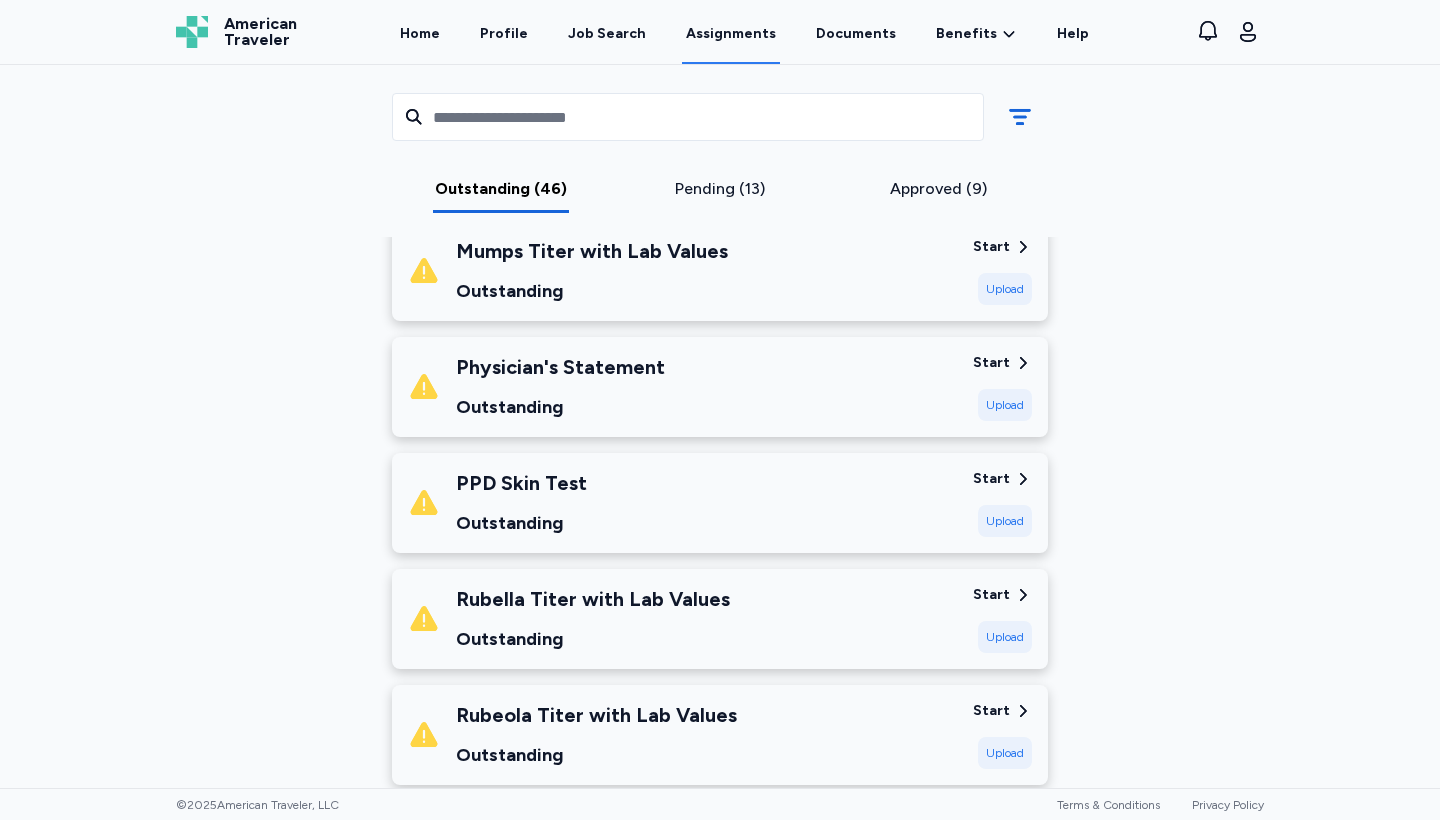scroll, scrollTop: 1261, scrollLeft: 0, axis: vertical 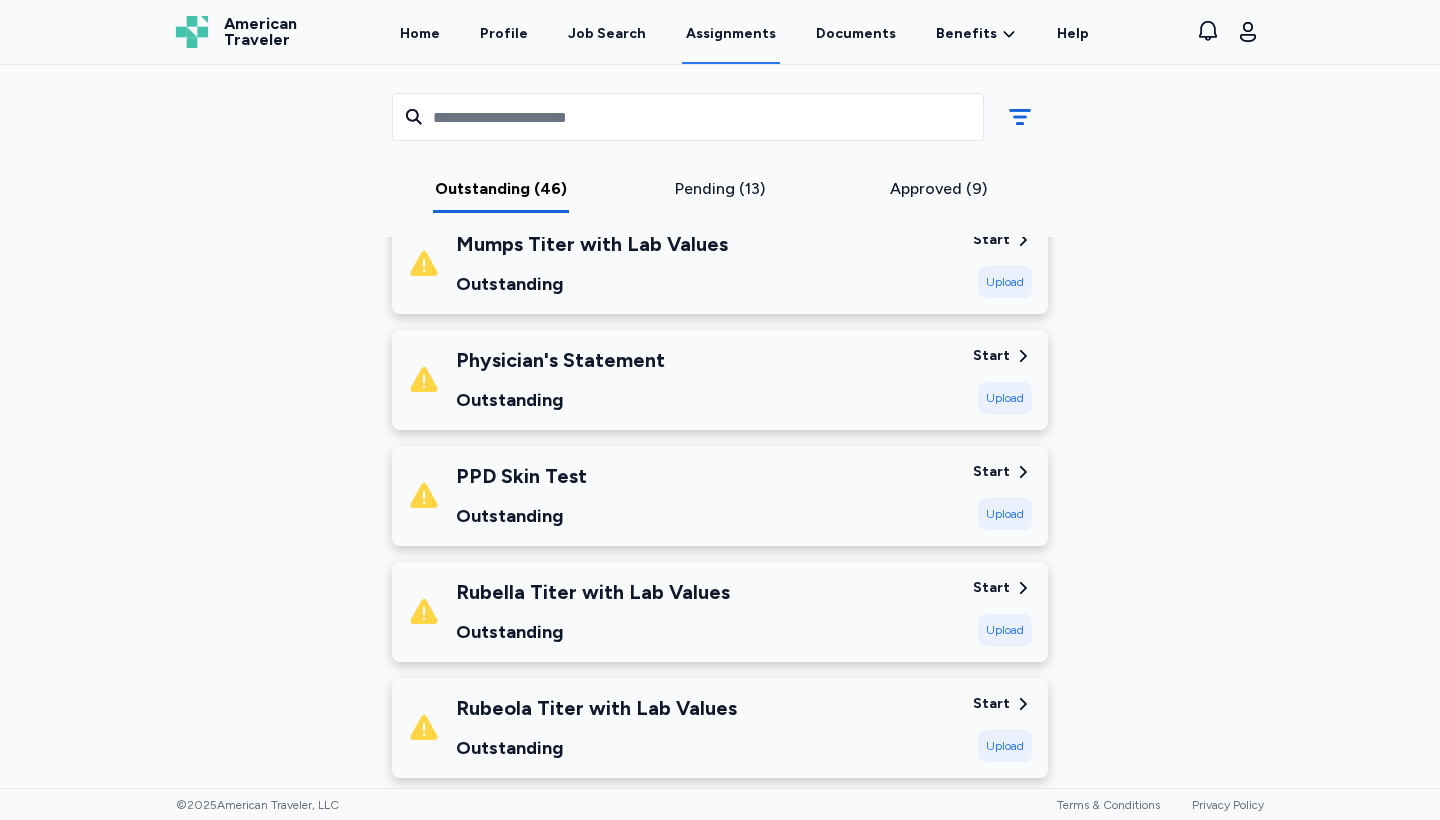 click on "Upload" at bounding box center [1005, 398] 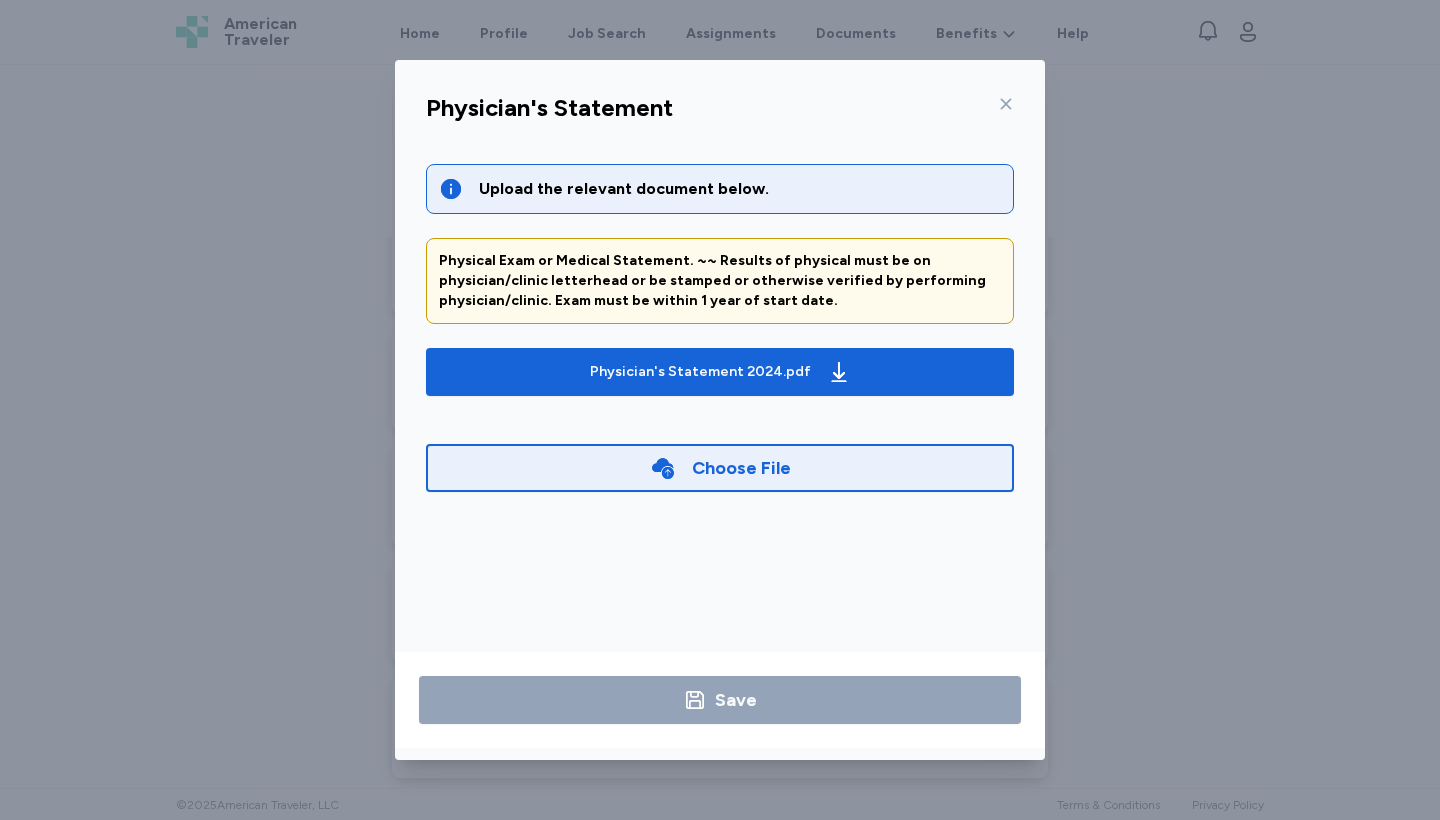 click on "Choose File" at bounding box center (741, 468) 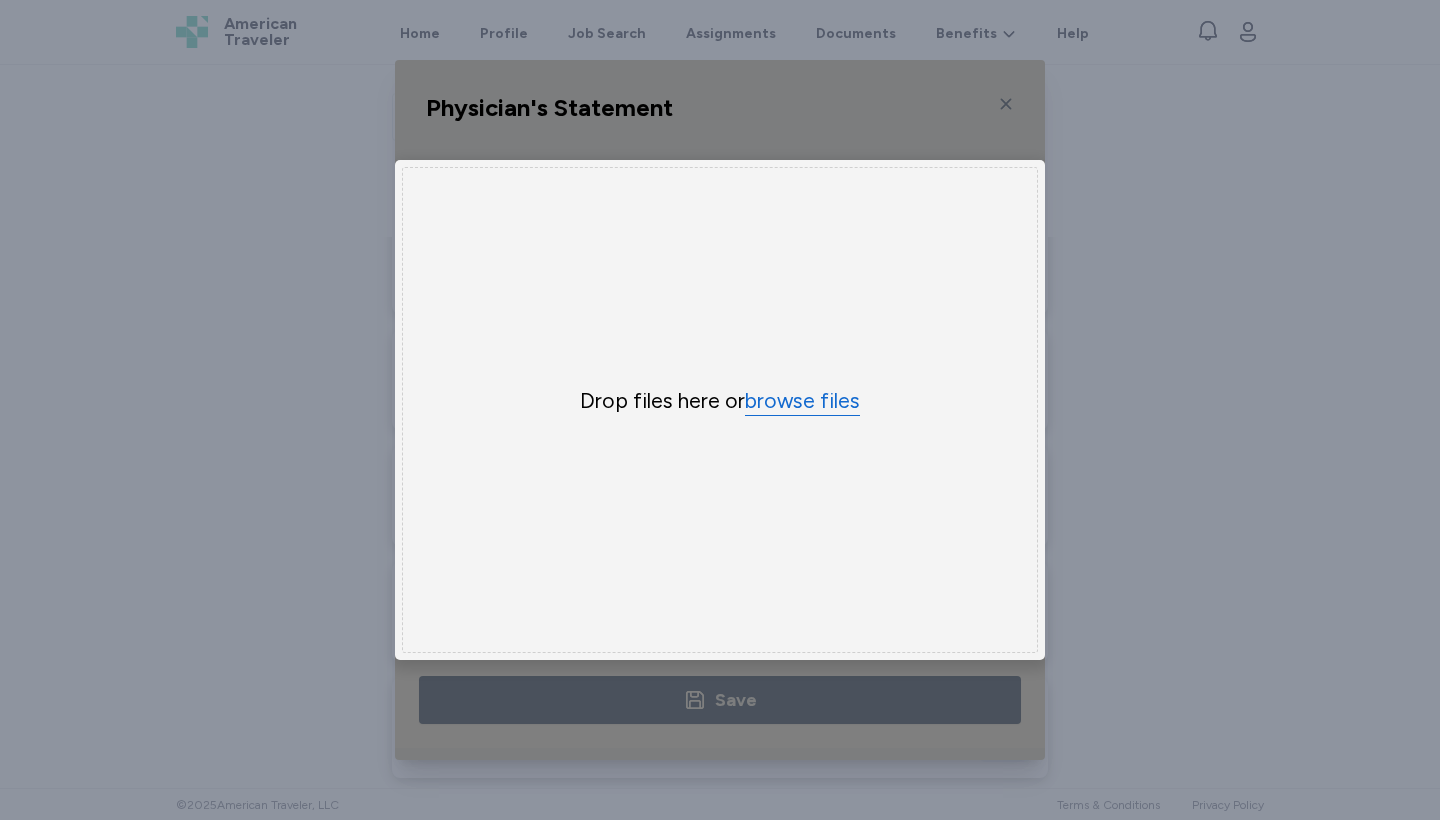 click on "browse files" at bounding box center [802, 401] 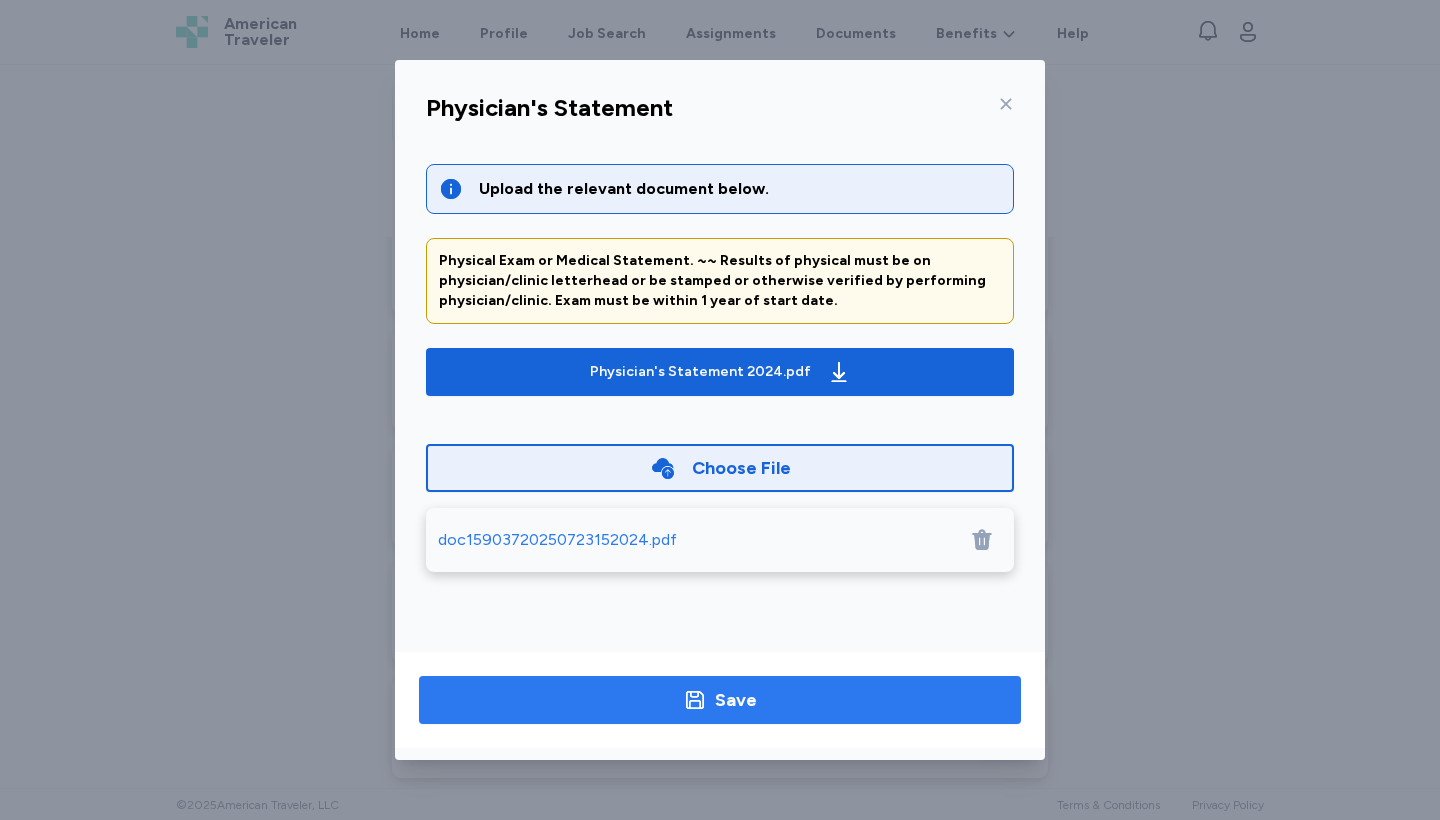 click 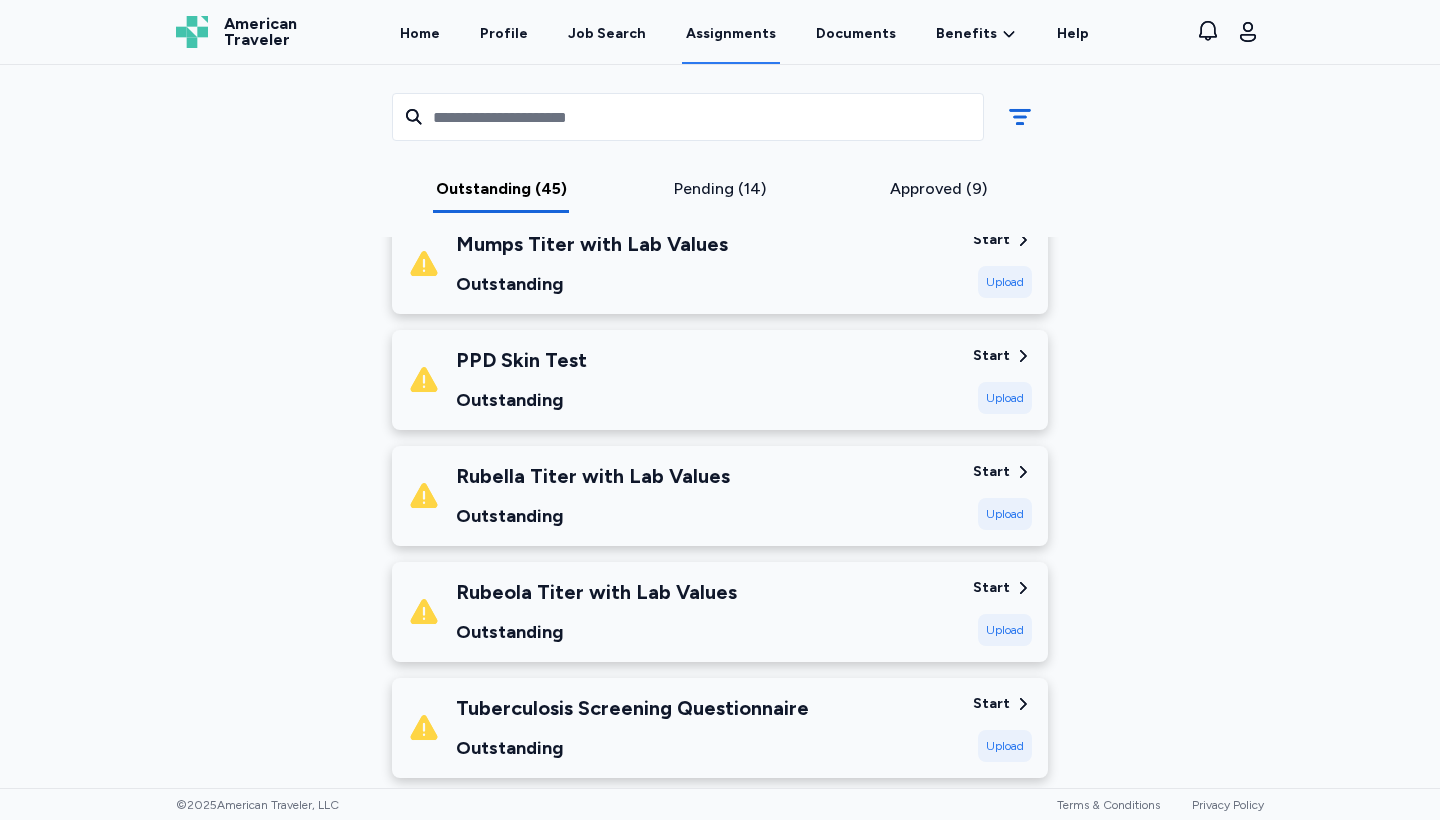 click on "Start" at bounding box center (991, 356) 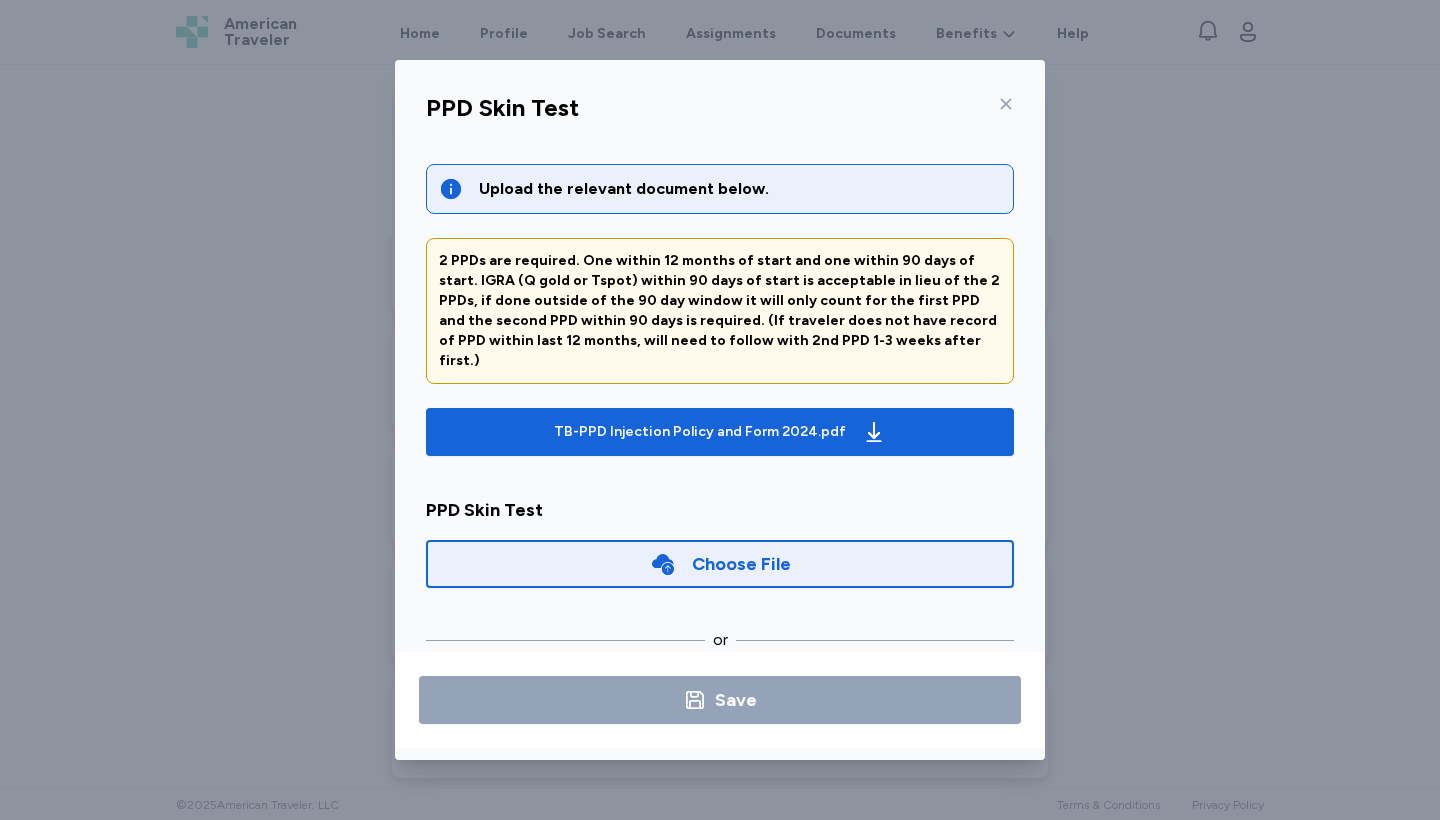 click 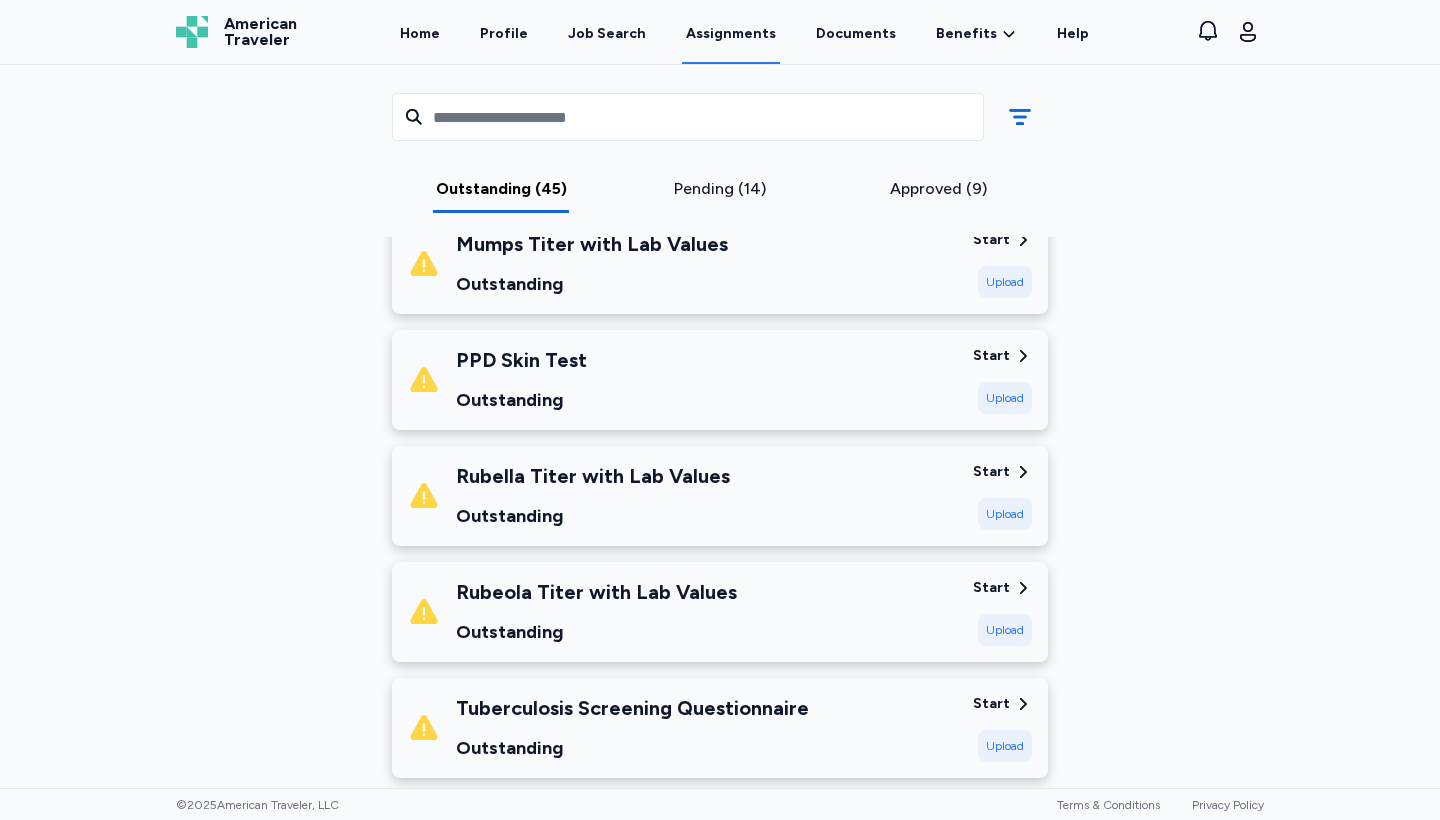 click on "Start" at bounding box center (991, 472) 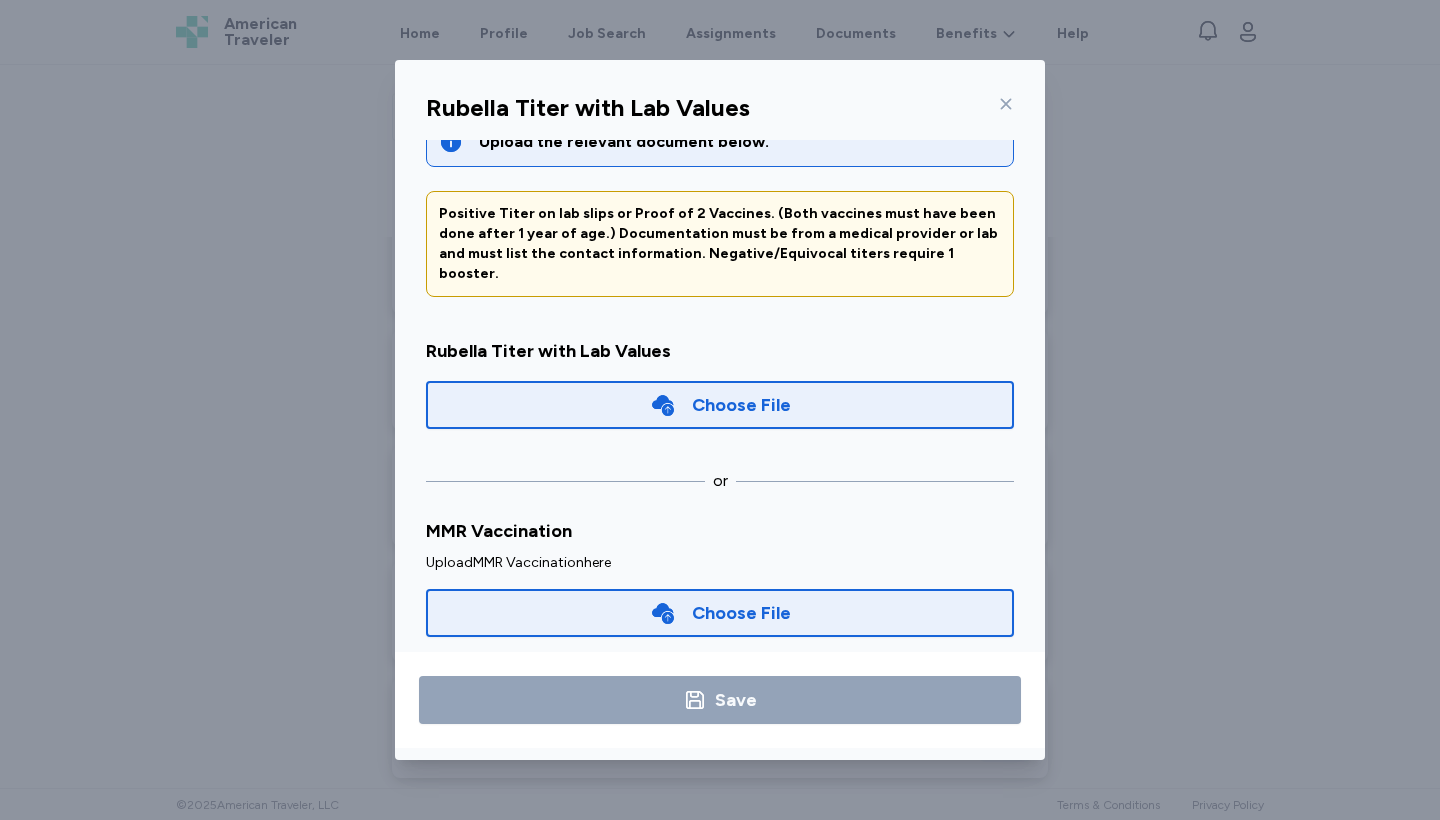 scroll, scrollTop: 46, scrollLeft: 0, axis: vertical 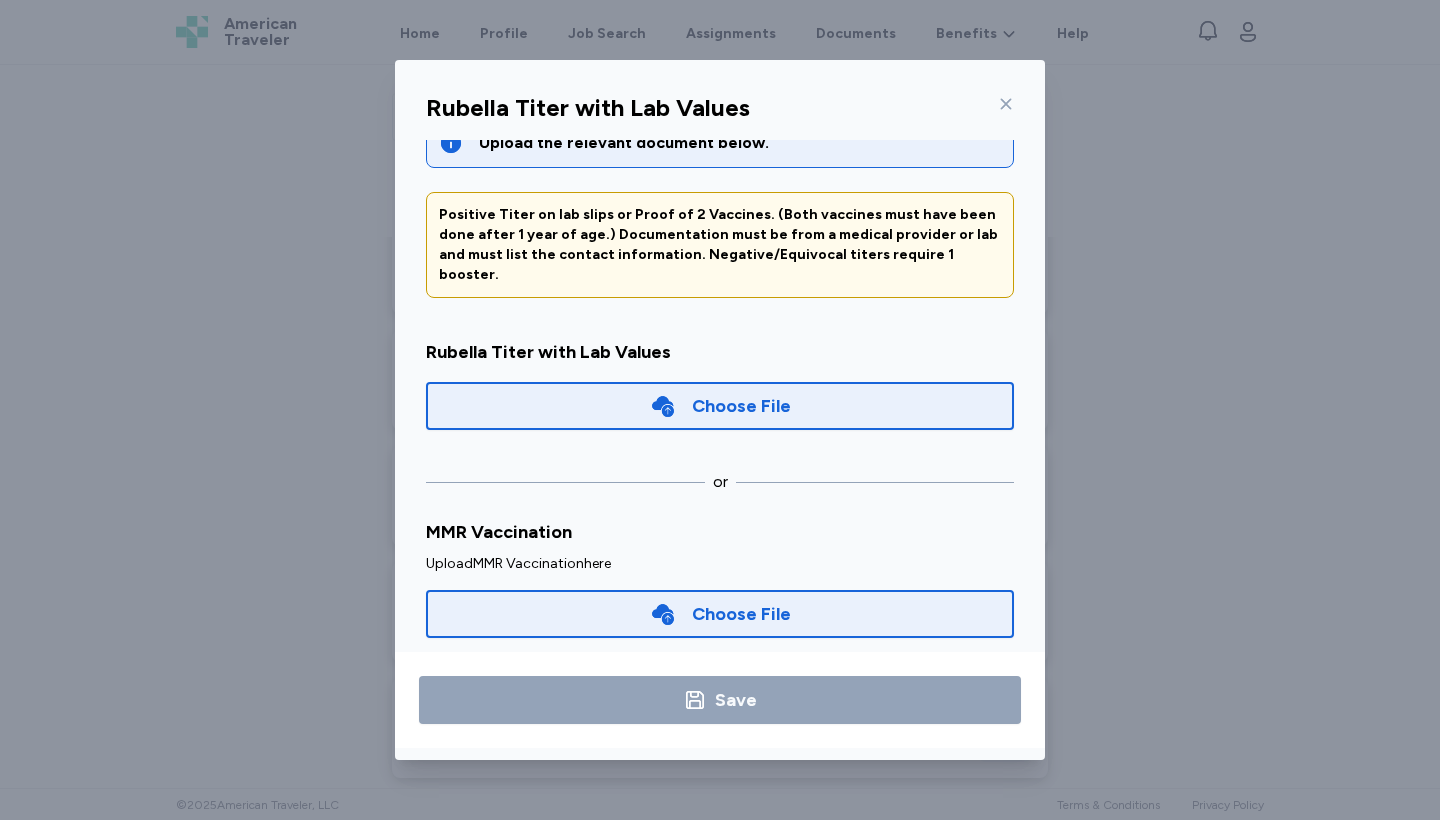 click on "Choose File" at bounding box center (720, 406) 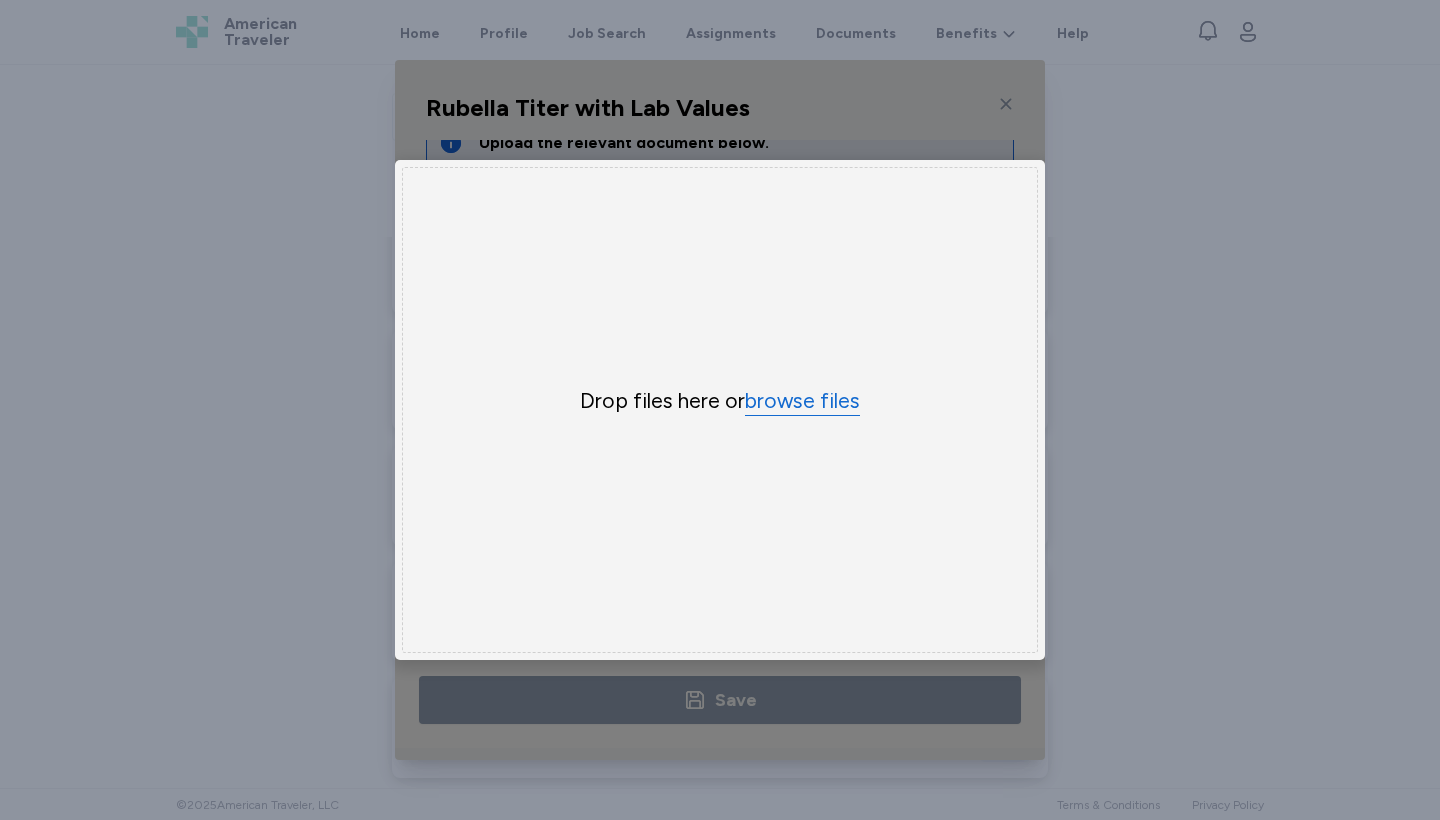 click on "browse files" at bounding box center (802, 401) 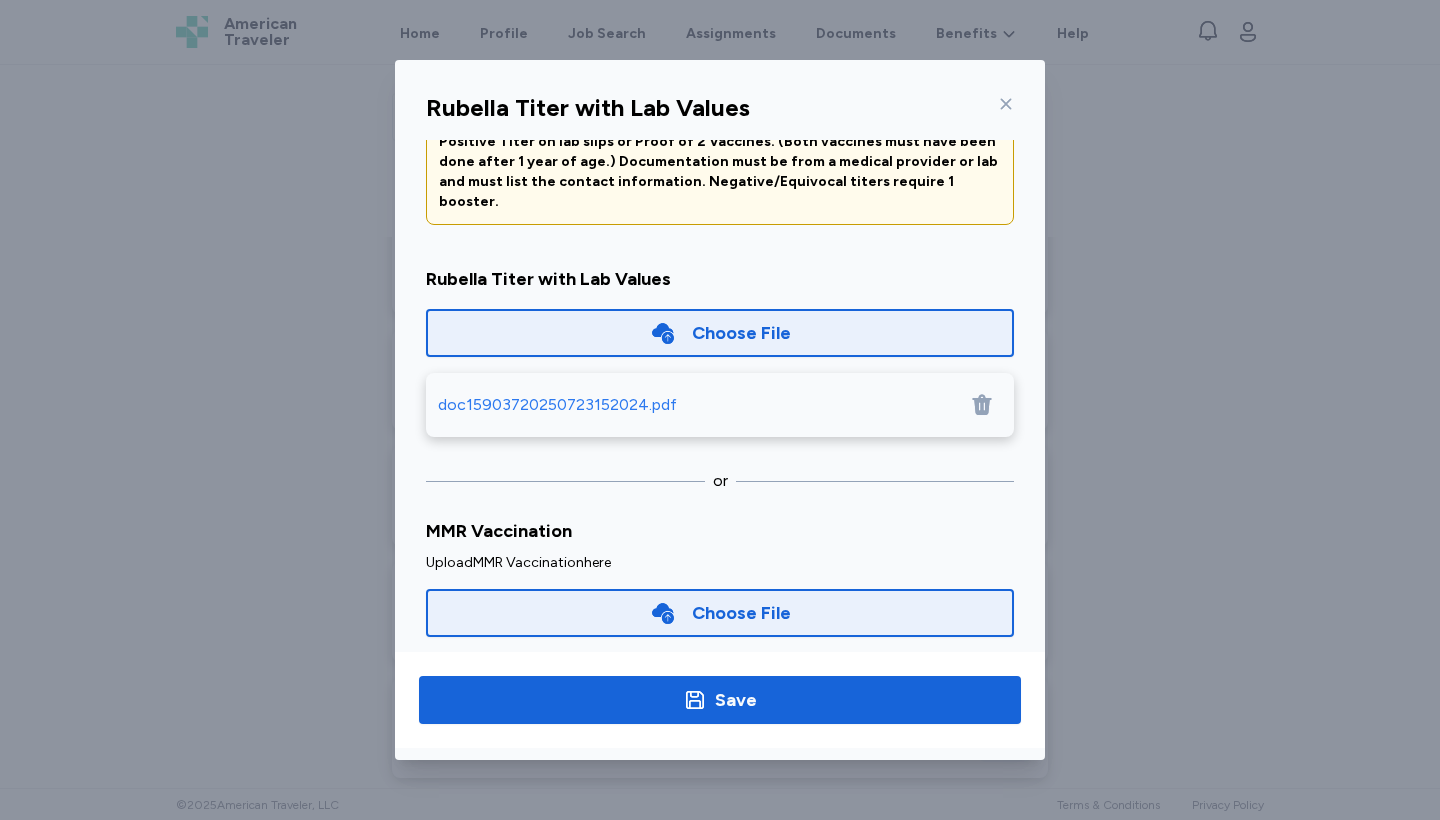 scroll, scrollTop: 118, scrollLeft: 0, axis: vertical 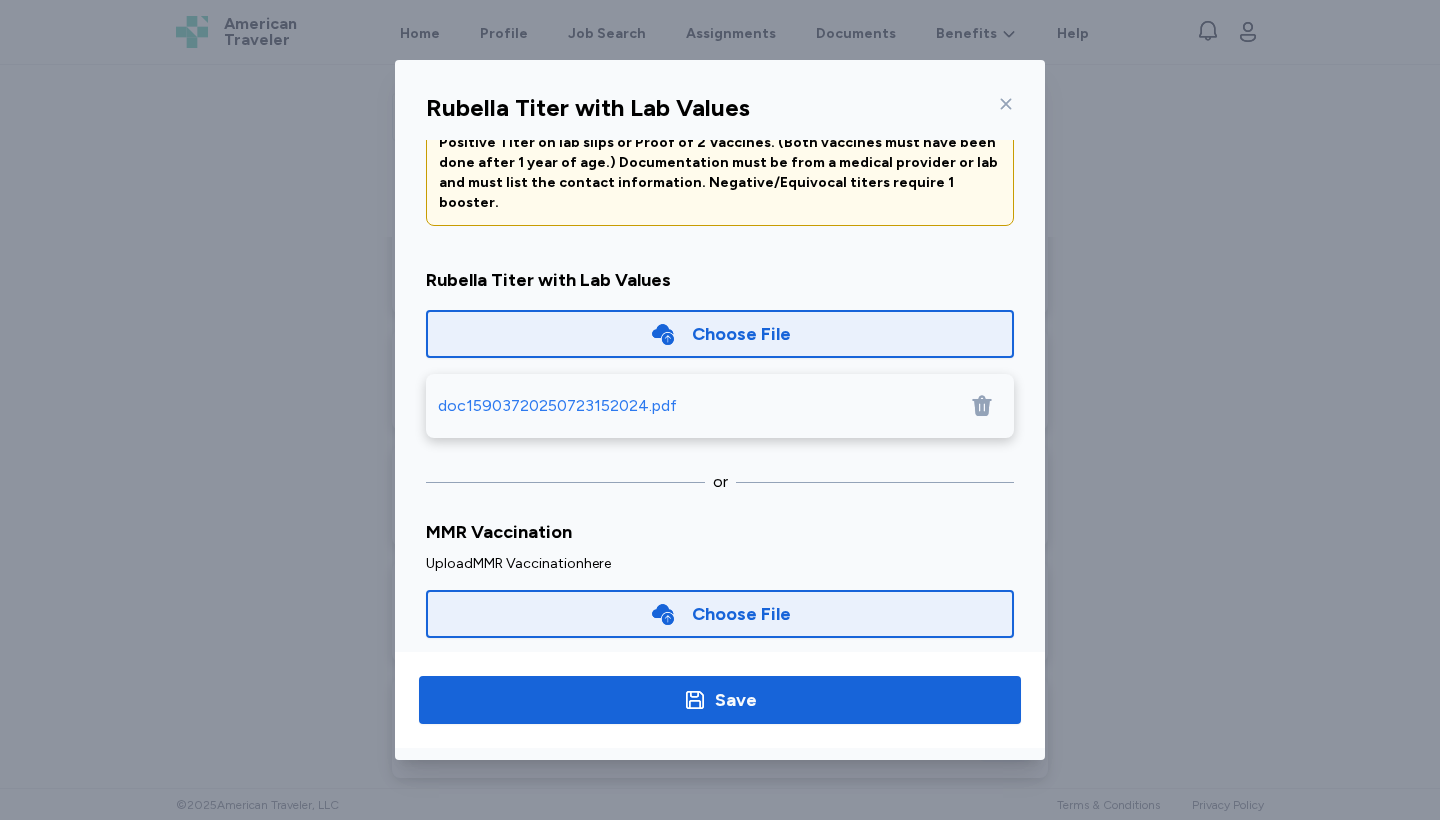 click on "Choose File" at bounding box center (741, 614) 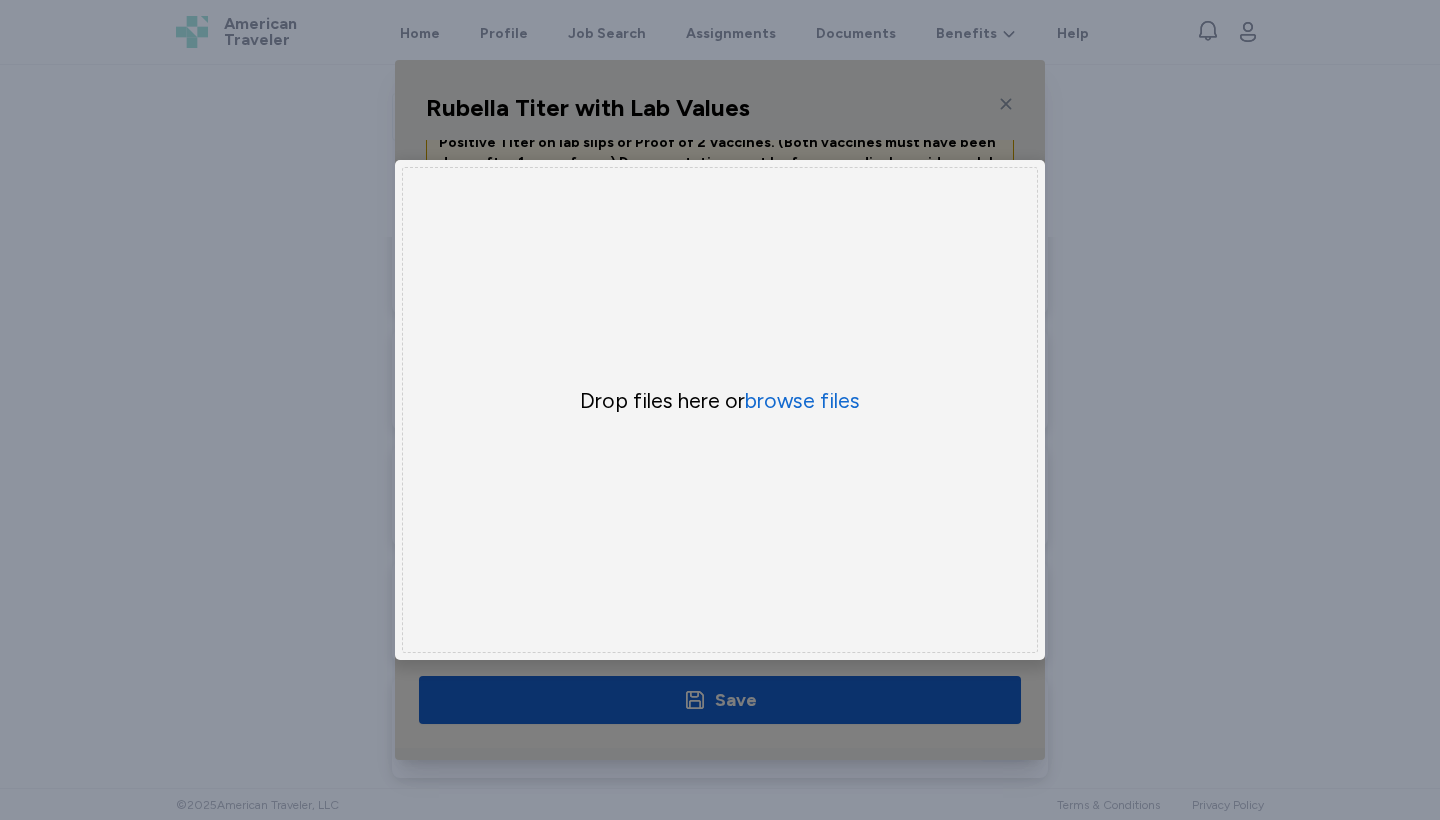 click on "Drop files here or  browse files" at bounding box center [720, 410] 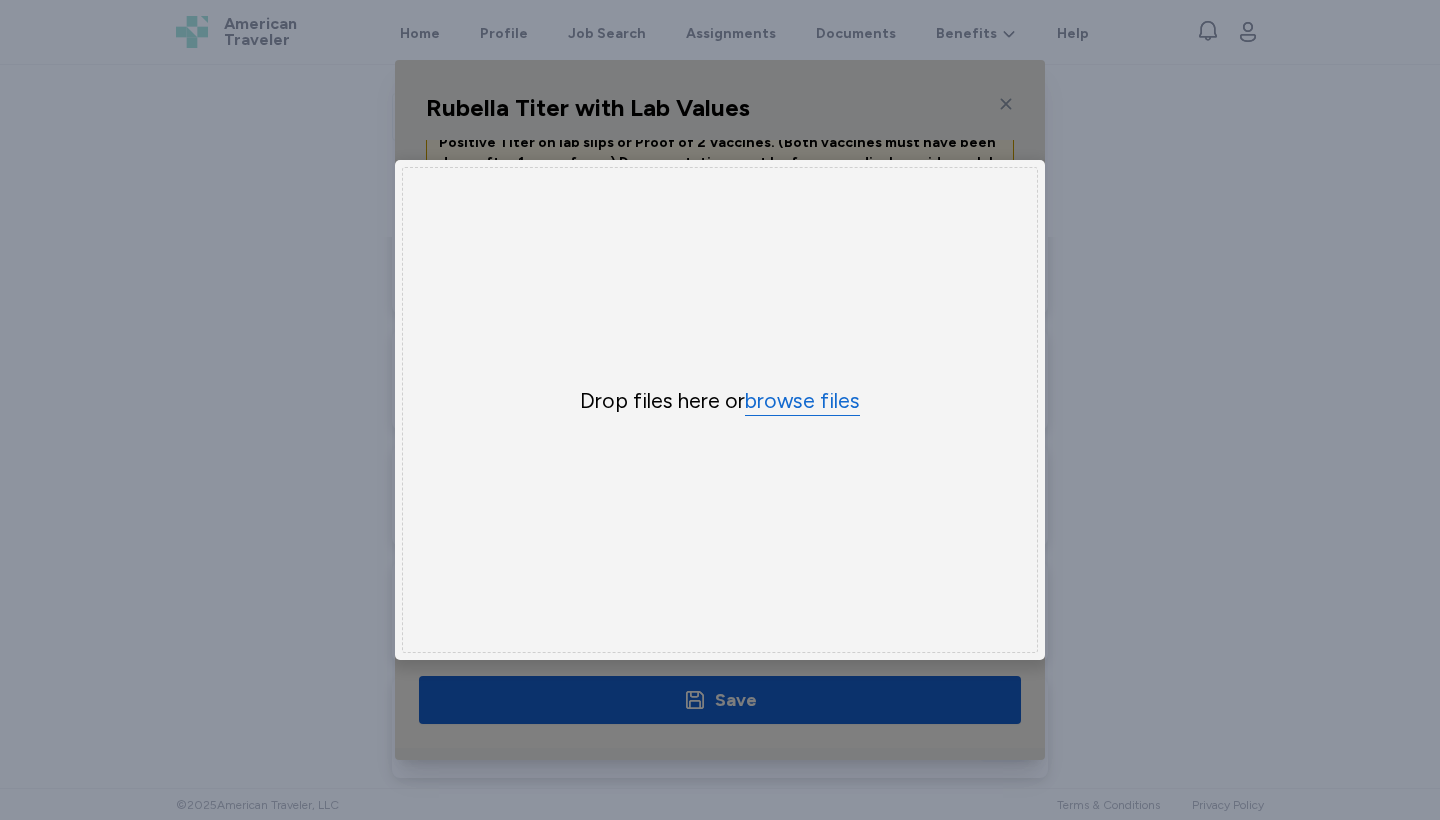click on "browse files" at bounding box center [802, 401] 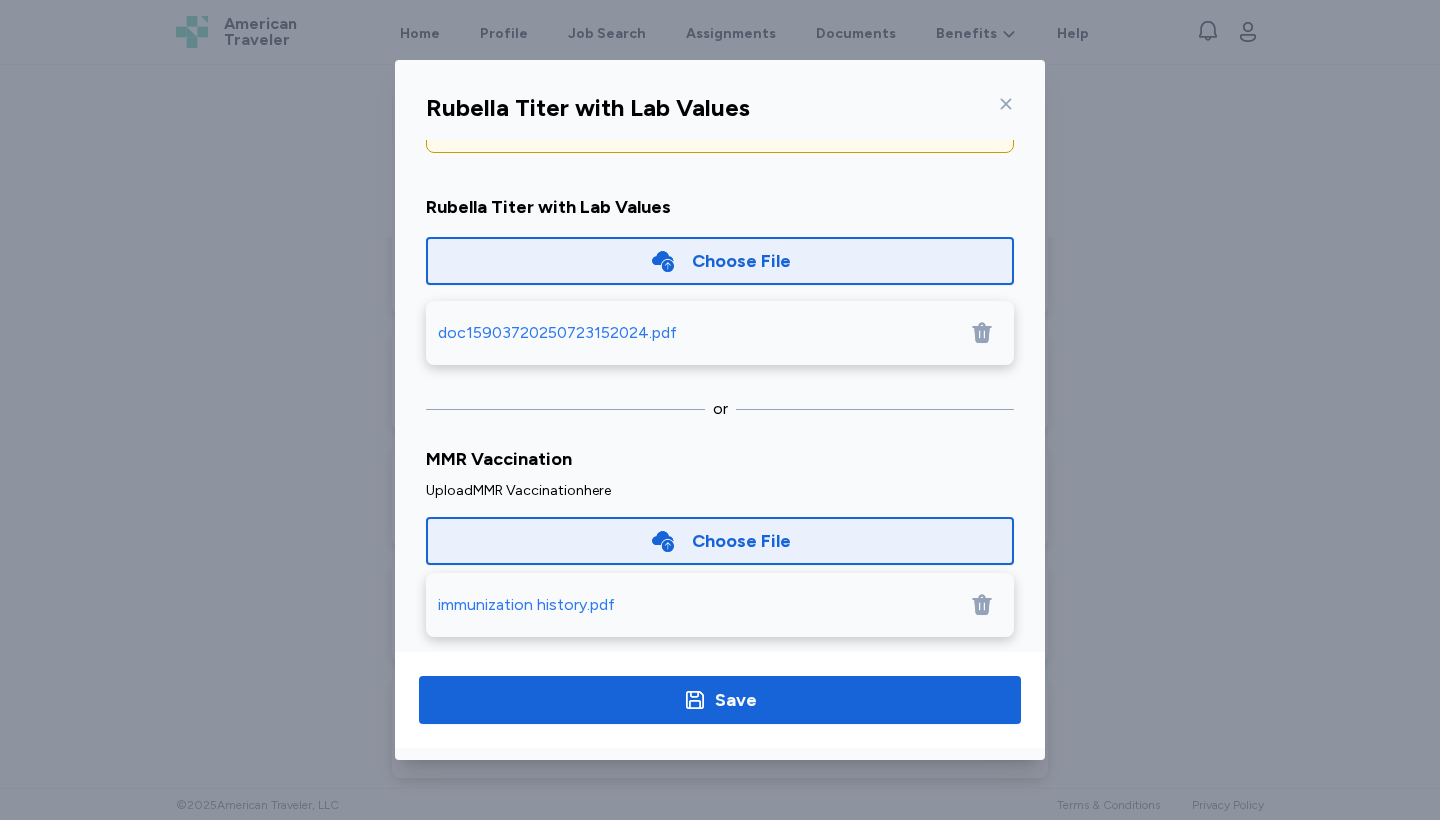 scroll, scrollTop: 190, scrollLeft: 0, axis: vertical 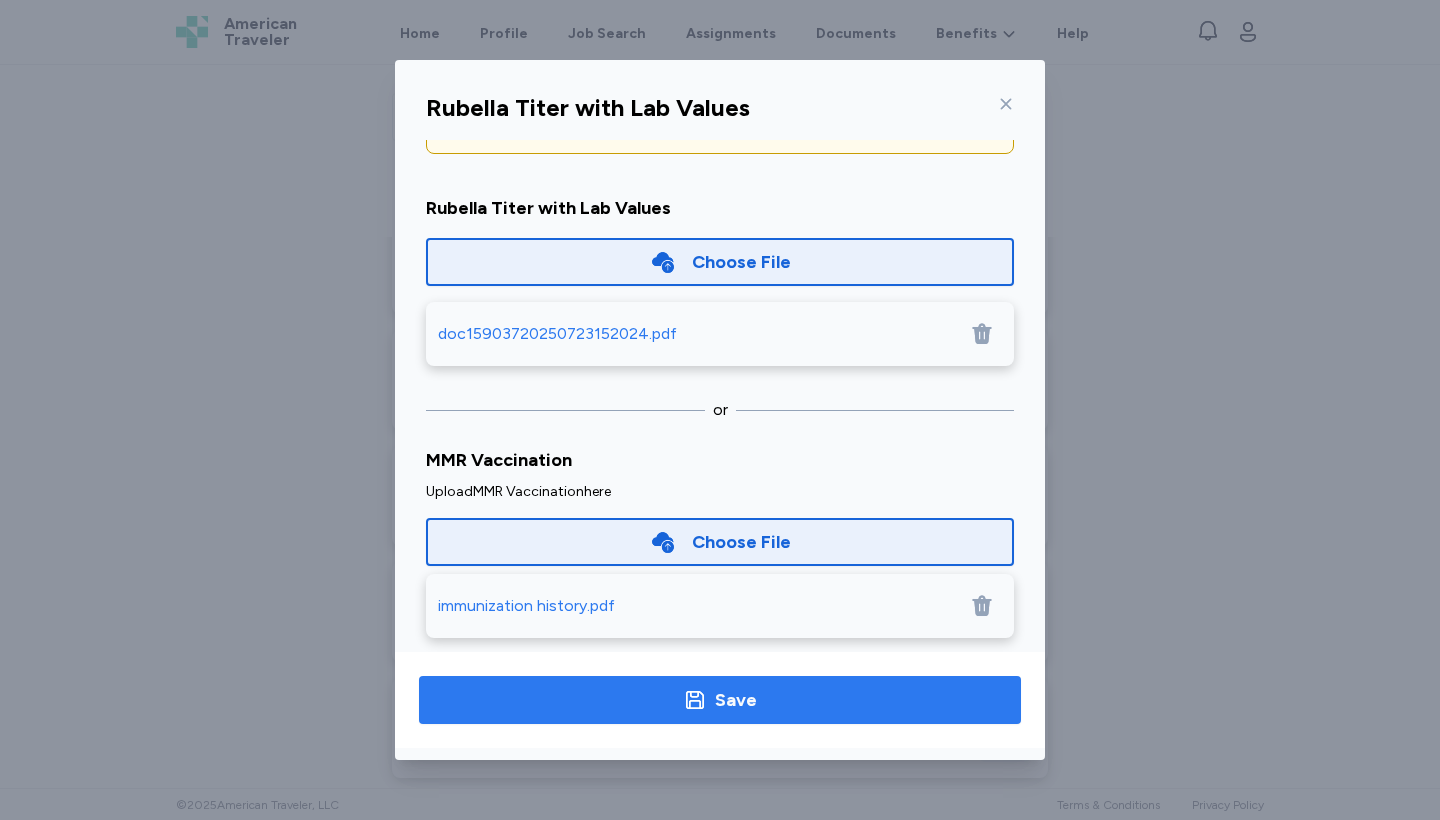 click on "Save" at bounding box center [736, 700] 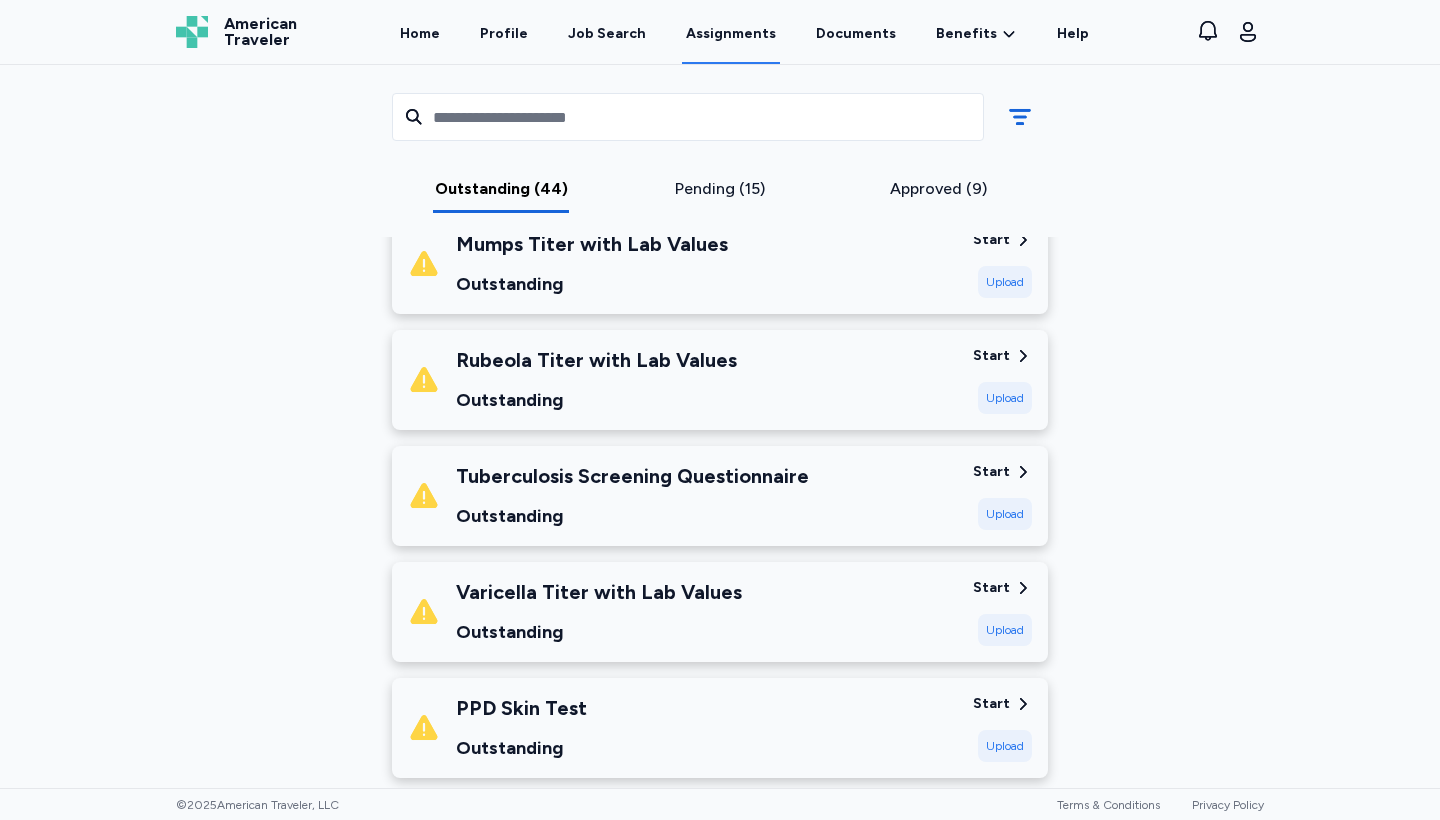 click on "Upload" at bounding box center (1005, 398) 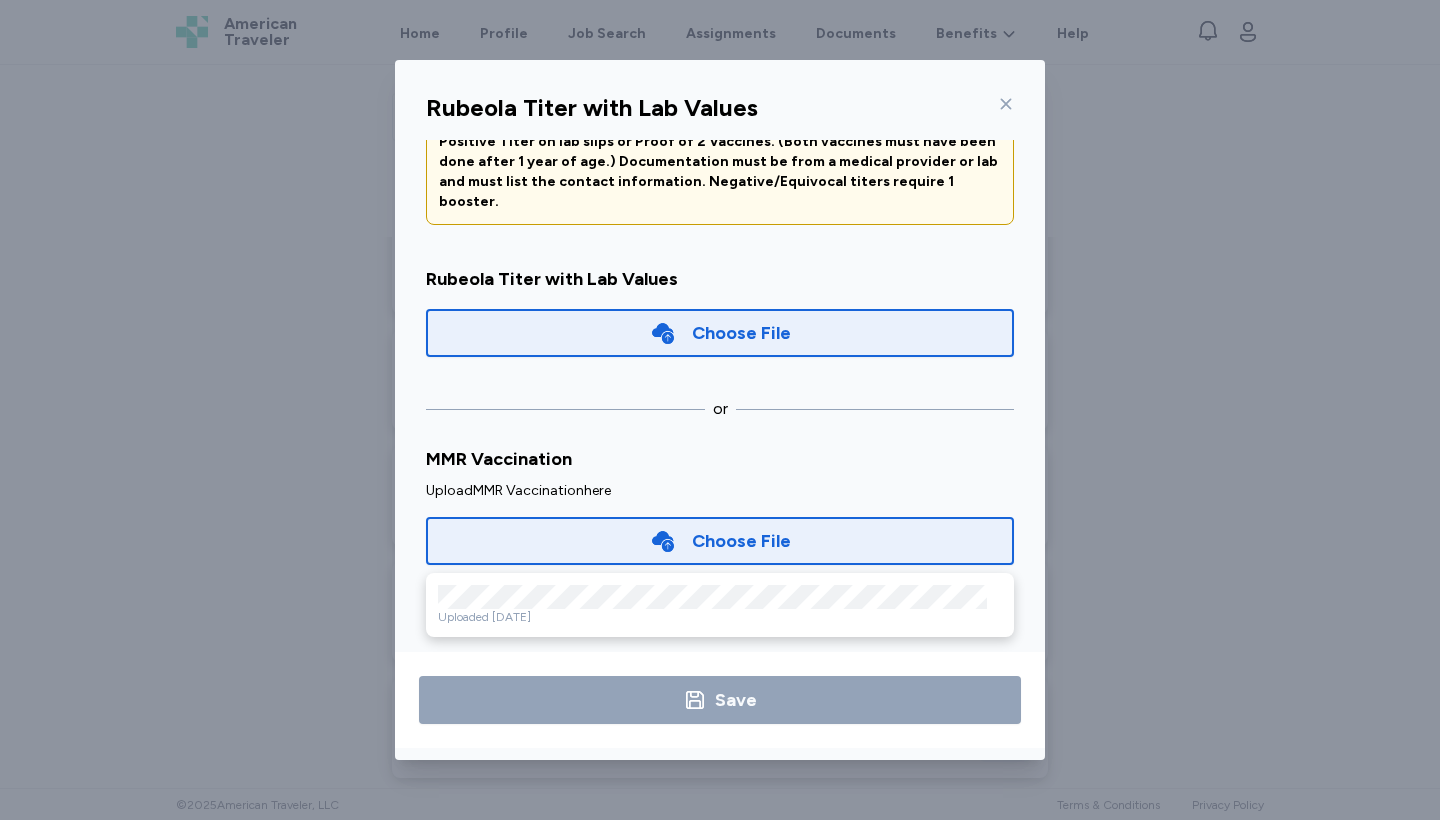 scroll, scrollTop: 118, scrollLeft: 0, axis: vertical 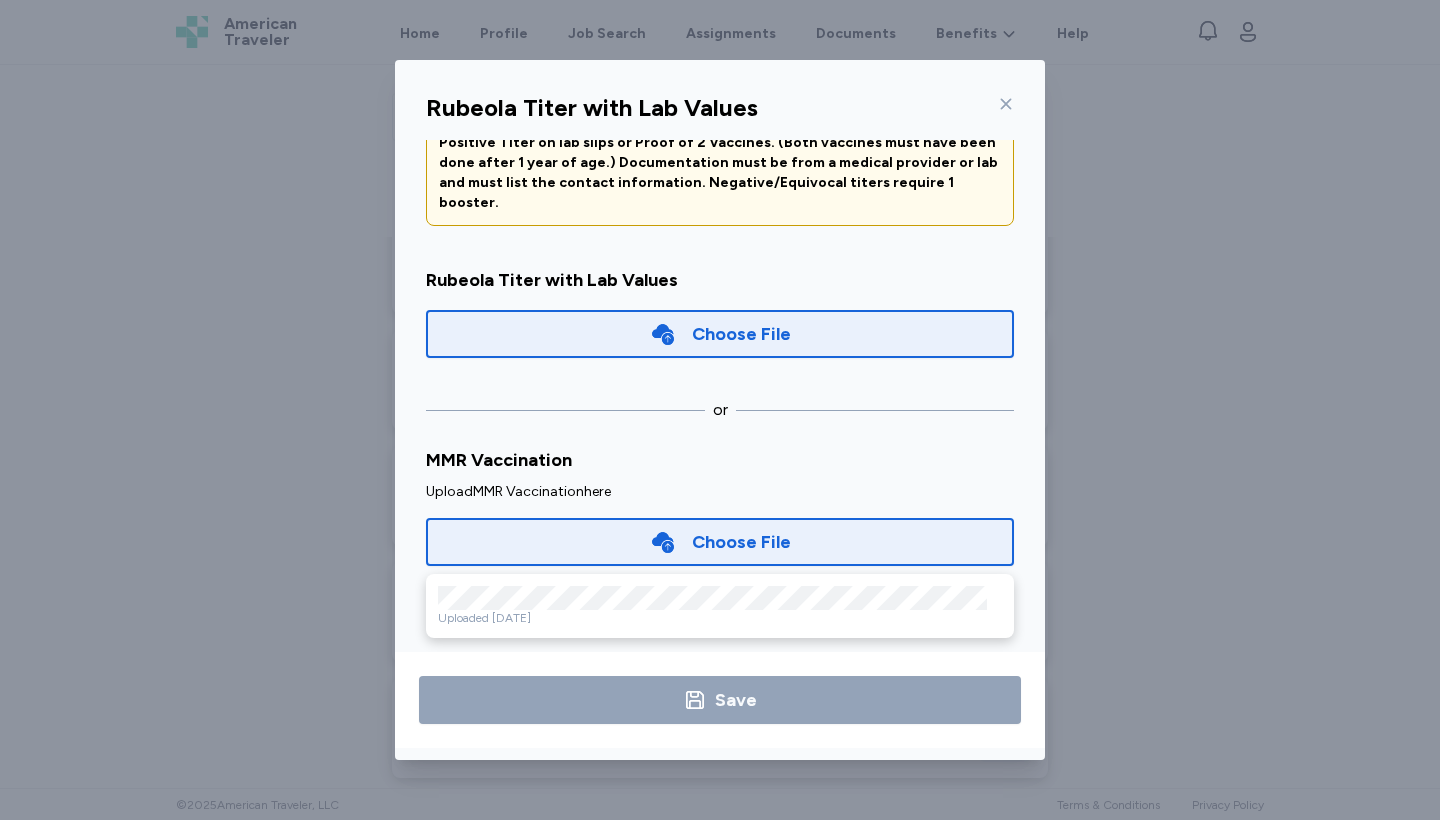 click 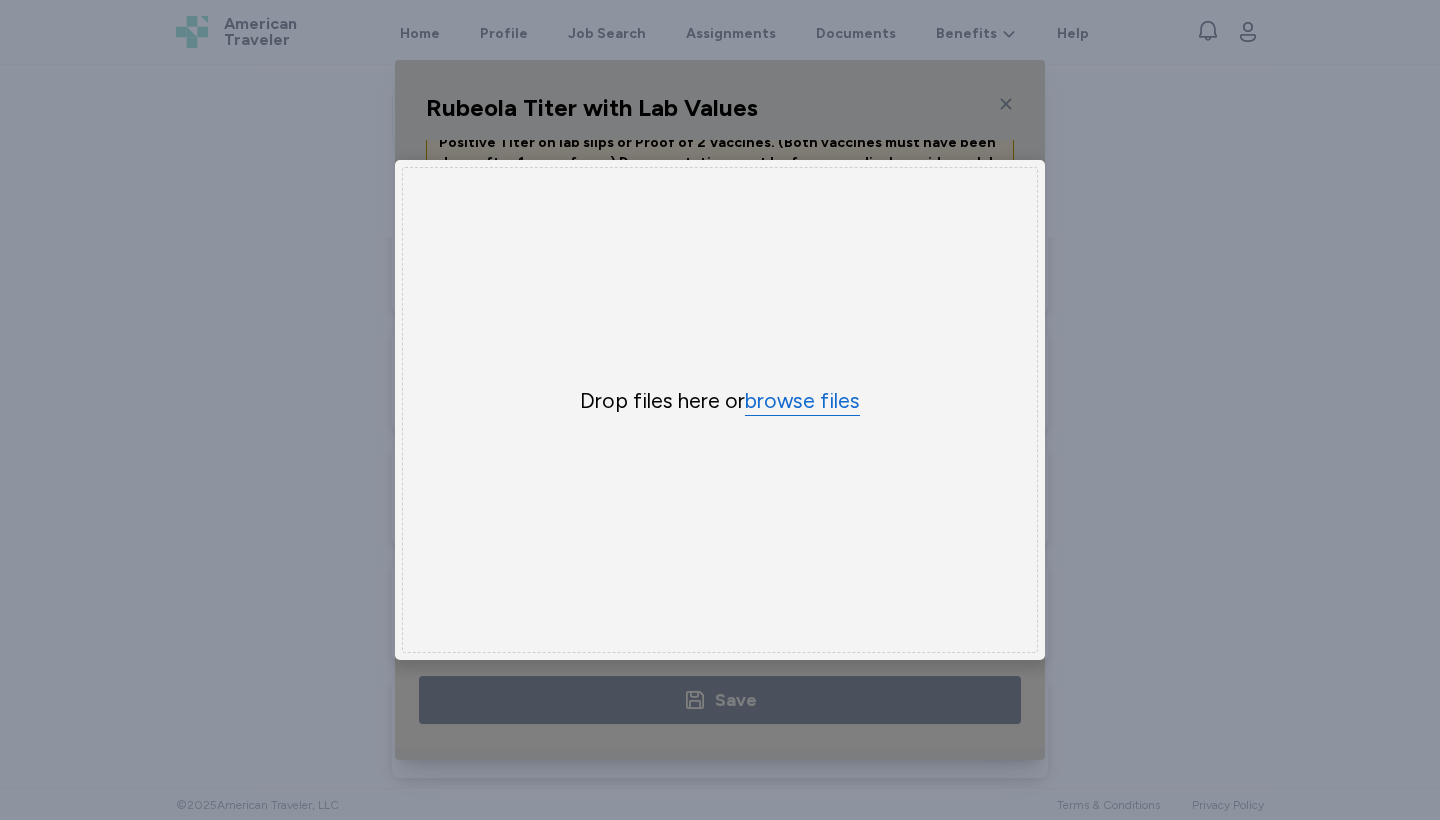 click on "browse files" at bounding box center (802, 401) 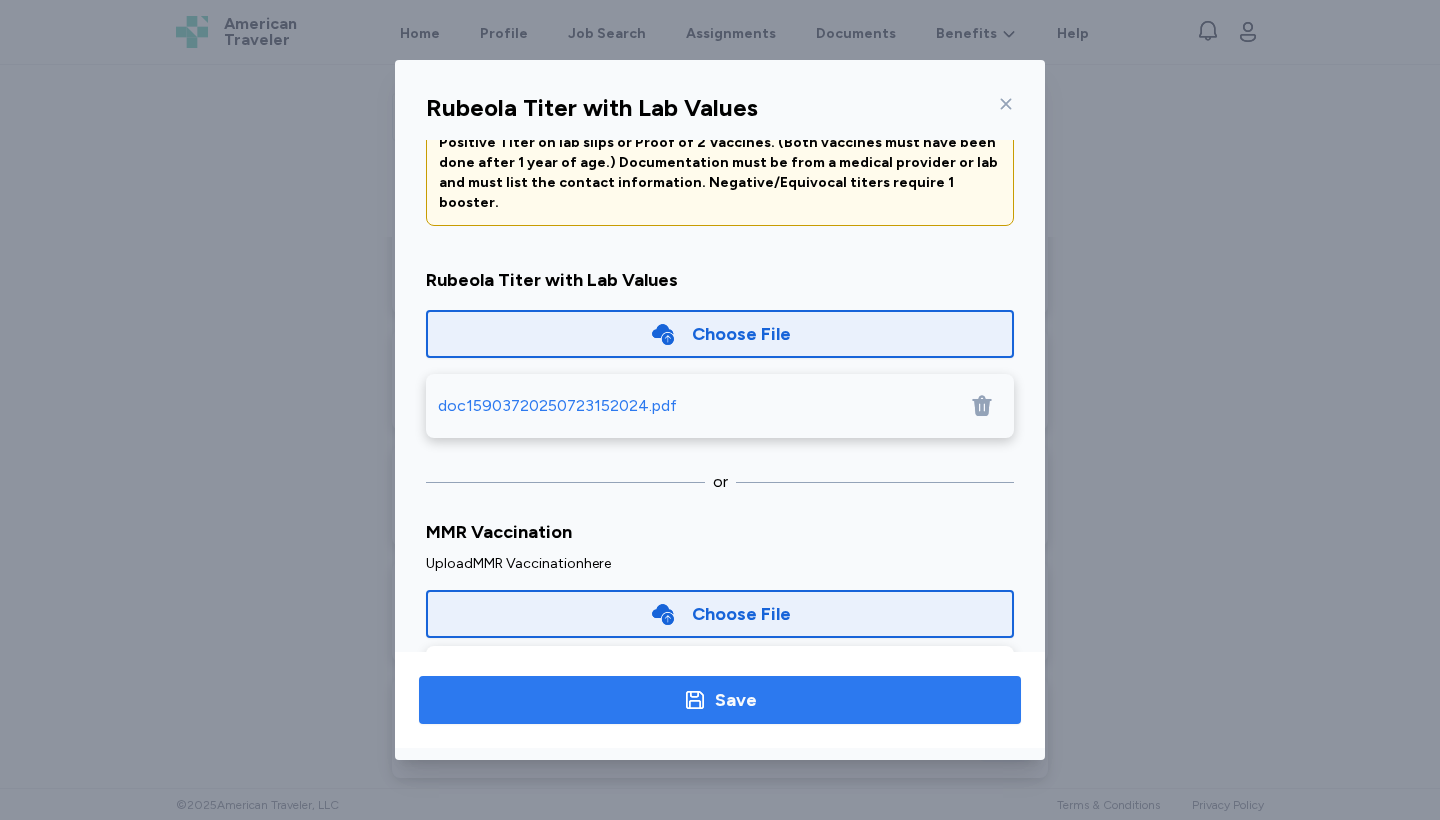 click on "Save" at bounding box center [720, 700] 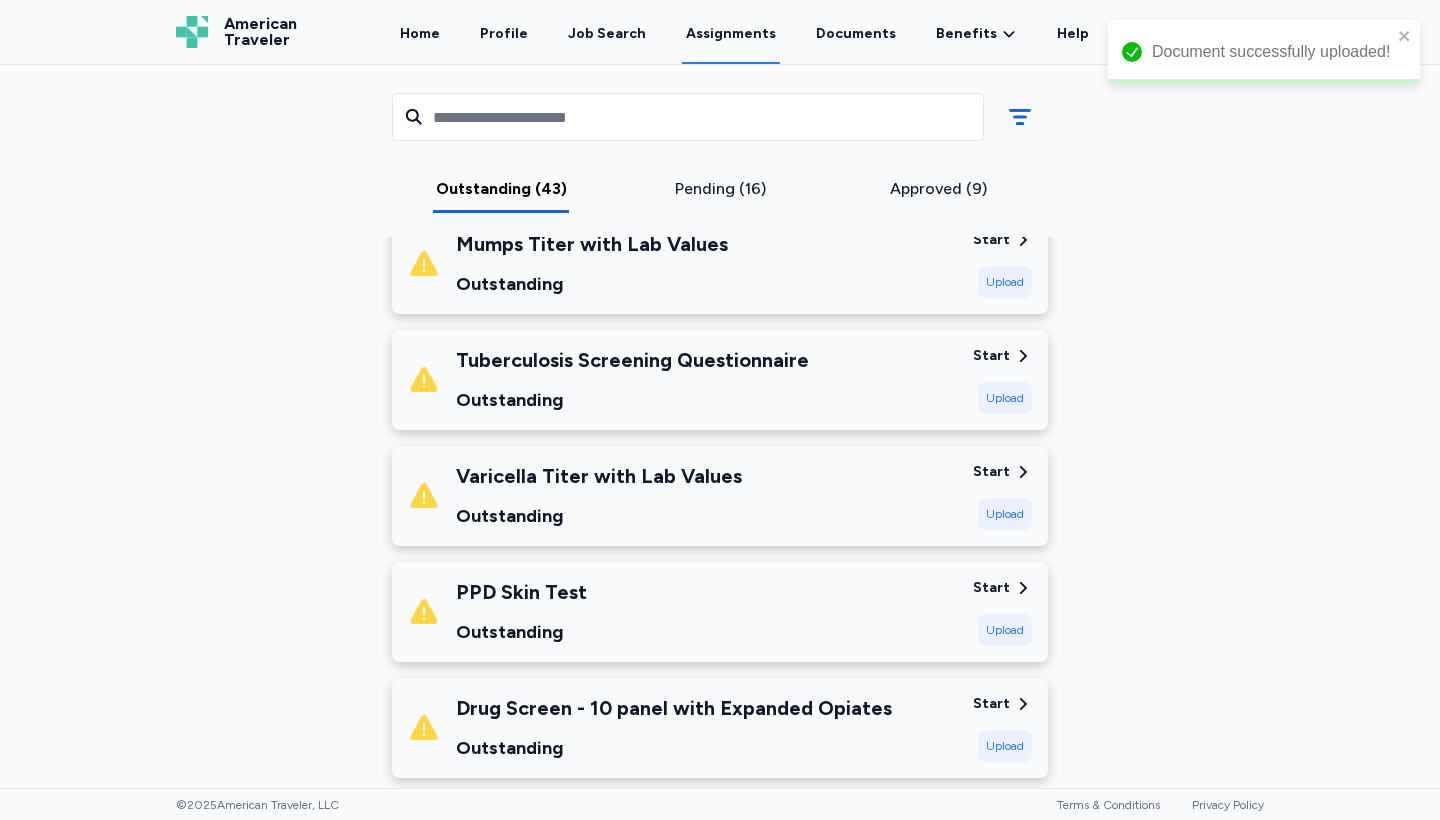 click on "Upload" at bounding box center (1005, 282) 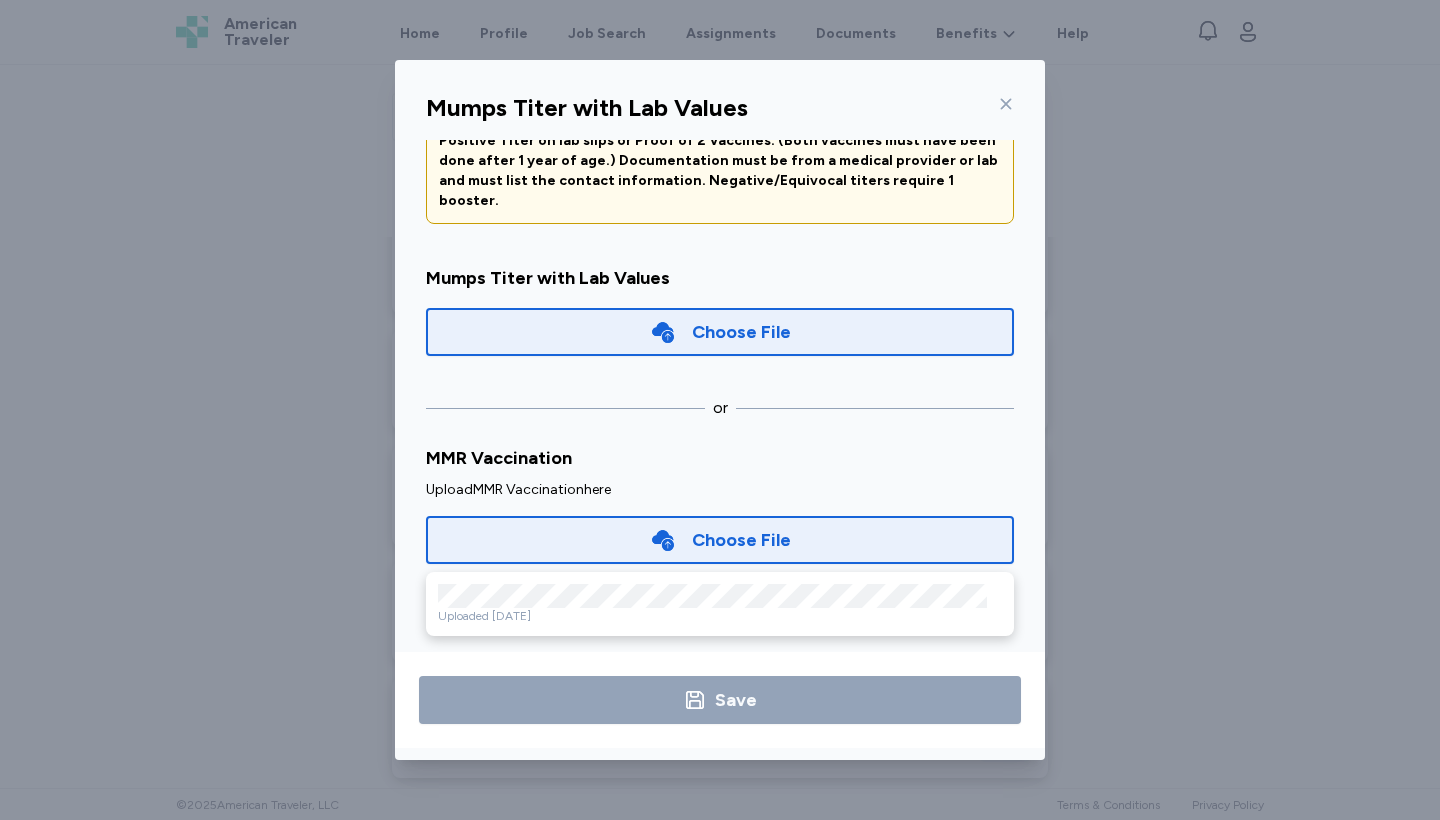 scroll, scrollTop: 118, scrollLeft: 0, axis: vertical 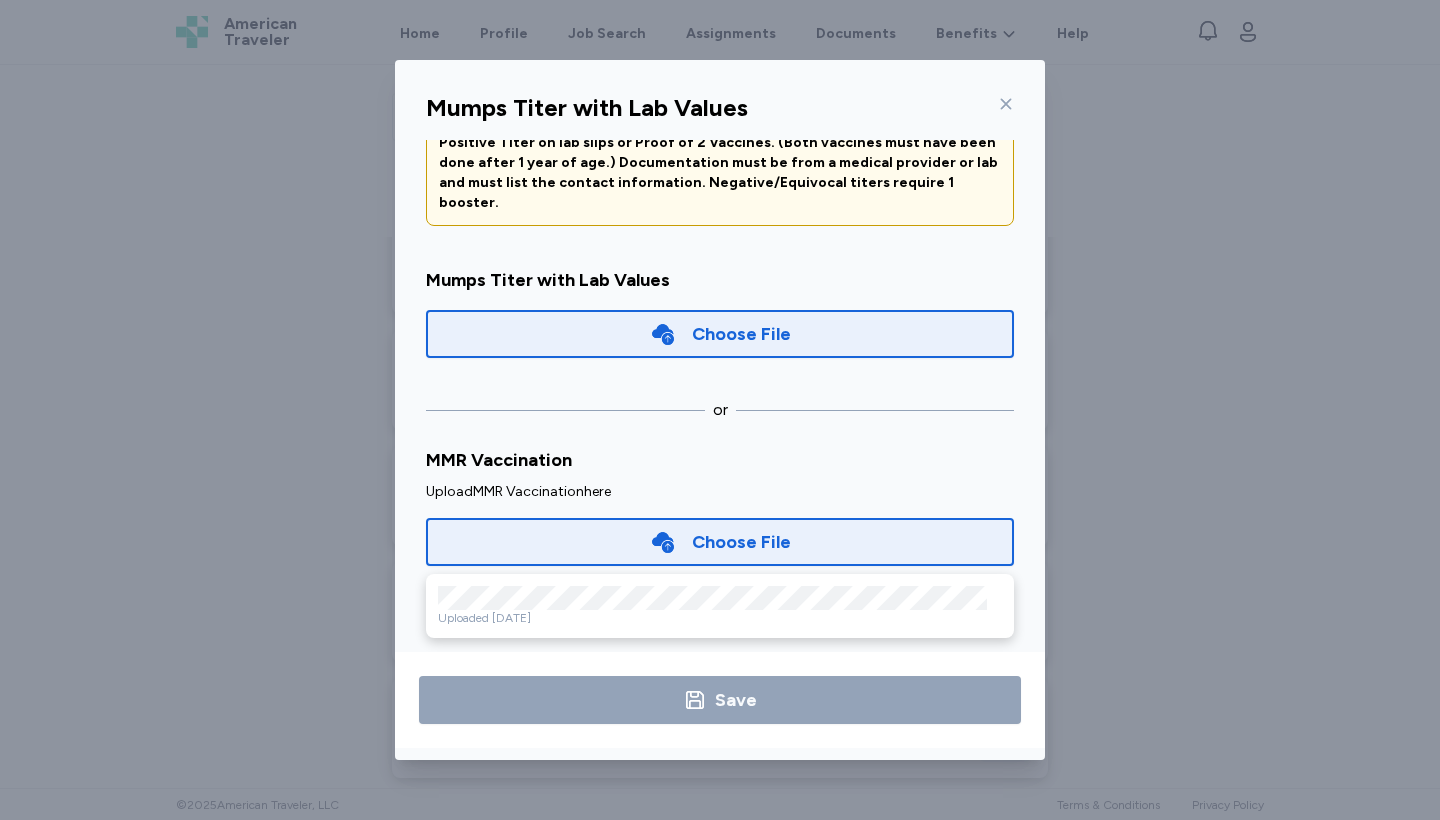 click on "Choose File" at bounding box center (741, 334) 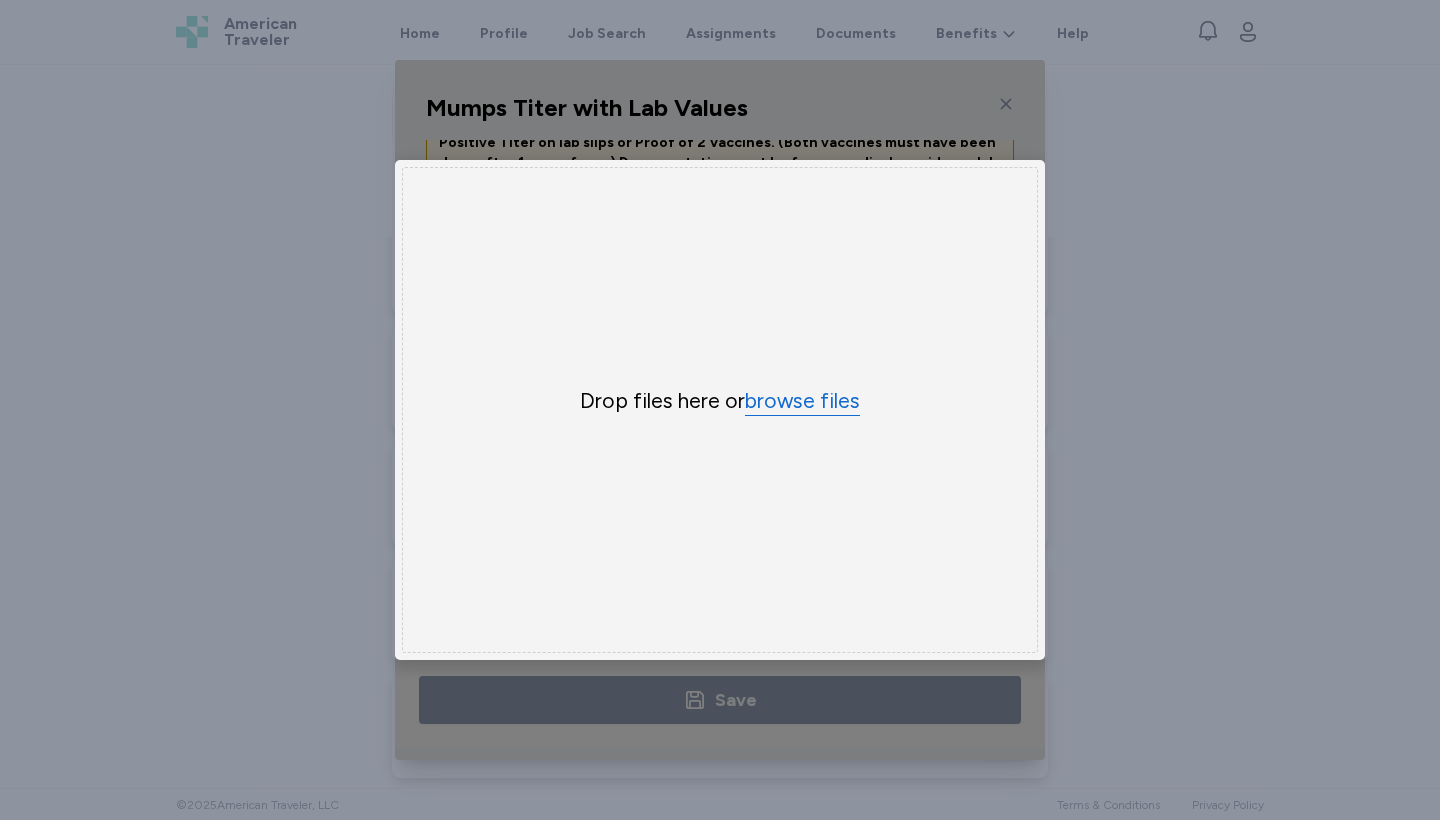 click on "browse files" at bounding box center (802, 401) 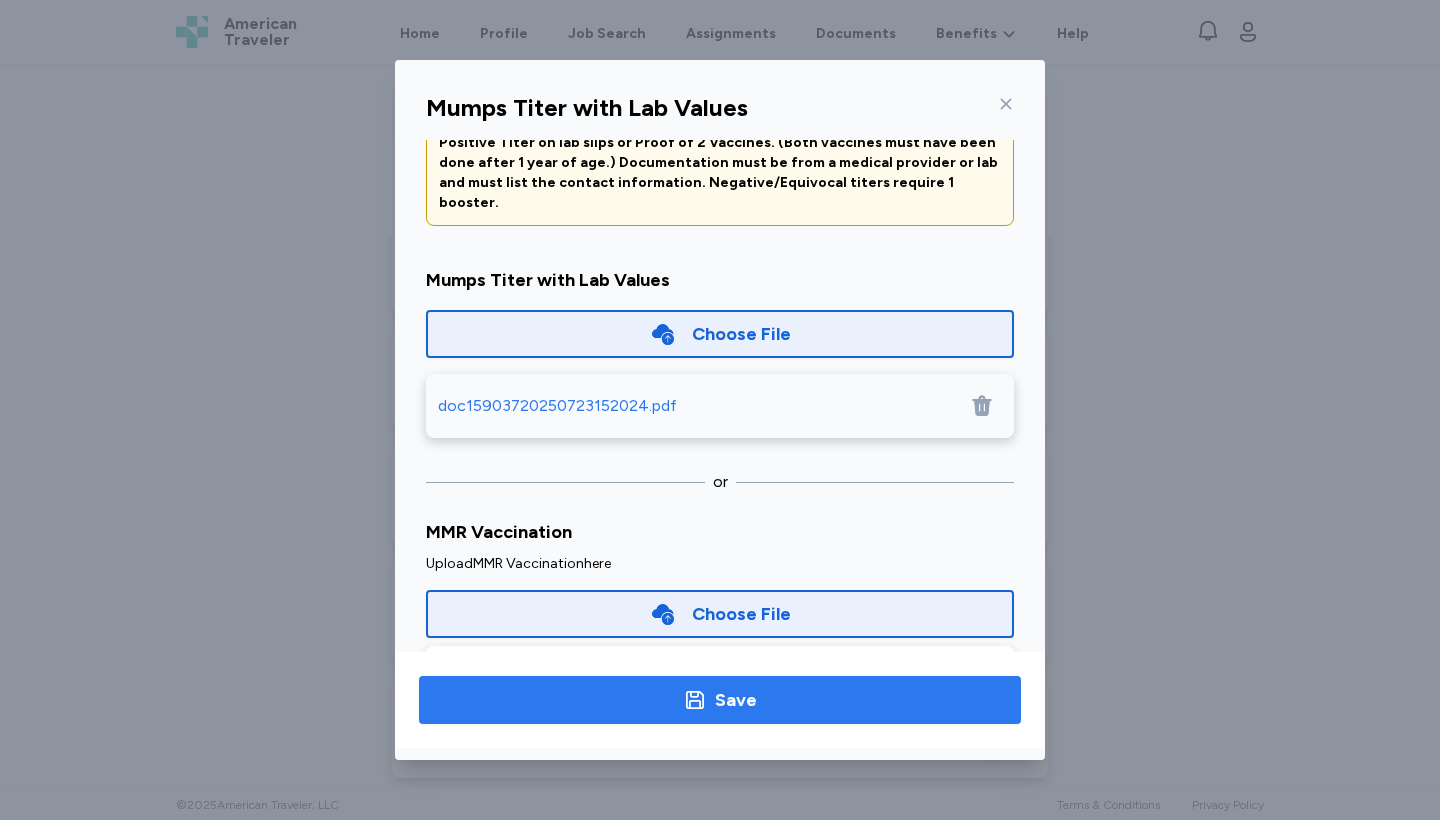 click on "Save" at bounding box center (736, 700) 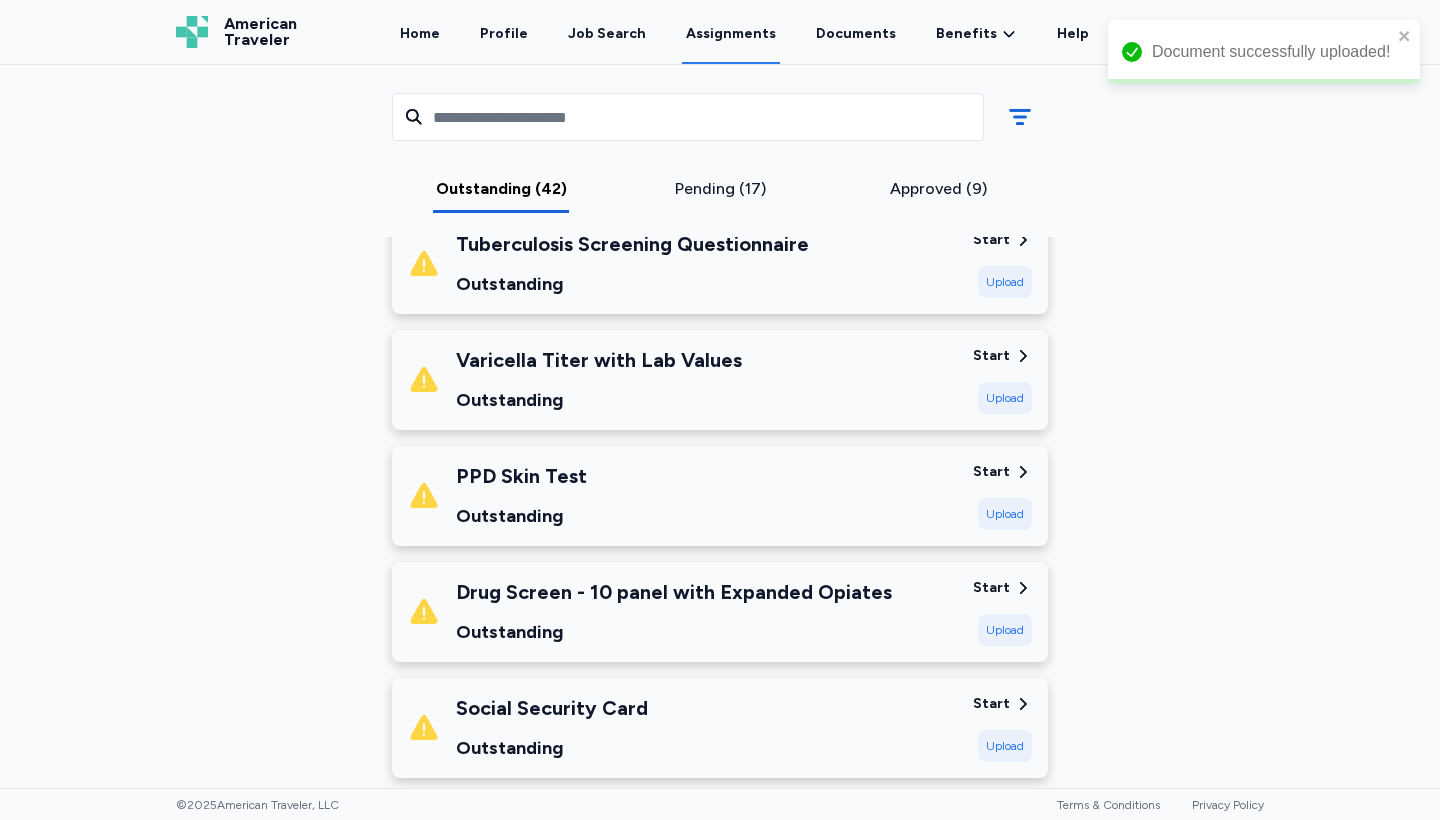 click on "Upload" at bounding box center [1005, 398] 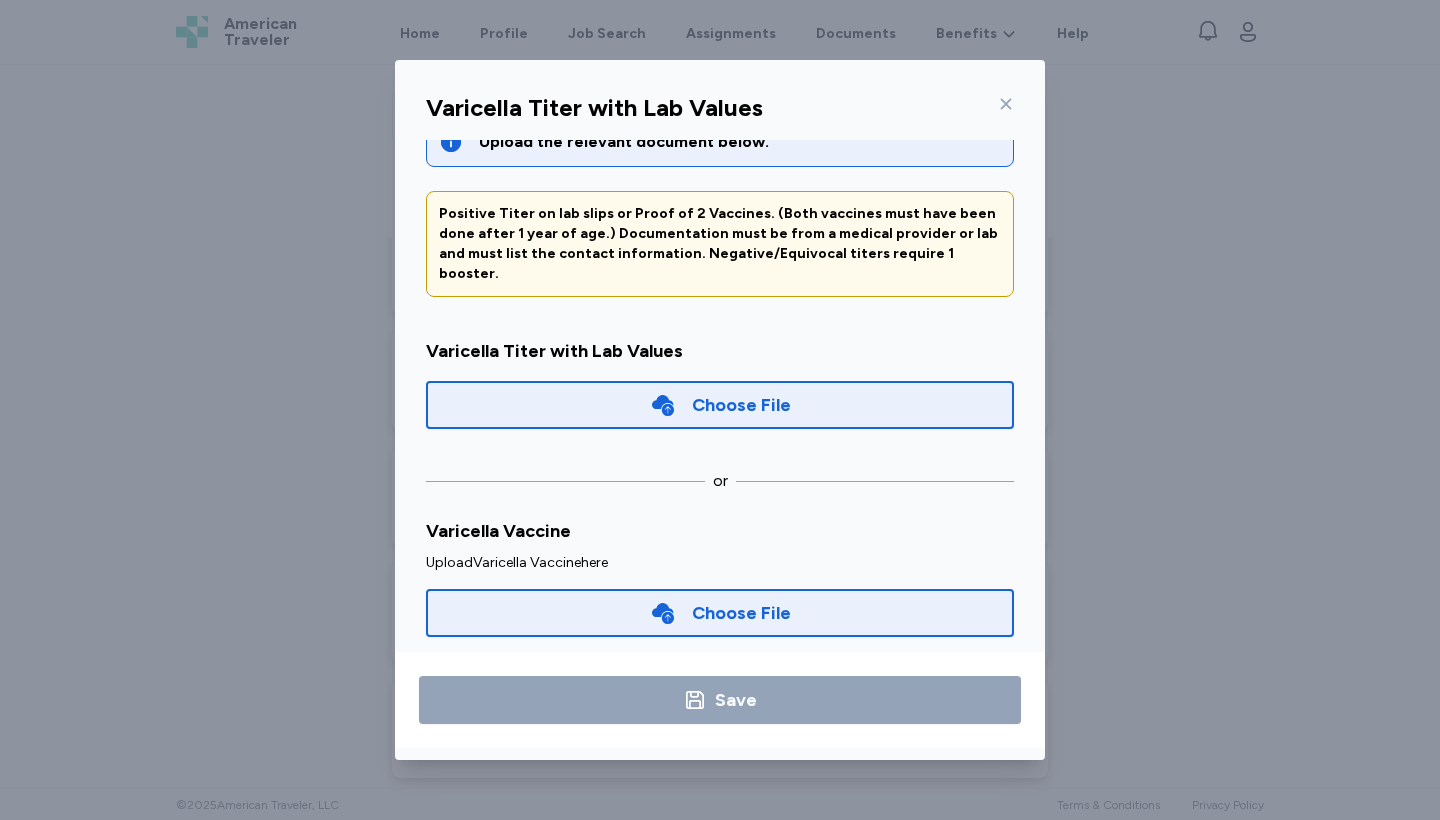 scroll, scrollTop: 46, scrollLeft: 0, axis: vertical 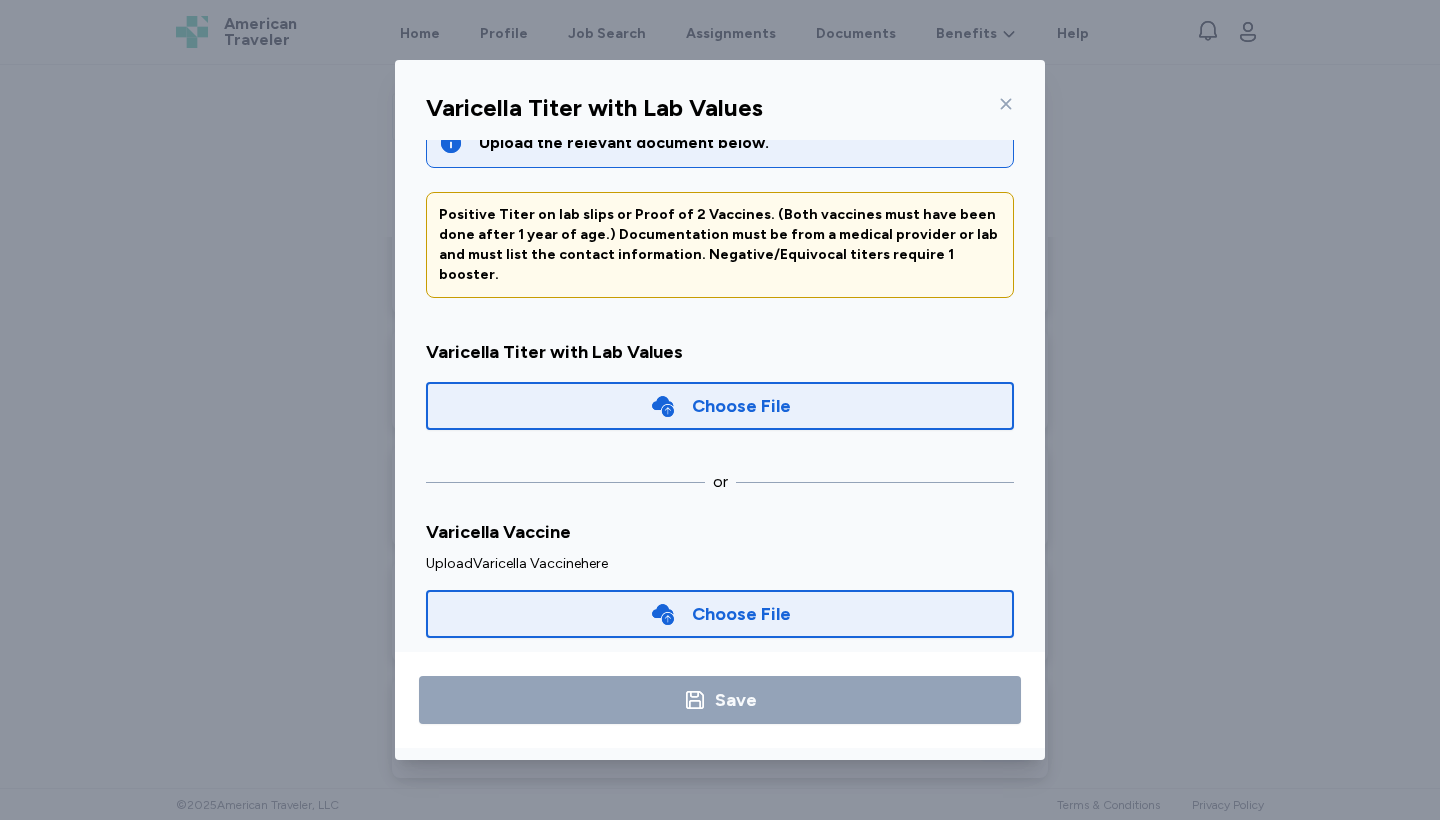 click on "Choose File" at bounding box center (720, 406) 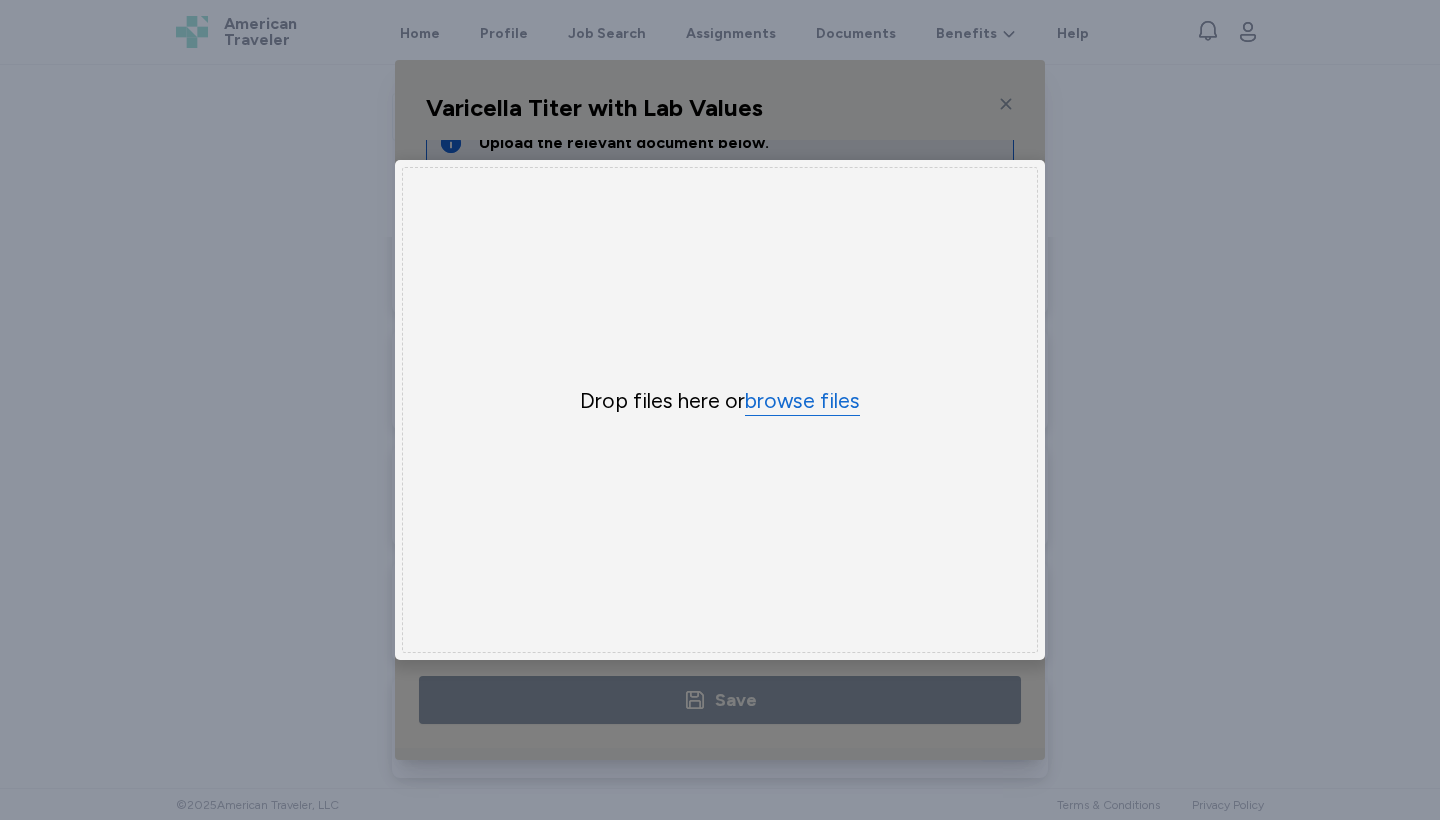 click on "browse files" at bounding box center (802, 401) 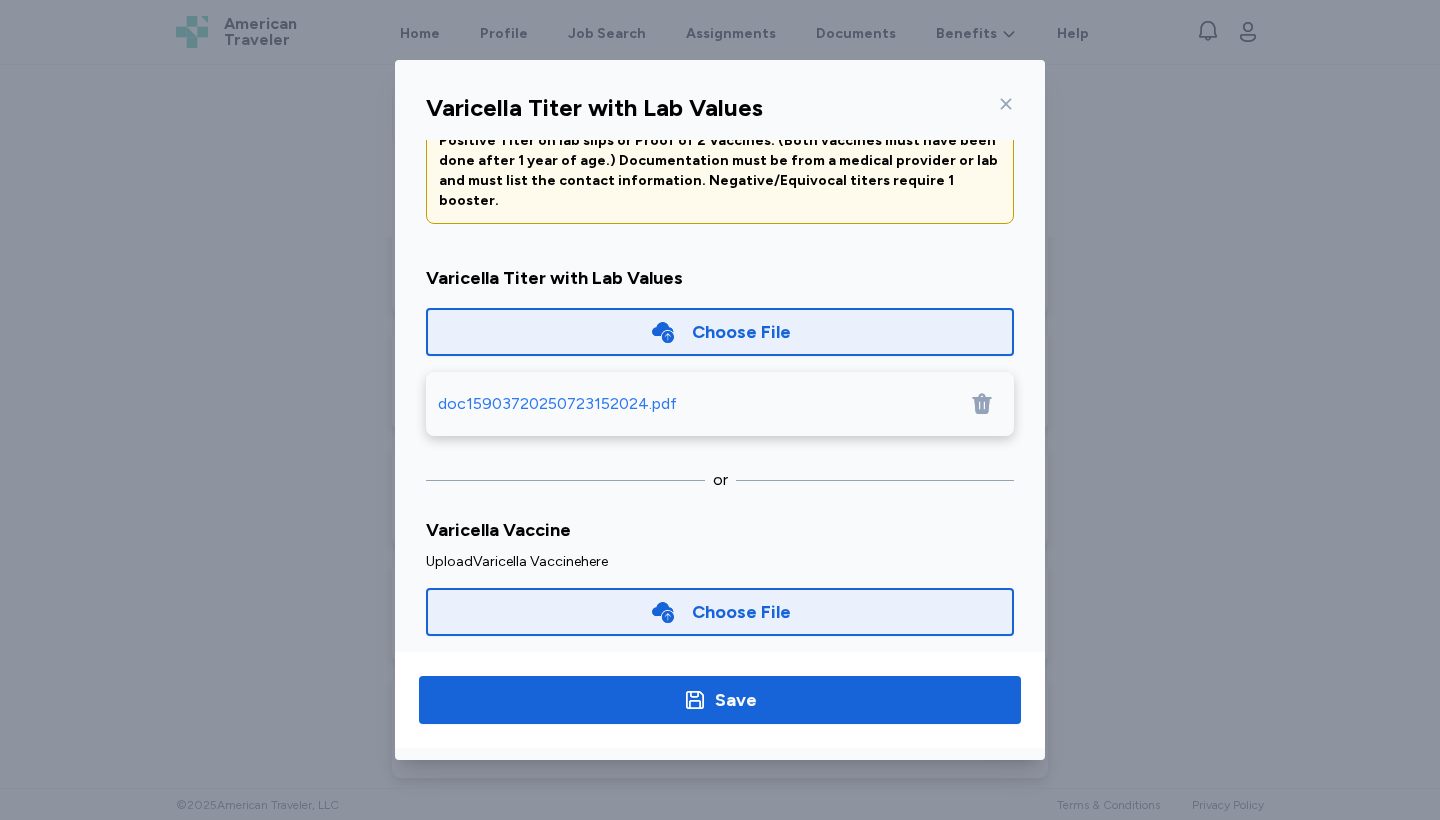 scroll, scrollTop: 118, scrollLeft: 0, axis: vertical 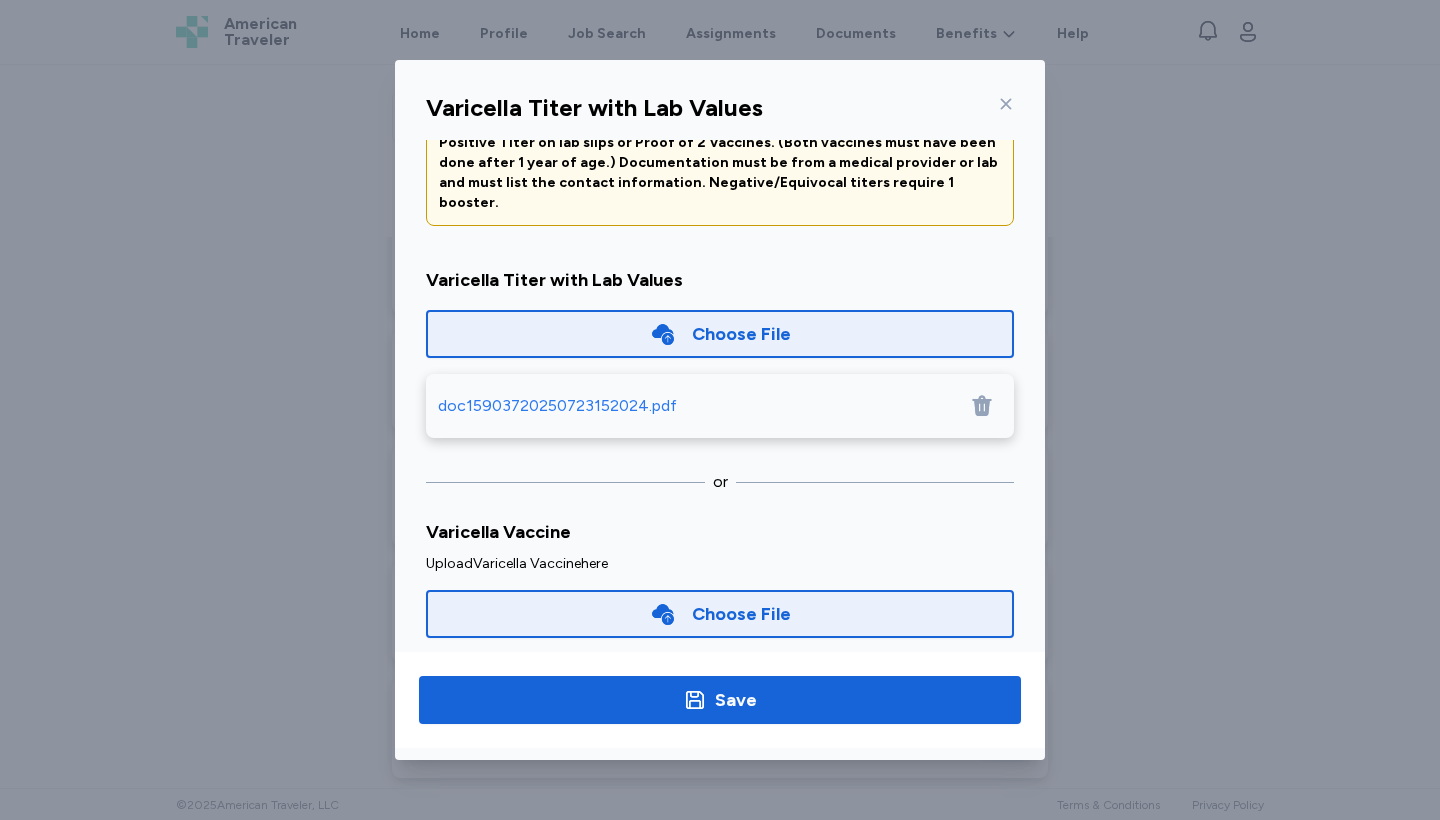click on "Choose File" at bounding box center [741, 614] 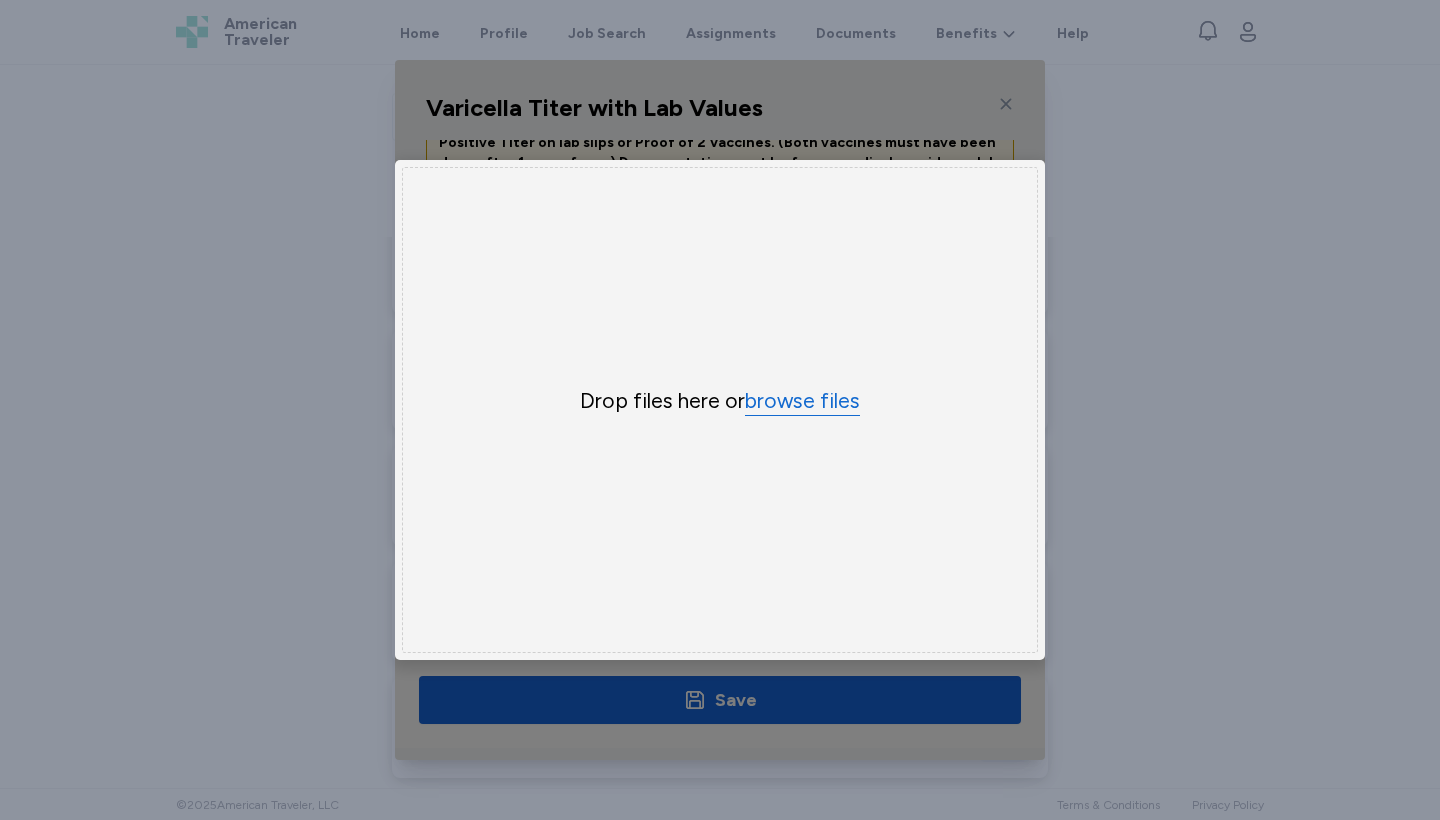 click on "browse files" at bounding box center [802, 401] 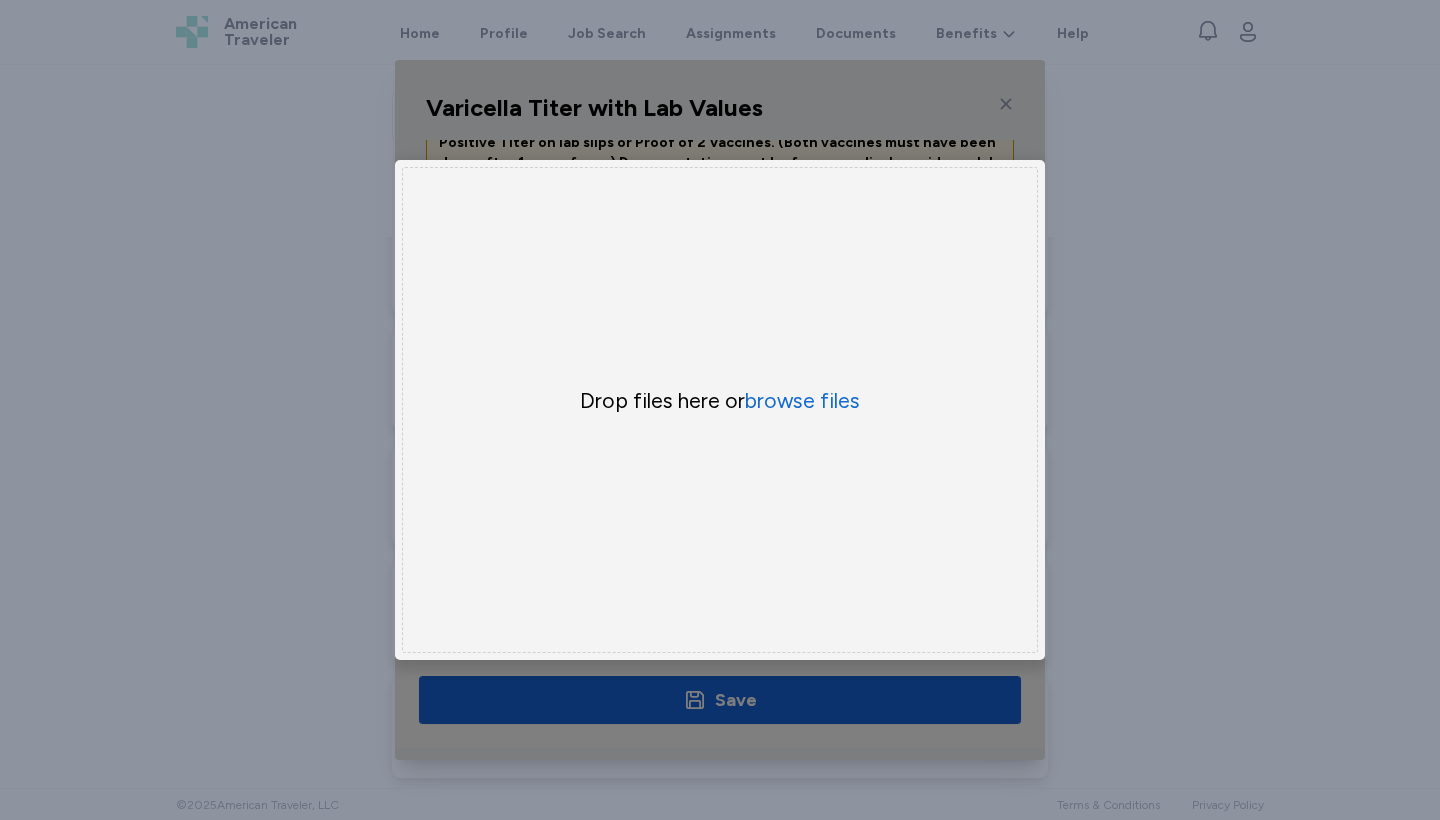 click on "Varicella Titer with Lab Values  Upload the relevant document below. Positive Titer on lab slips or Proof of 2 Vaccines. (Both vaccines must have been done after 1 year of age.) Documentation must be from a medical provider or lab and must list the contact information. Negative/Equivocal titers require 1 booster.
Varicella Titer with Lab Values  Choose File doc15903720250723152024.pdf Save or Varicella Vaccine Upload  Varicella Vaccine  here Choose File × Drop your files here Drop files here or  browse files" at bounding box center [720, 410] 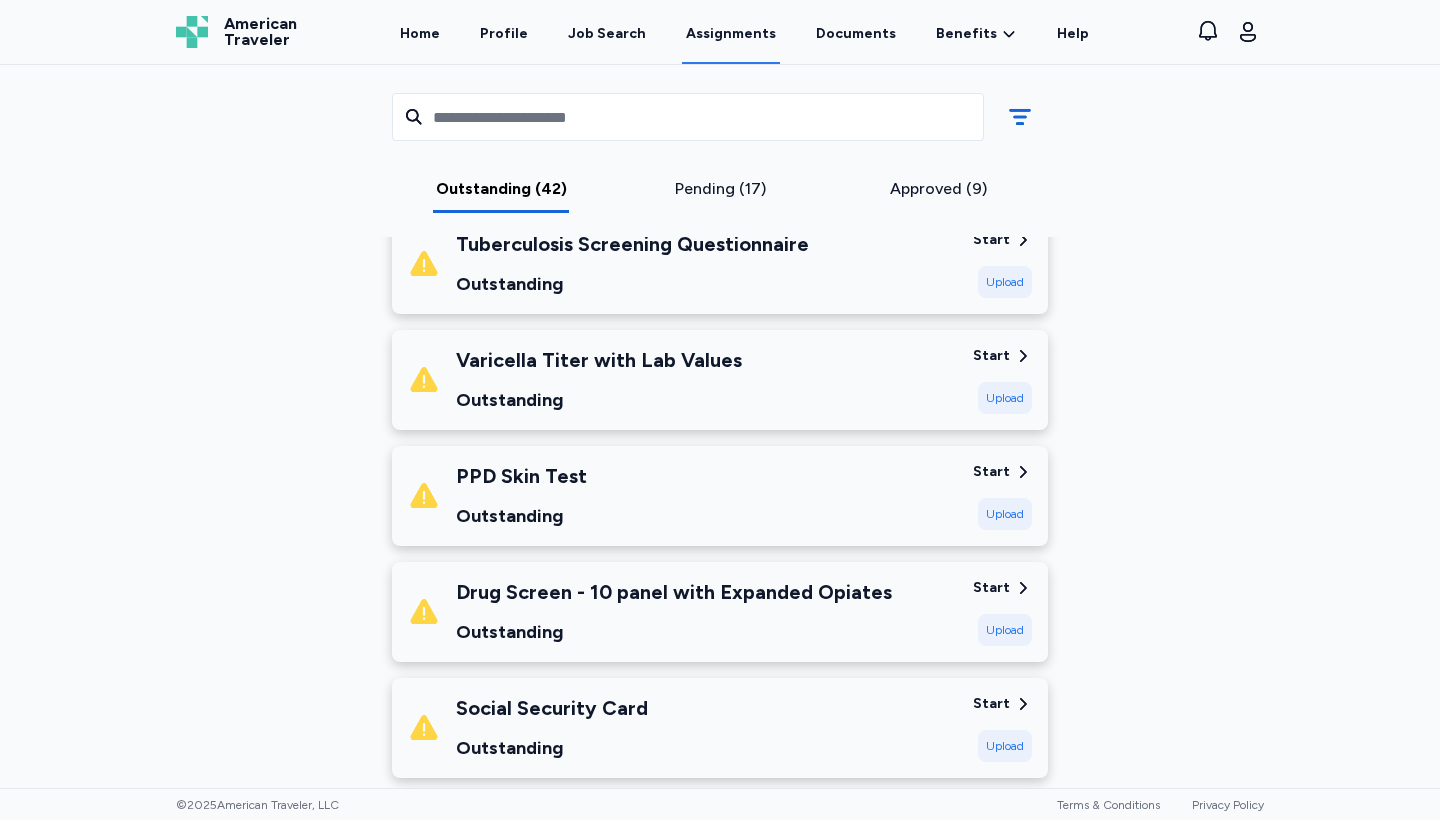 click on "Upload" at bounding box center [1005, 514] 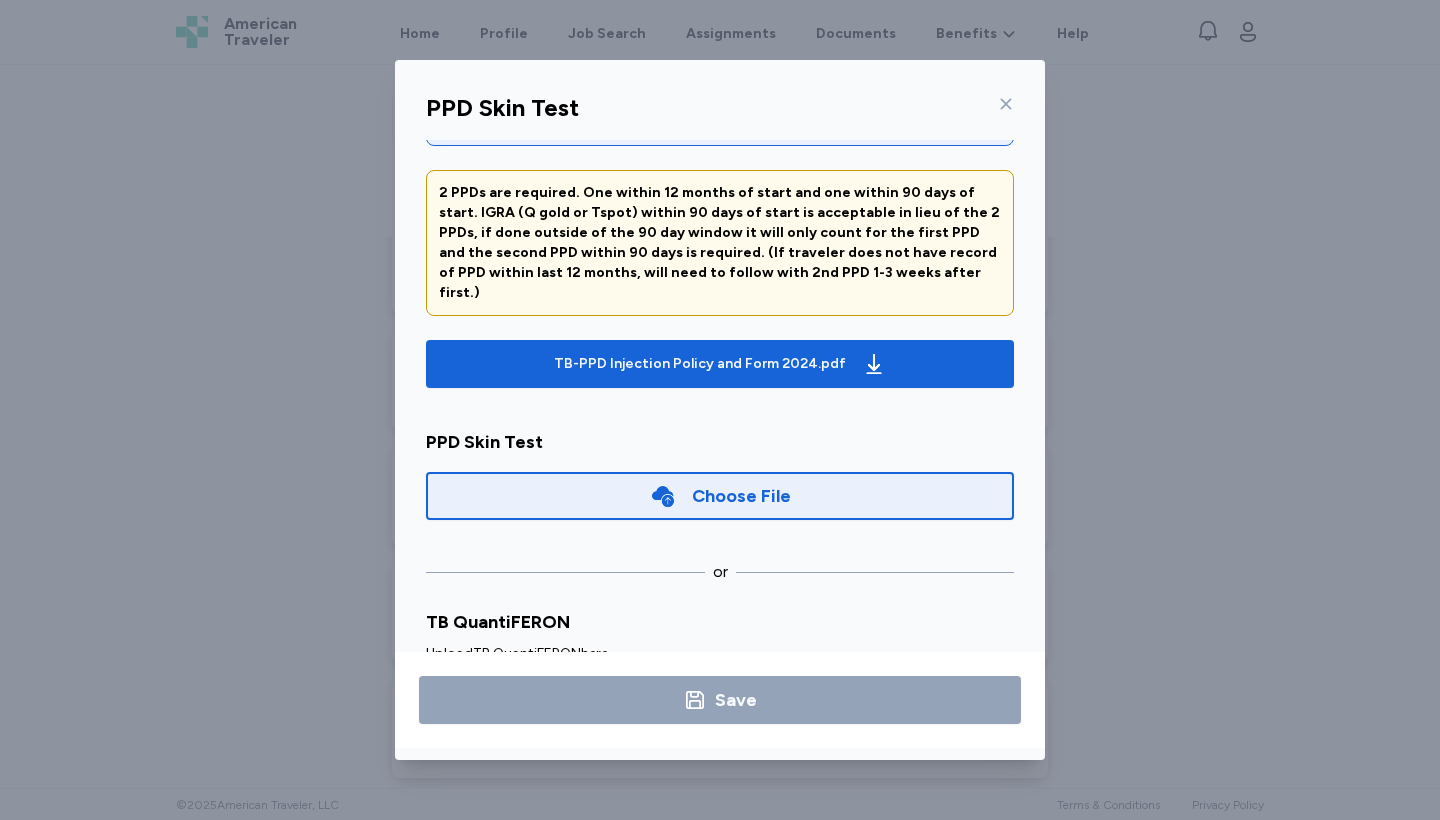 scroll, scrollTop: 66, scrollLeft: 0, axis: vertical 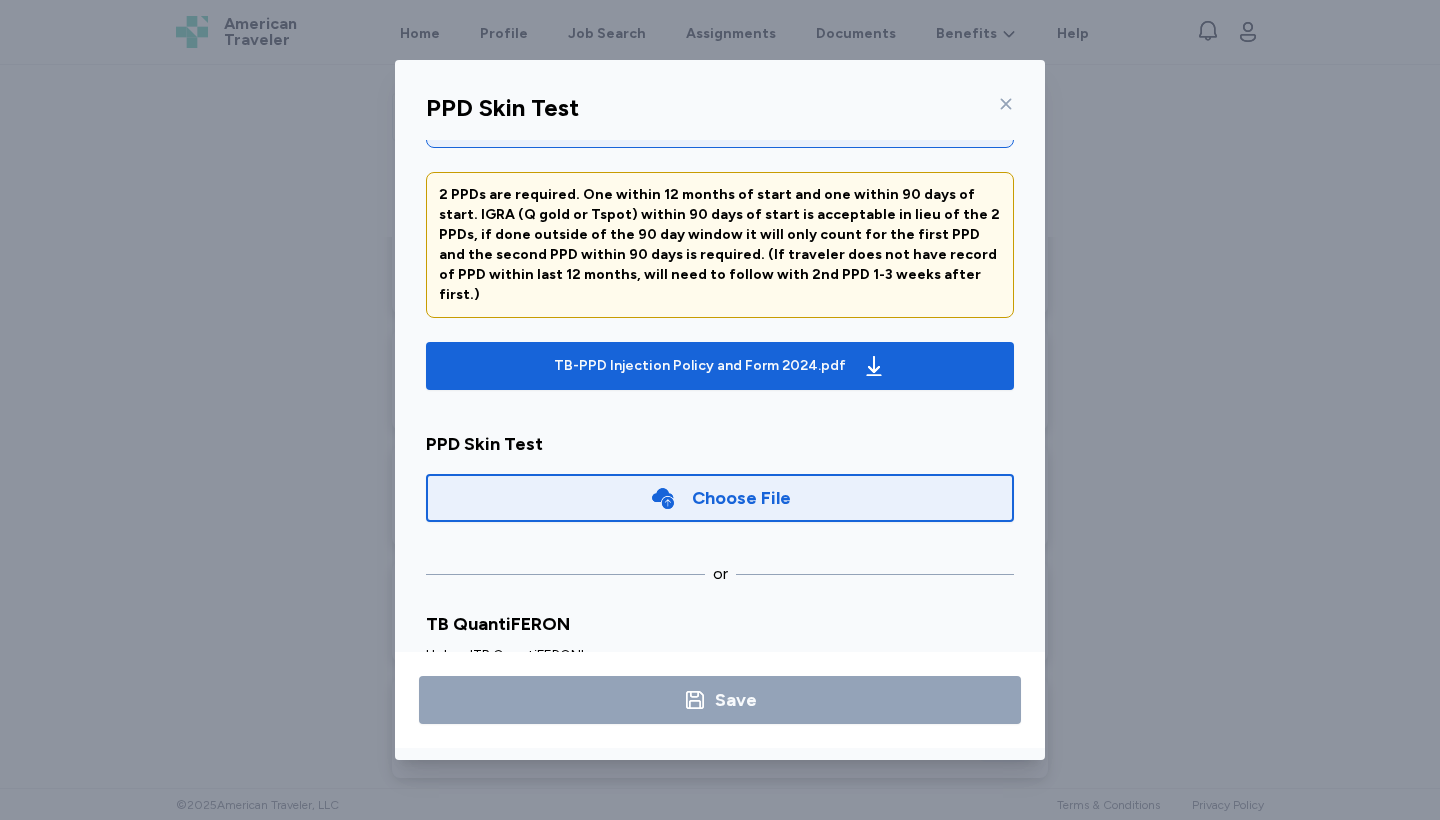 click on "Choose File" at bounding box center (741, 498) 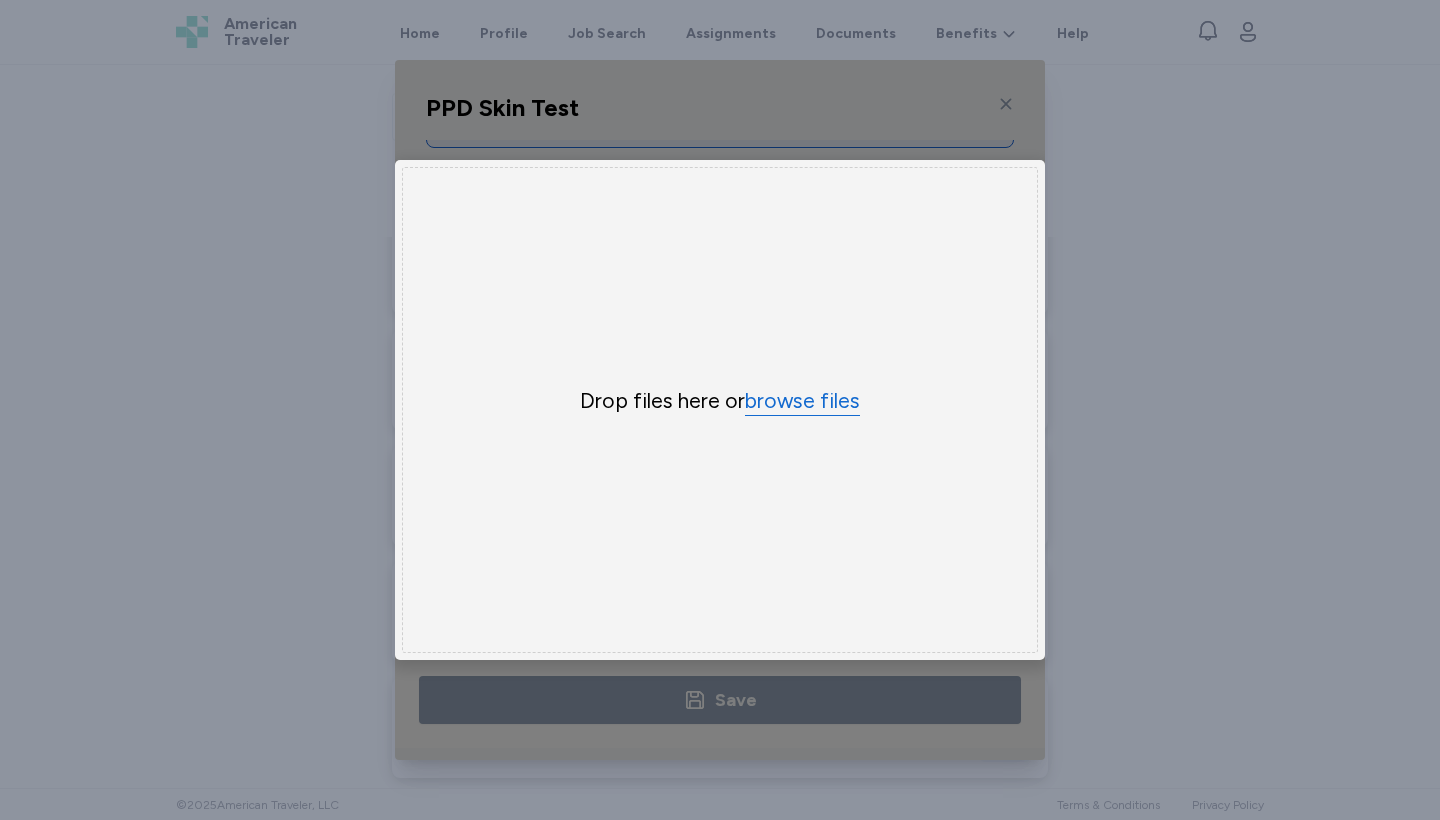 click on "browse files" at bounding box center [802, 401] 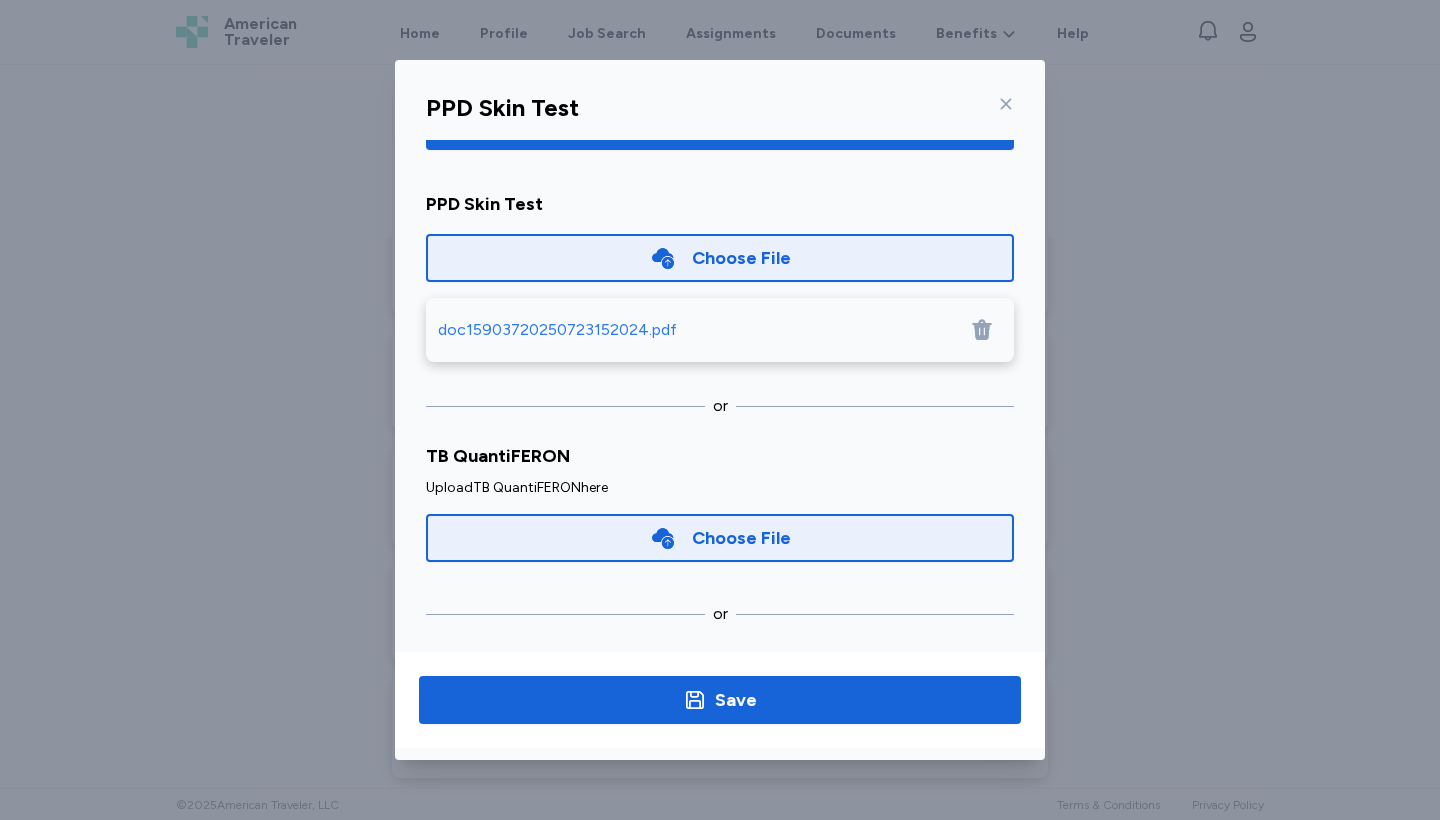 scroll, scrollTop: 329, scrollLeft: 0, axis: vertical 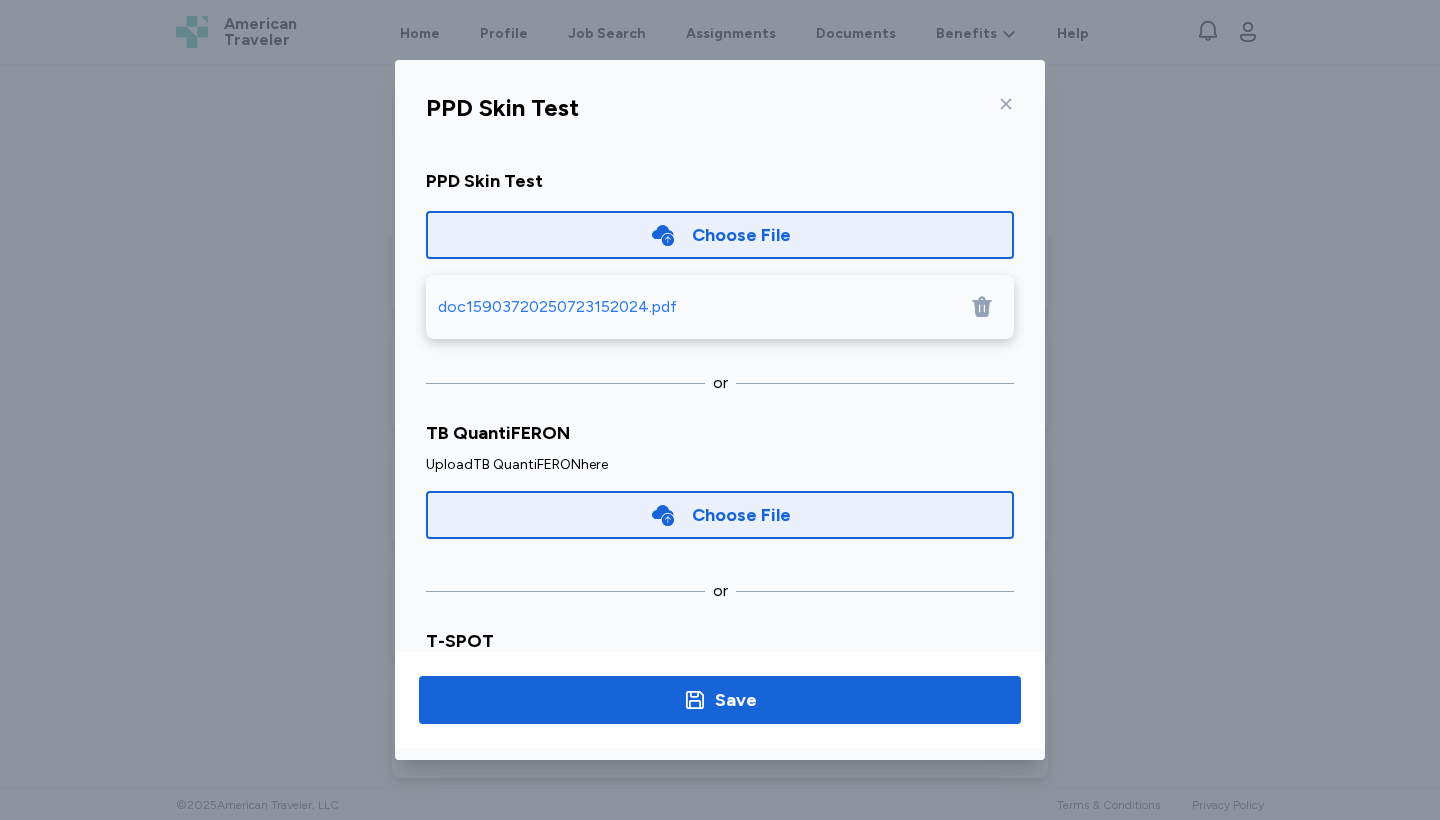 click on "Choose File" at bounding box center [741, 515] 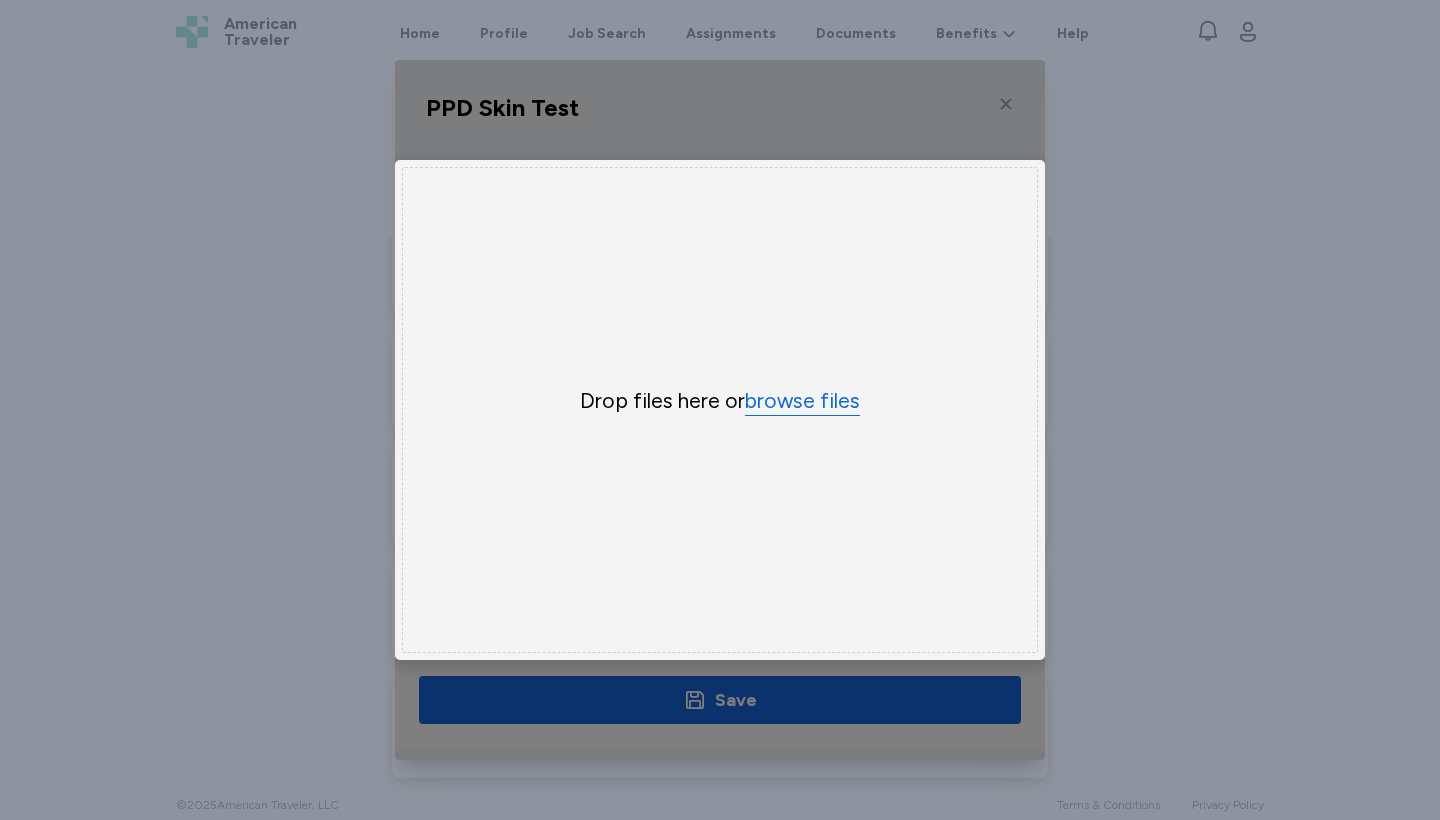 click on "browse files" at bounding box center [802, 401] 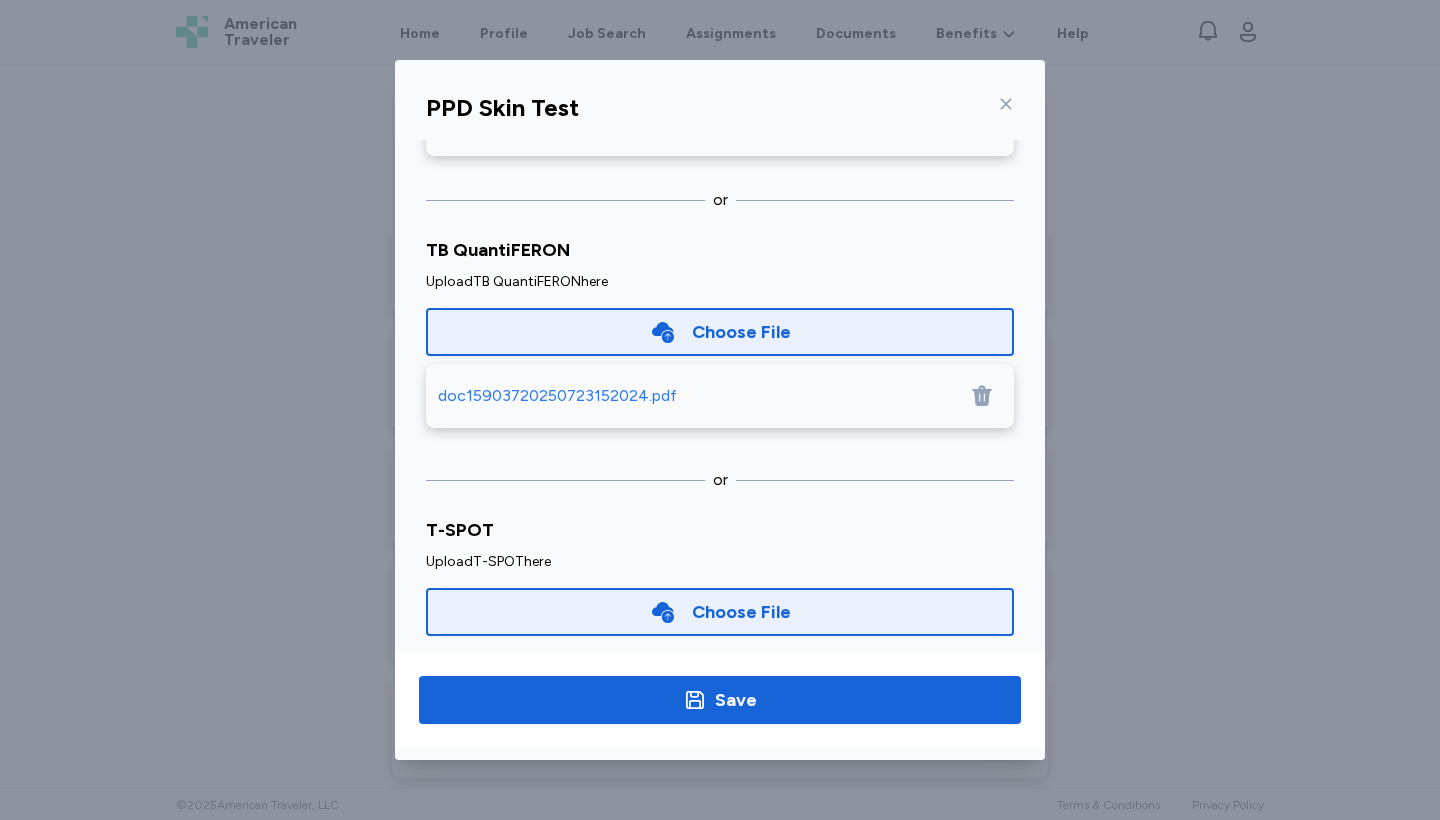 scroll, scrollTop: 510, scrollLeft: 0, axis: vertical 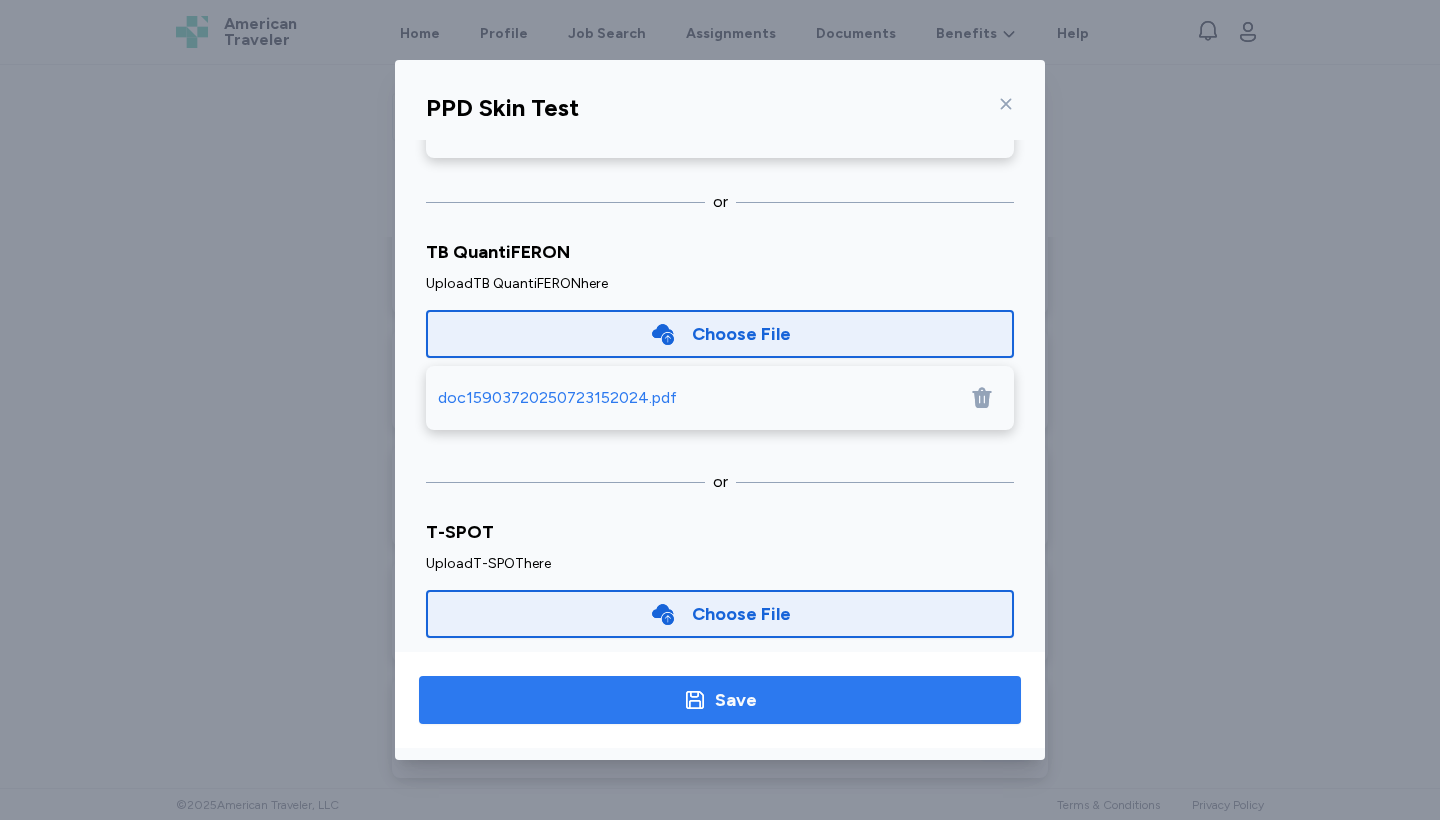 click on "Save" at bounding box center (736, 700) 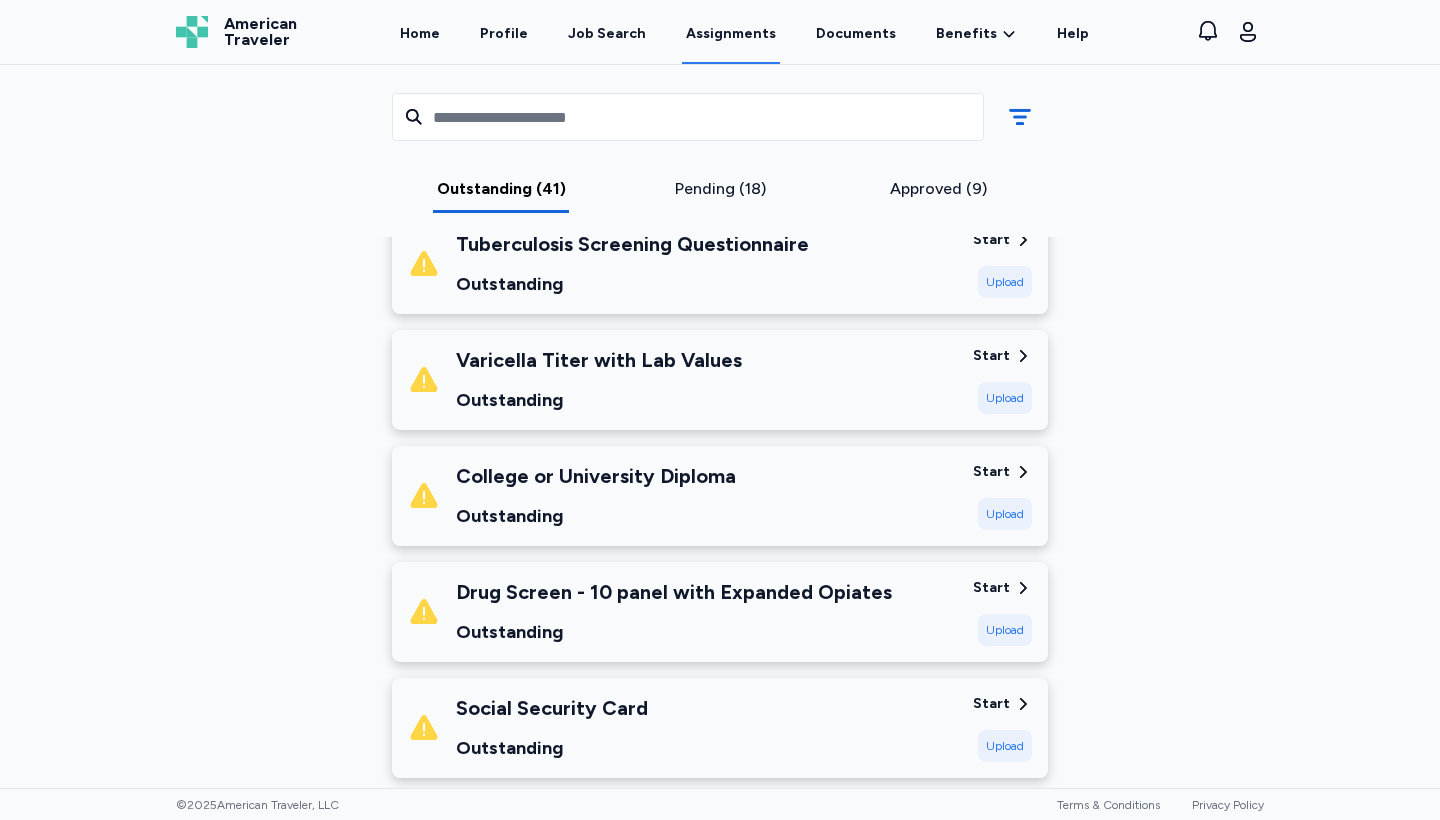 click on "Start" at bounding box center (991, 588) 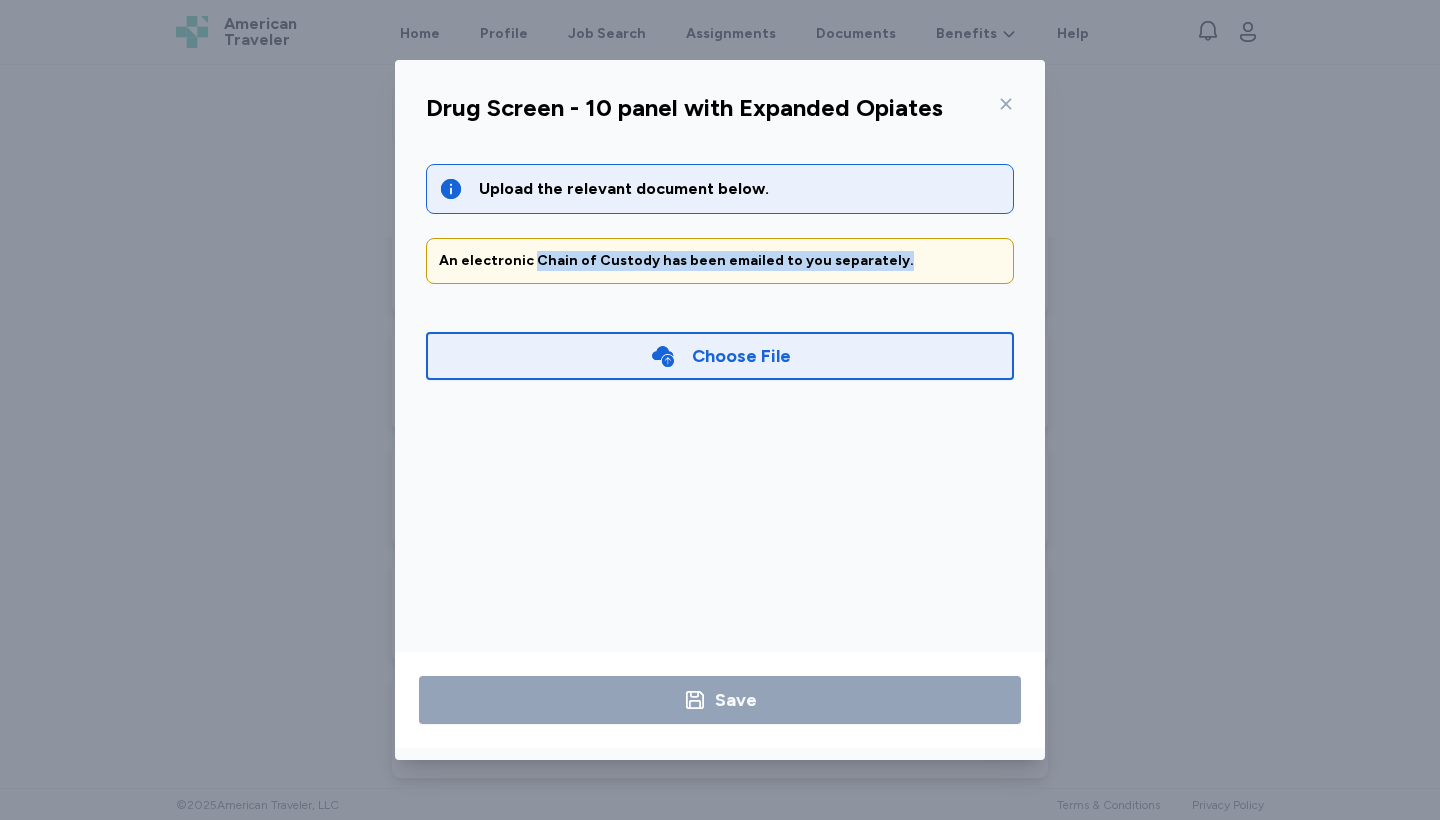 drag, startPoint x: 528, startPoint y: 261, endPoint x: 898, endPoint y: 258, distance: 370.01218 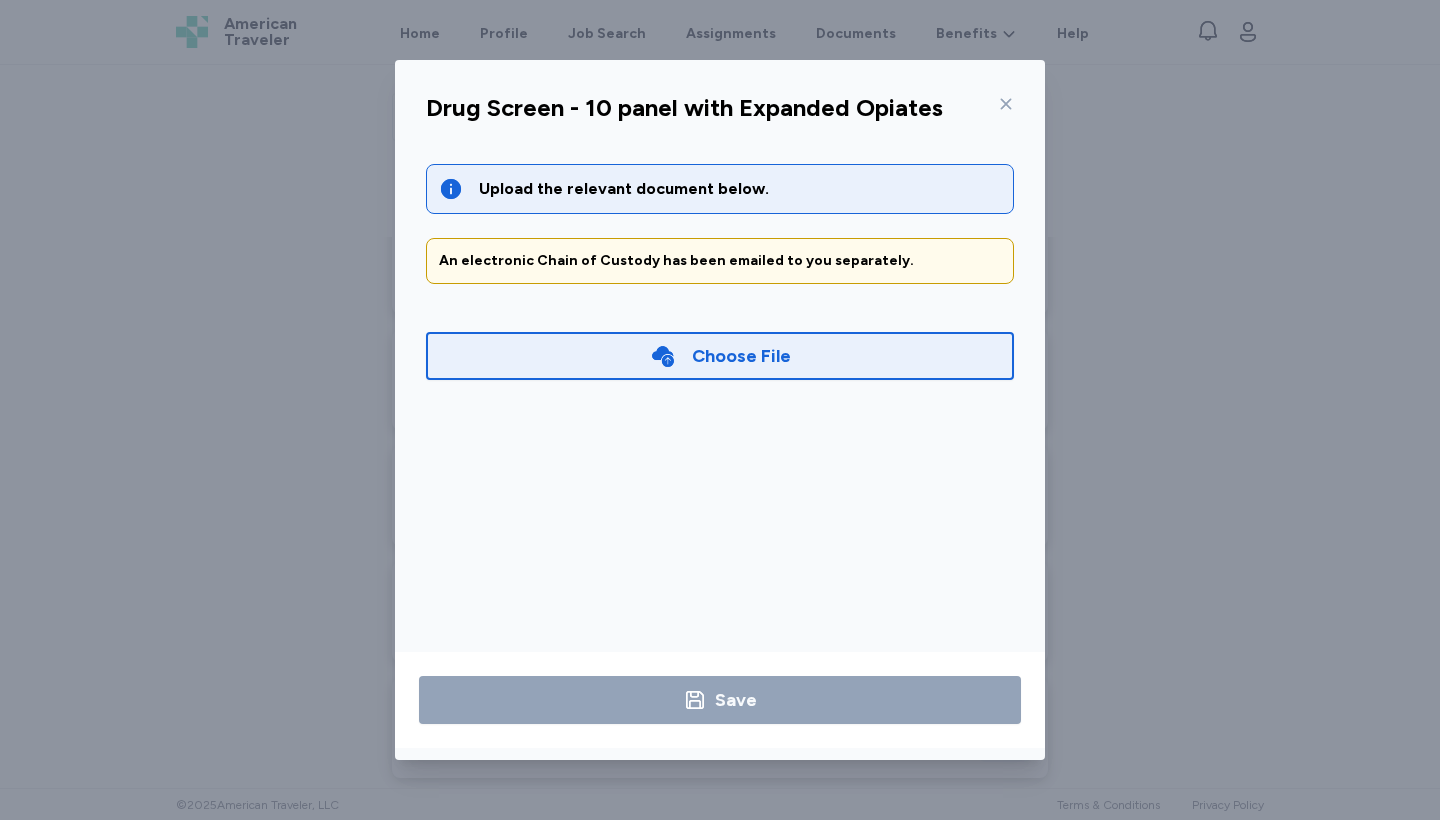 click 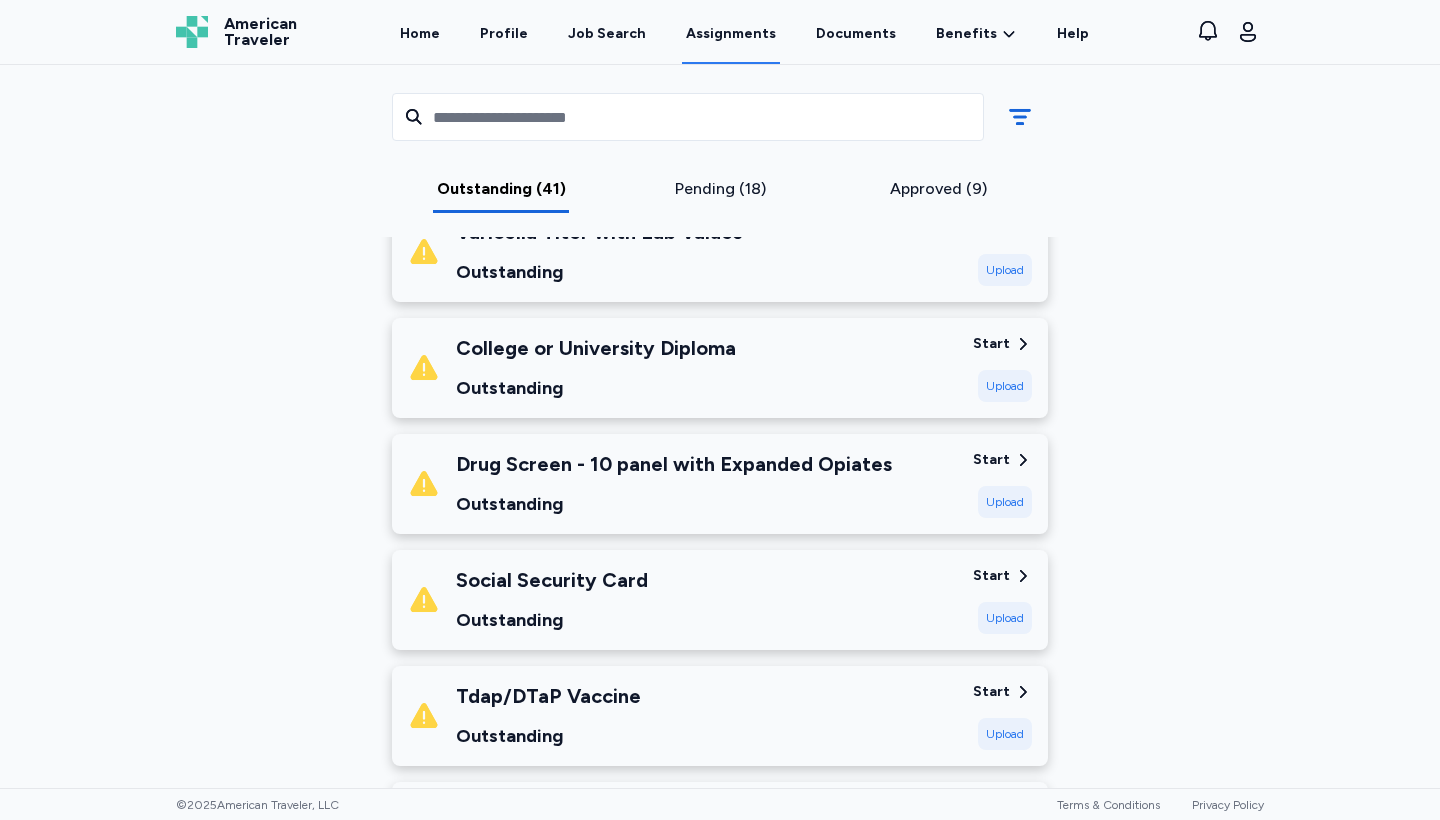 scroll, scrollTop: 1398, scrollLeft: 0, axis: vertical 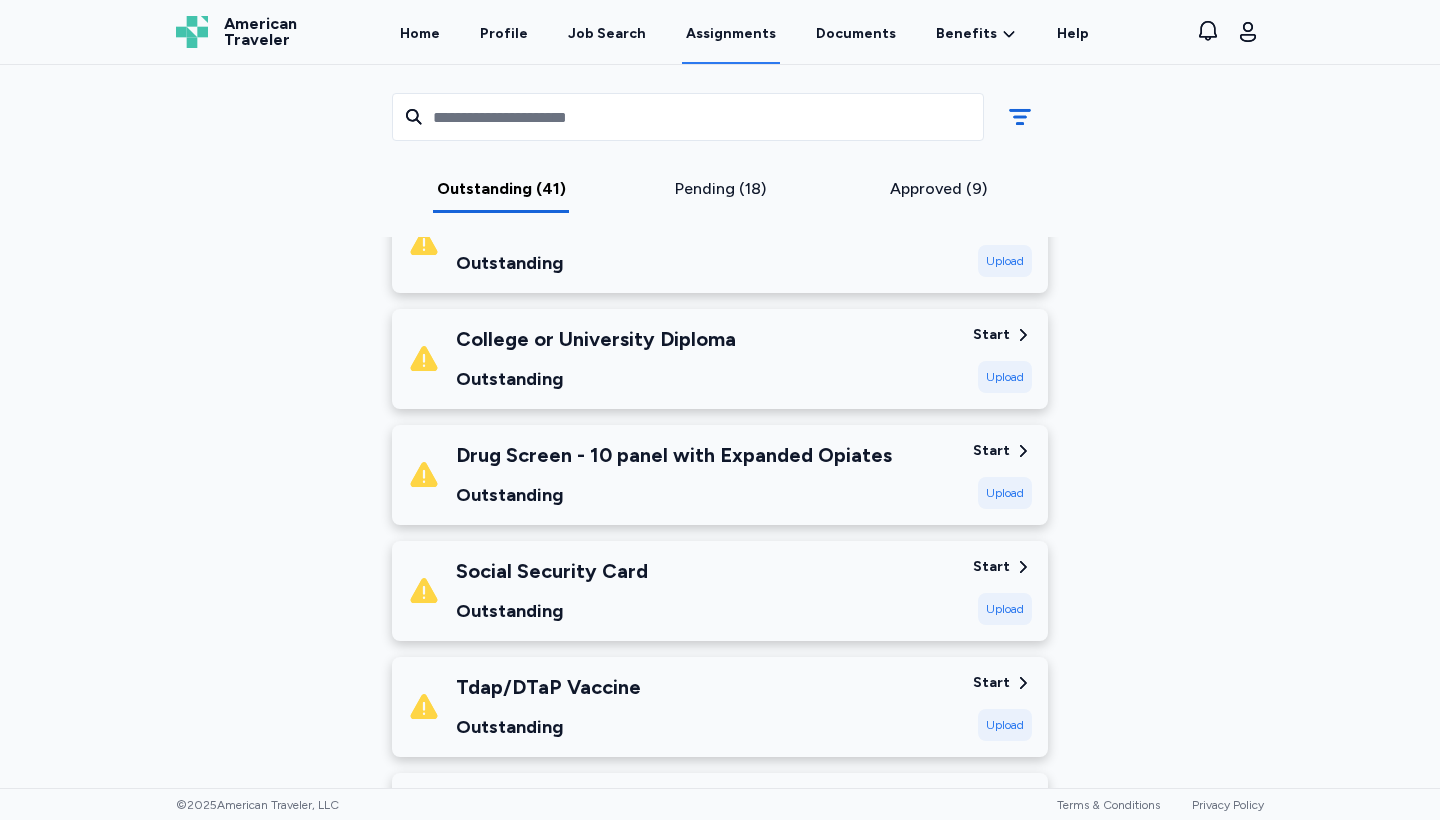 click on "Start" at bounding box center (991, 683) 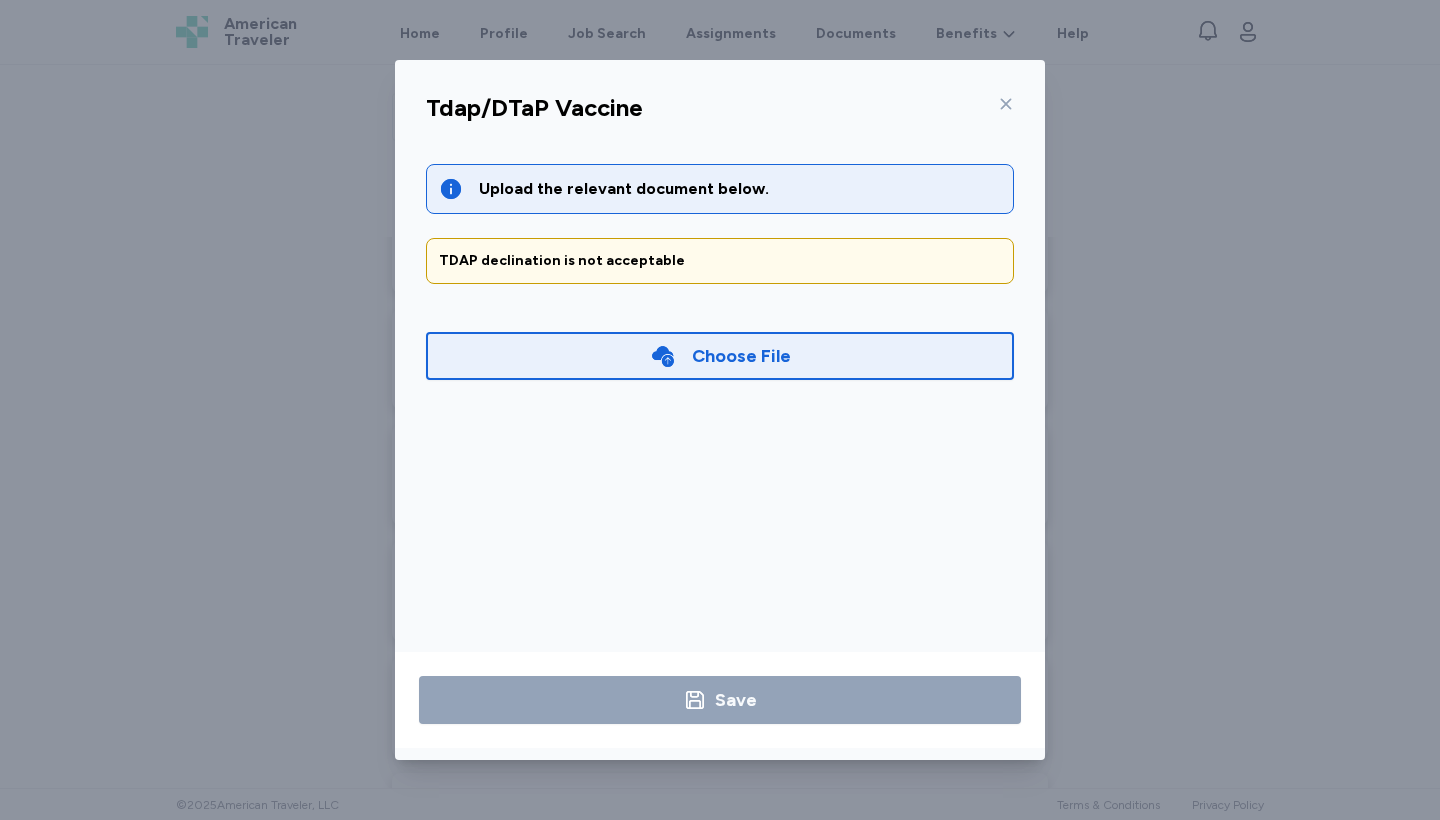 click on "Choose File" at bounding box center [741, 356] 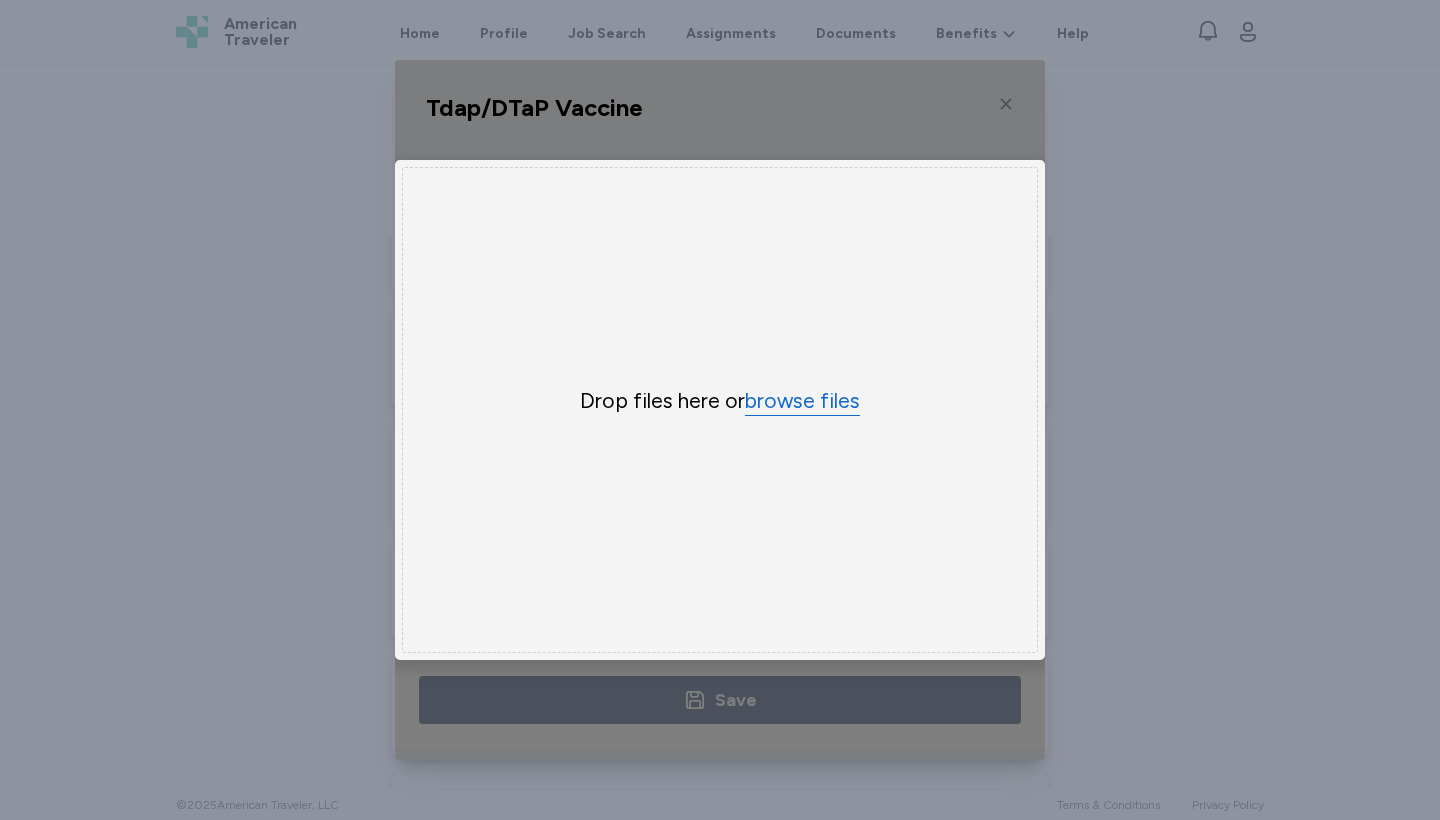 click on "browse files" at bounding box center [802, 401] 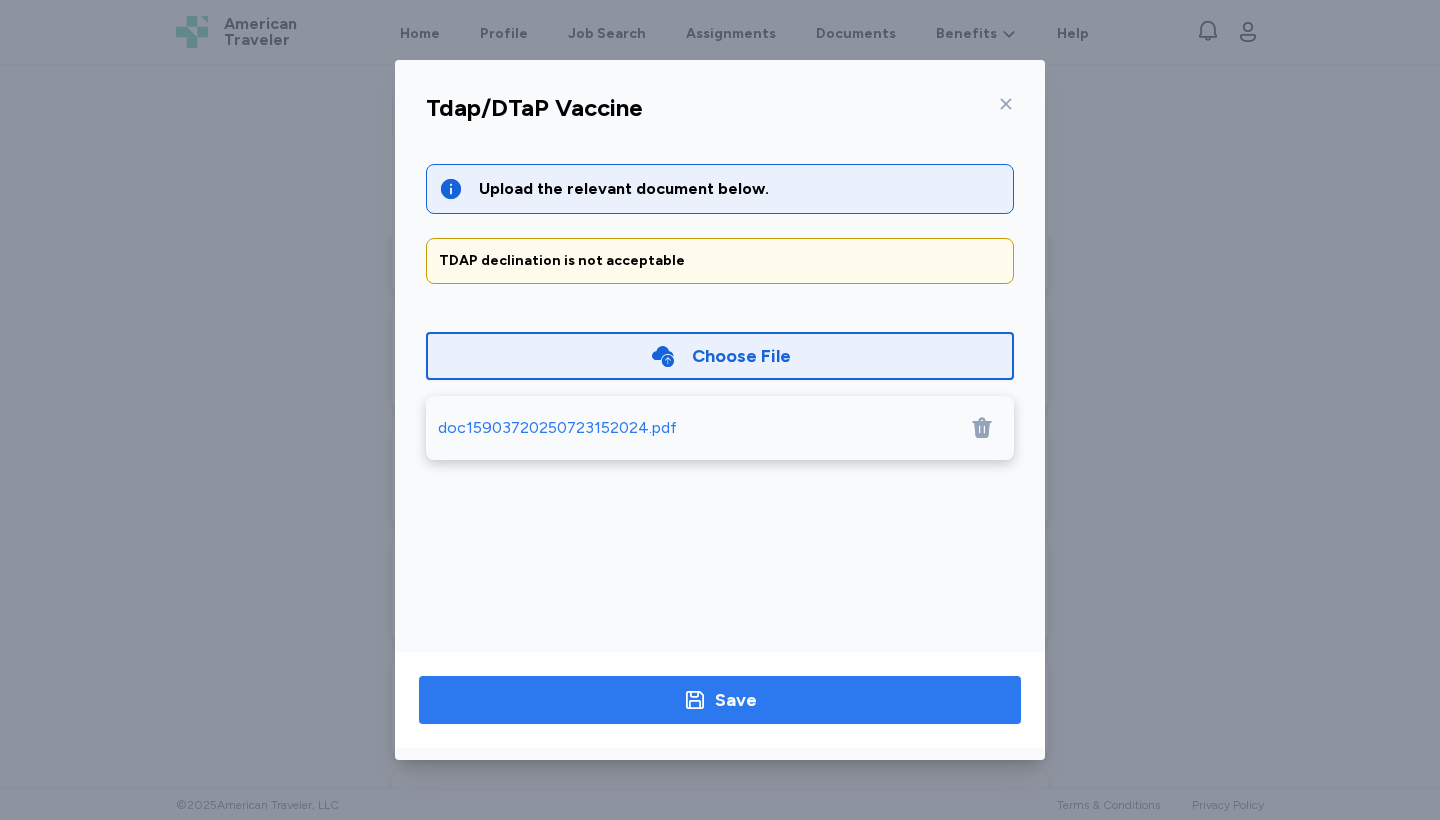 click 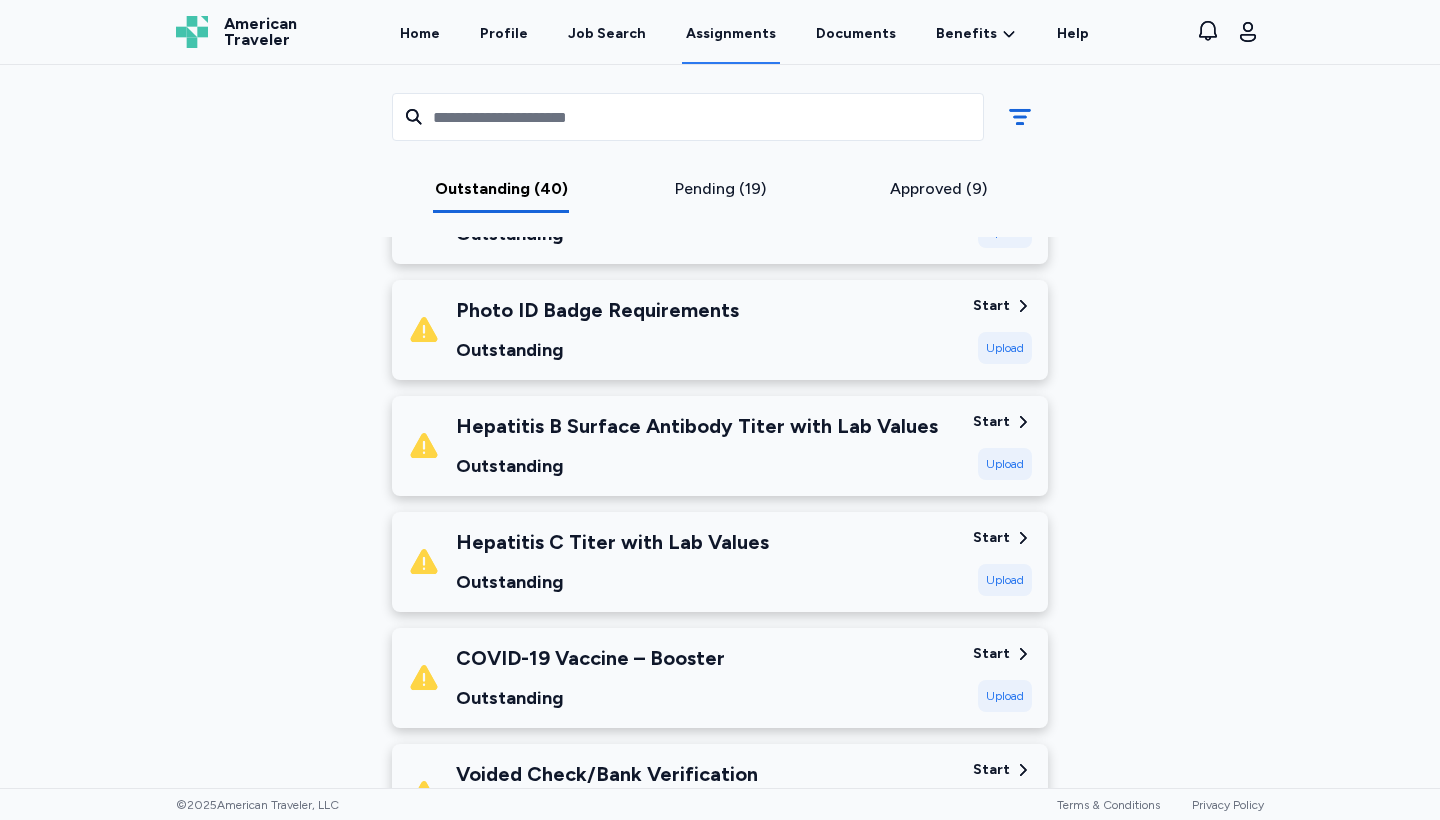 scroll, scrollTop: 1787, scrollLeft: 0, axis: vertical 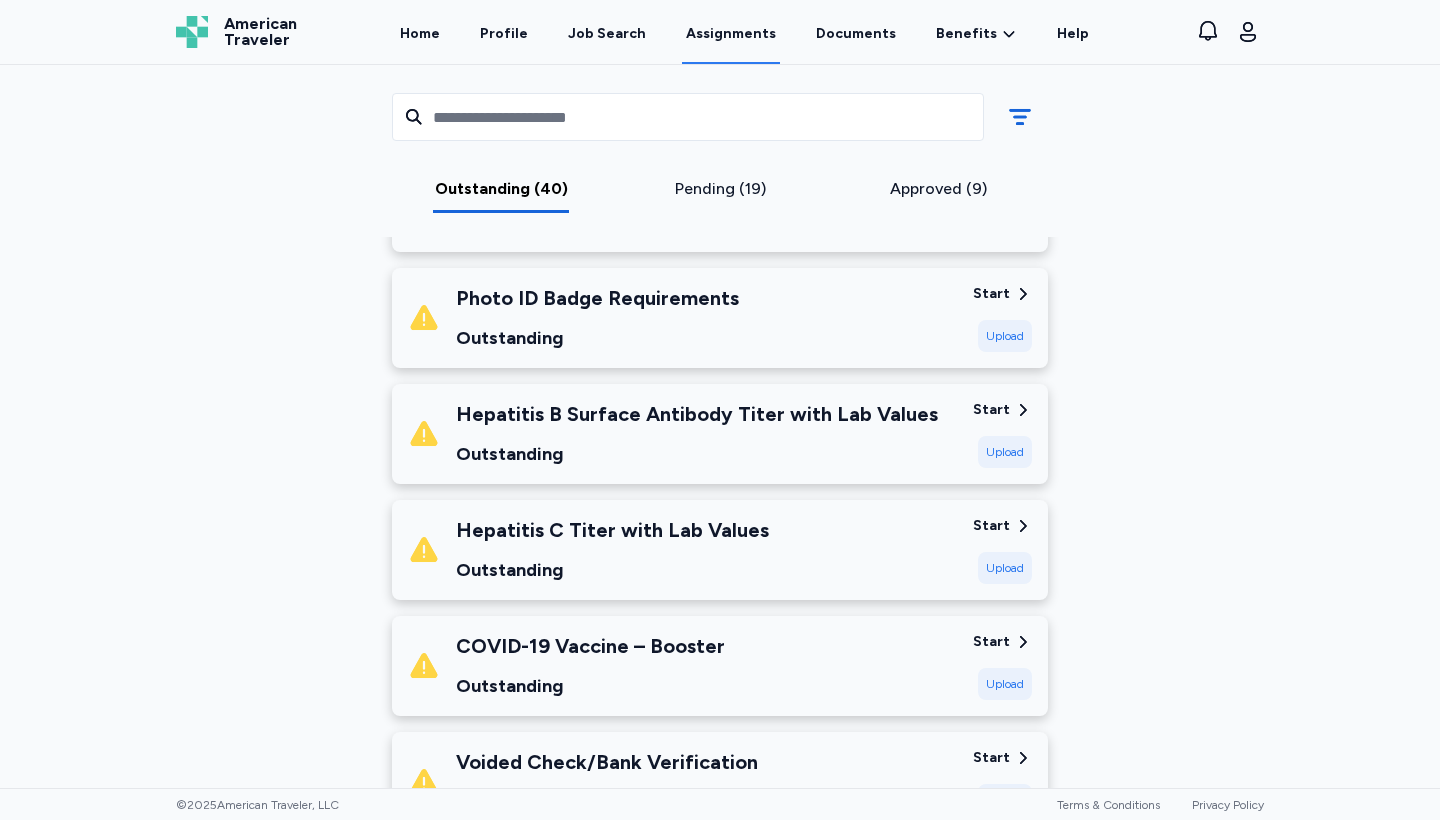 click on "Upload" at bounding box center (1005, 568) 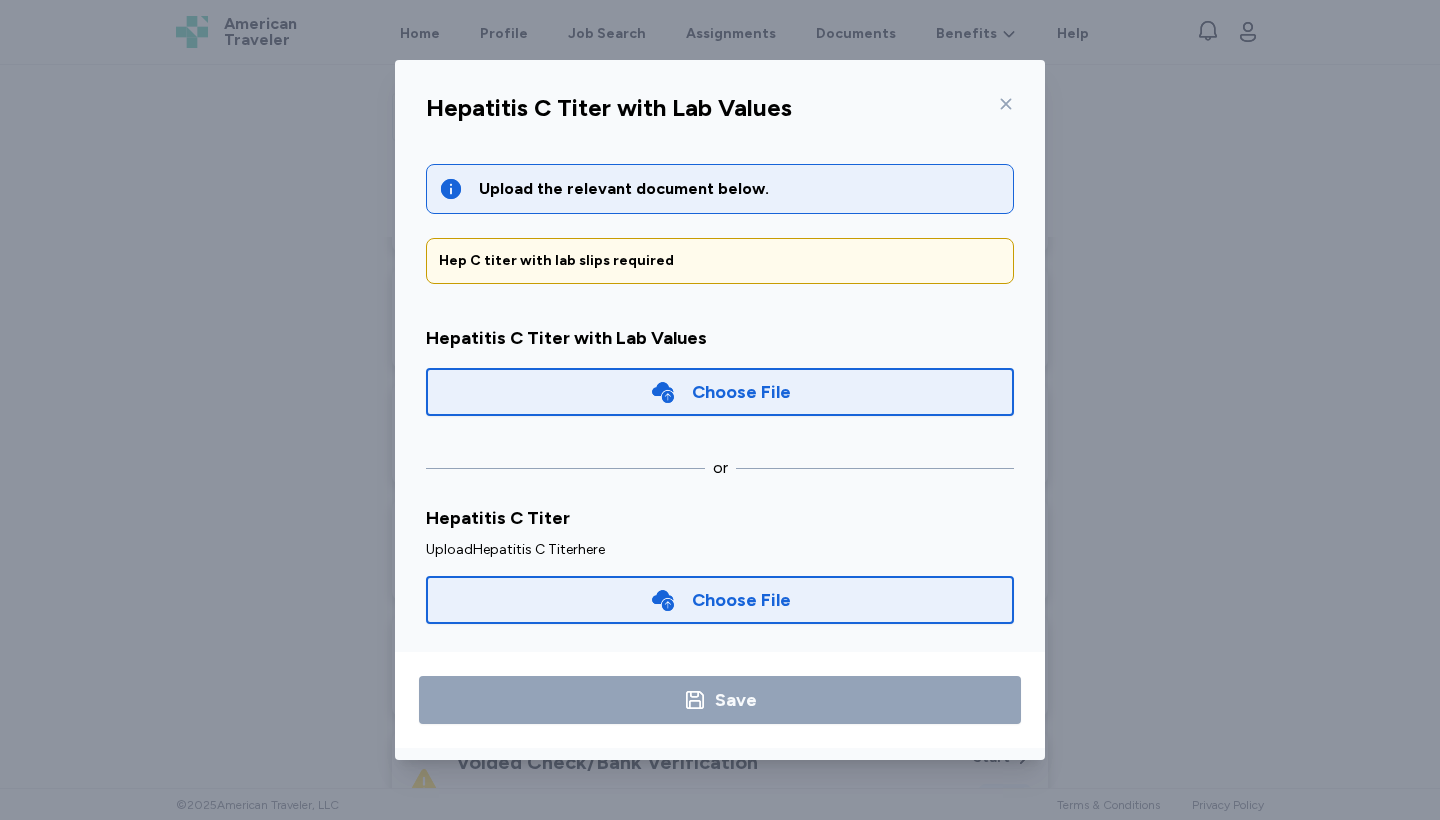 click on "Choose File" at bounding box center [720, 392] 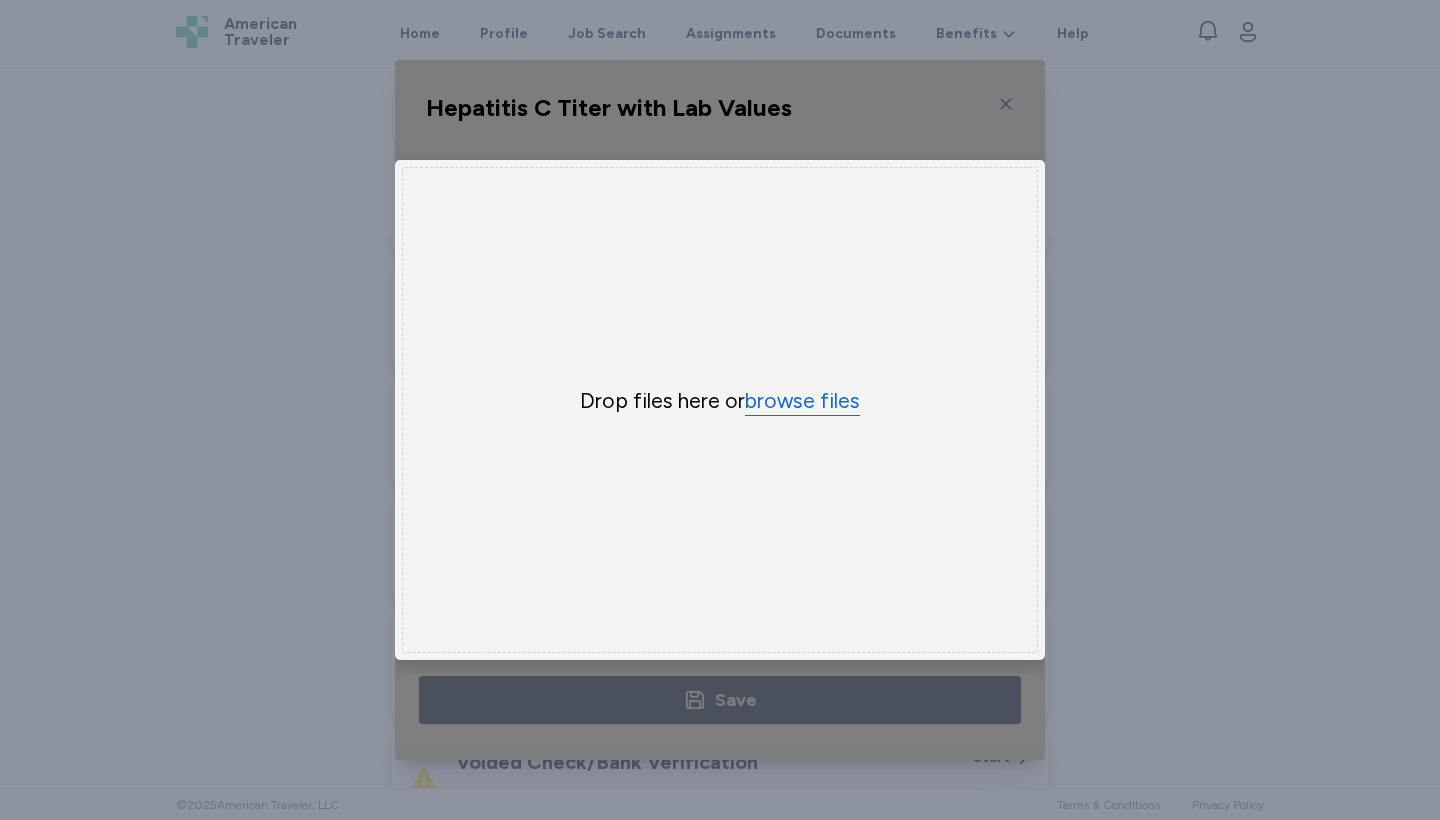 click on "browse files" at bounding box center (802, 401) 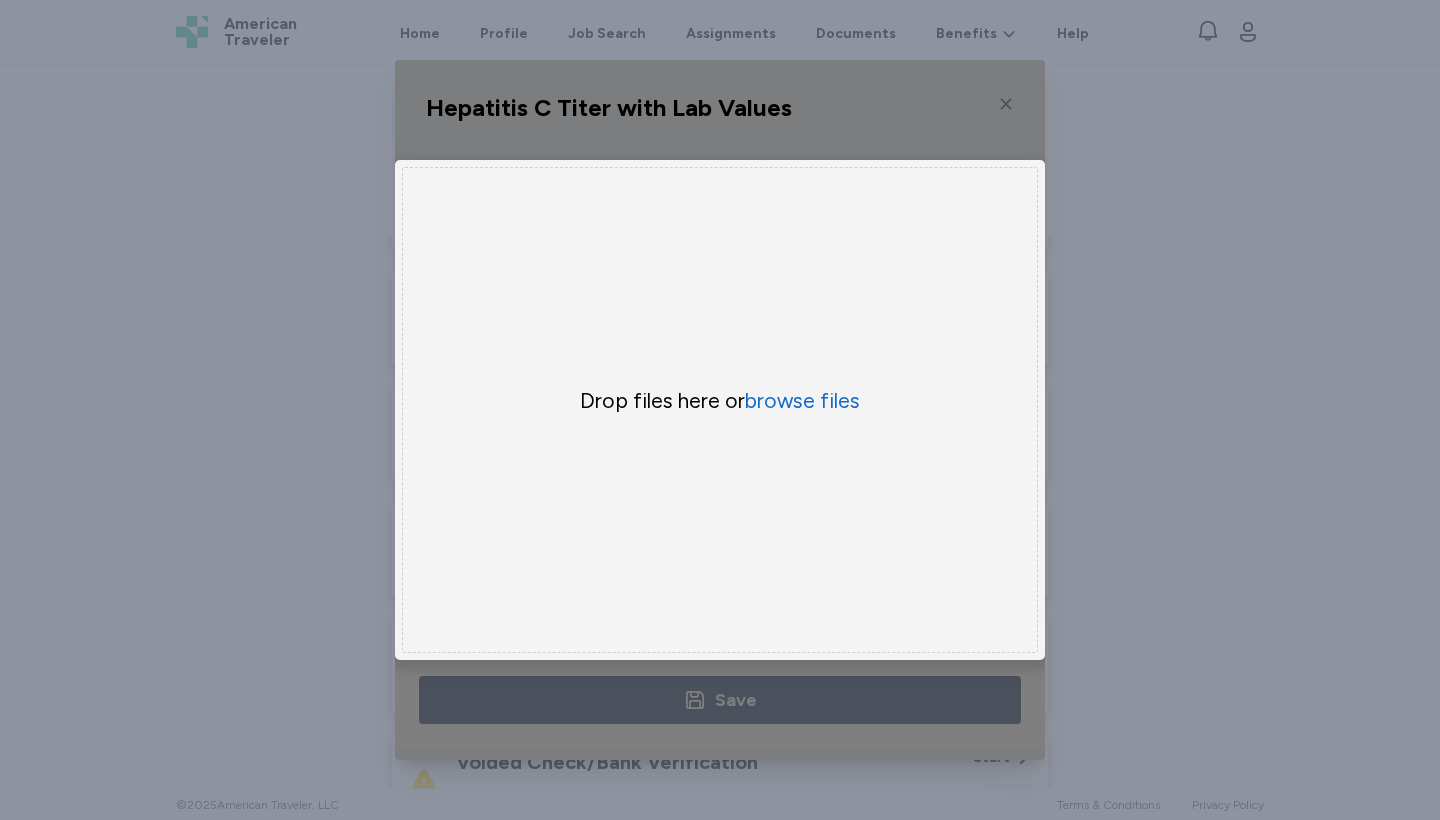 click on "Hepatitis C Titer with Lab Values Upload the relevant document below. Hep C titer with lab slips required Hepatitis C Titer with Lab Values Choose File × Drop your files here Drop files here or  browse files Save or Hepatitis C Titer Upload  Hepatitis C Titer  here Choose File" at bounding box center (720, 410) 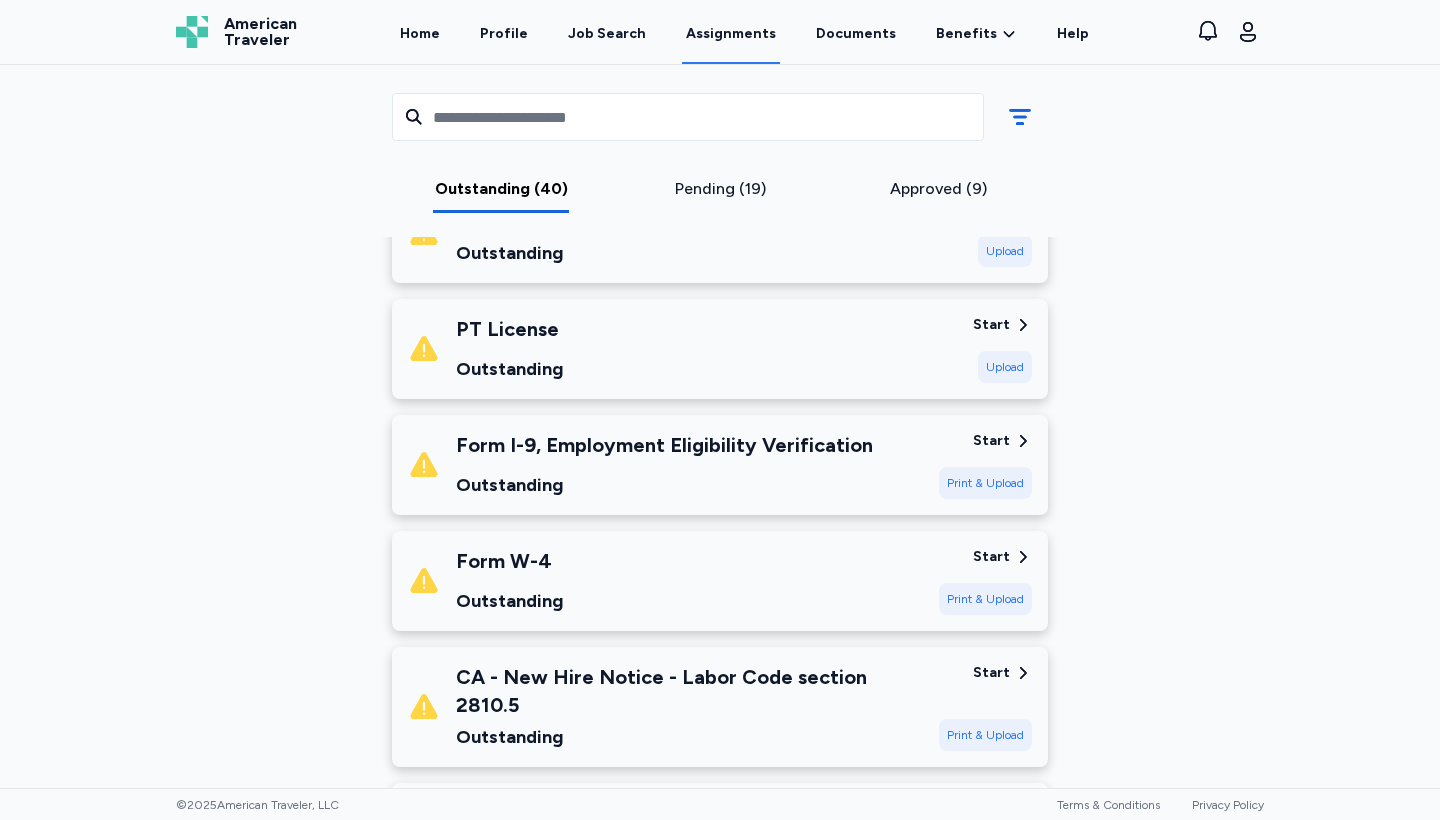 scroll, scrollTop: 2333, scrollLeft: 0, axis: vertical 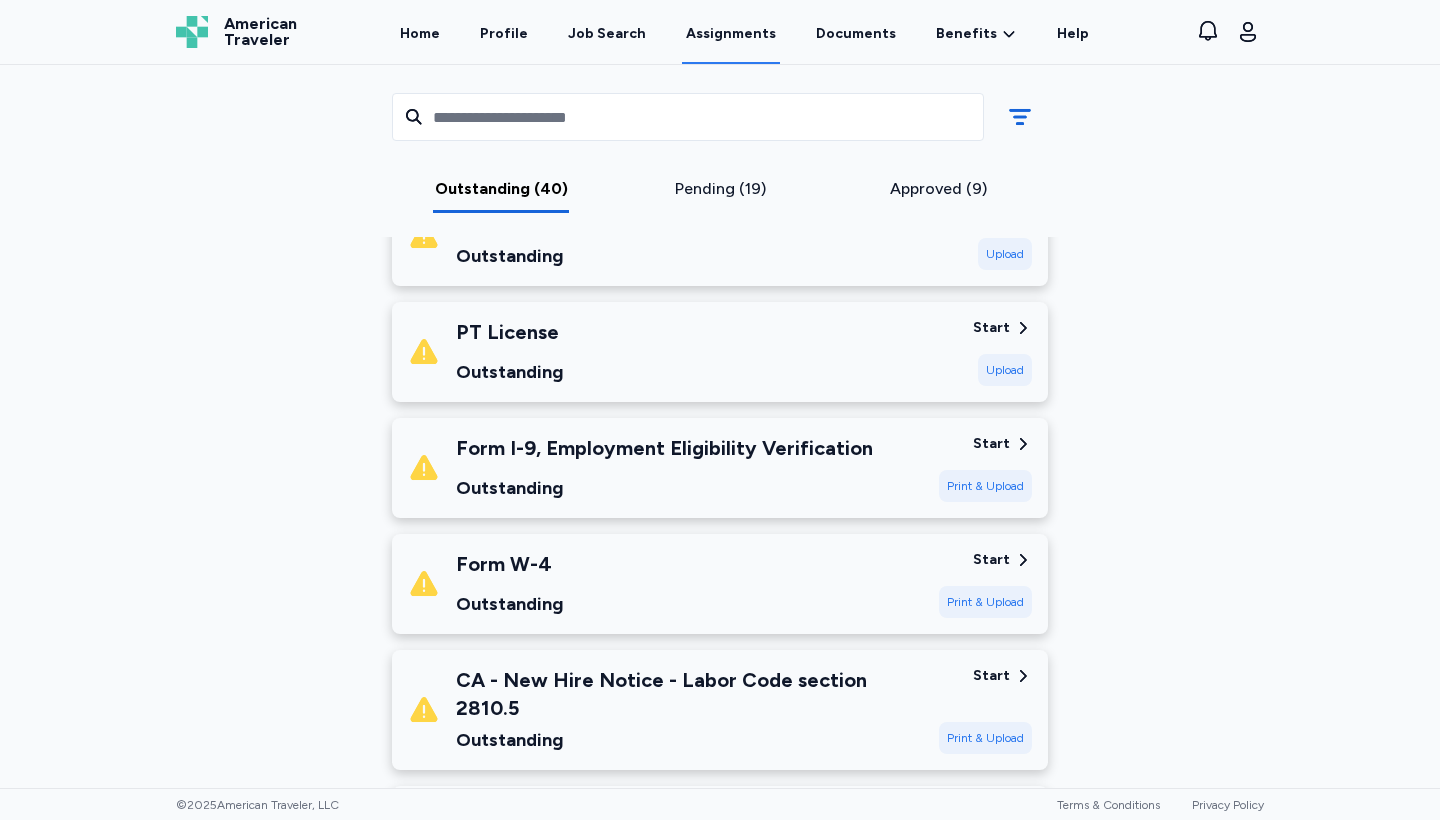 click on "Print & Upload" at bounding box center (985, 602) 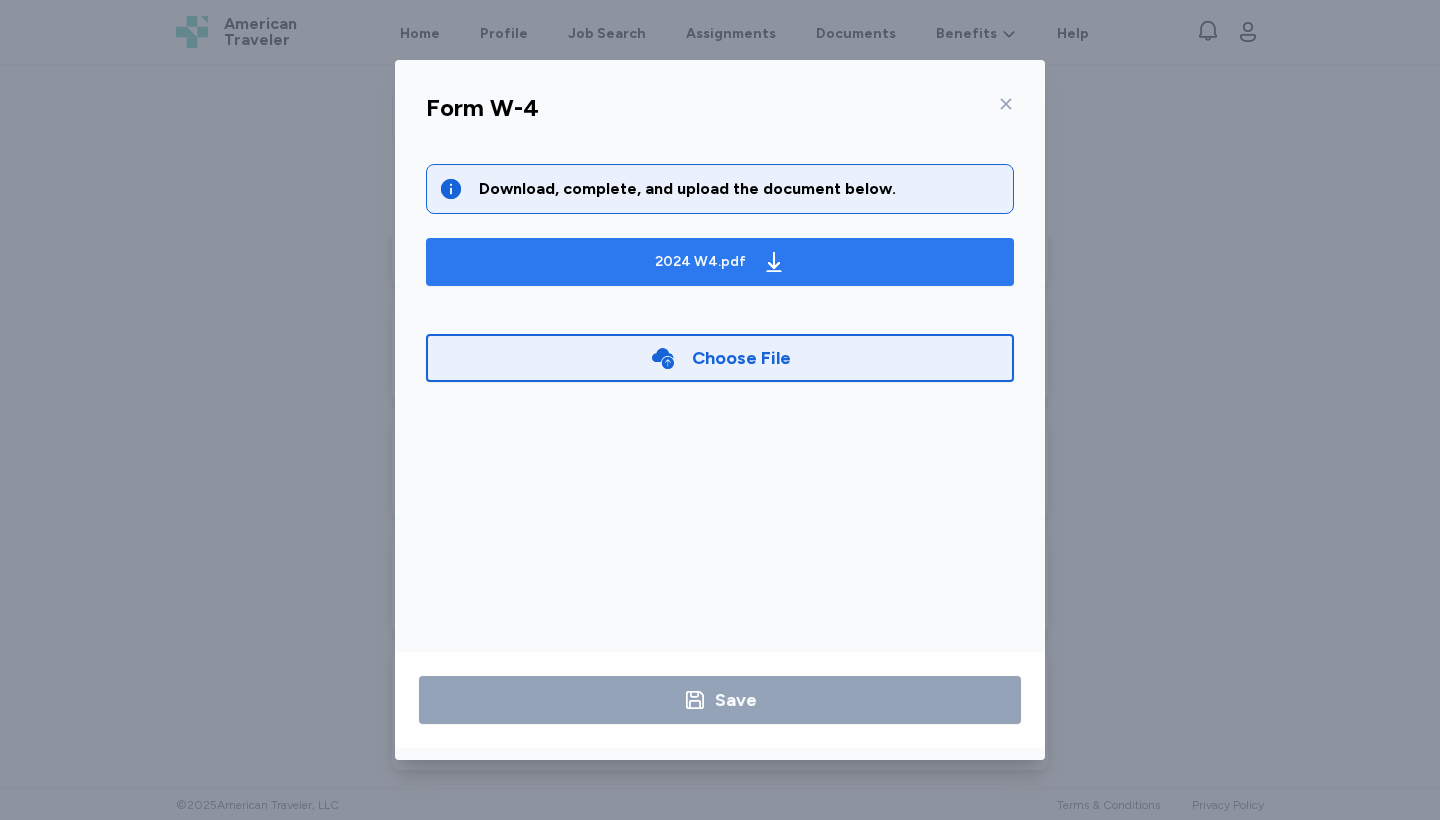 click on "2024 W4.pdf" at bounding box center [720, 262] 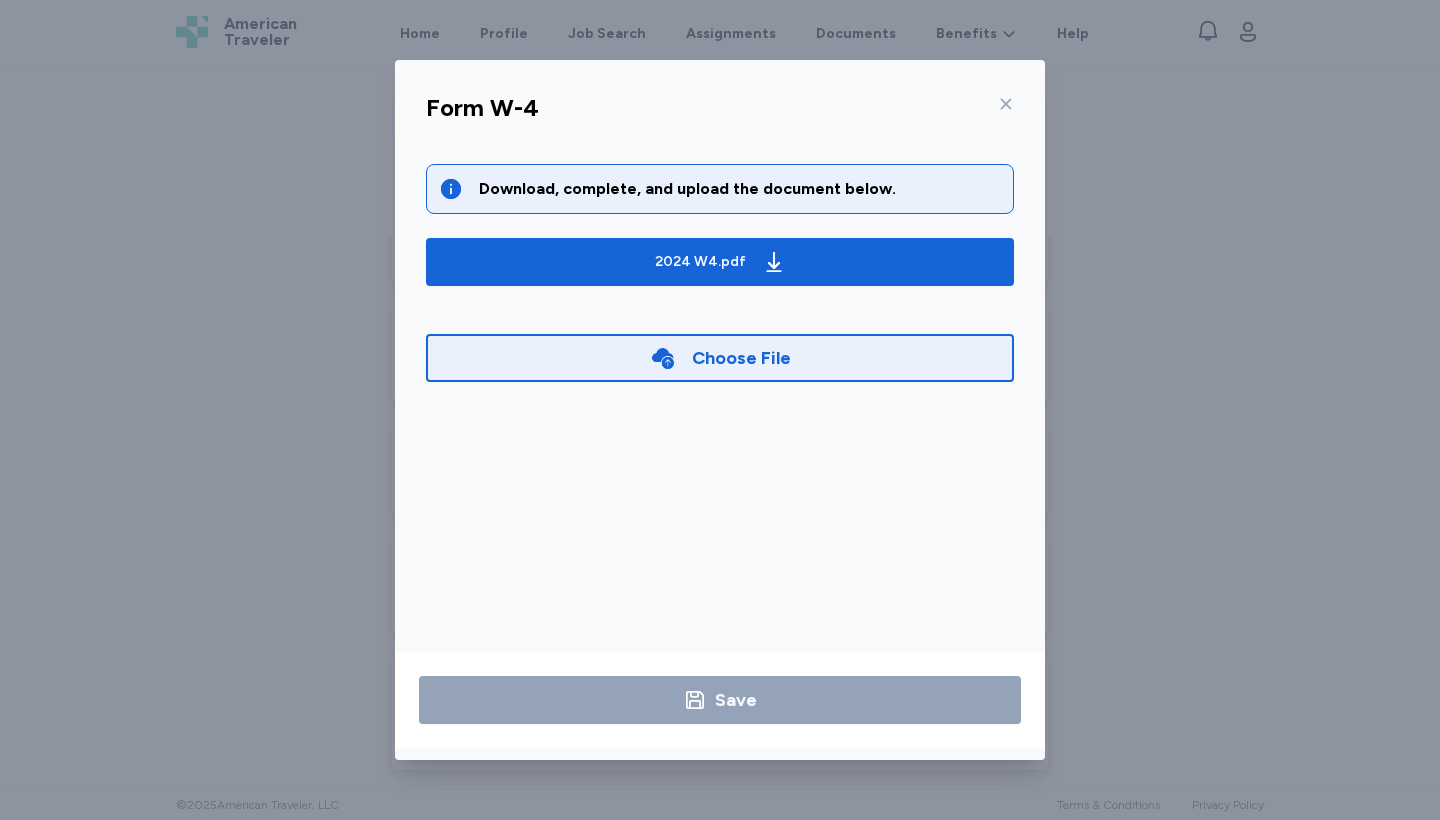 click 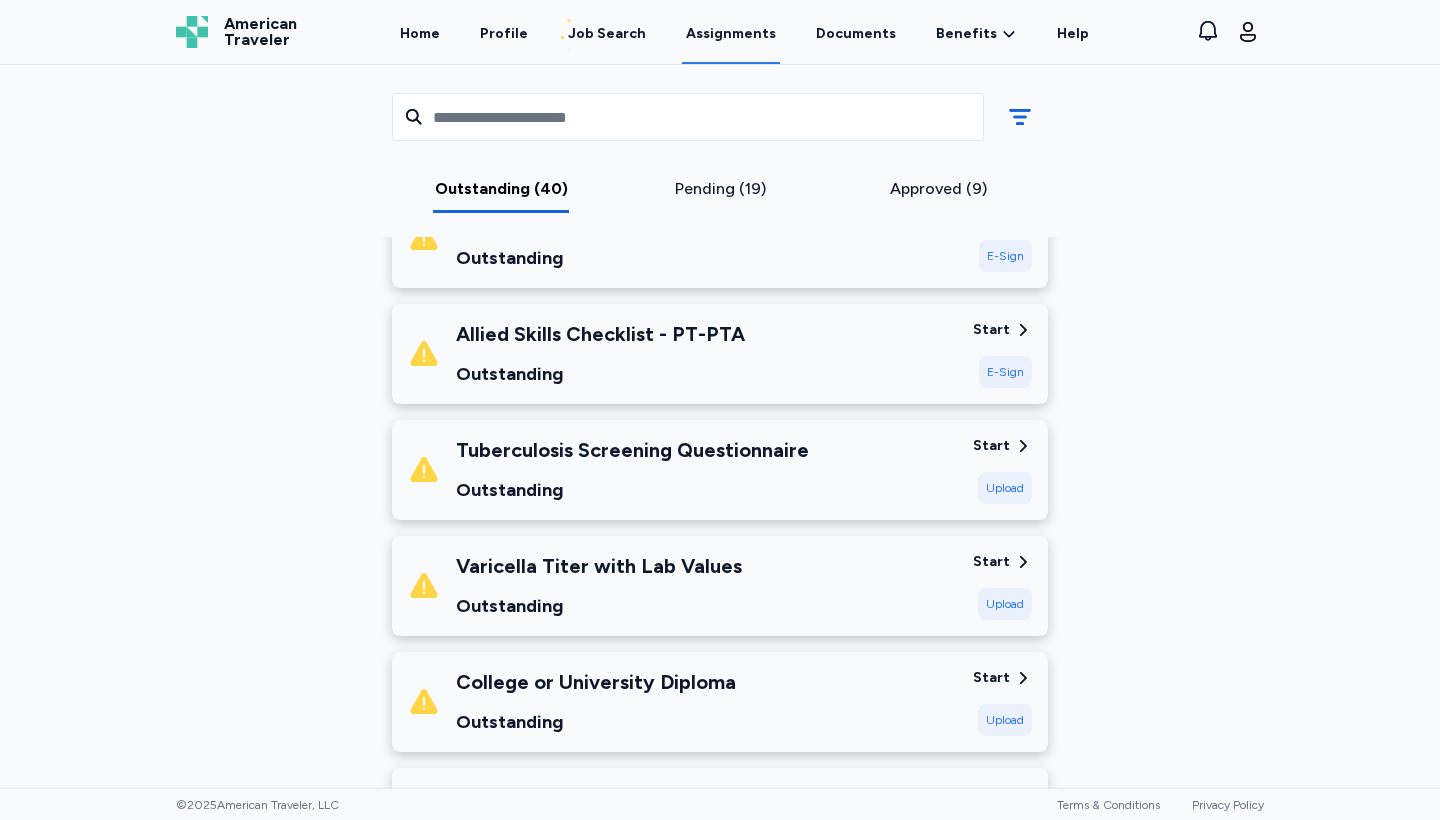scroll, scrollTop: 1048, scrollLeft: 0, axis: vertical 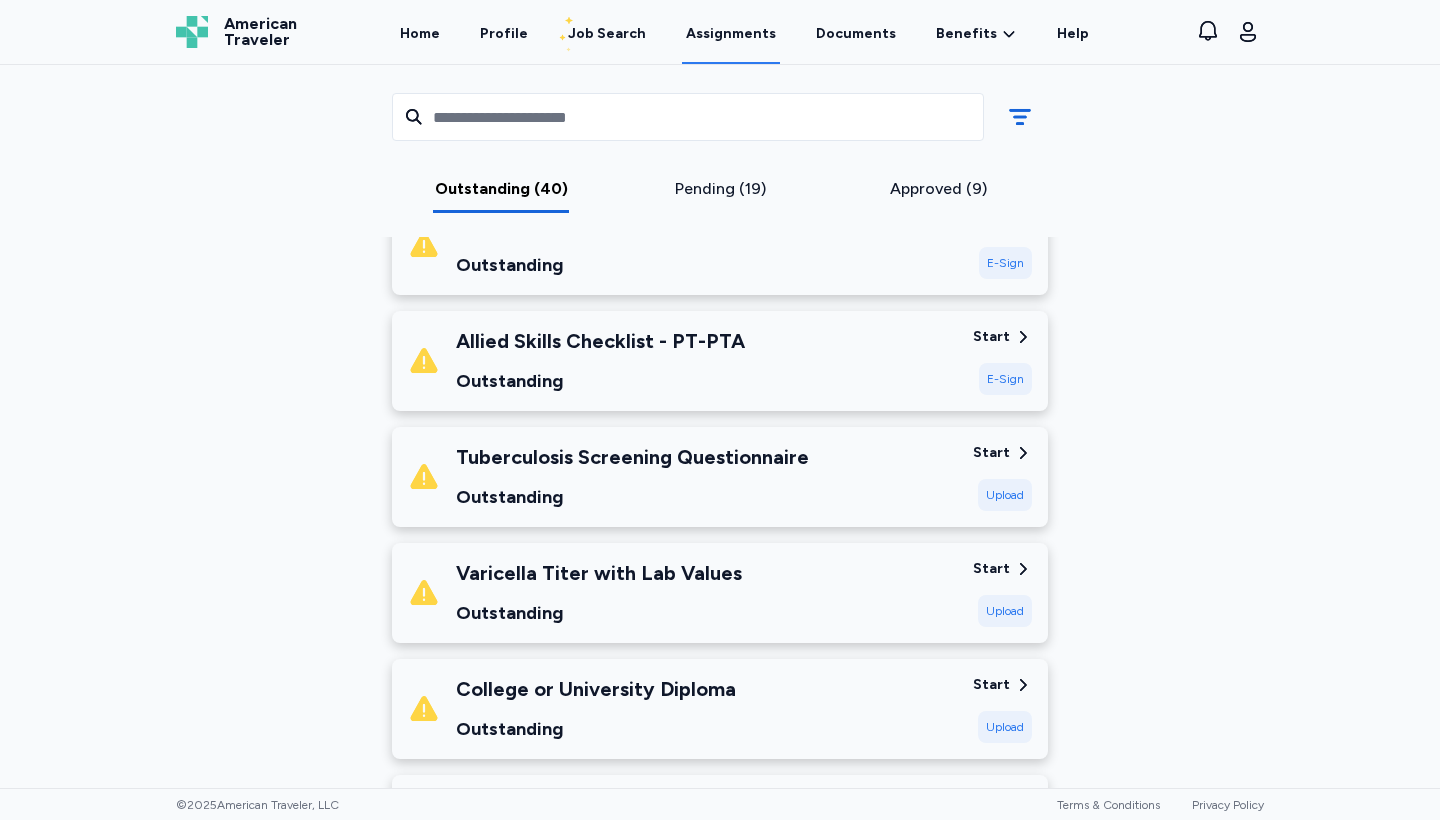 click on "Upload" at bounding box center (1005, 611) 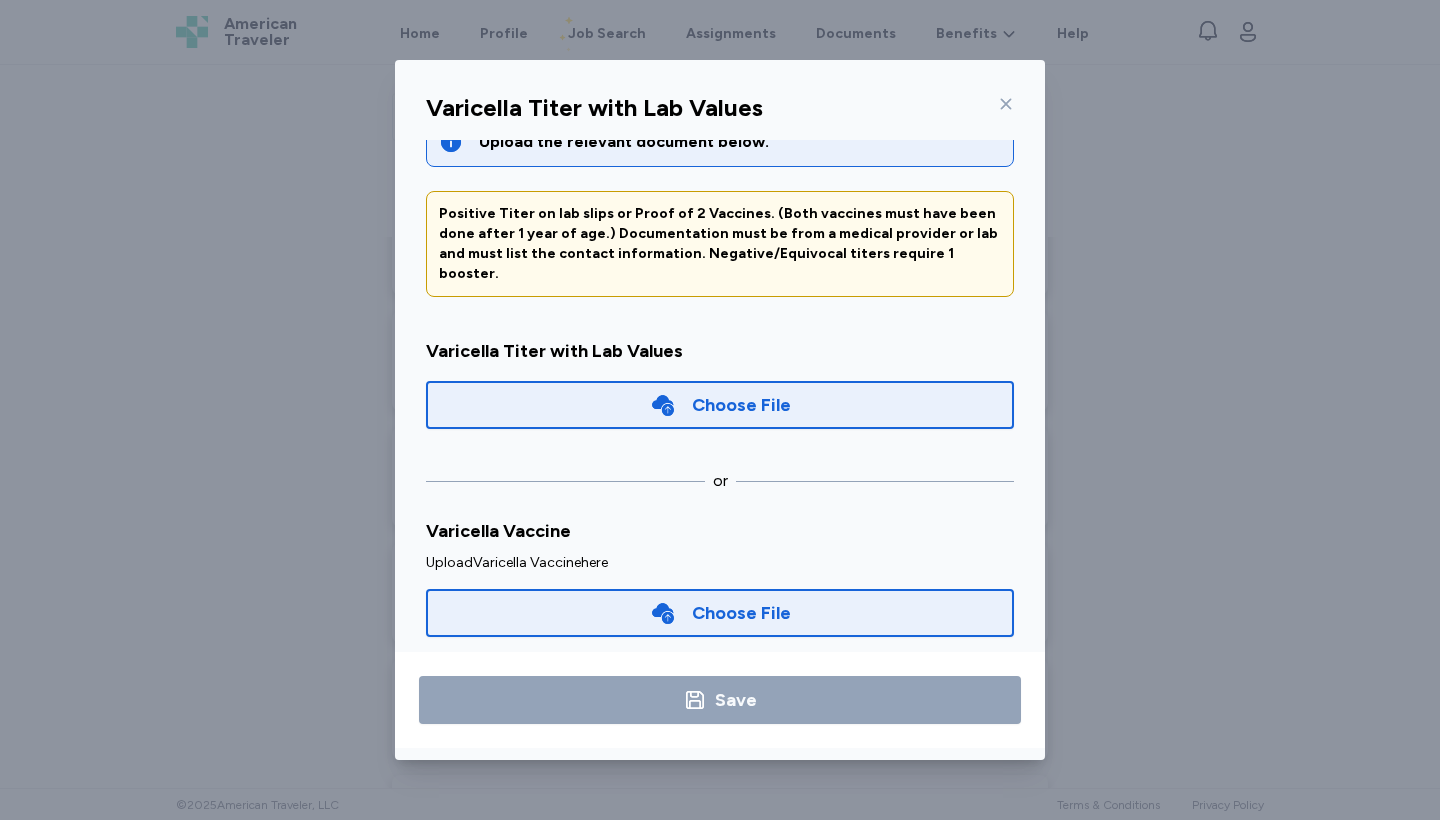 scroll, scrollTop: 46, scrollLeft: 0, axis: vertical 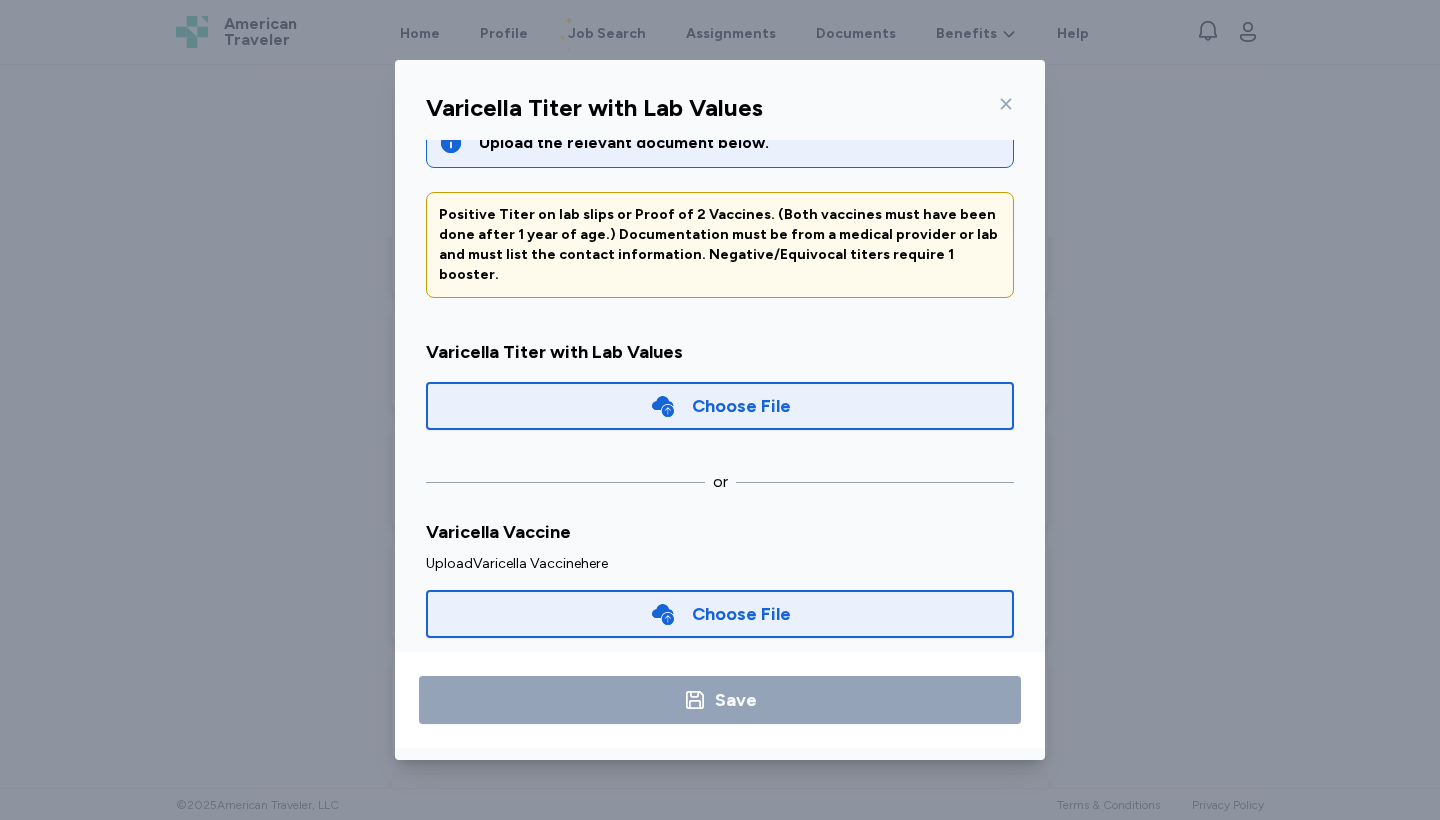 click on "Choose File" at bounding box center (741, 406) 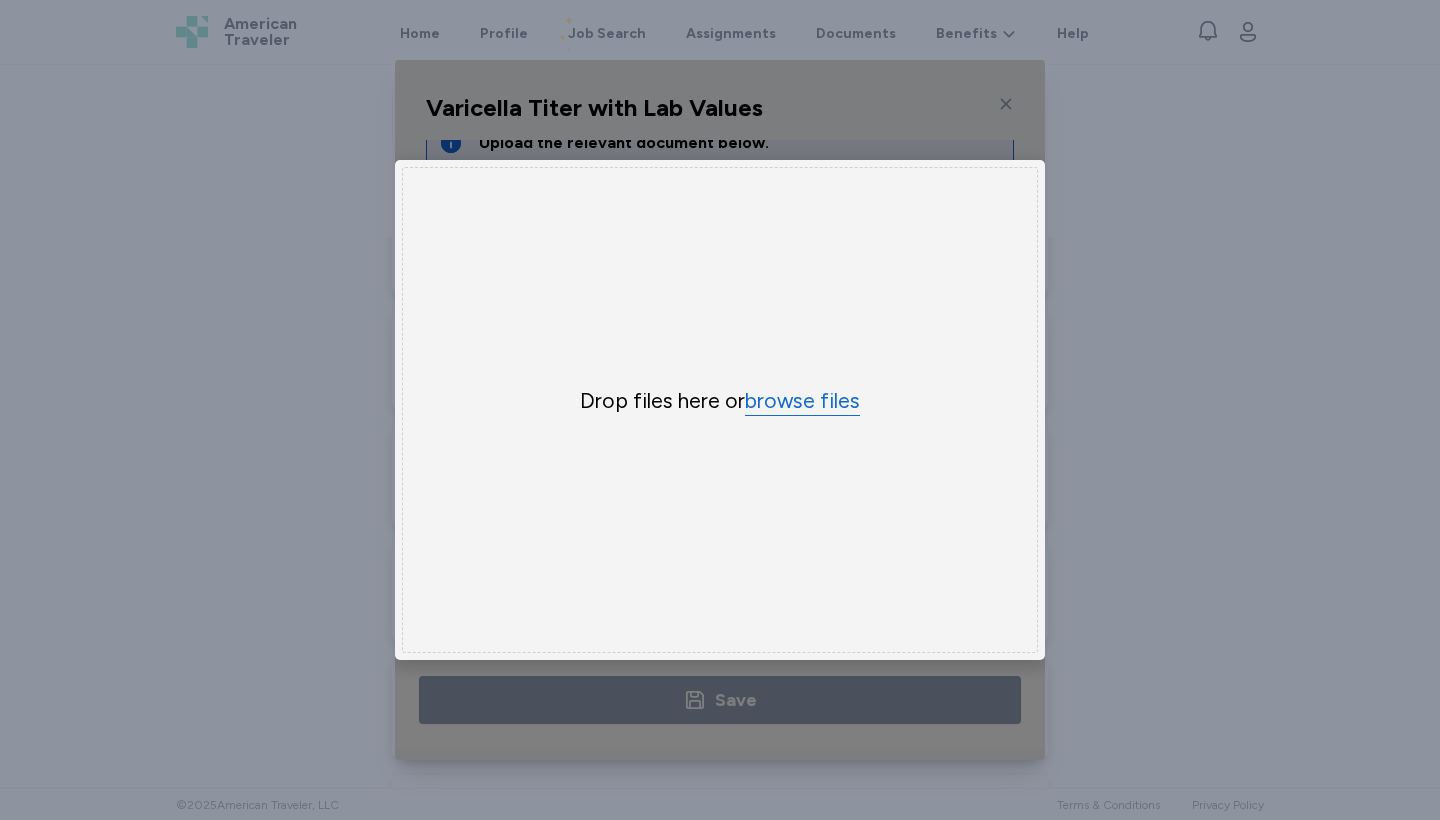 click on "browse files" at bounding box center (802, 401) 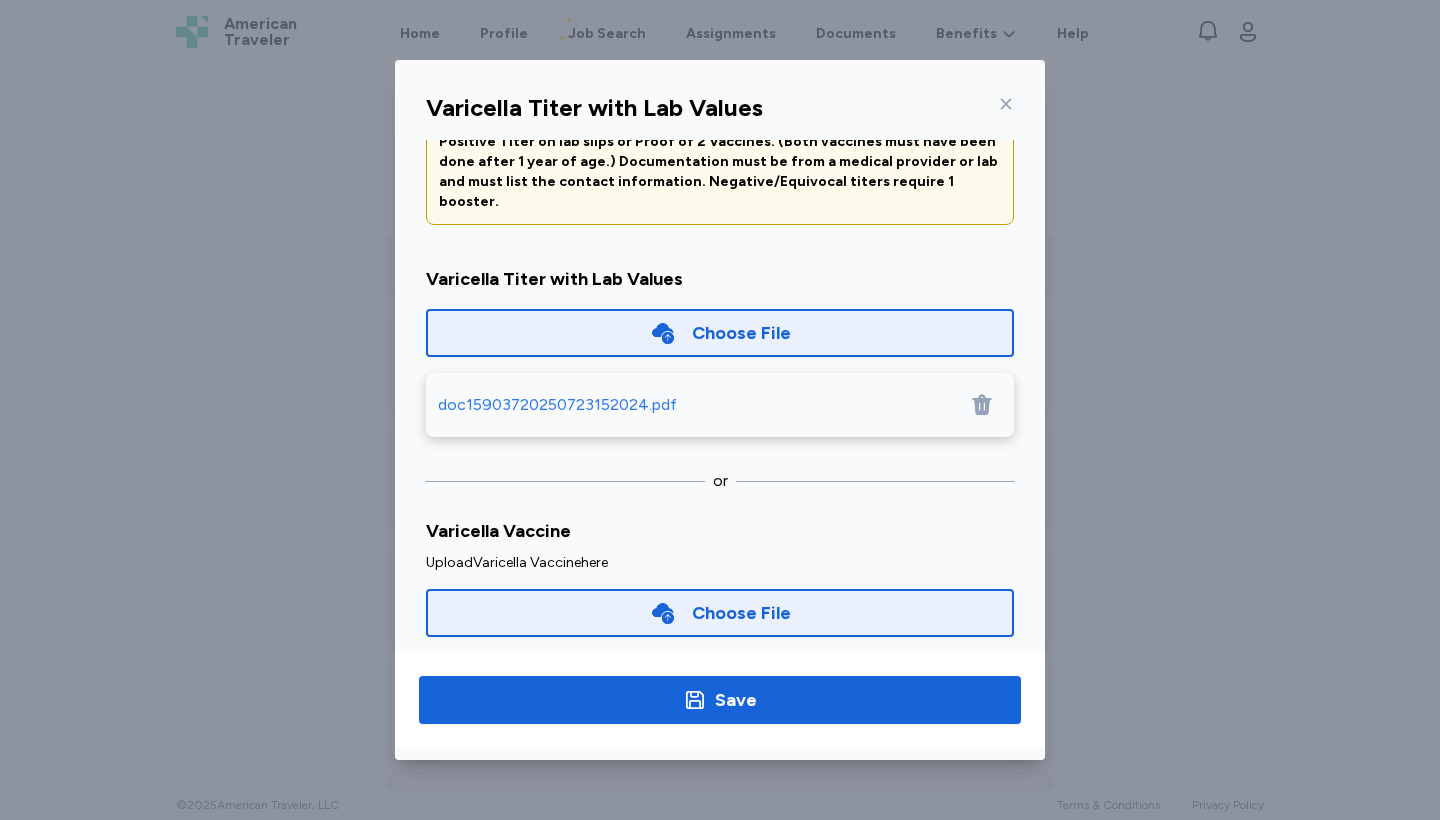 scroll, scrollTop: 118, scrollLeft: 0, axis: vertical 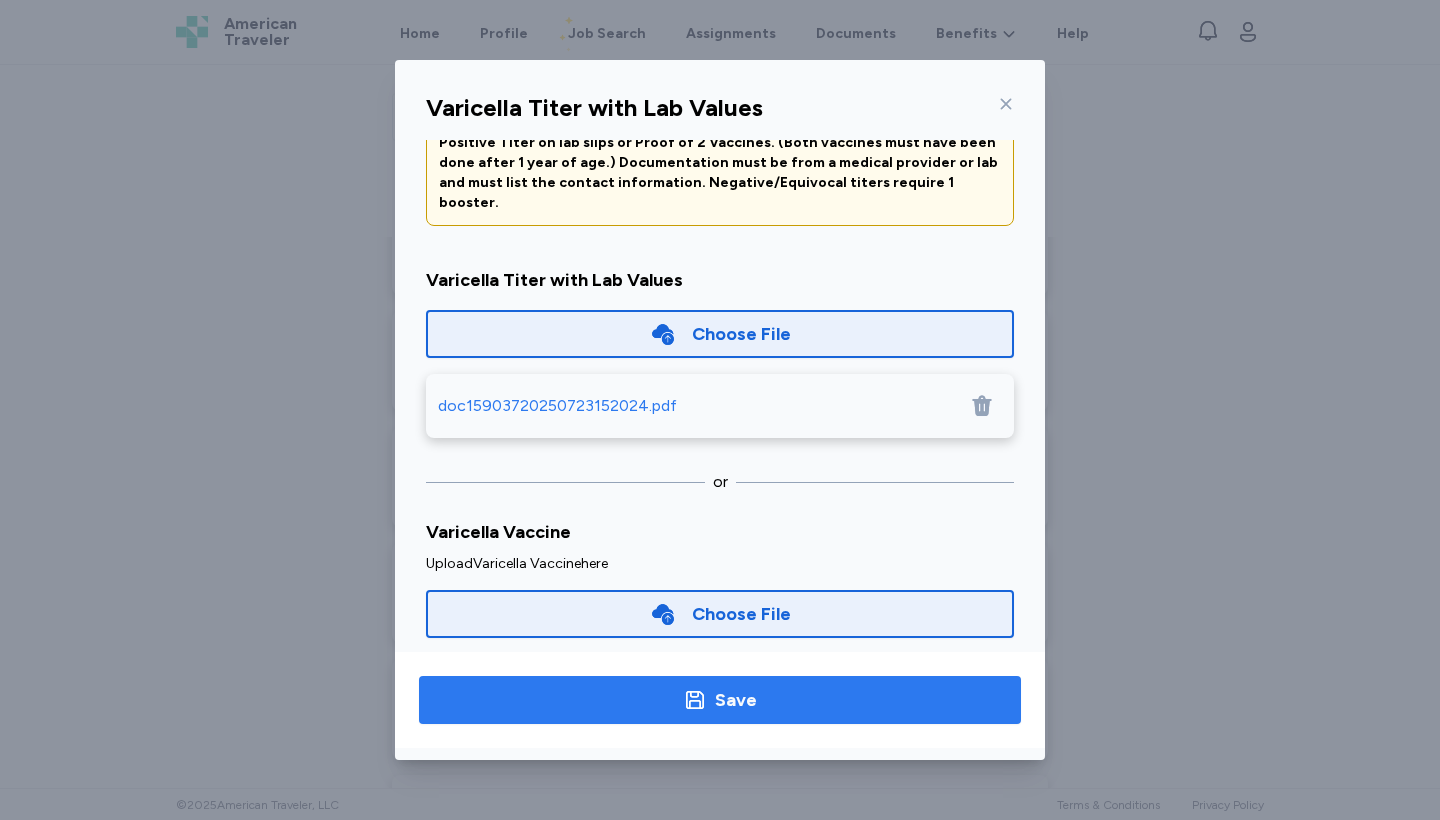 click 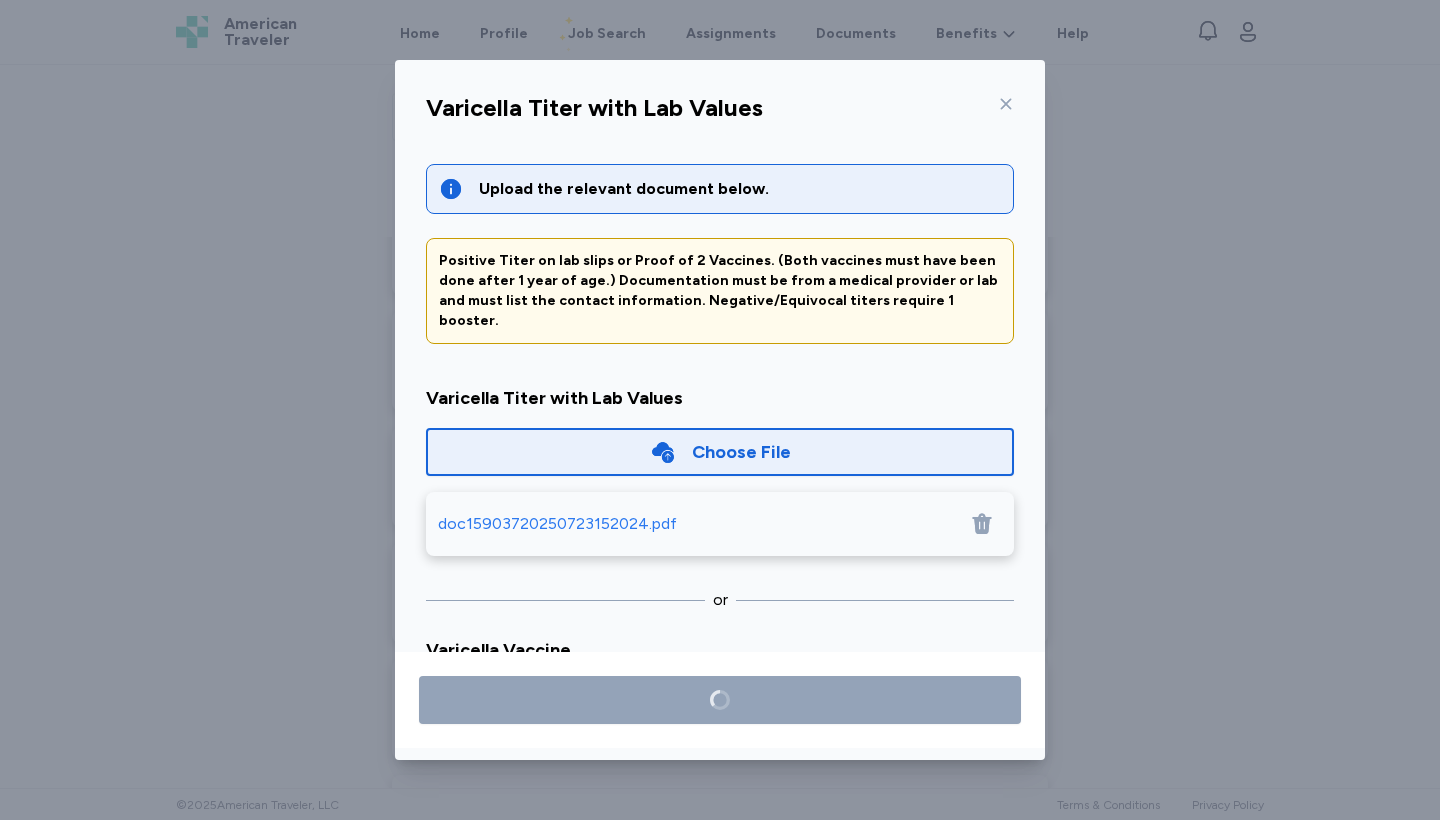 scroll, scrollTop: 0, scrollLeft: 0, axis: both 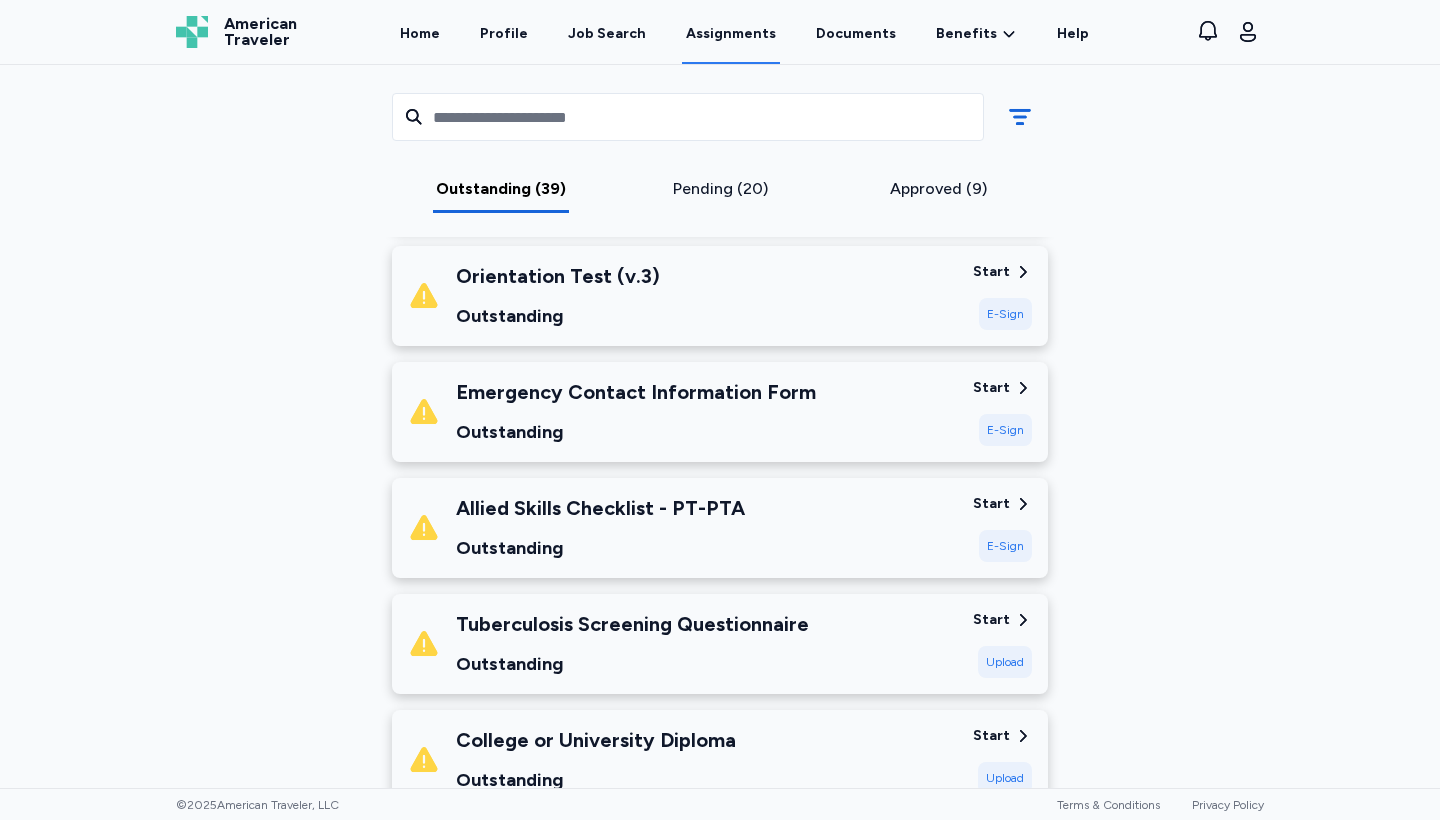 click on "Start" at bounding box center (991, 504) 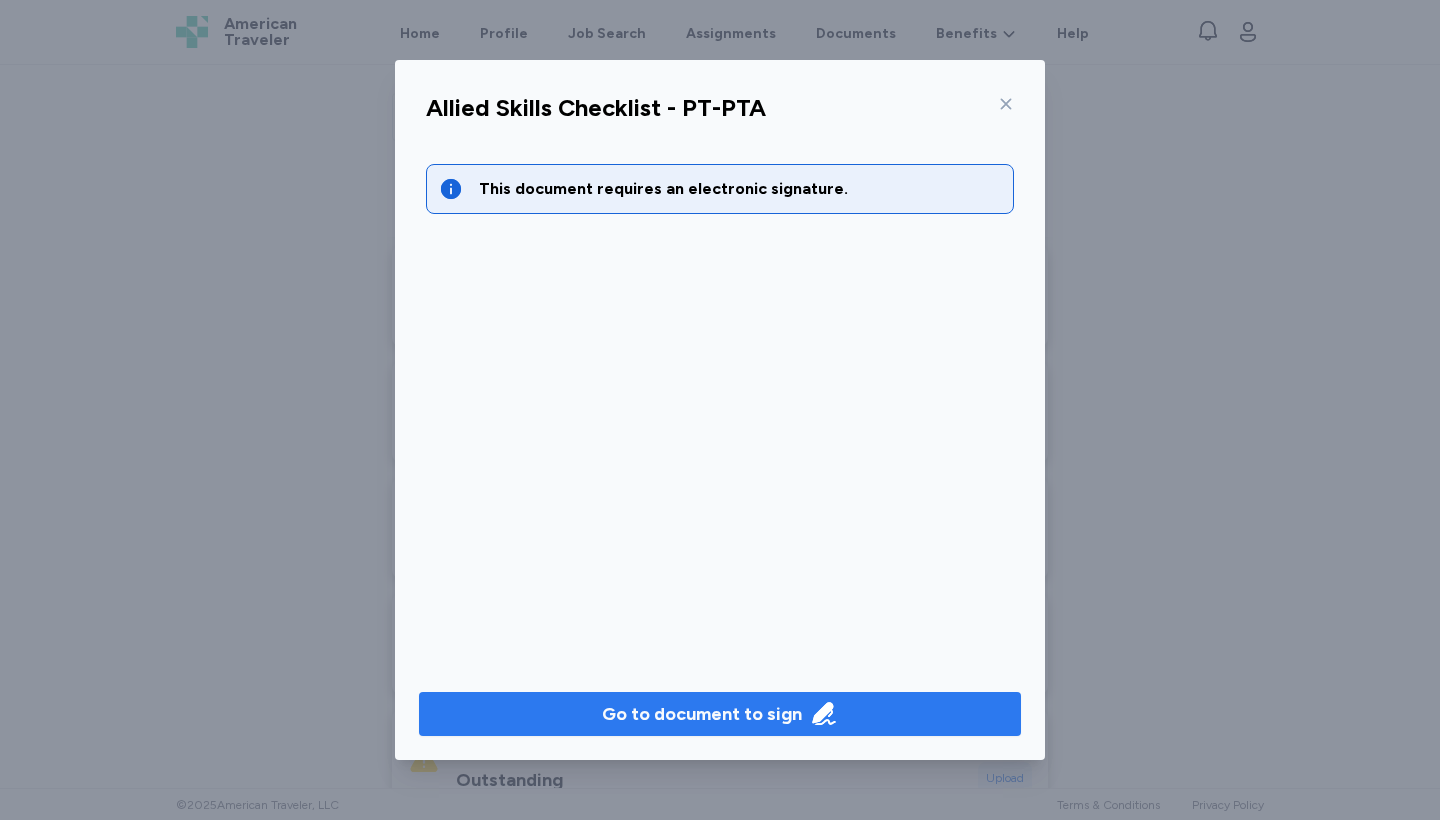click on "Go to document to sign" at bounding box center (720, 714) 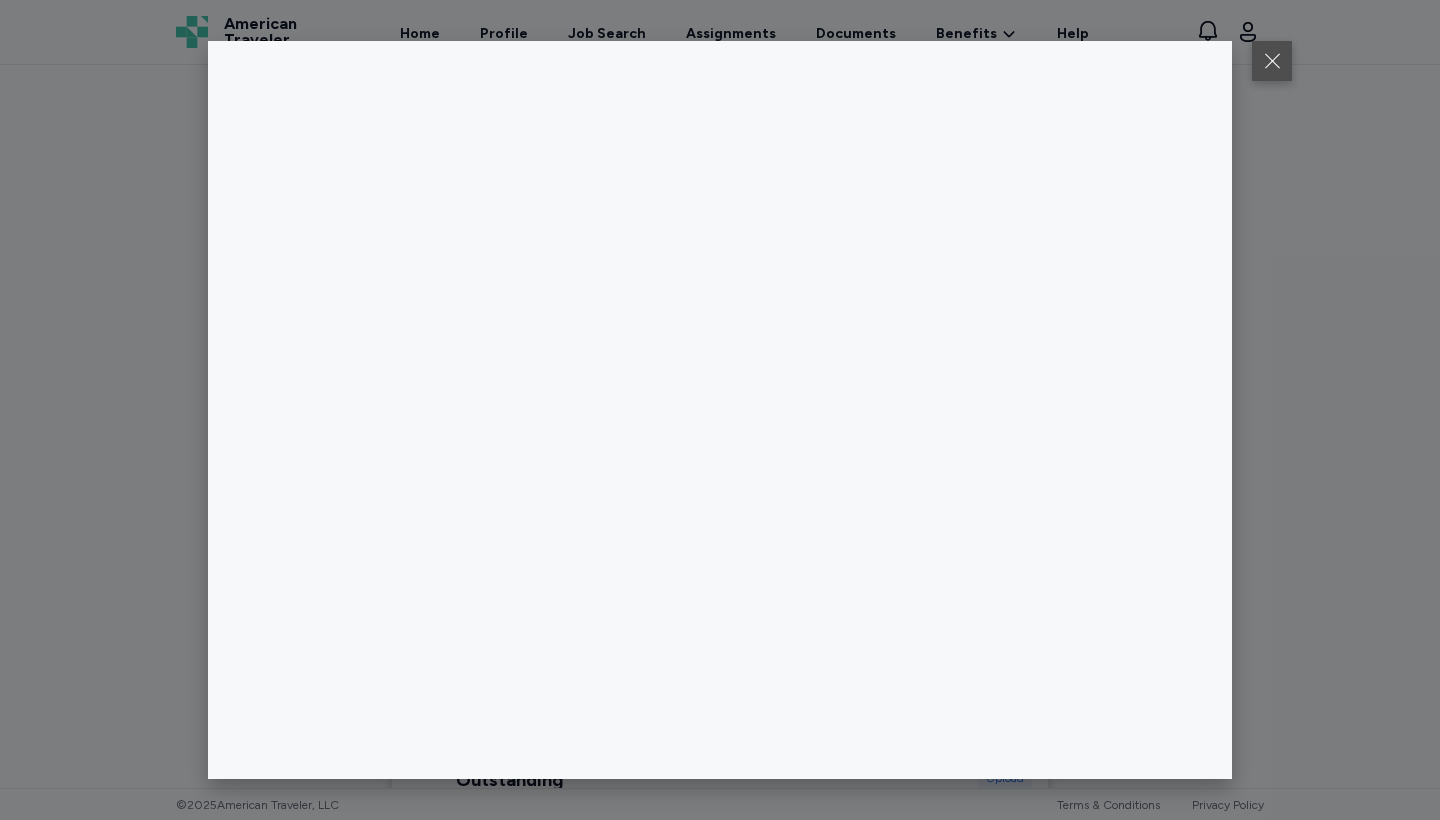 click at bounding box center [1272, 61] 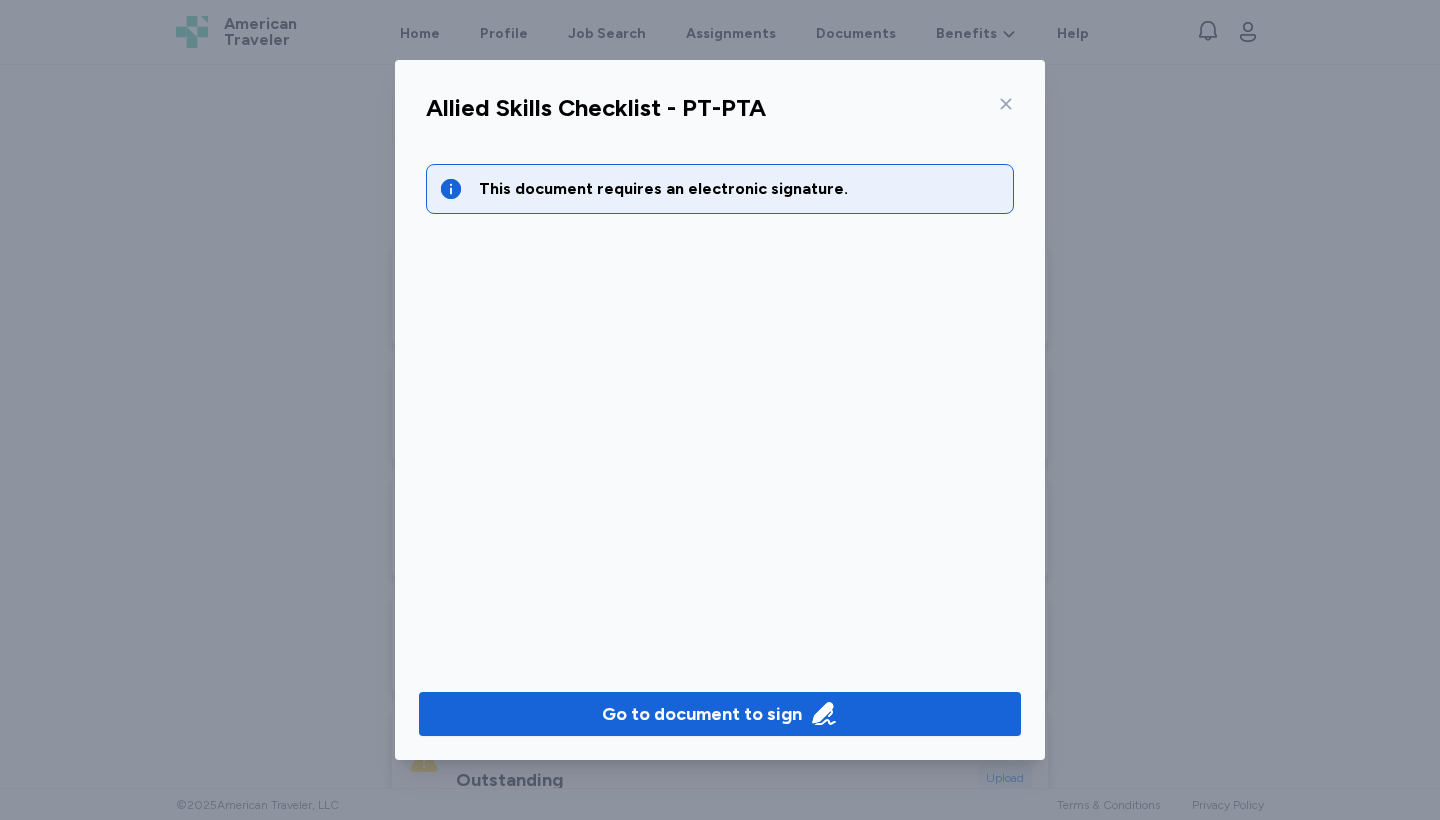 click 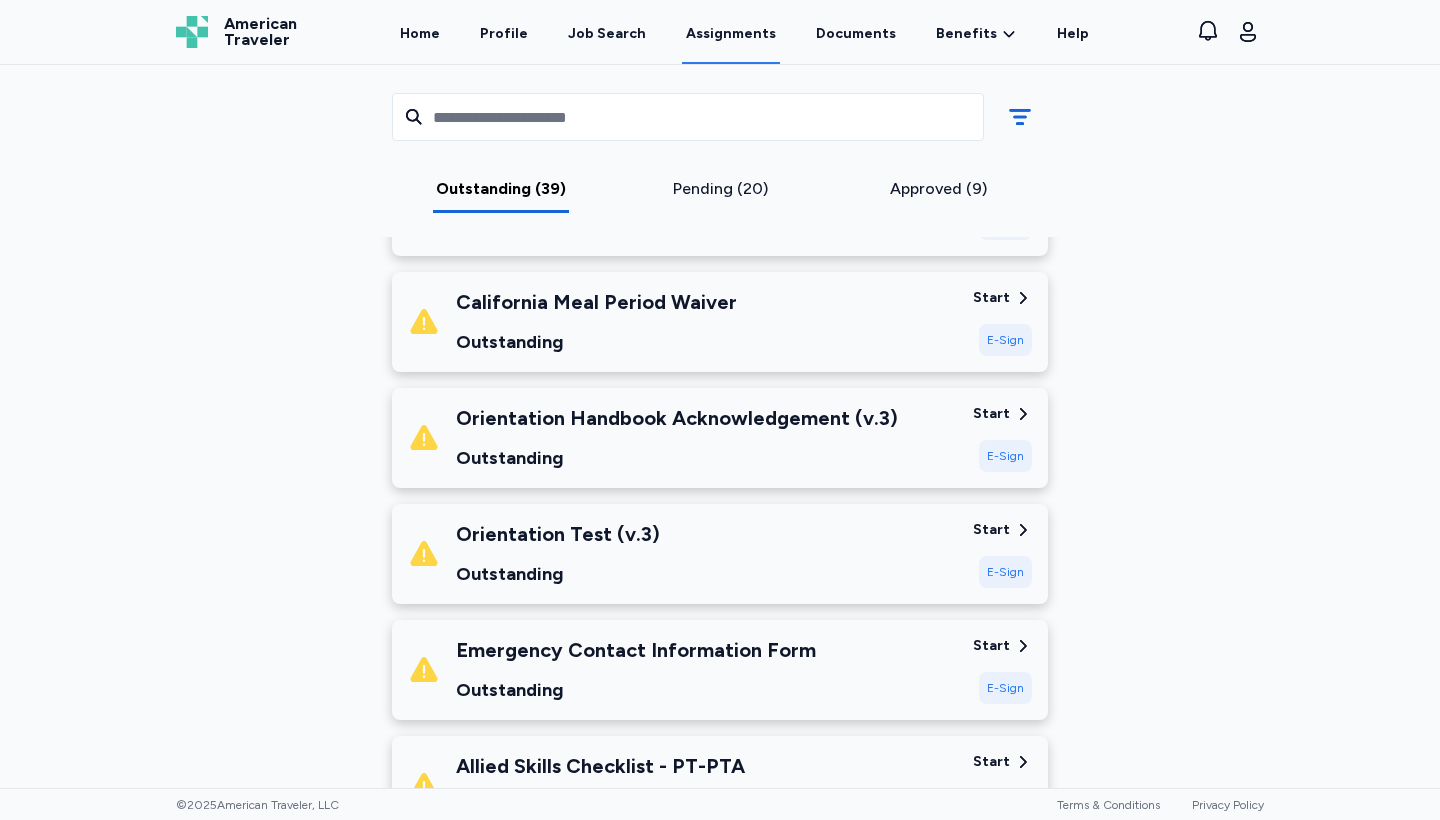 scroll, scrollTop: 620, scrollLeft: 0, axis: vertical 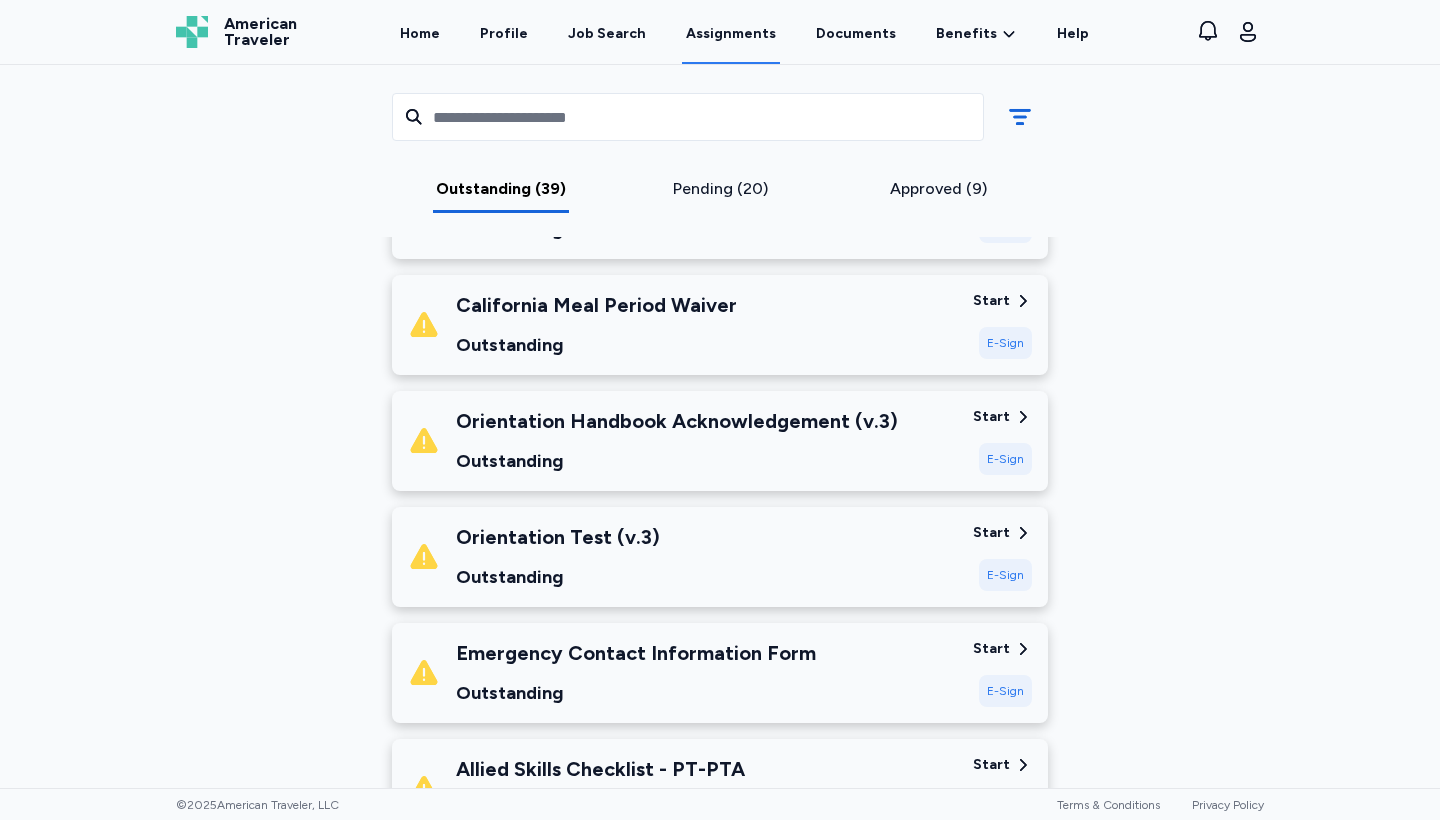 click on "E-Sign" at bounding box center [1005, 459] 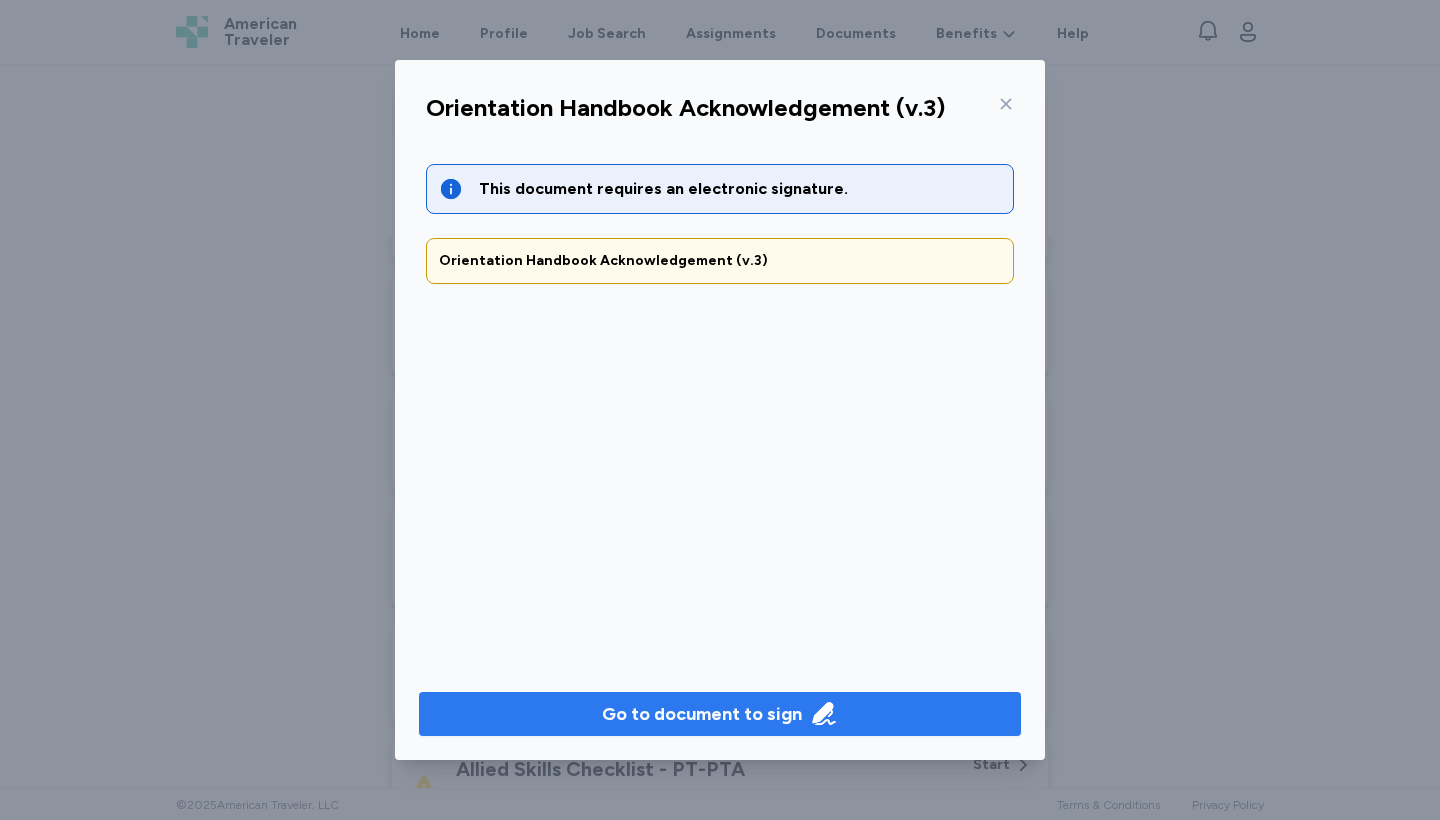 click on "Go to document to sign" at bounding box center (702, 714) 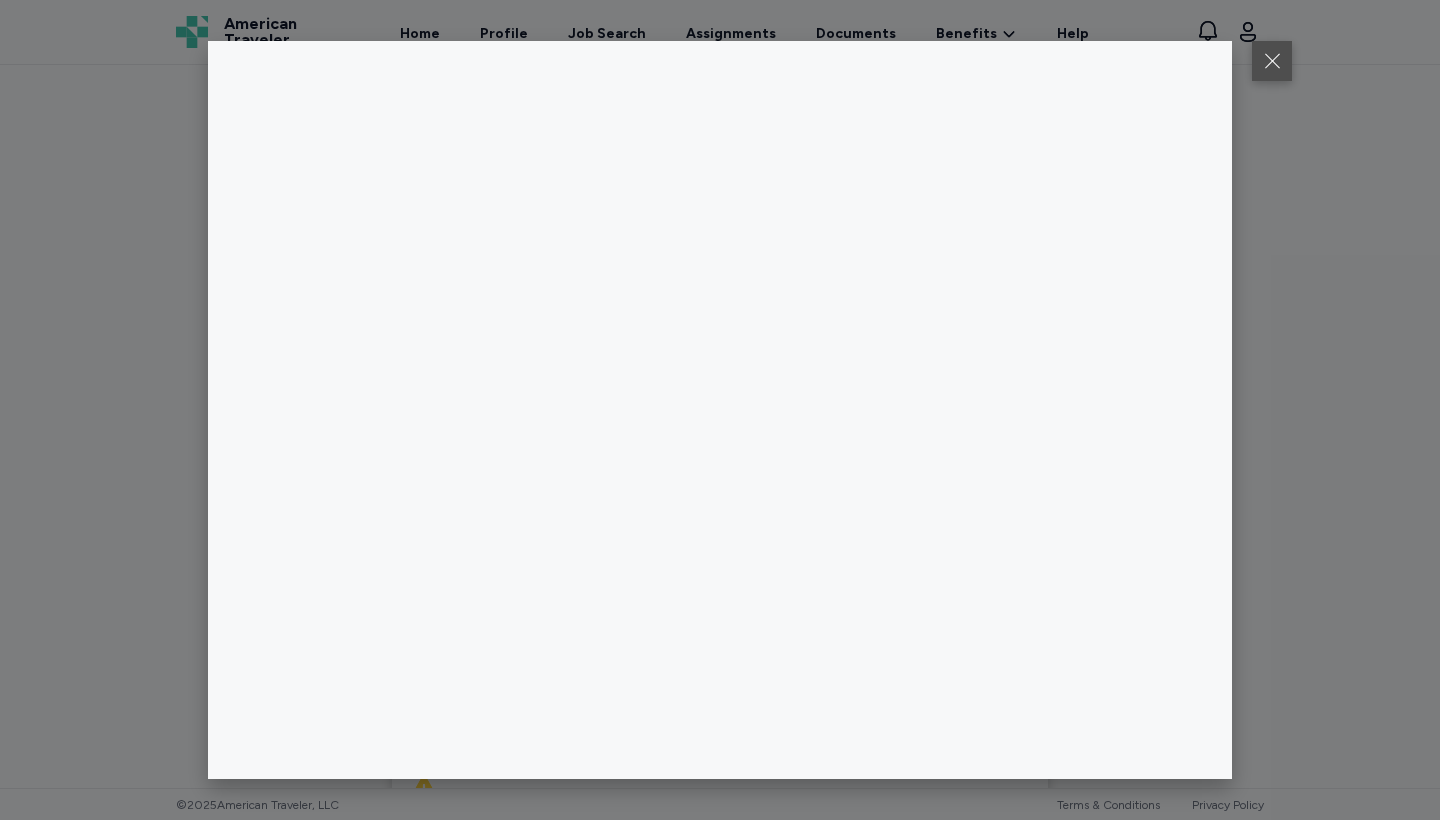 click at bounding box center (1272, 61) 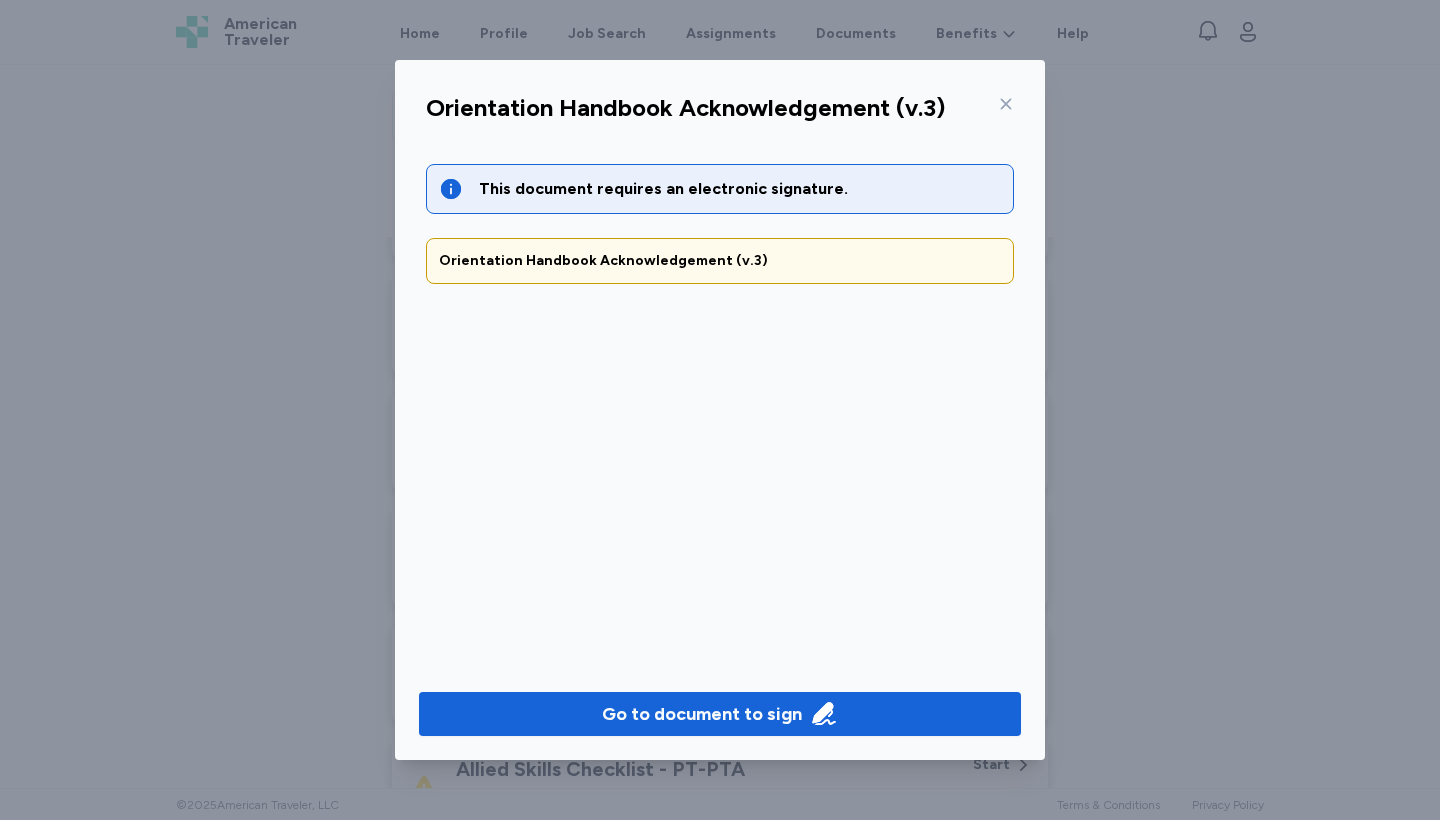 click at bounding box center (1002, 104) 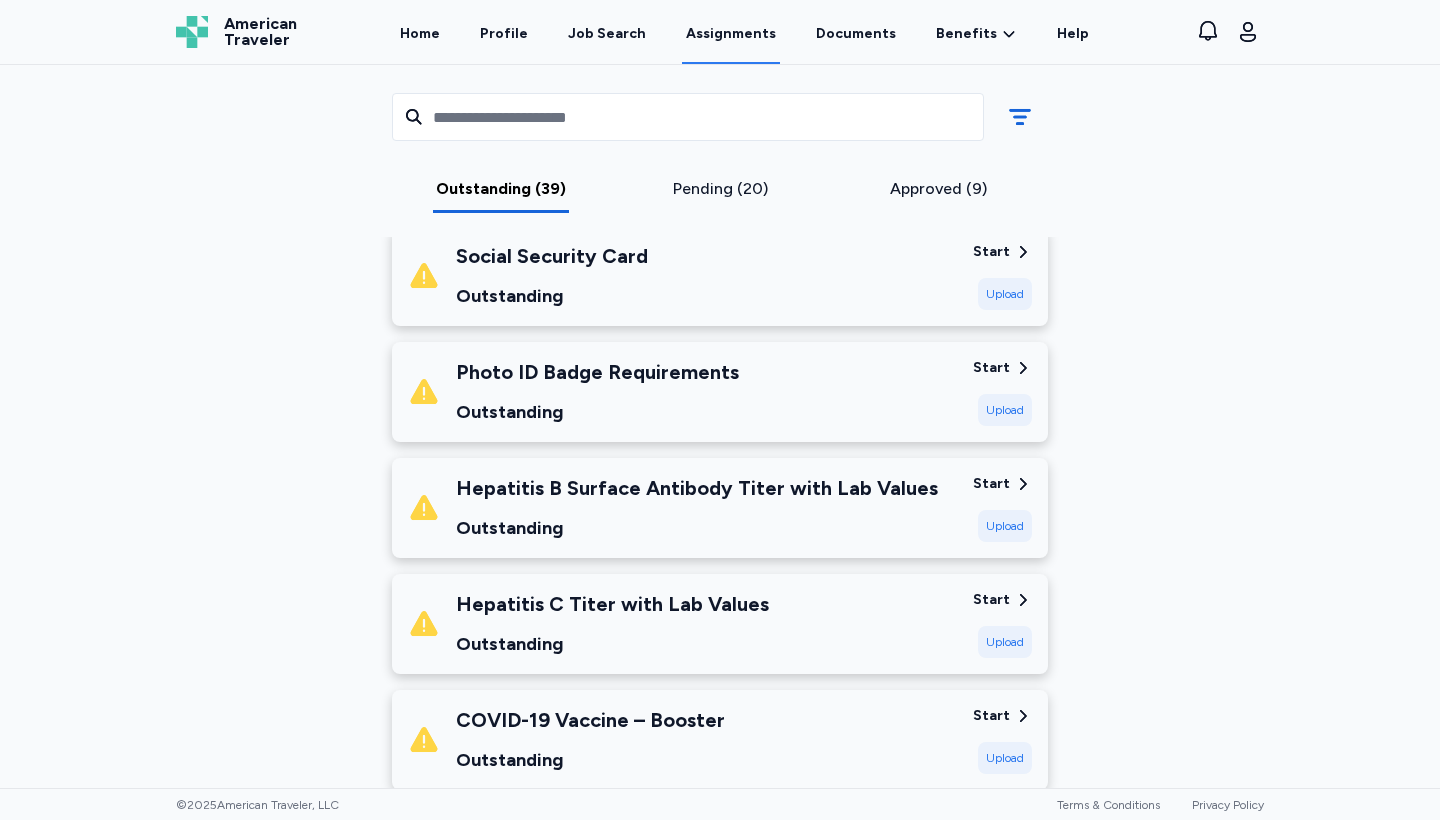 scroll, scrollTop: 1602, scrollLeft: 0, axis: vertical 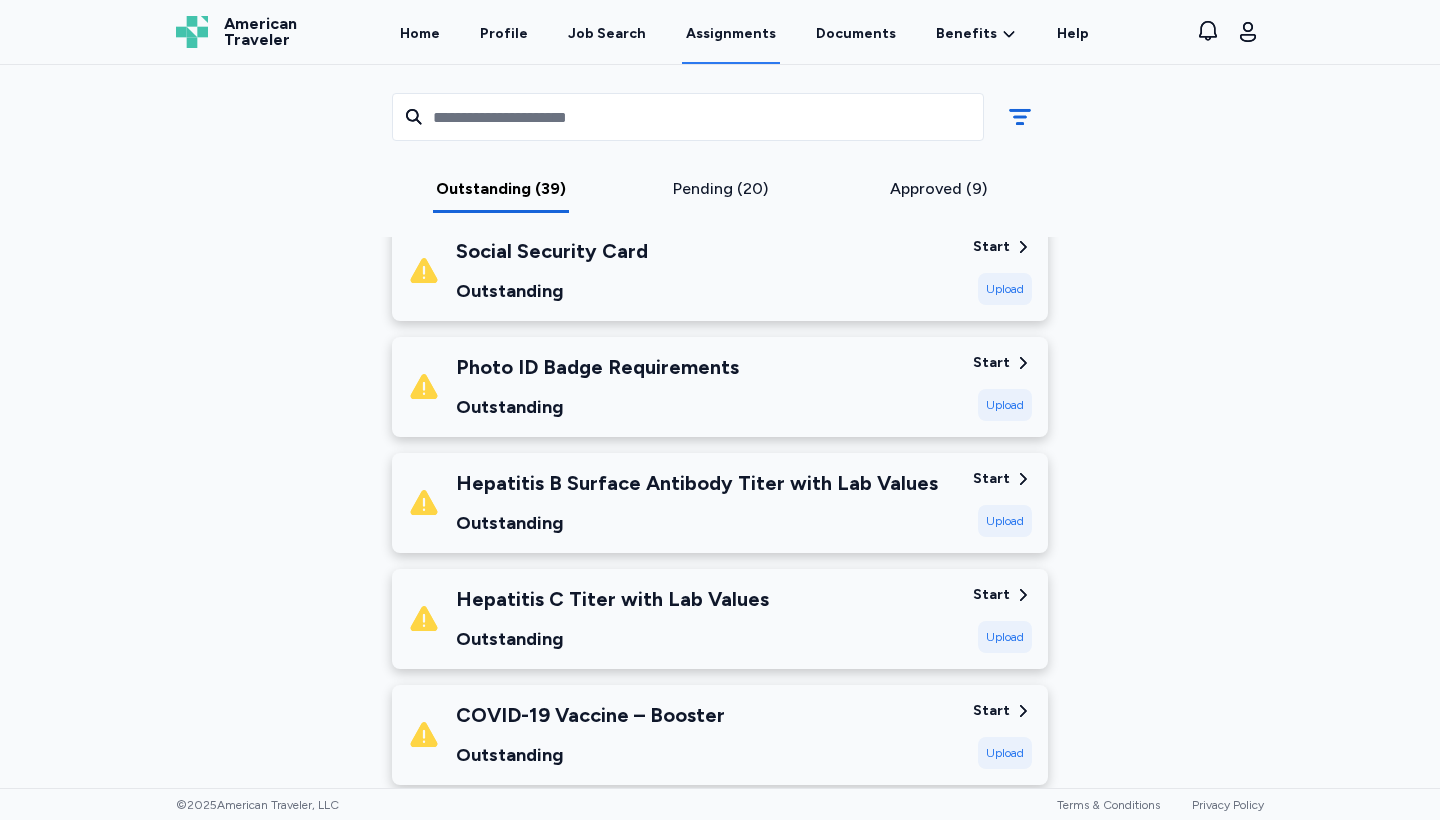 click on "Start" at bounding box center [991, 479] 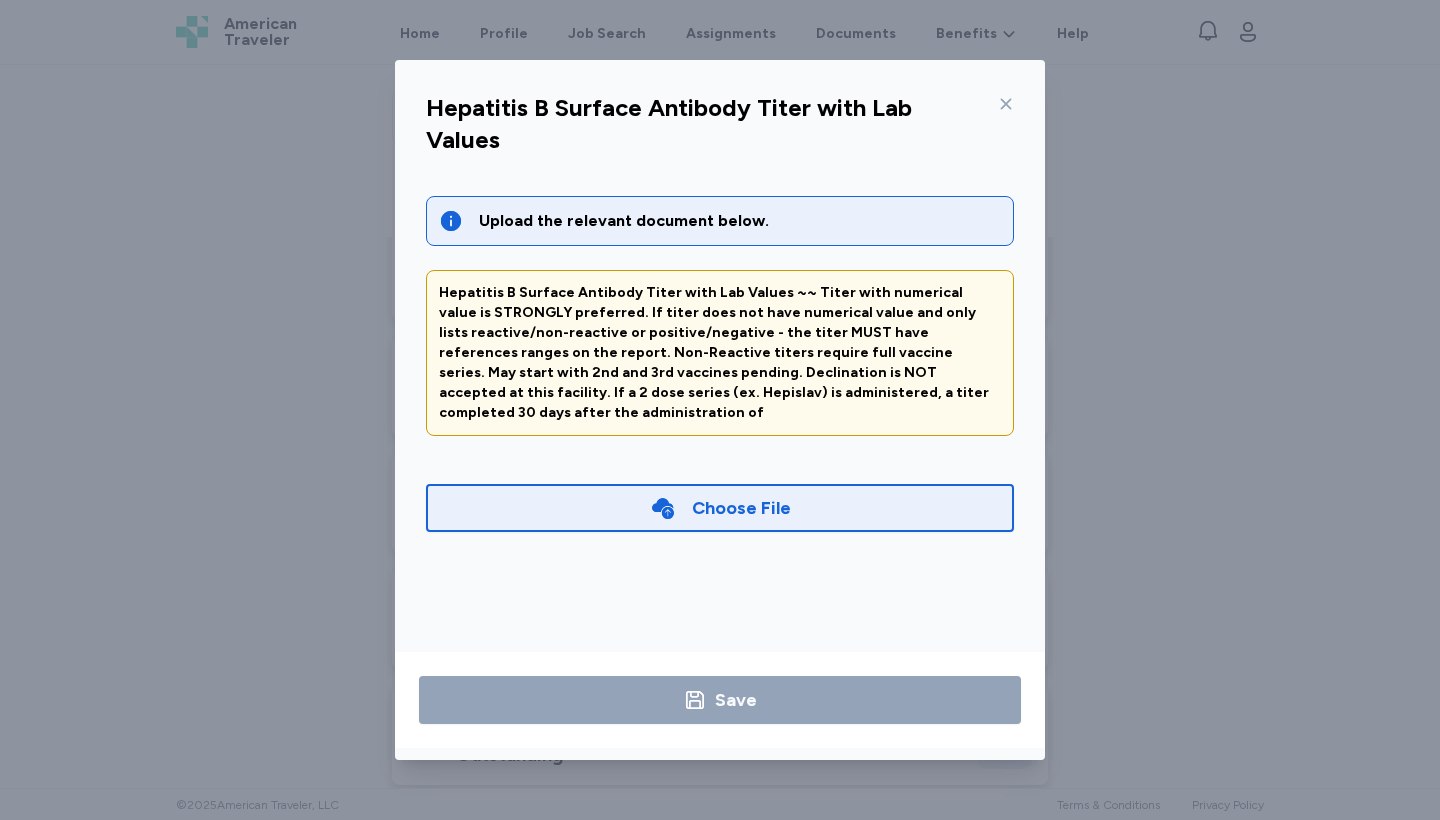 click on "Choose File" at bounding box center [741, 508] 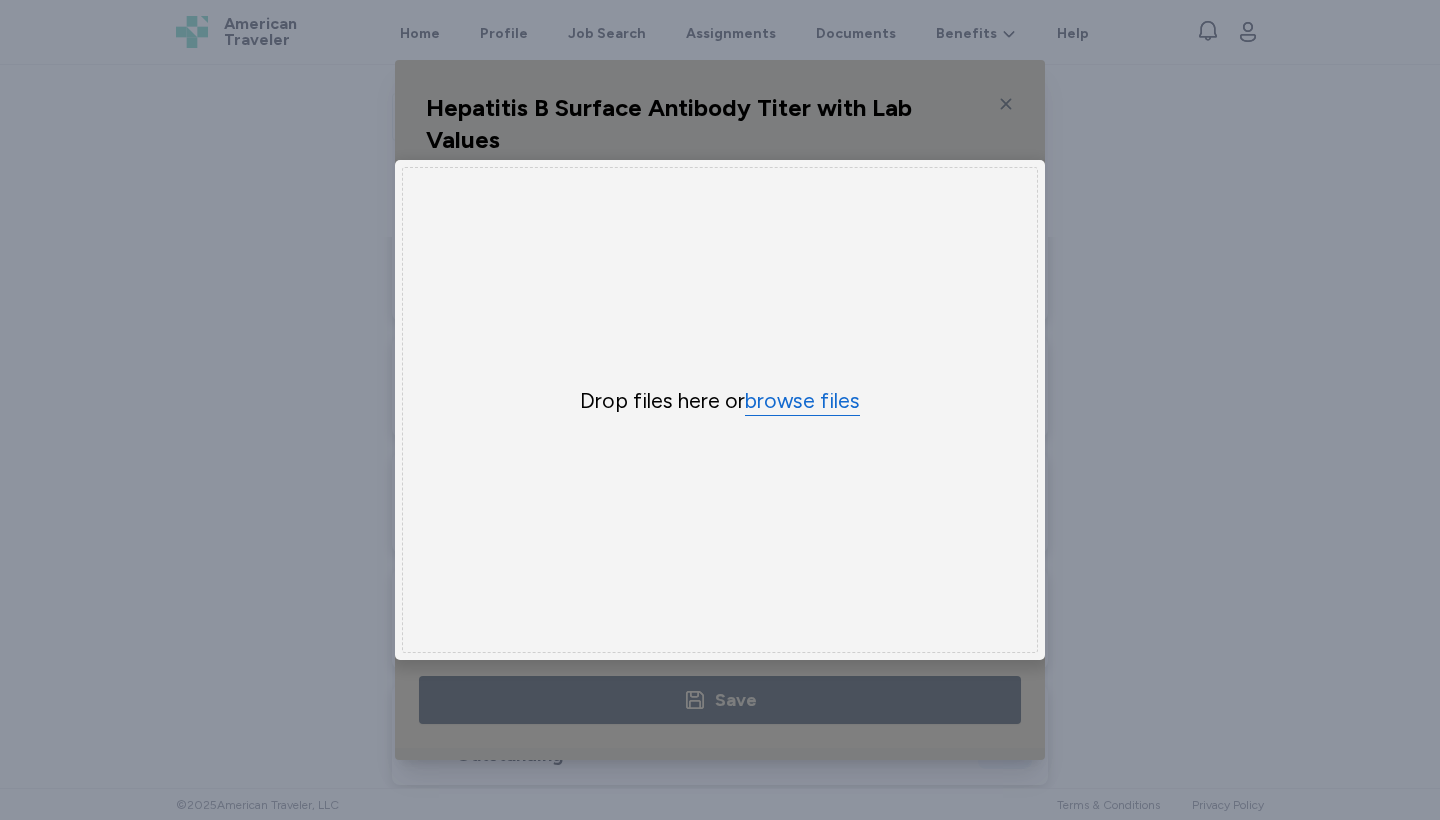 click on "browse files" at bounding box center [802, 401] 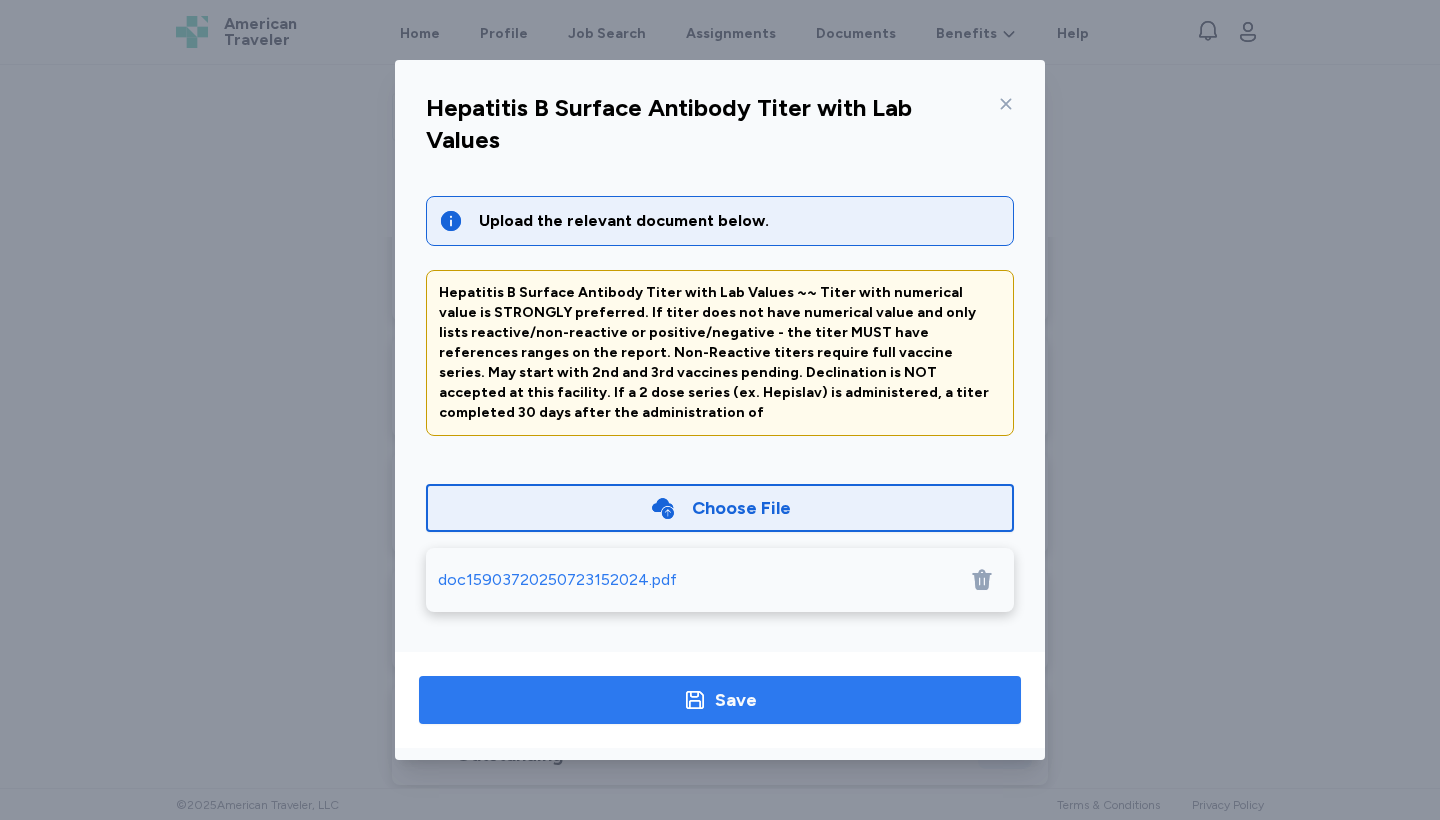 click on "Save" at bounding box center [736, 700] 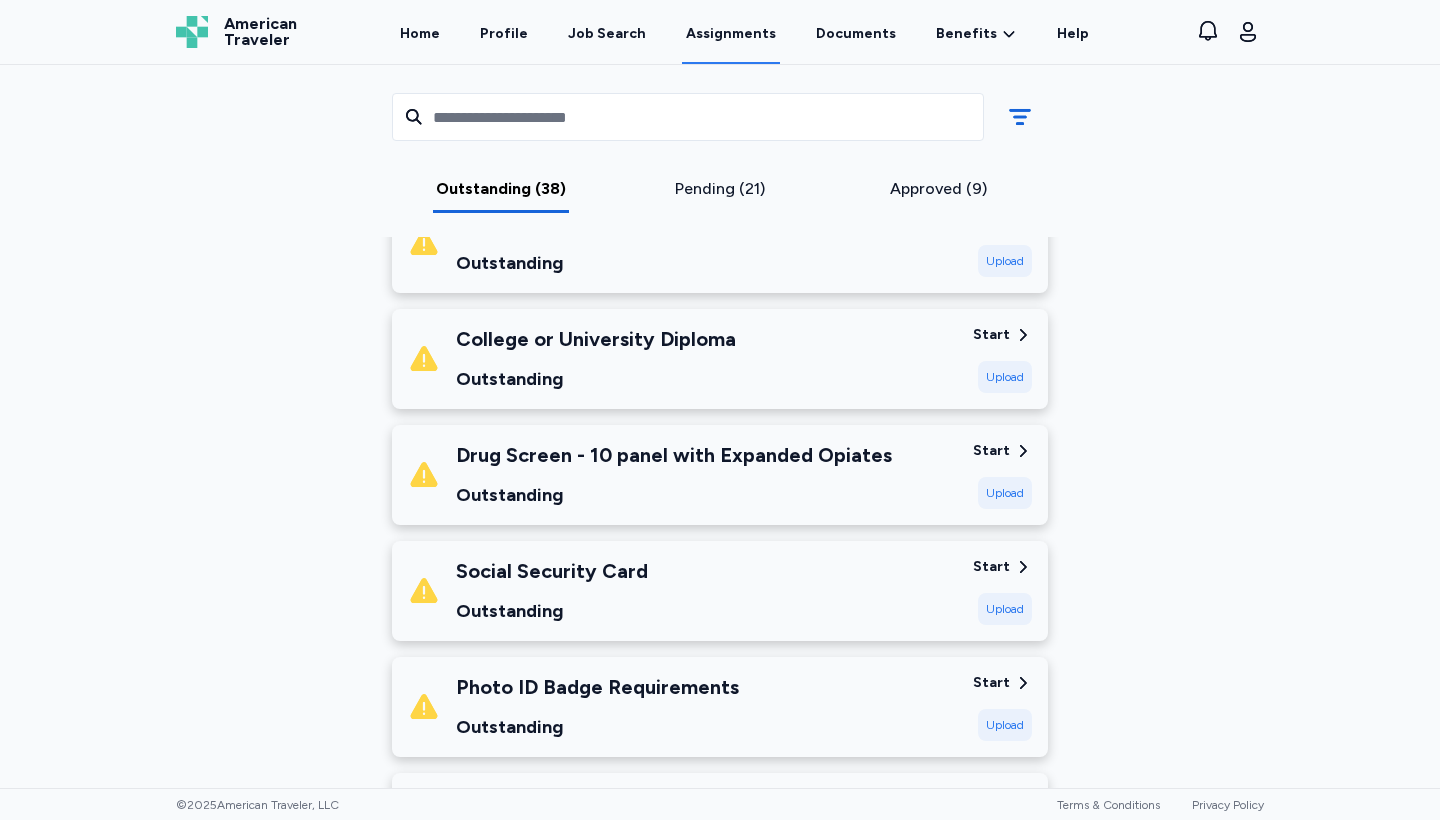 scroll, scrollTop: 1270, scrollLeft: 0, axis: vertical 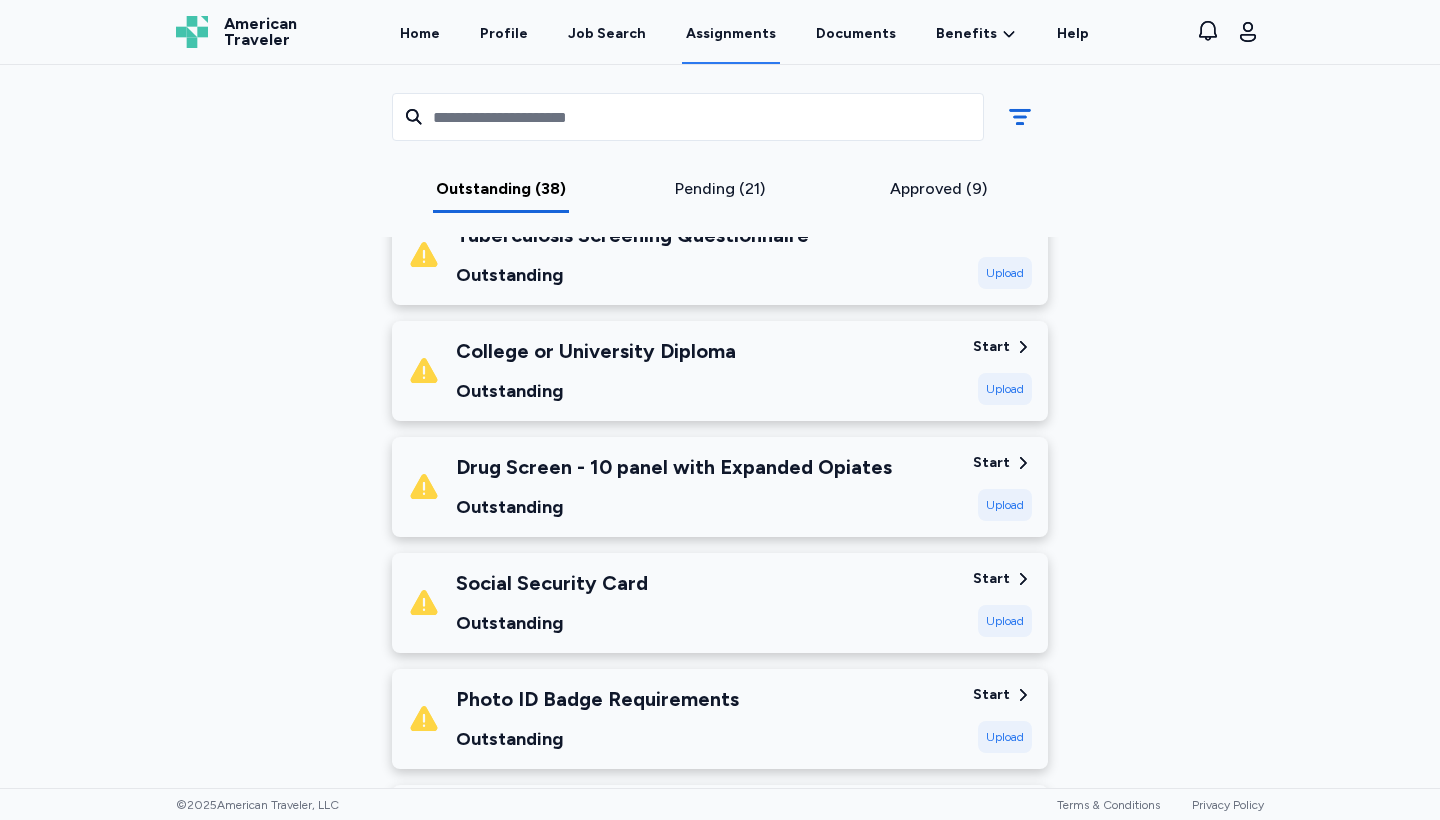 click on "Start" at bounding box center (991, 463) 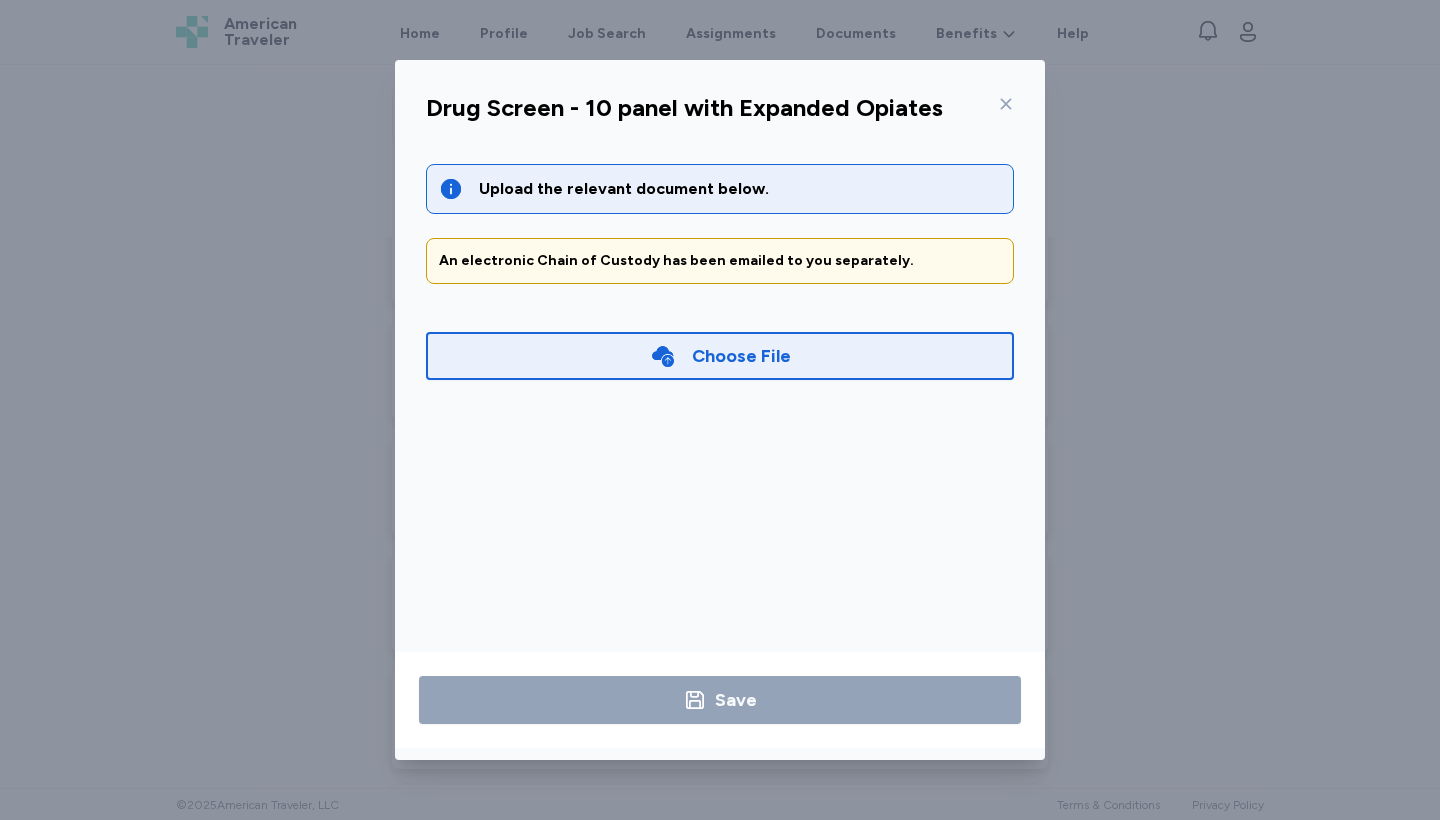 click 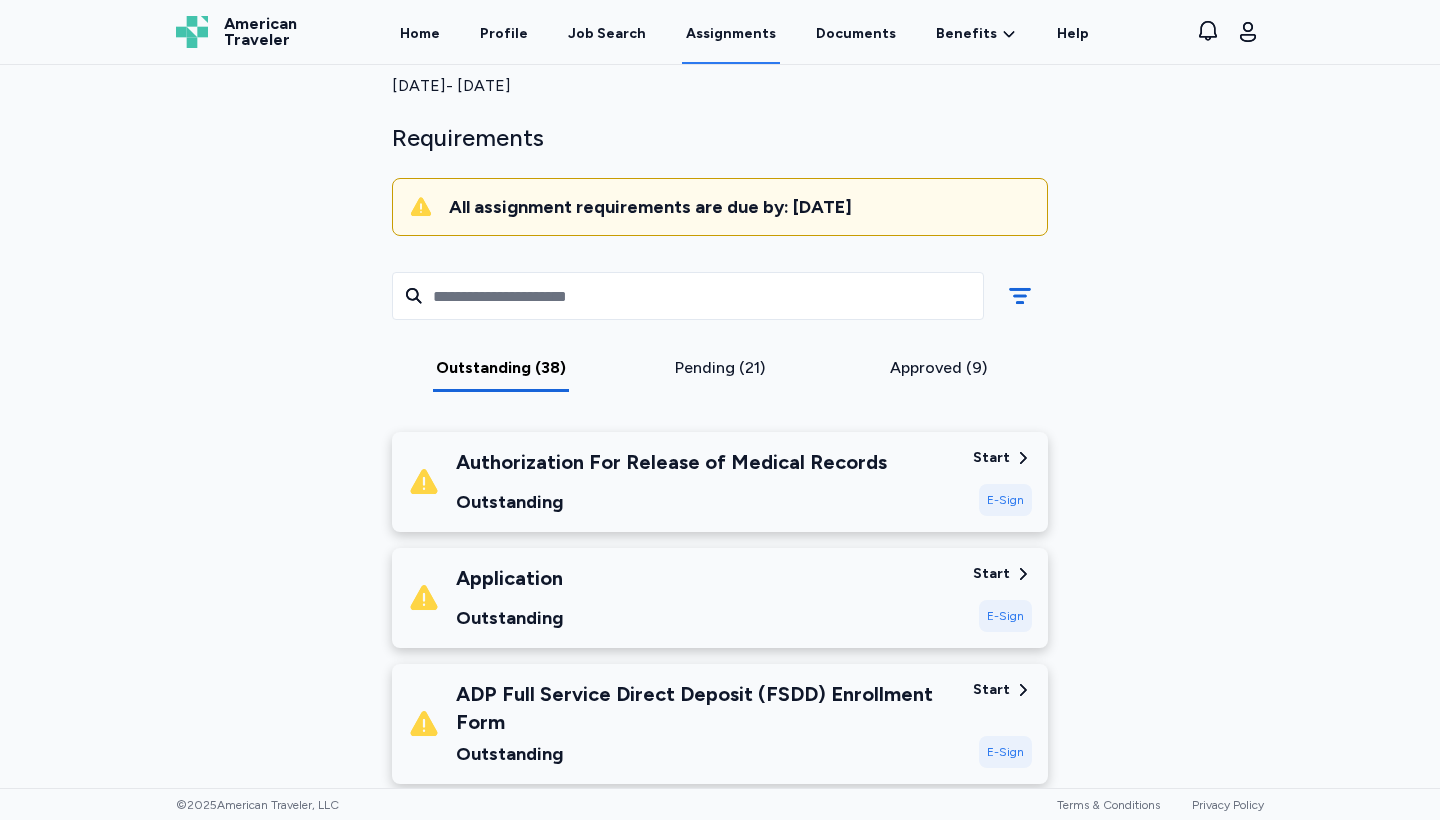 scroll, scrollTop: 103, scrollLeft: 0, axis: vertical 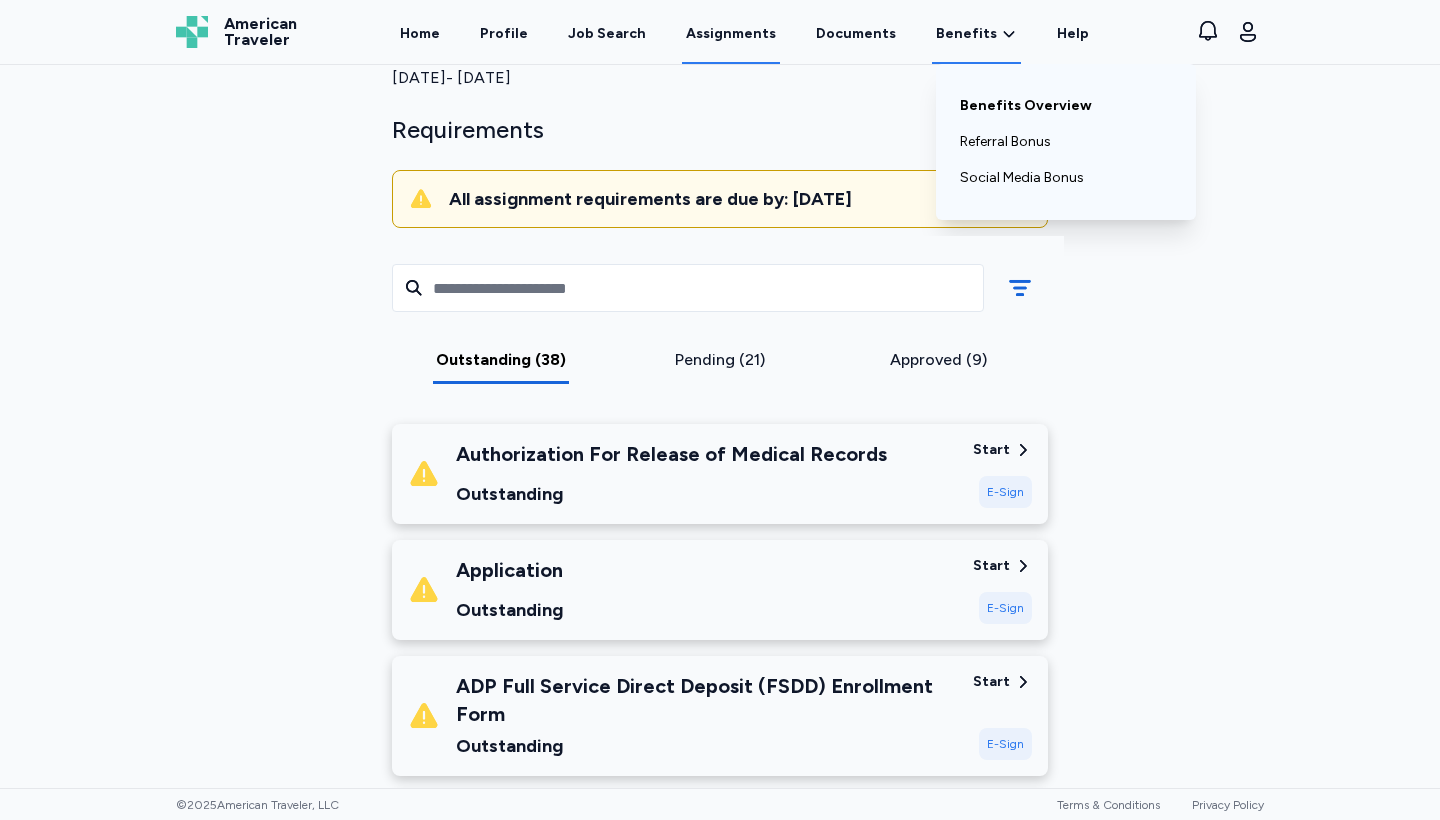 click on "Benefits Overview" at bounding box center [1066, 106] 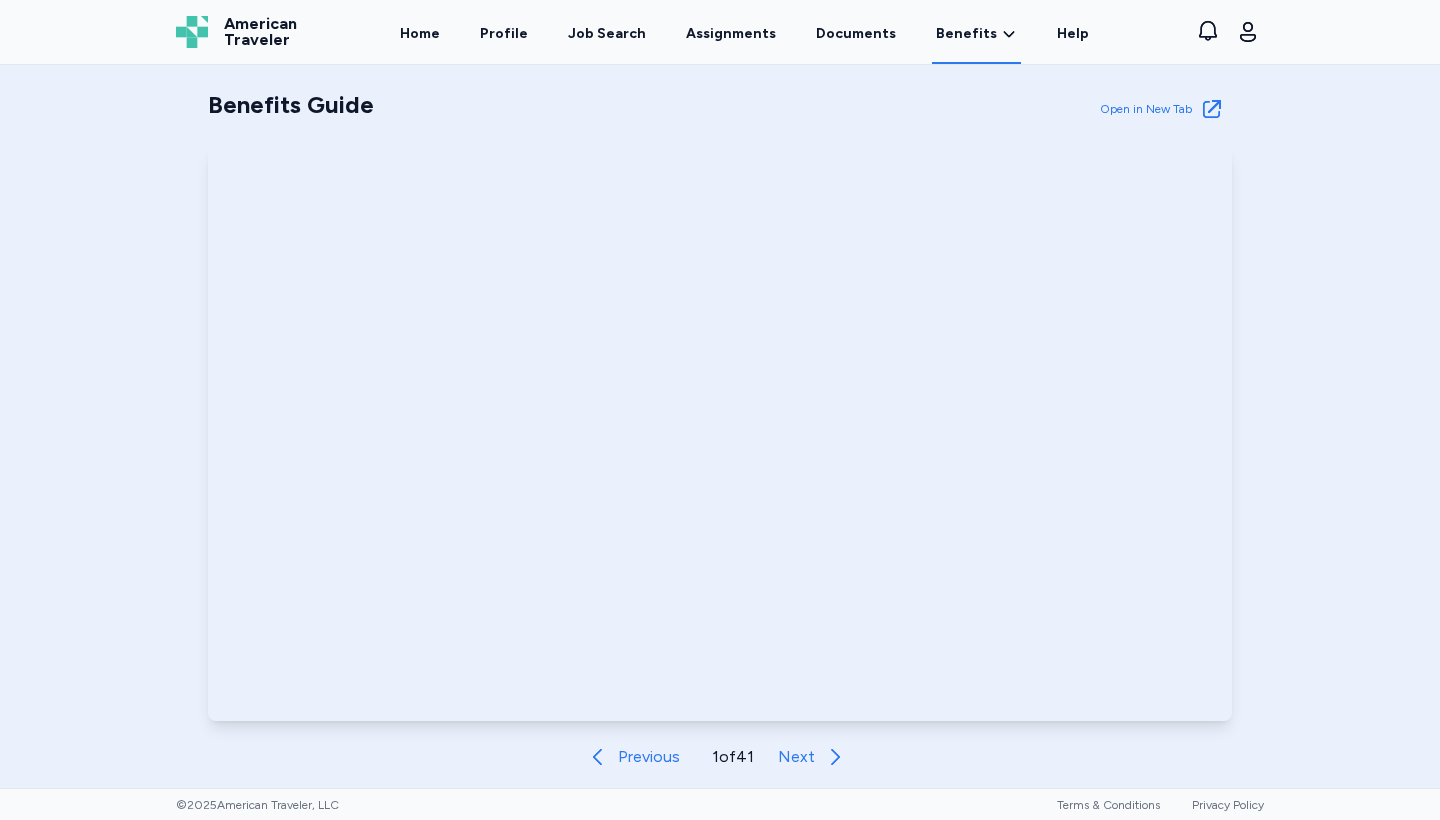 scroll, scrollTop: 770, scrollLeft: 0, axis: vertical 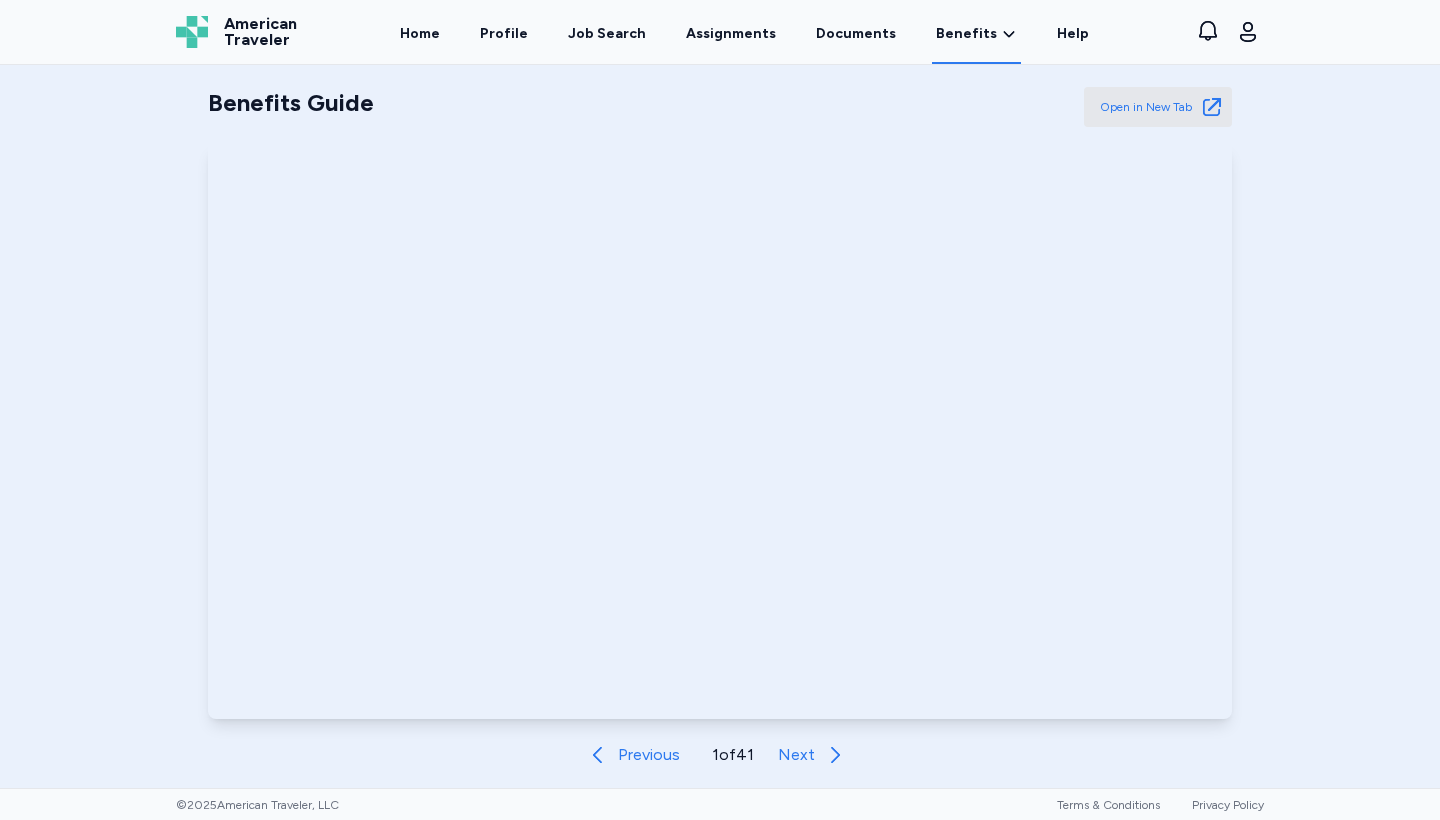 click 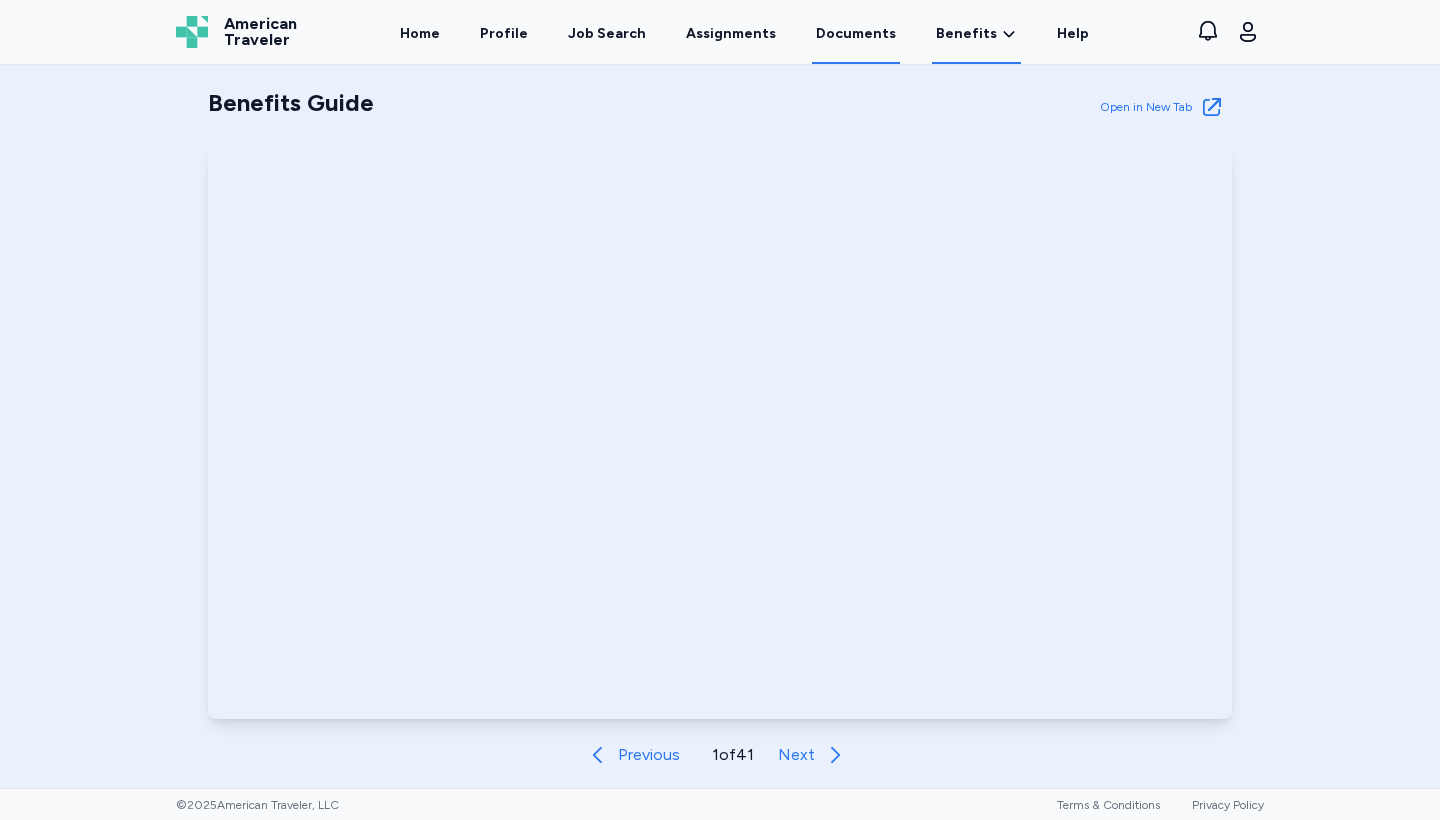 click on "Documents" at bounding box center (856, 33) 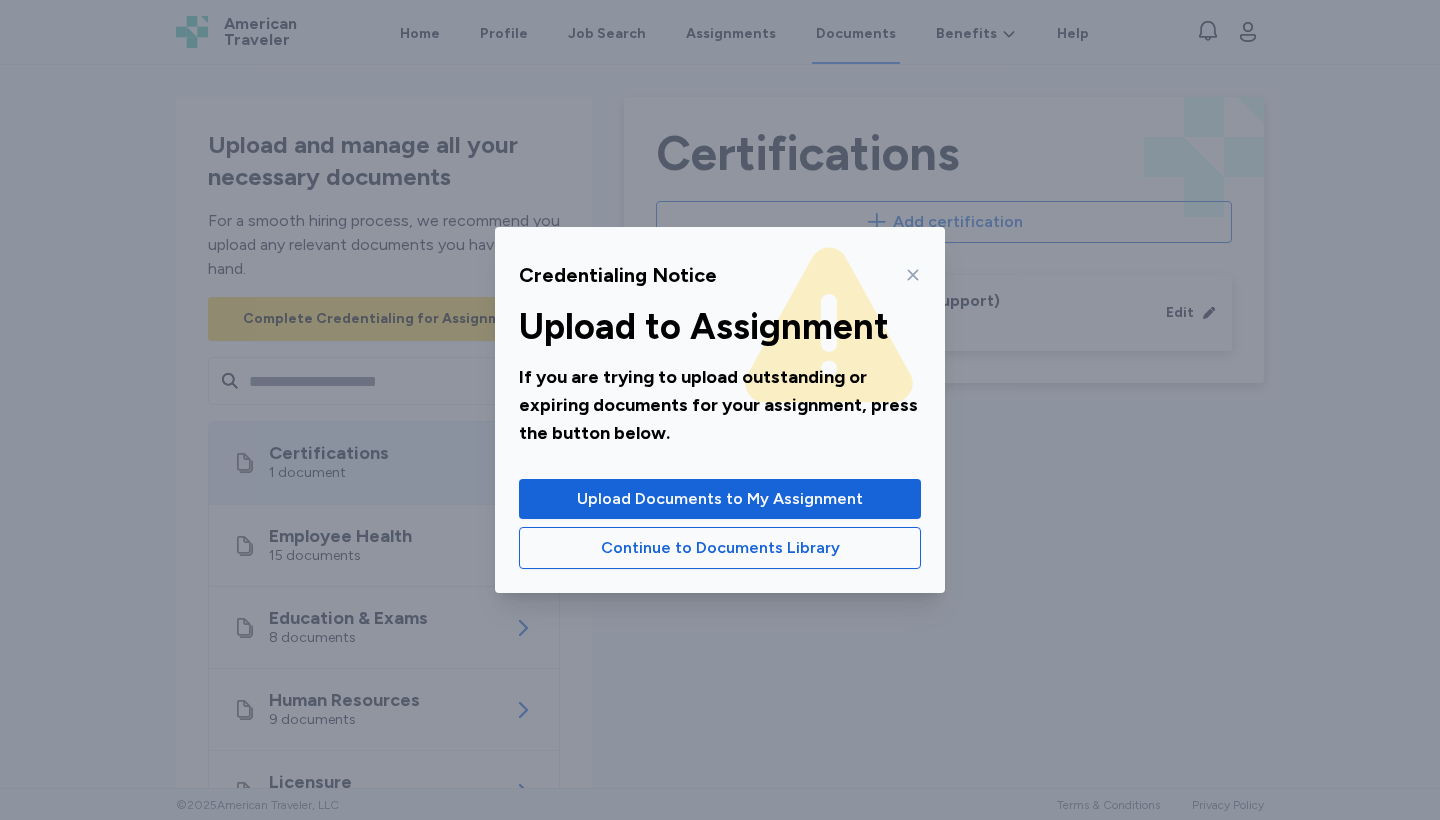 click 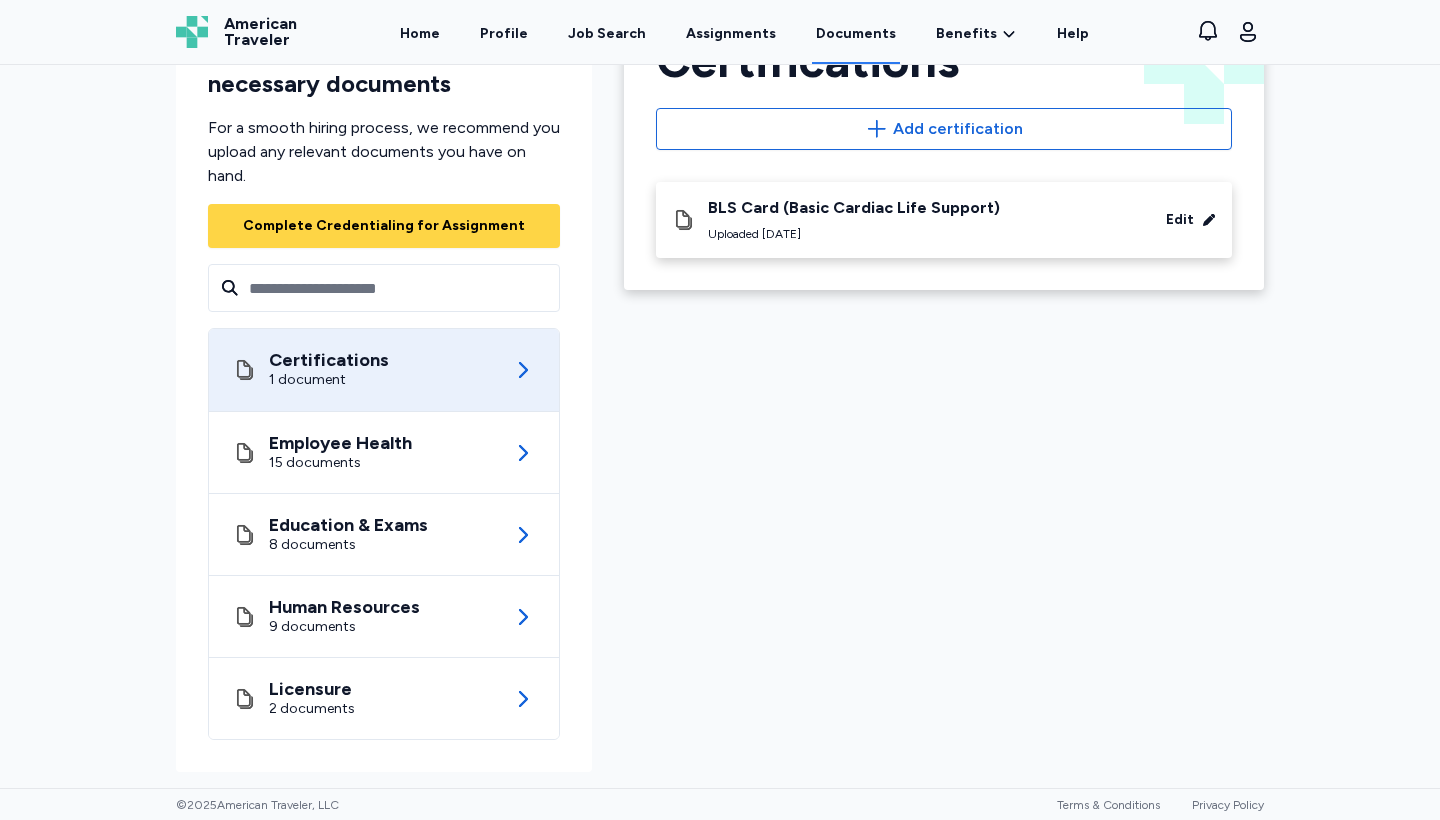 scroll, scrollTop: 93, scrollLeft: 0, axis: vertical 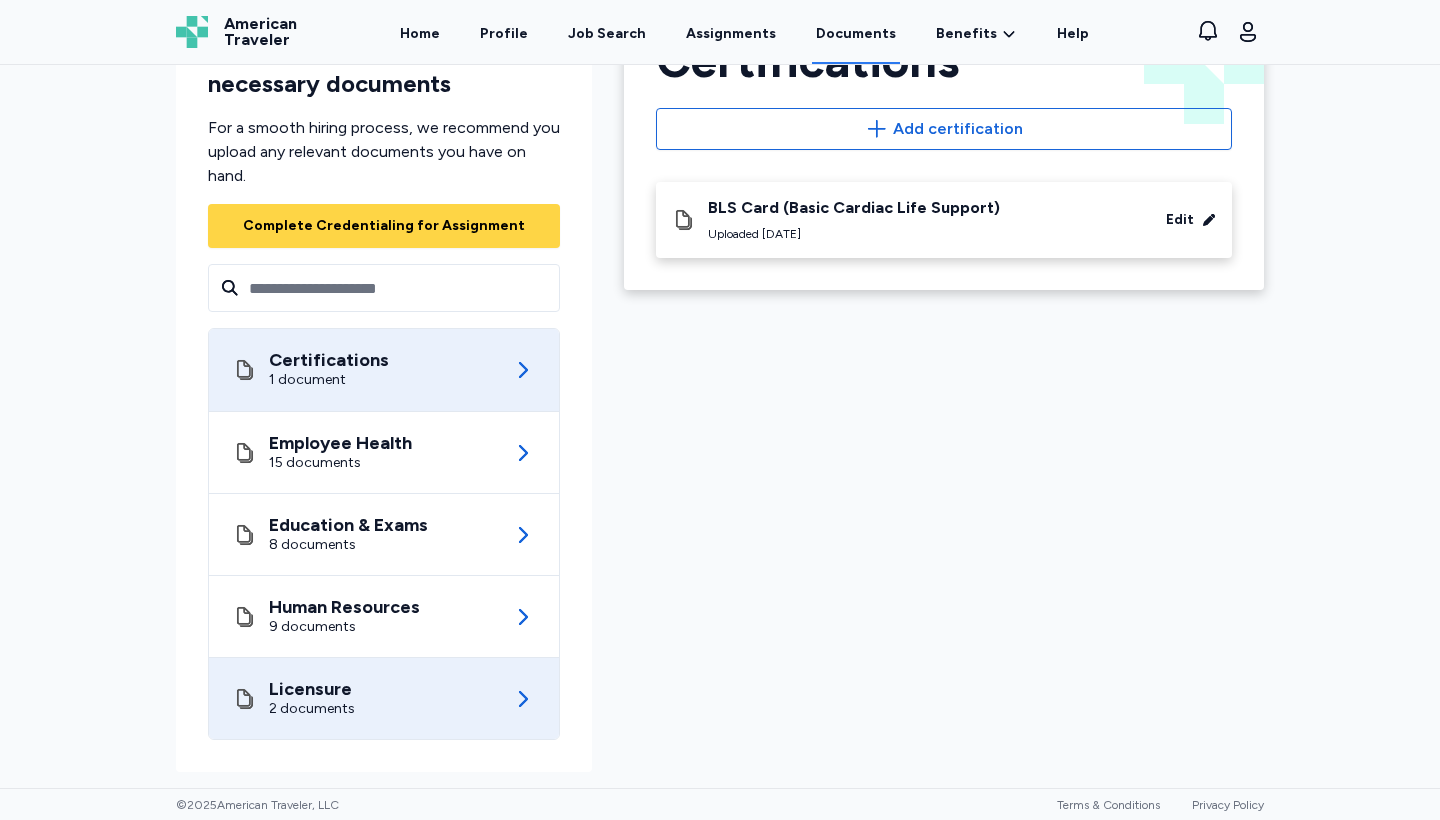 click on "Licensure 2   documents" at bounding box center (384, 698) 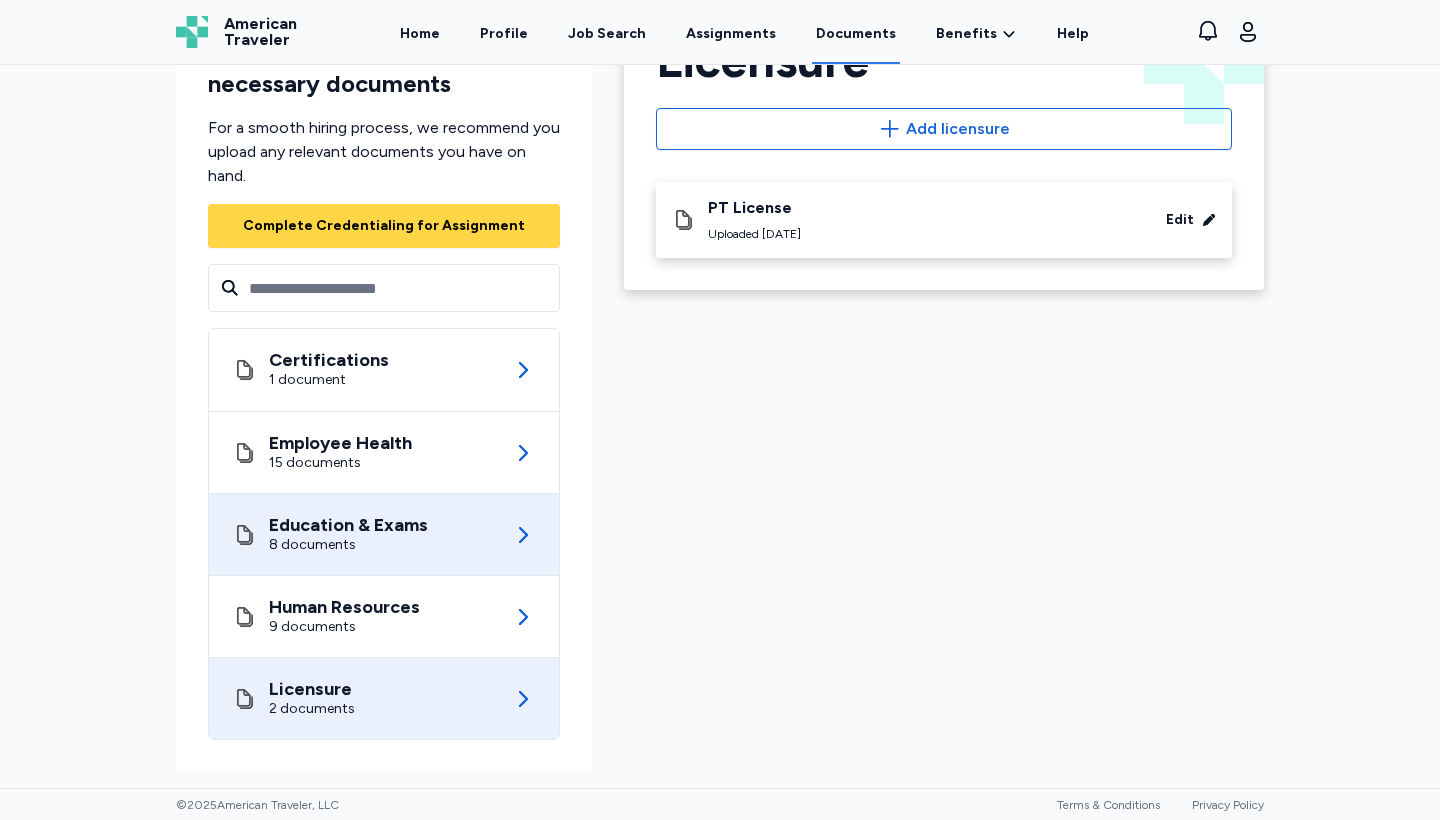 scroll, scrollTop: 0, scrollLeft: 0, axis: both 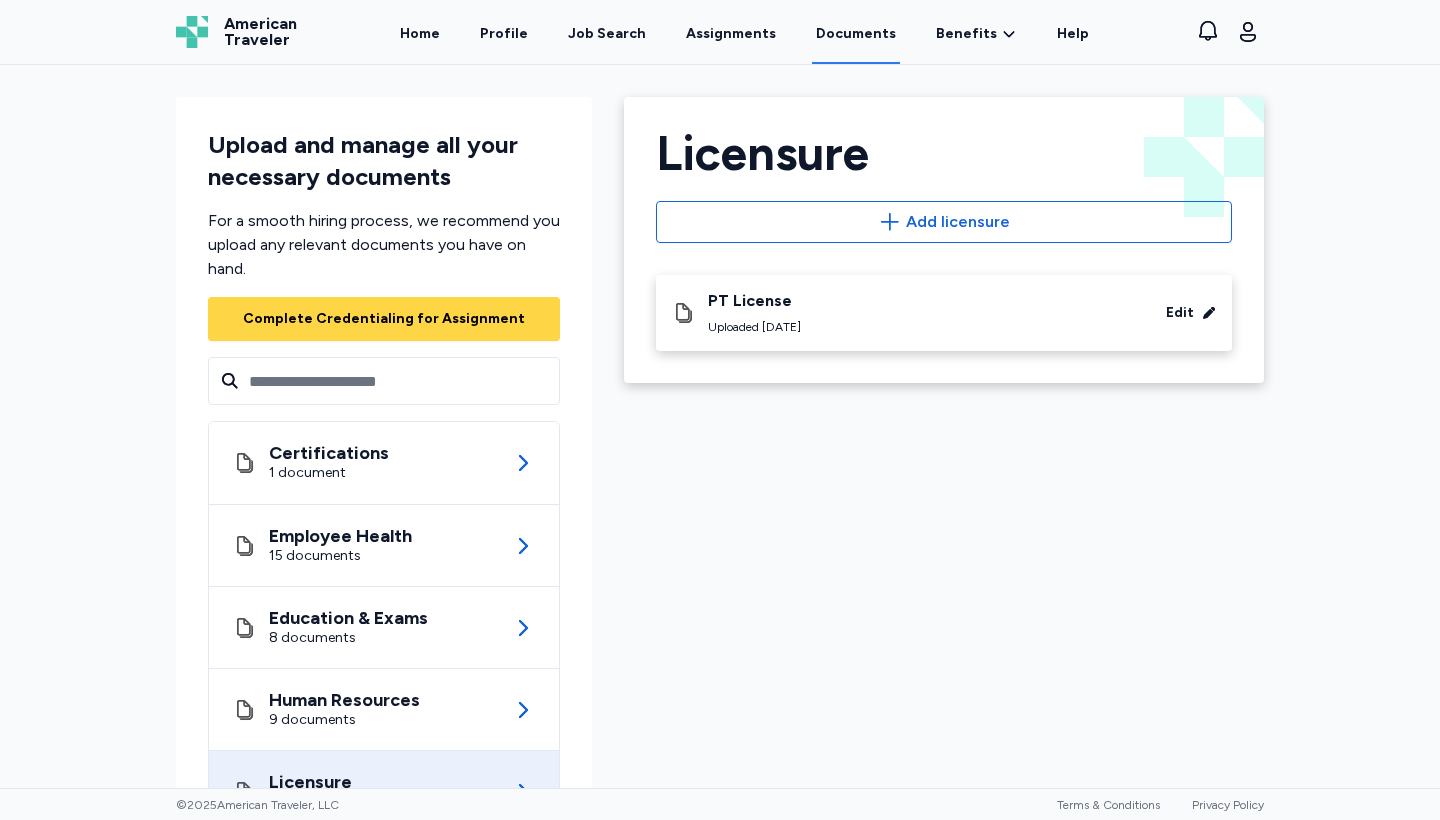 click on "Edit" at bounding box center [1176, 313] 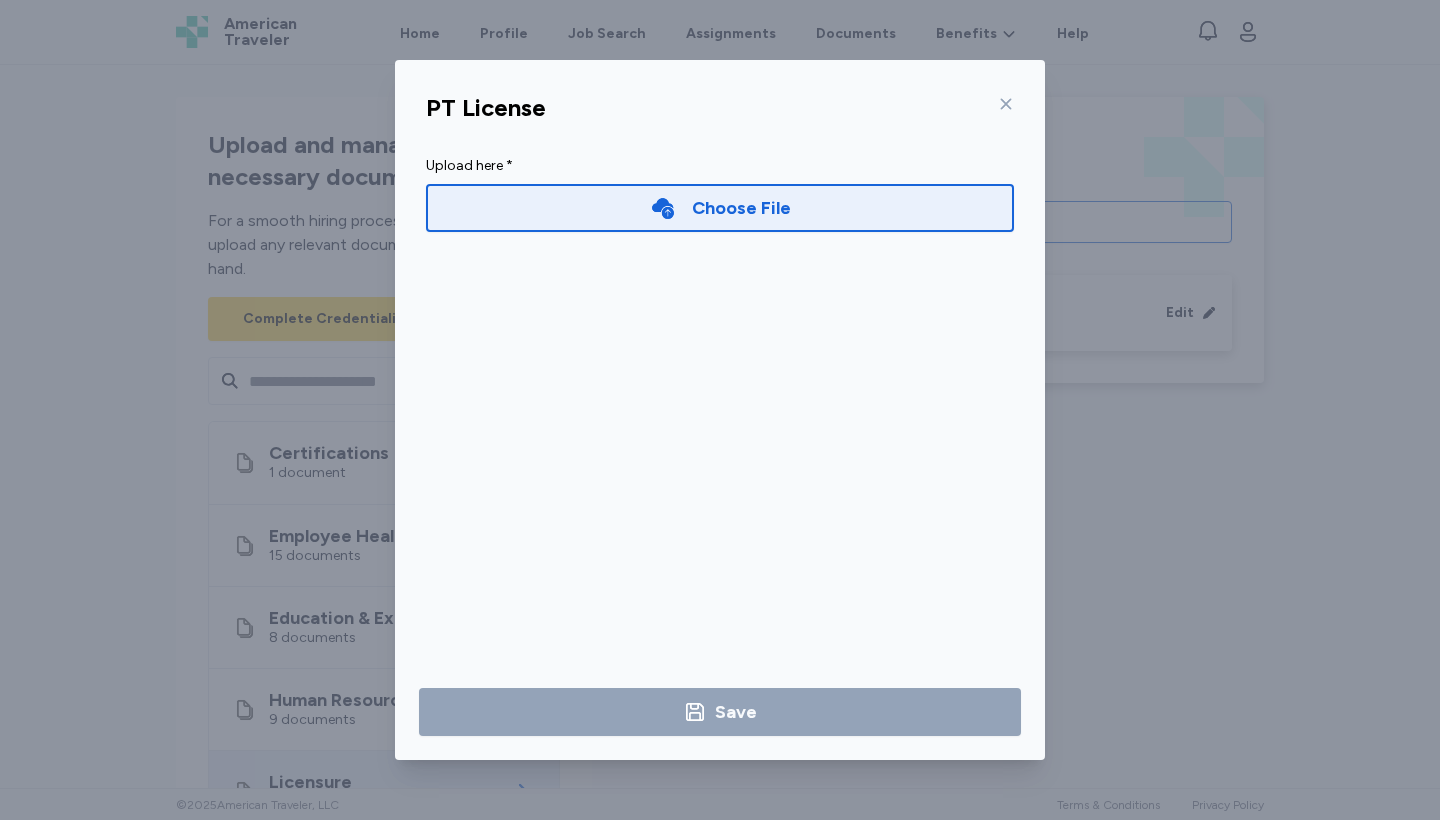 click on "PT License" at bounding box center (720, 108) 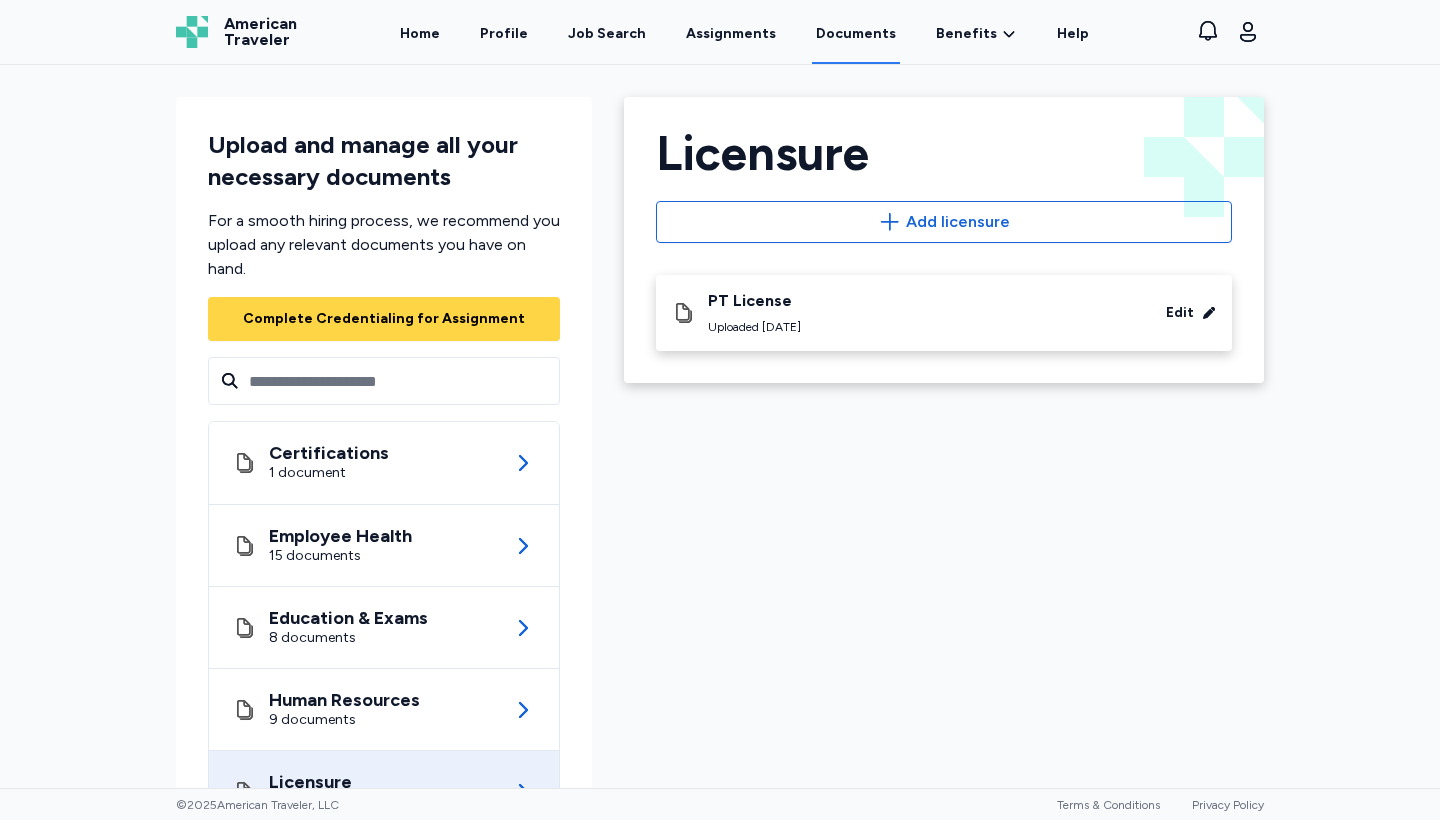 click 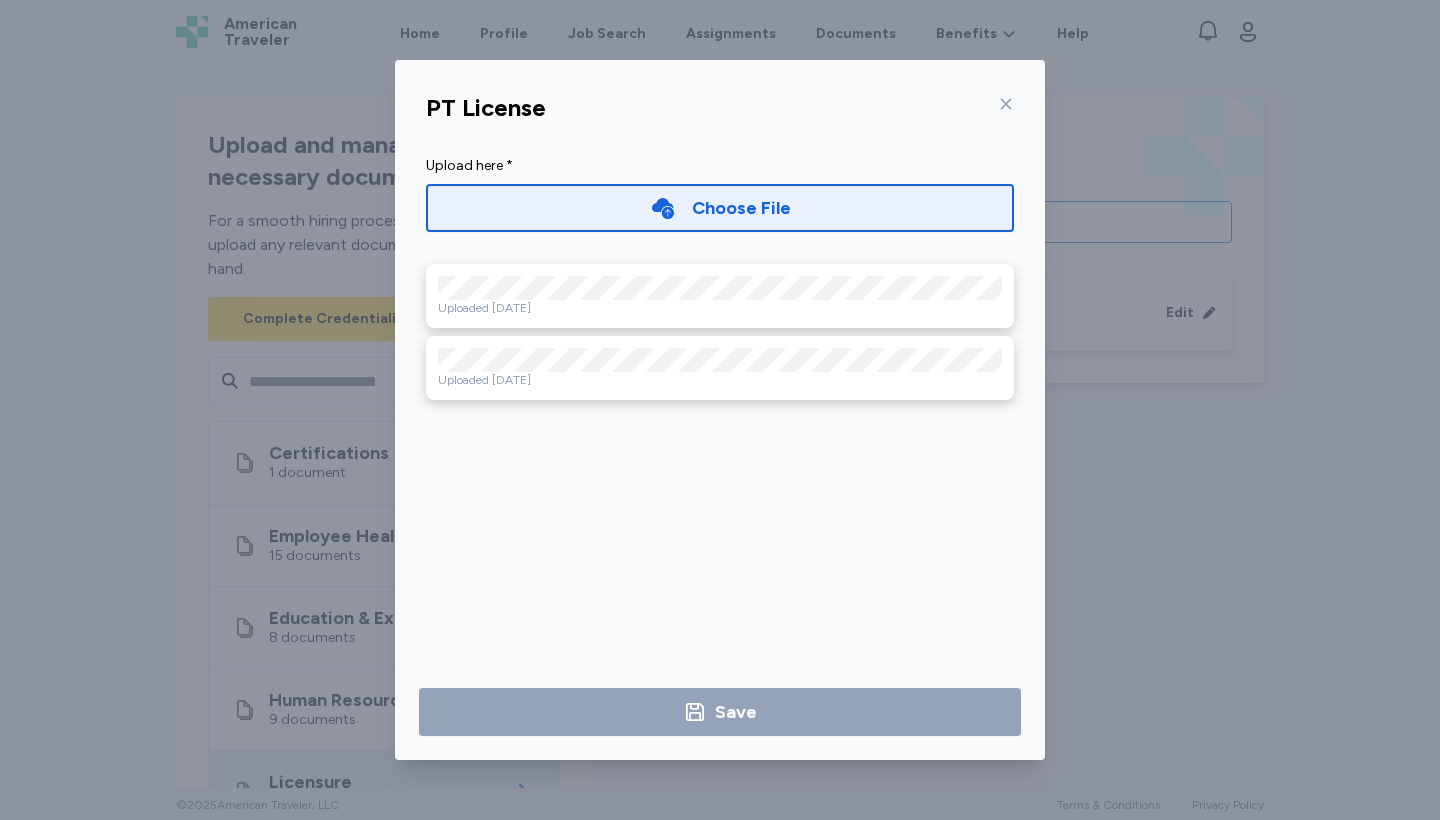 click 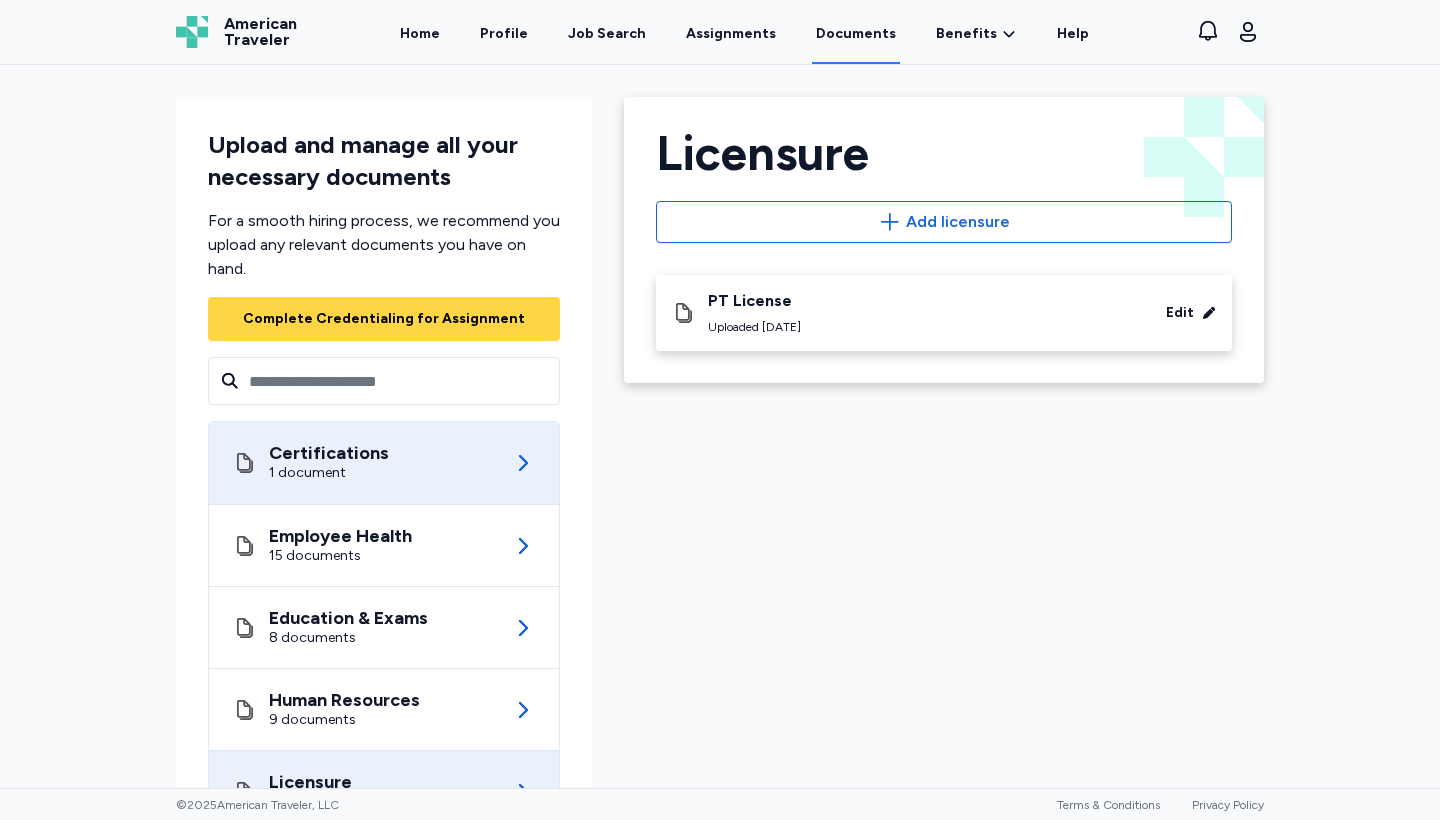 click on "Certifications 1   document" at bounding box center [384, 463] 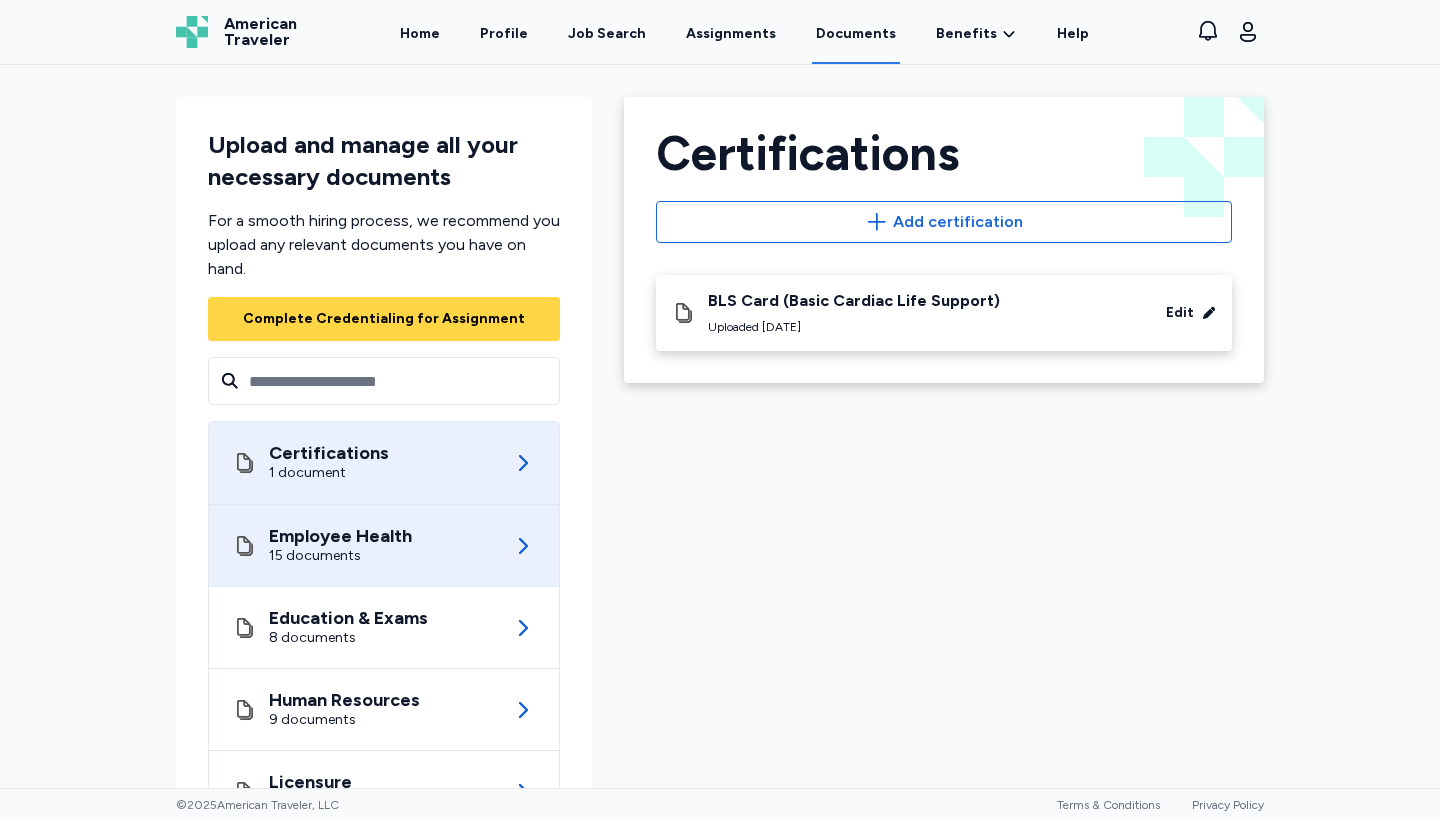click on "Employee Health 15   documents" at bounding box center (384, 545) 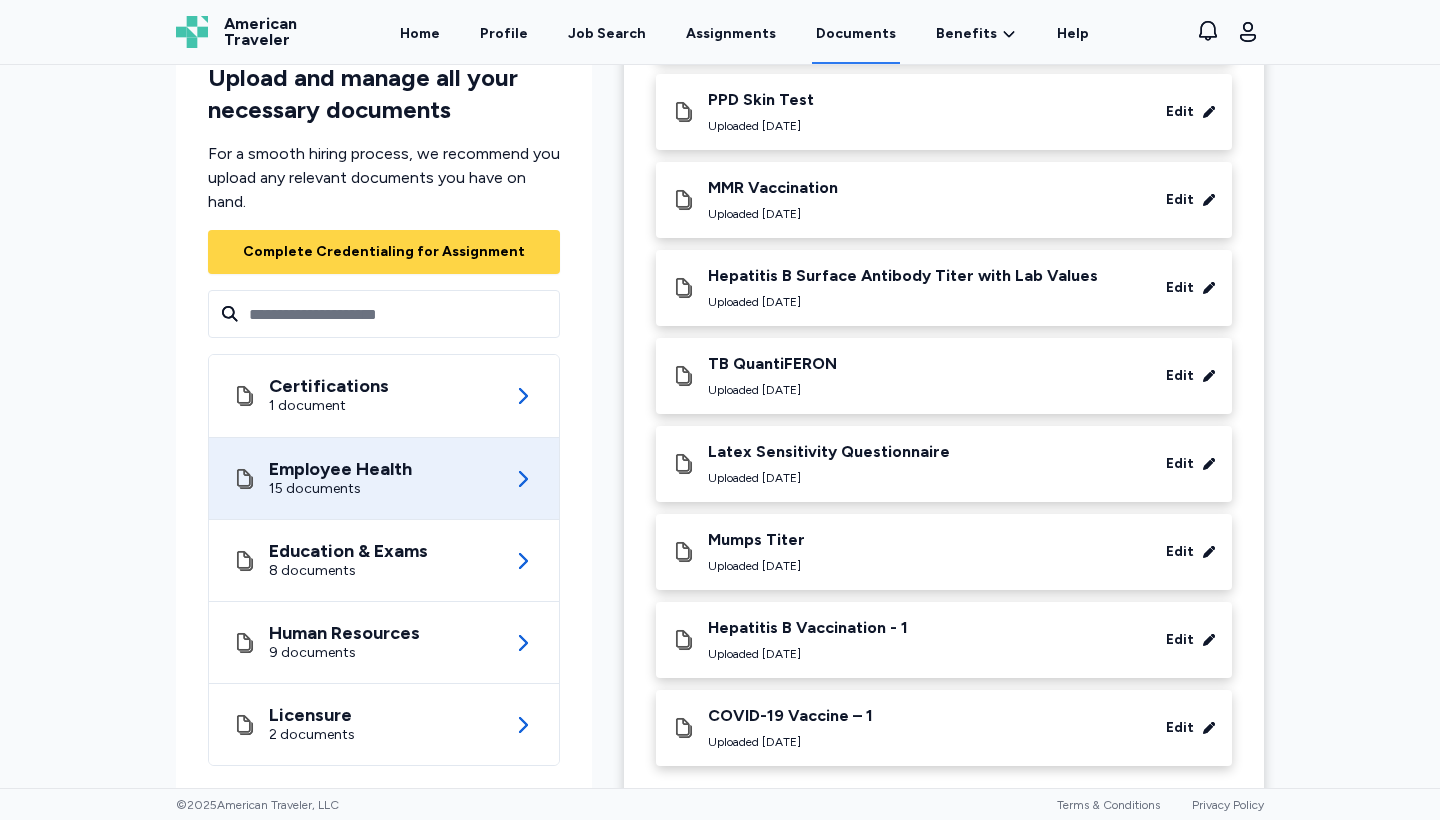 scroll, scrollTop: 816, scrollLeft: 0, axis: vertical 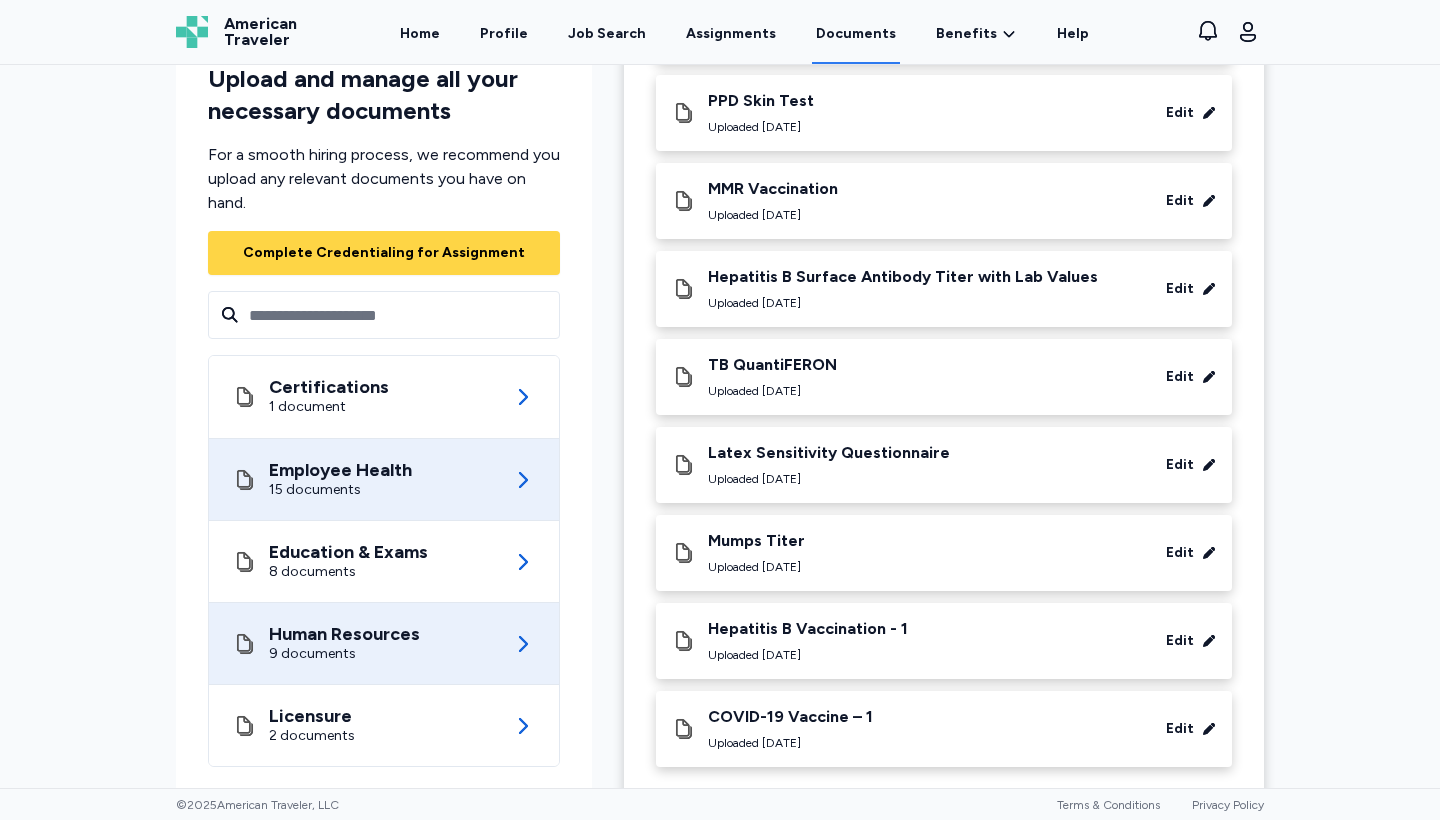 click on "Human Resources" at bounding box center [344, 634] 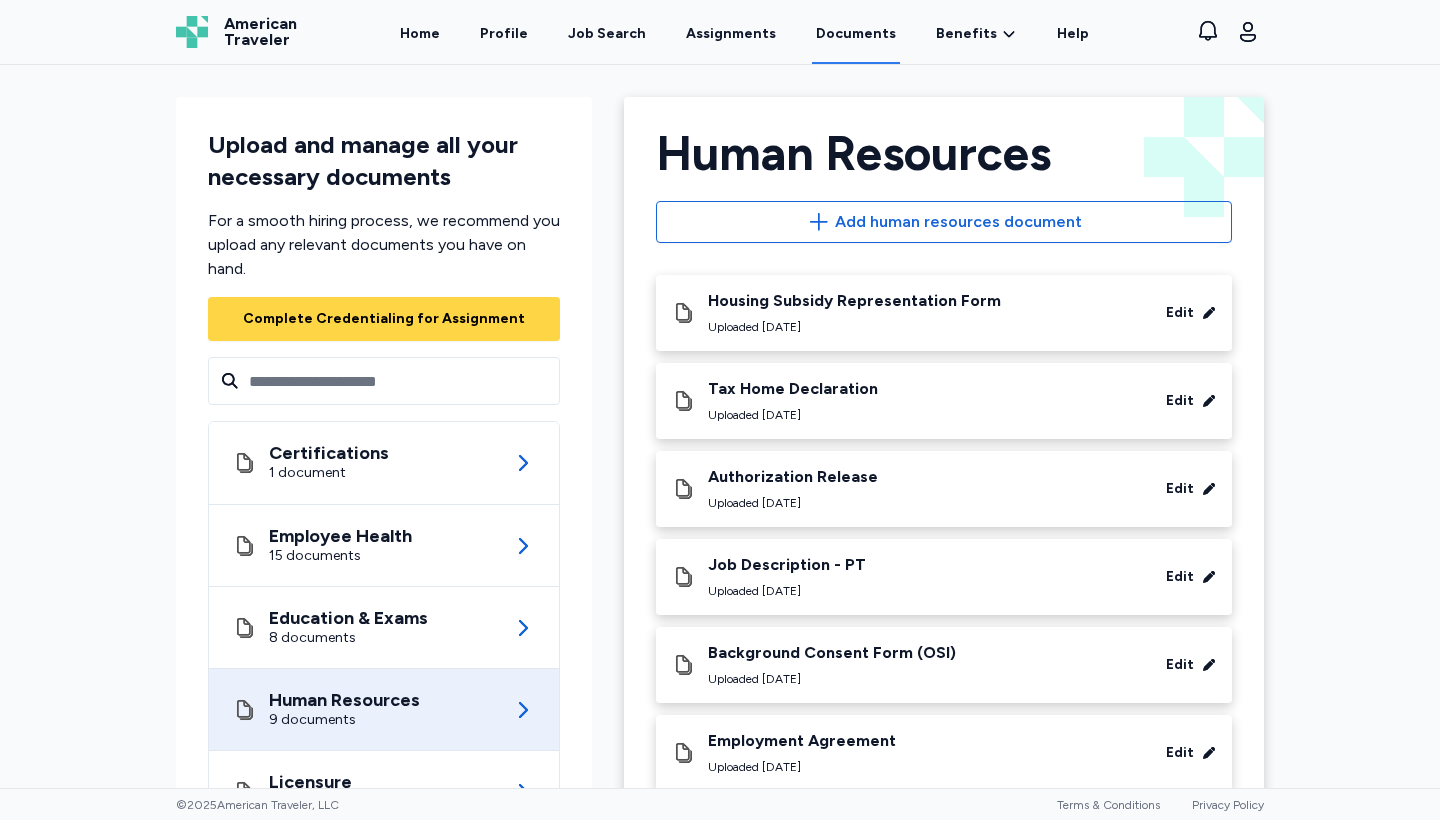 scroll, scrollTop: 0, scrollLeft: 0, axis: both 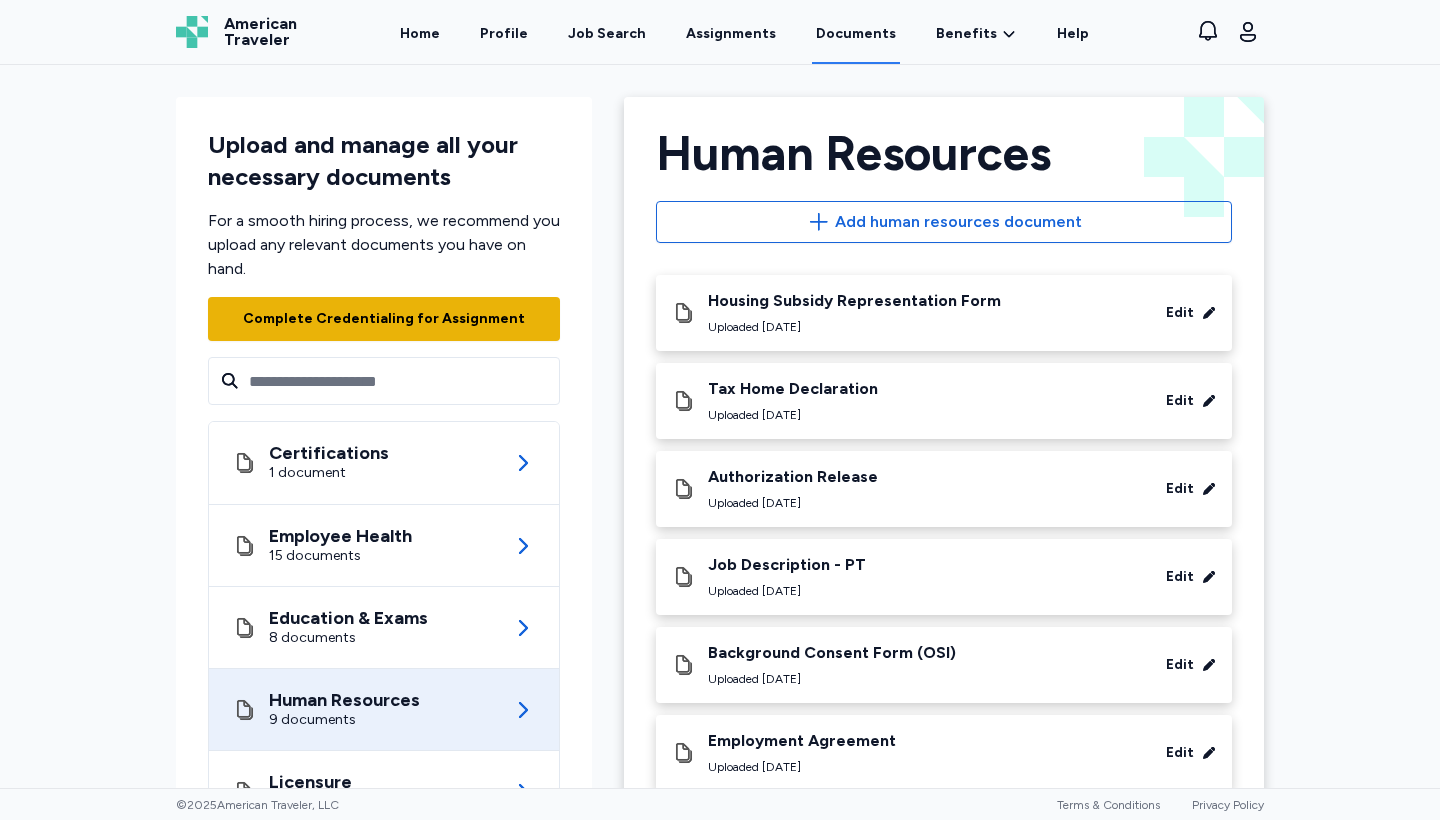 click on "Complete Credentialing for Assignment" at bounding box center (384, 319) 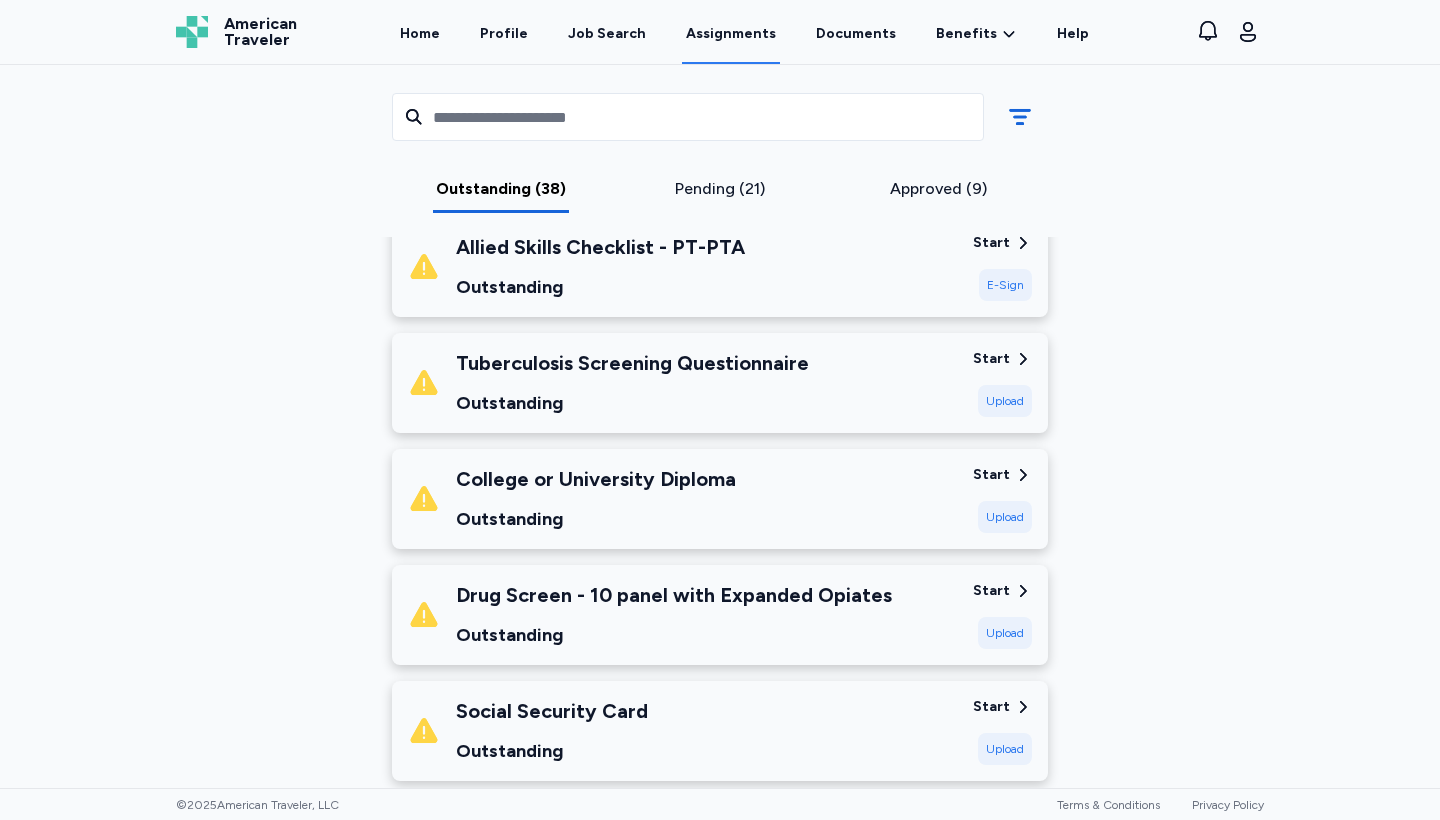 scroll, scrollTop: 1147, scrollLeft: 0, axis: vertical 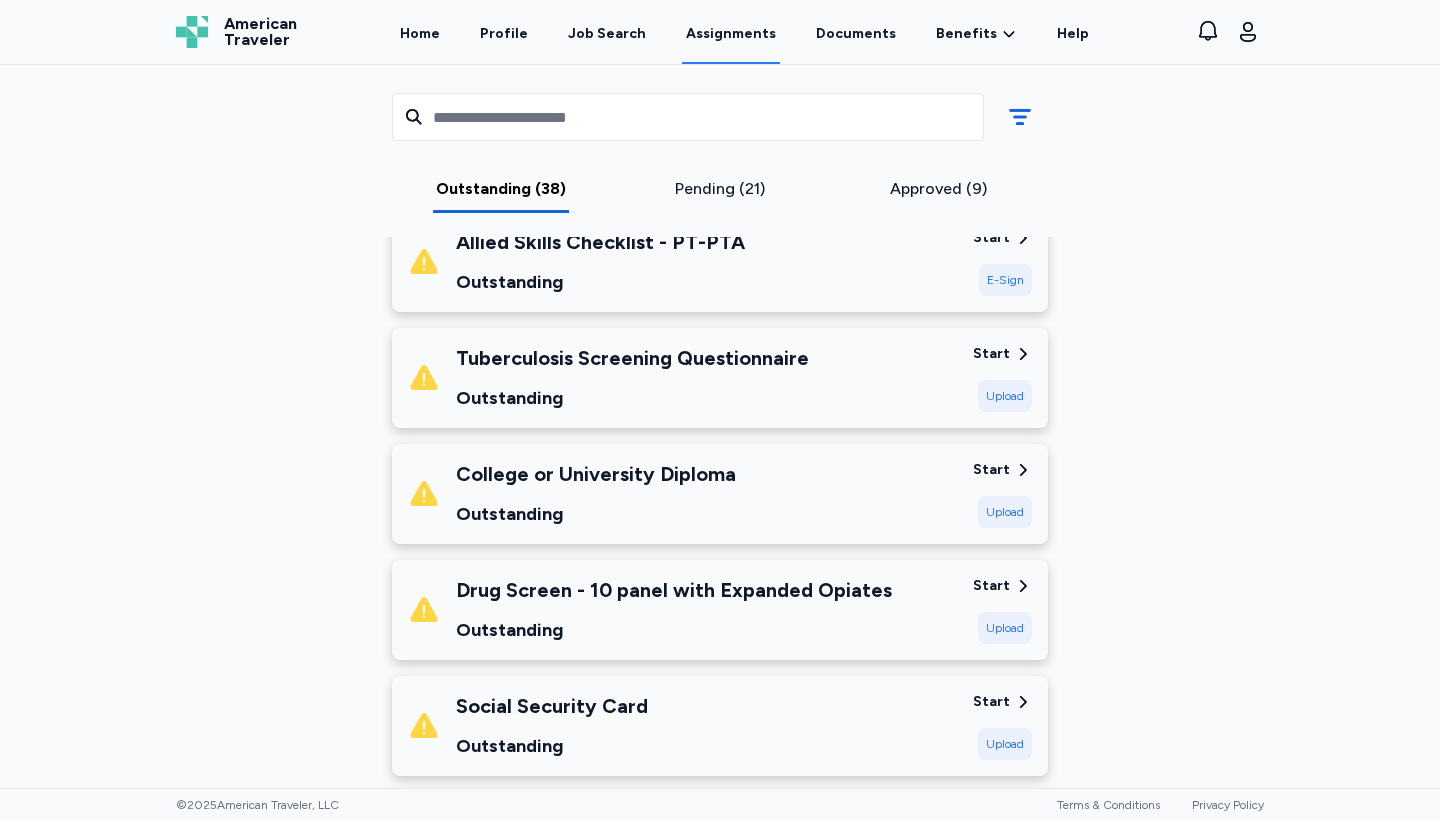 click on "Upload" at bounding box center [1005, 396] 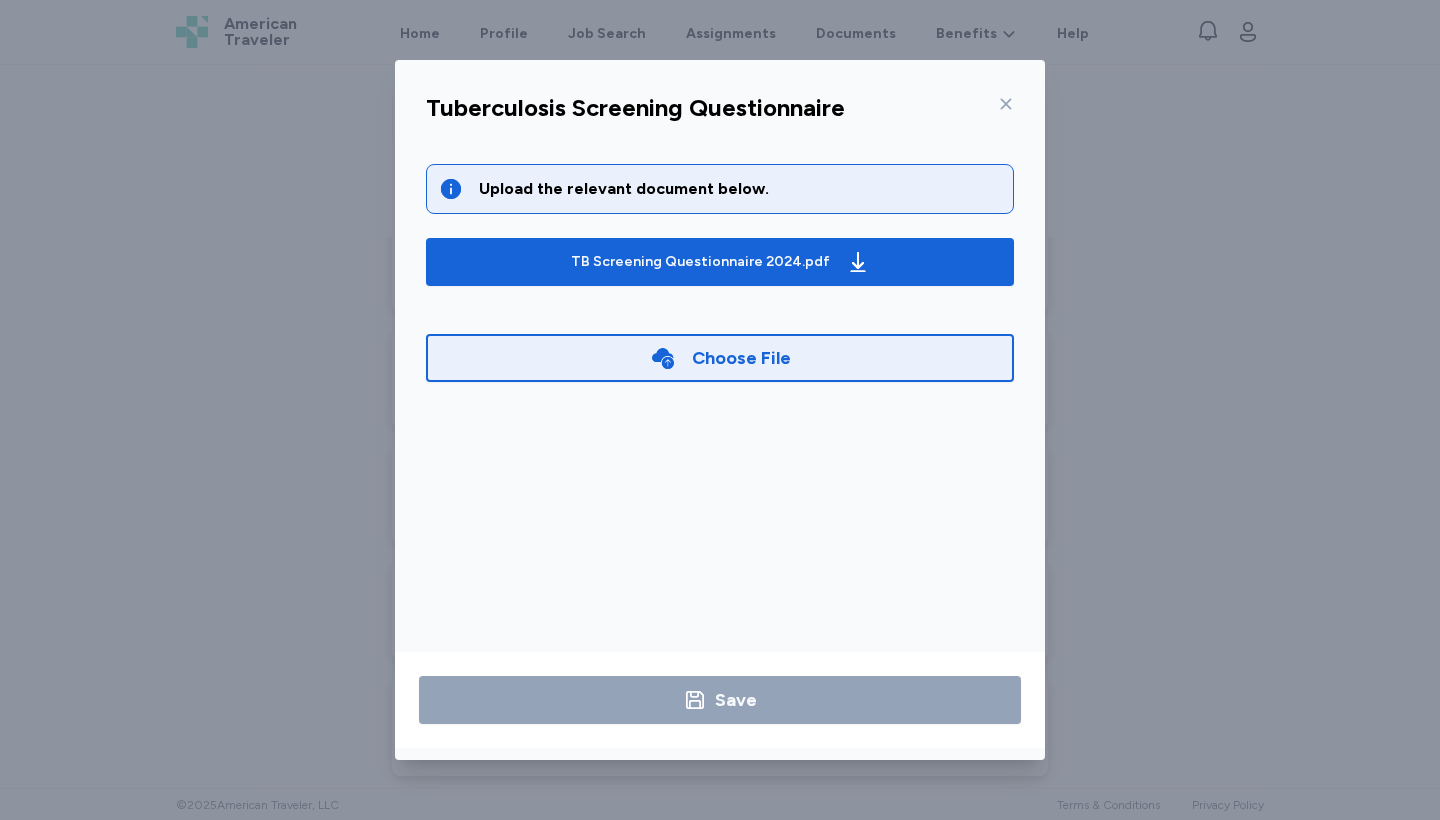 click 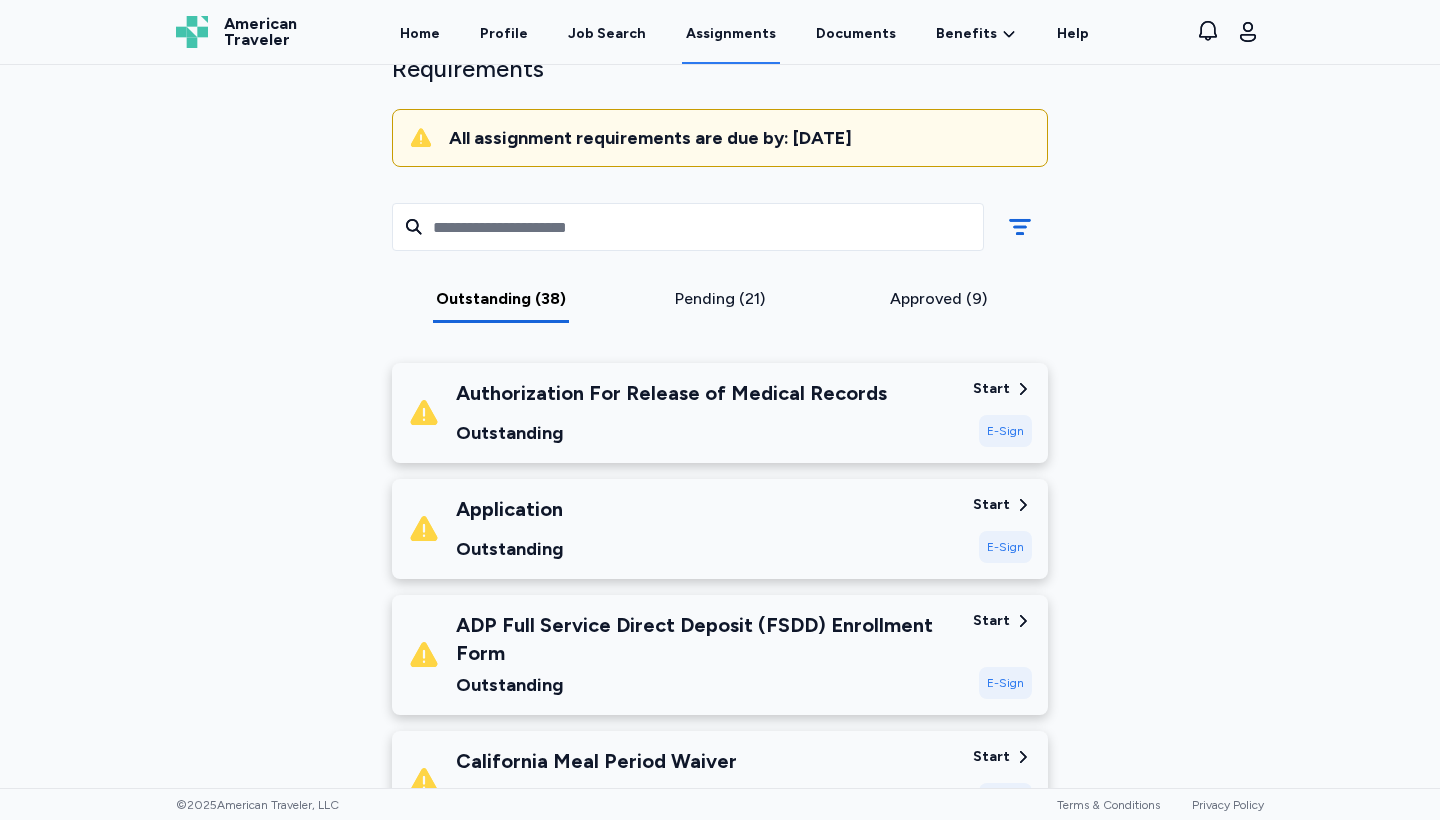 scroll, scrollTop: 162, scrollLeft: 0, axis: vertical 